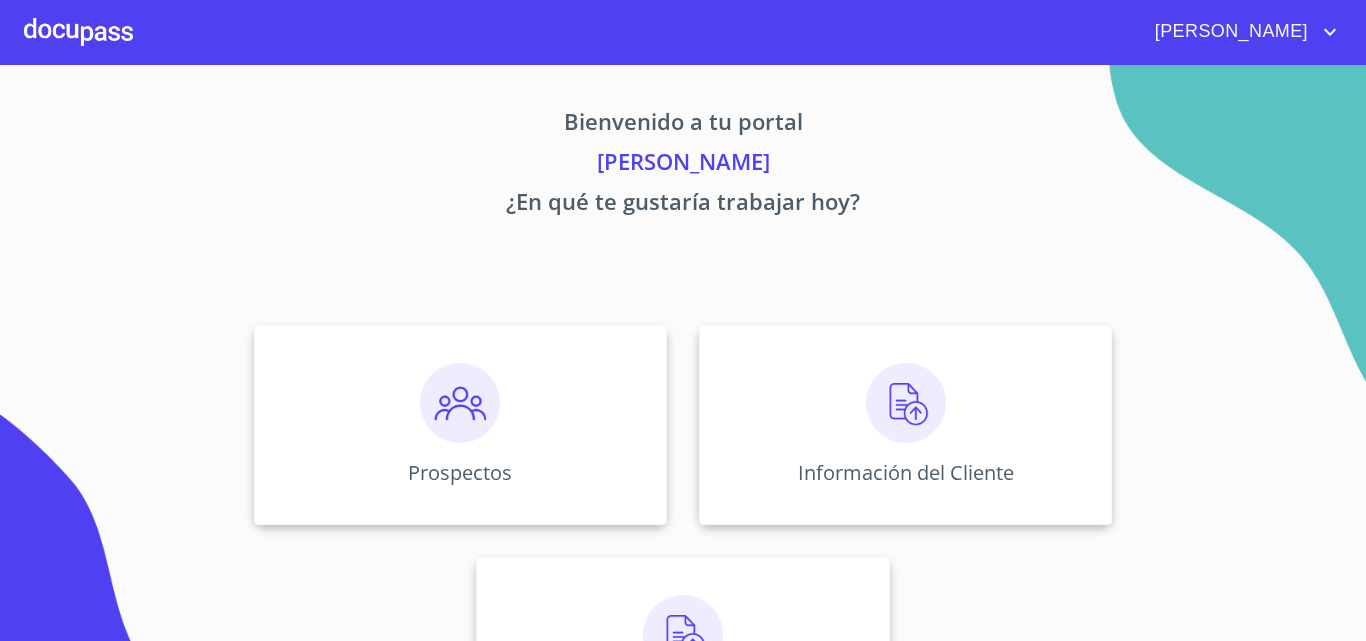 scroll, scrollTop: 0, scrollLeft: 0, axis: both 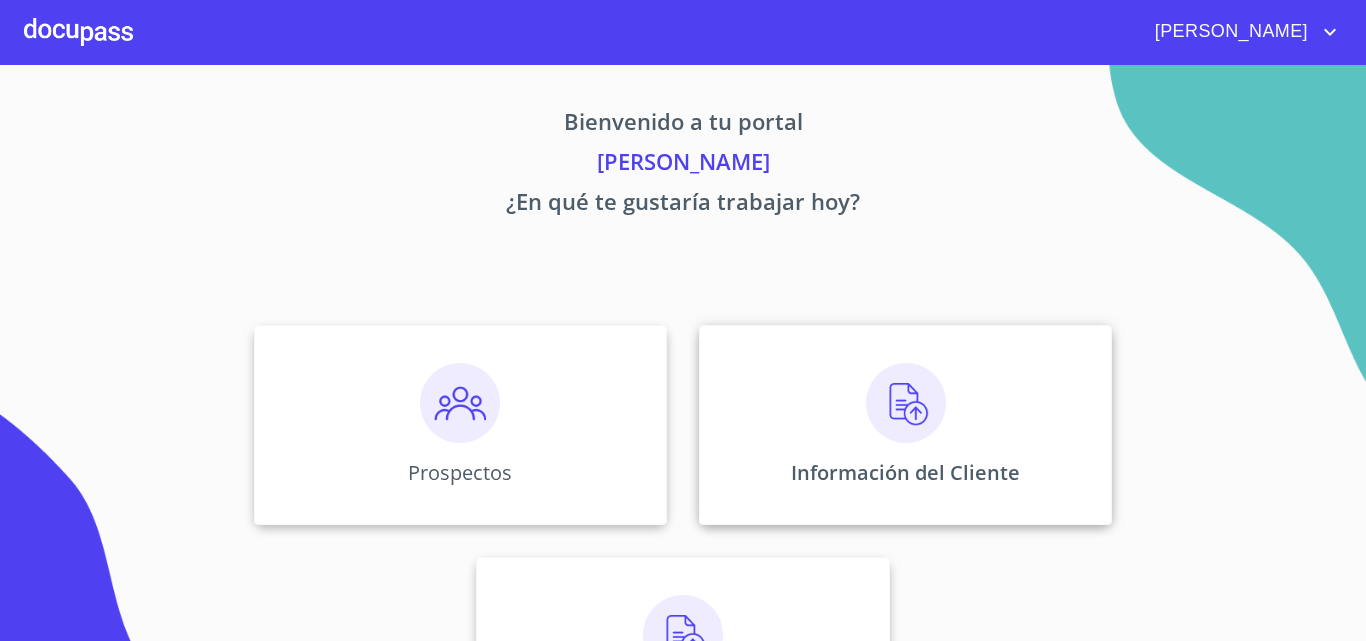 click on "Información del Cliente" at bounding box center (905, 425) 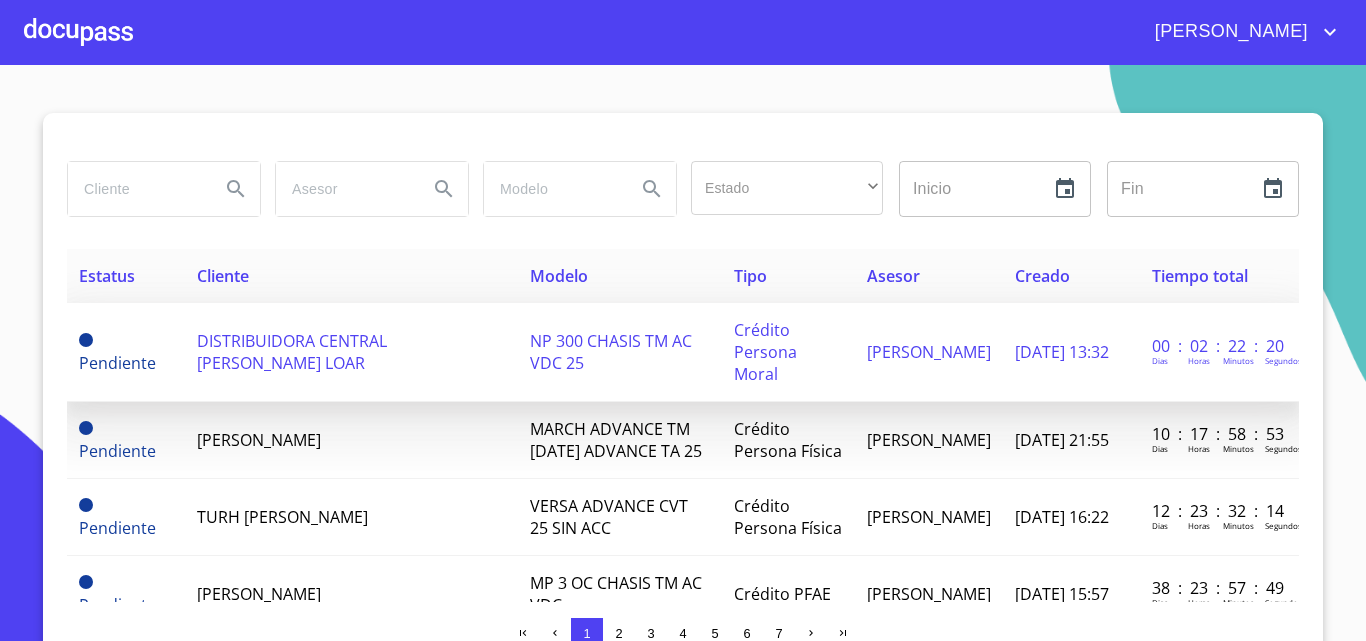 click on "DISTRIBUIDORA CENTRAL [PERSON_NAME] LOAR" at bounding box center [351, 352] 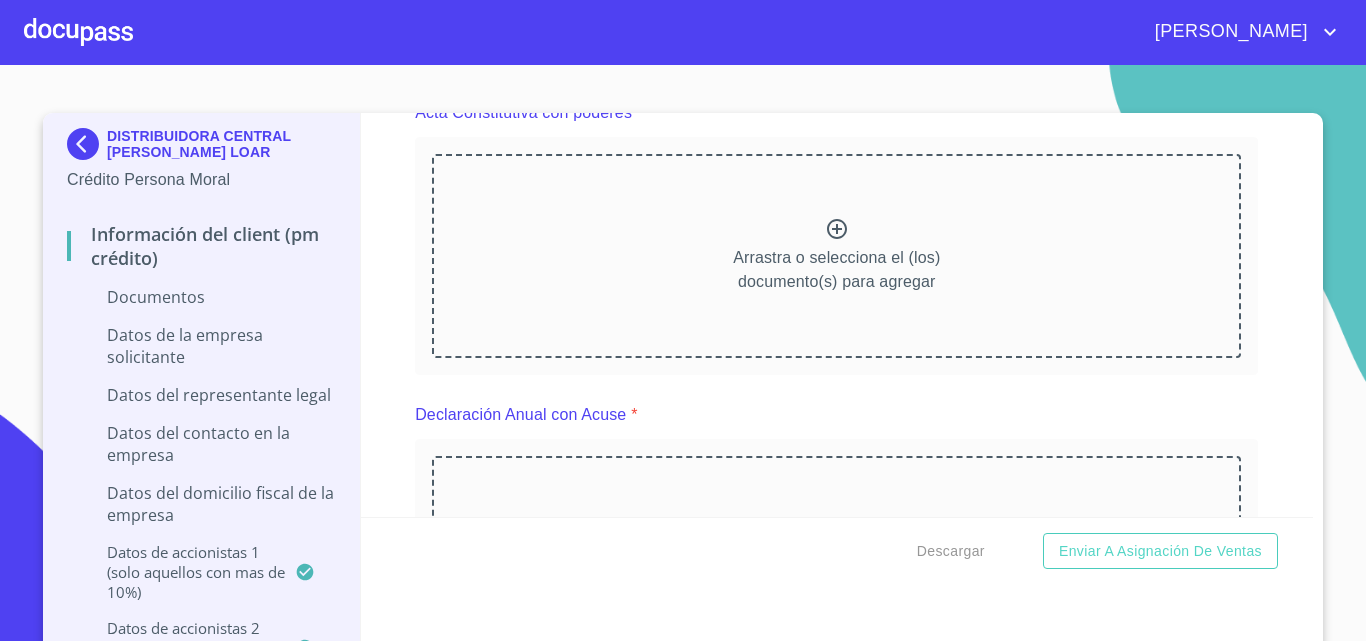 scroll, scrollTop: 5040, scrollLeft: 0, axis: vertical 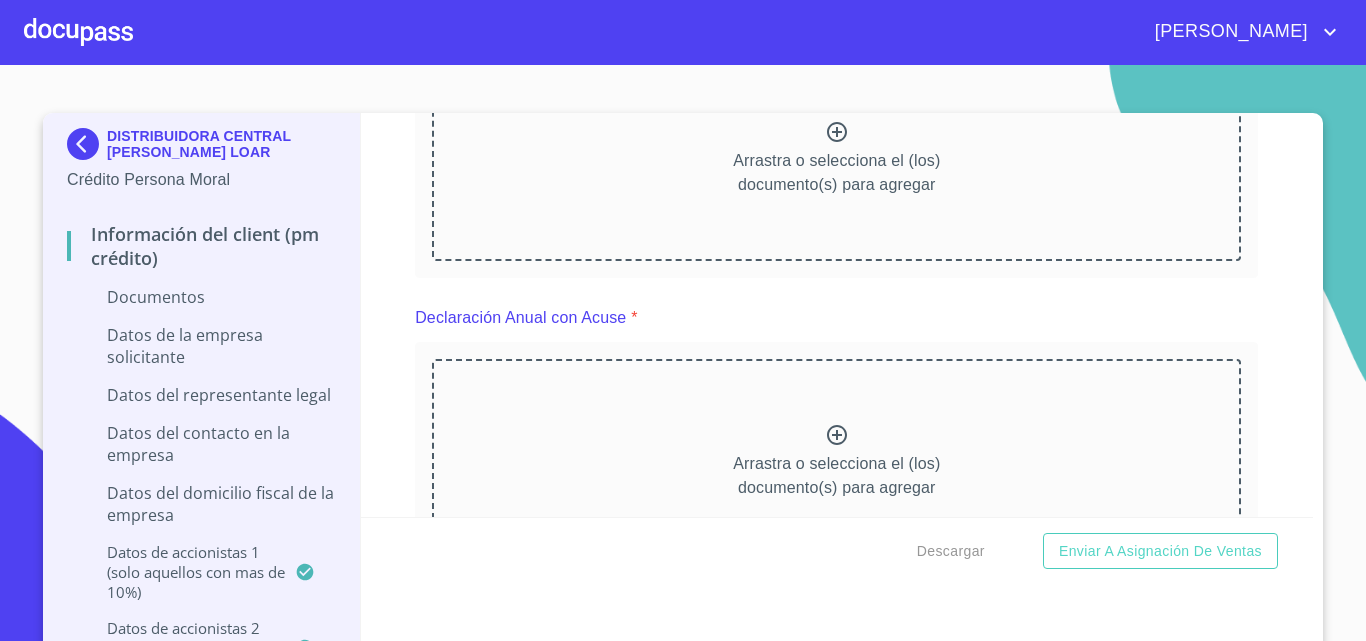 click 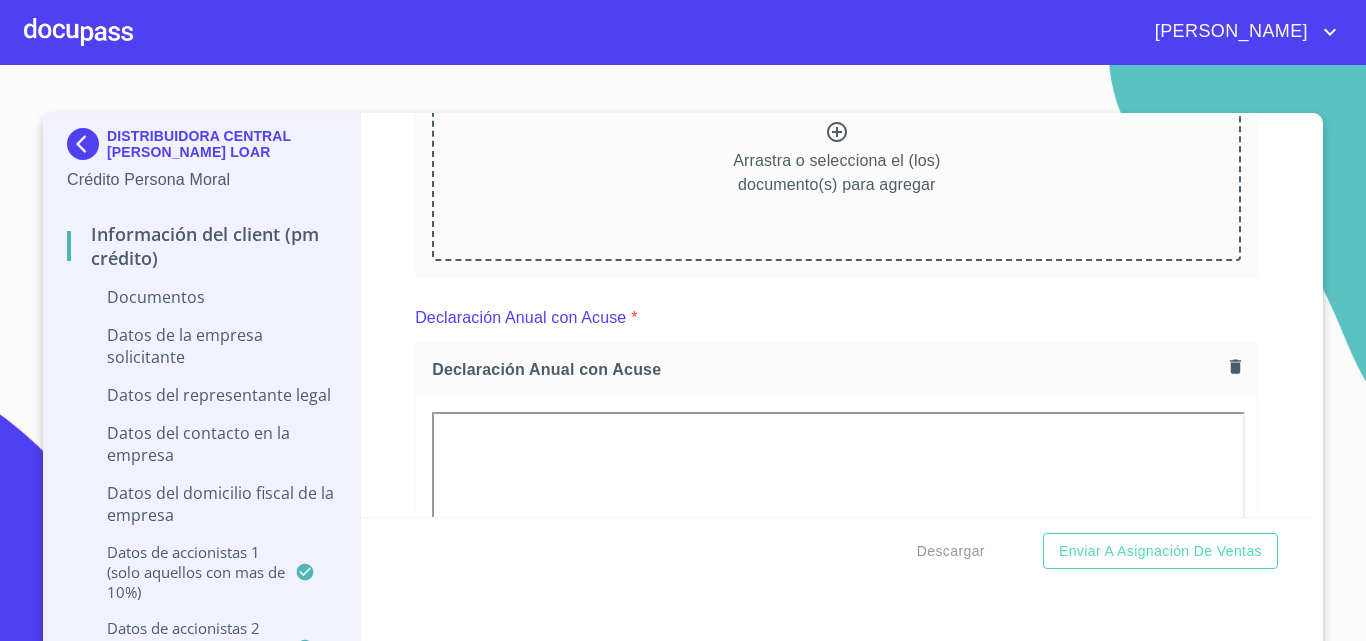 click 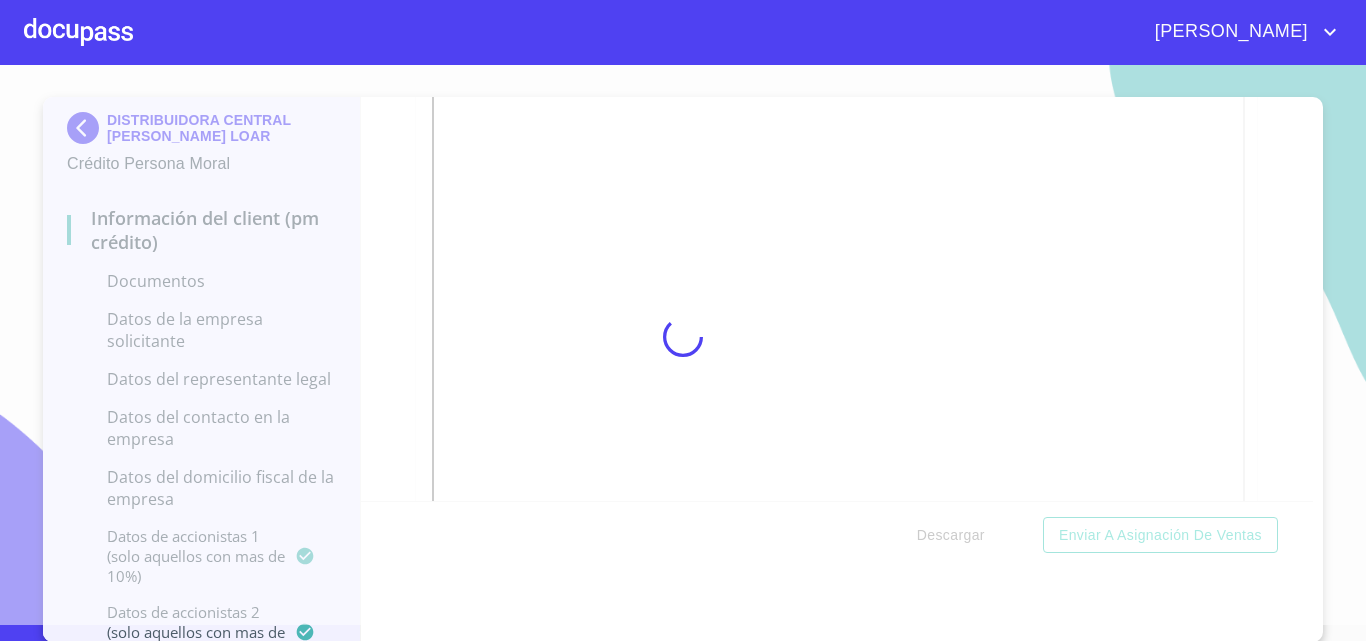 scroll, scrollTop: 17, scrollLeft: 0, axis: vertical 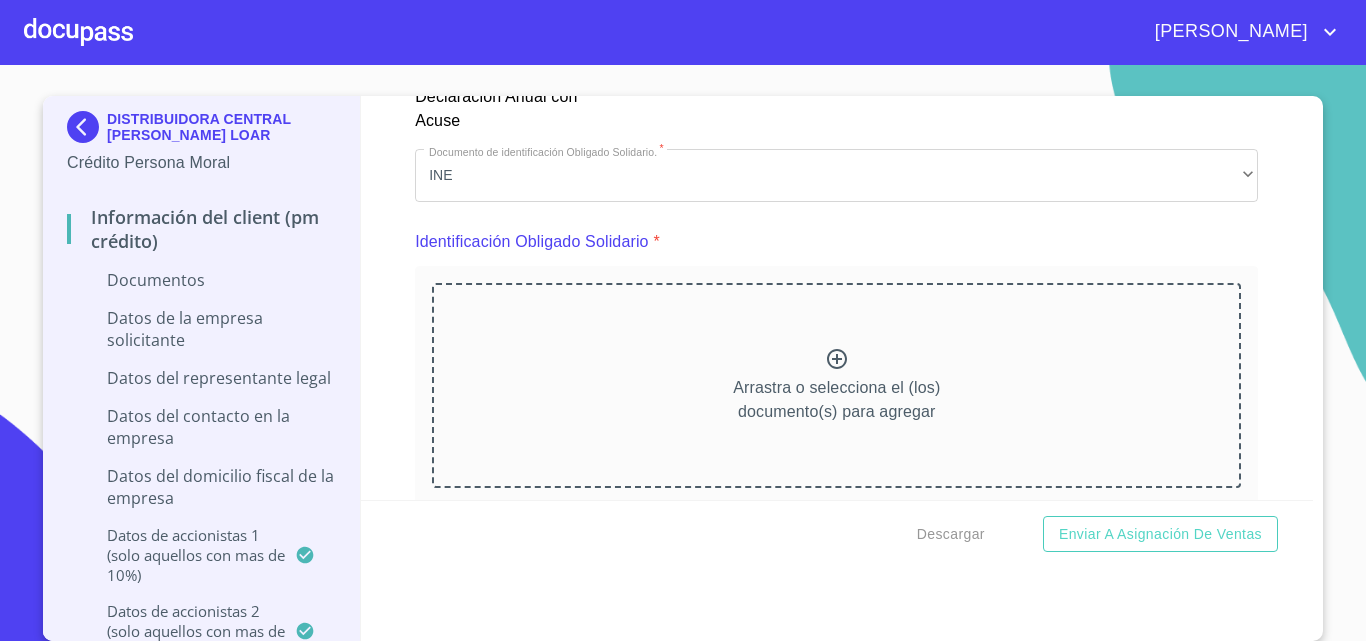 click 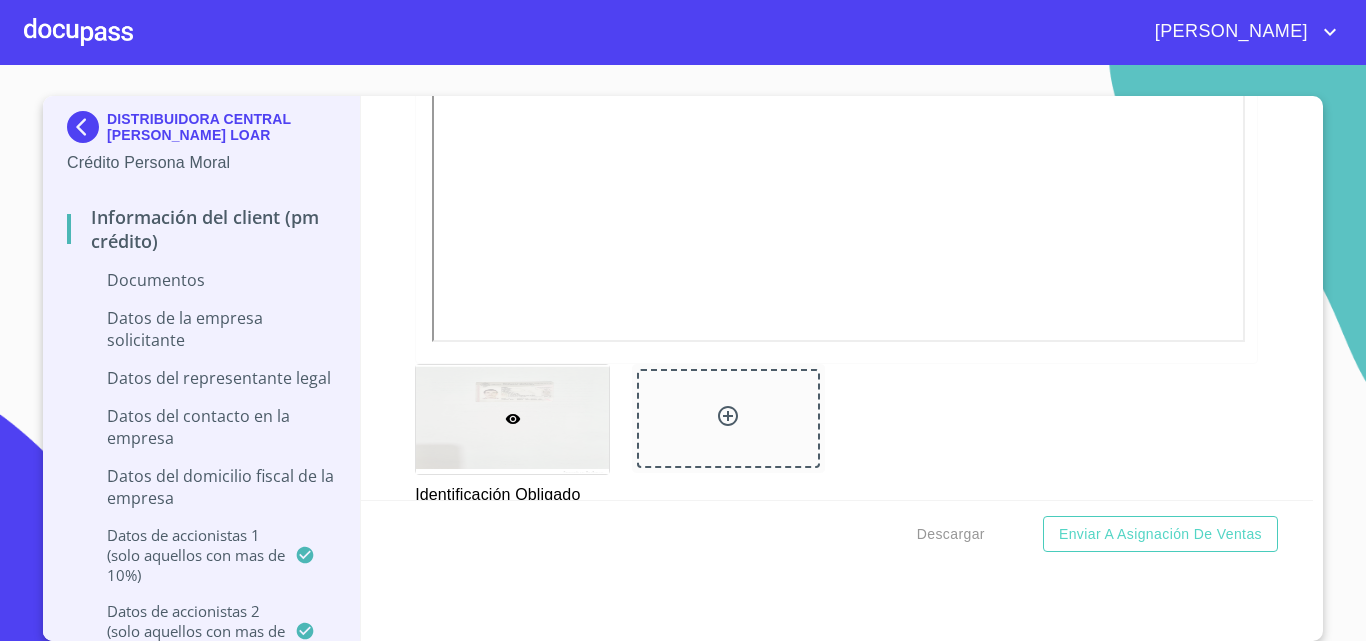 scroll, scrollTop: 7548, scrollLeft: 0, axis: vertical 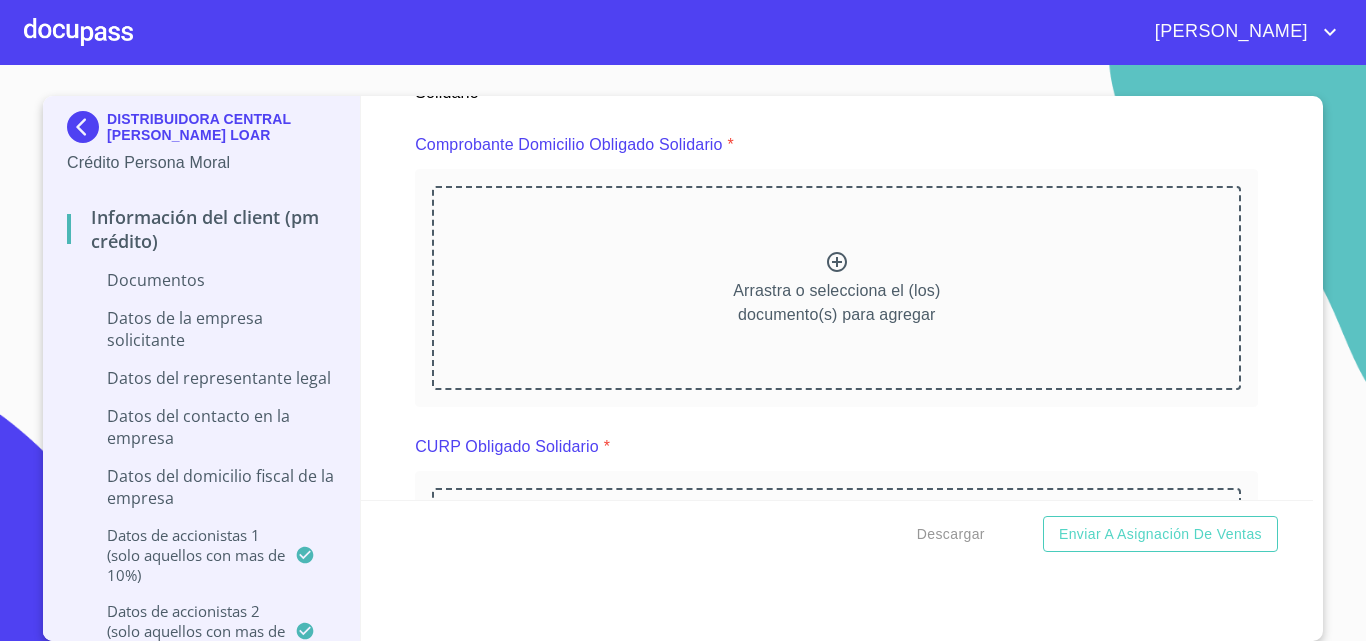click 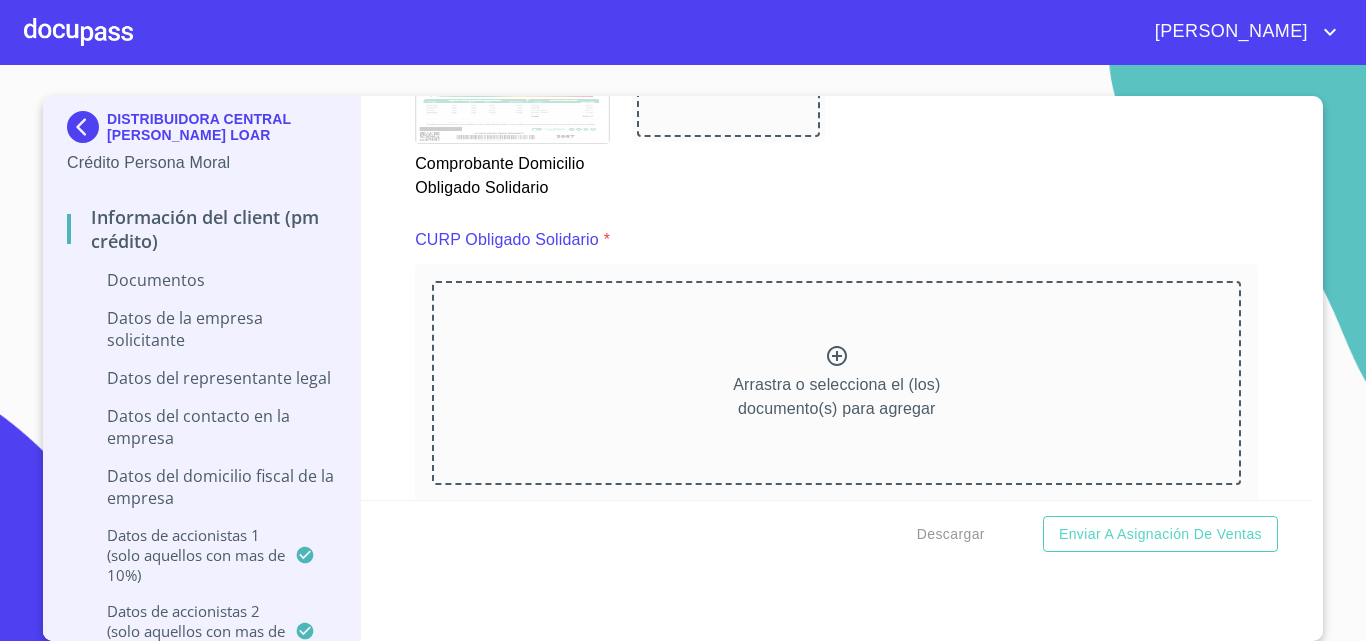 scroll, scrollTop: 8480, scrollLeft: 0, axis: vertical 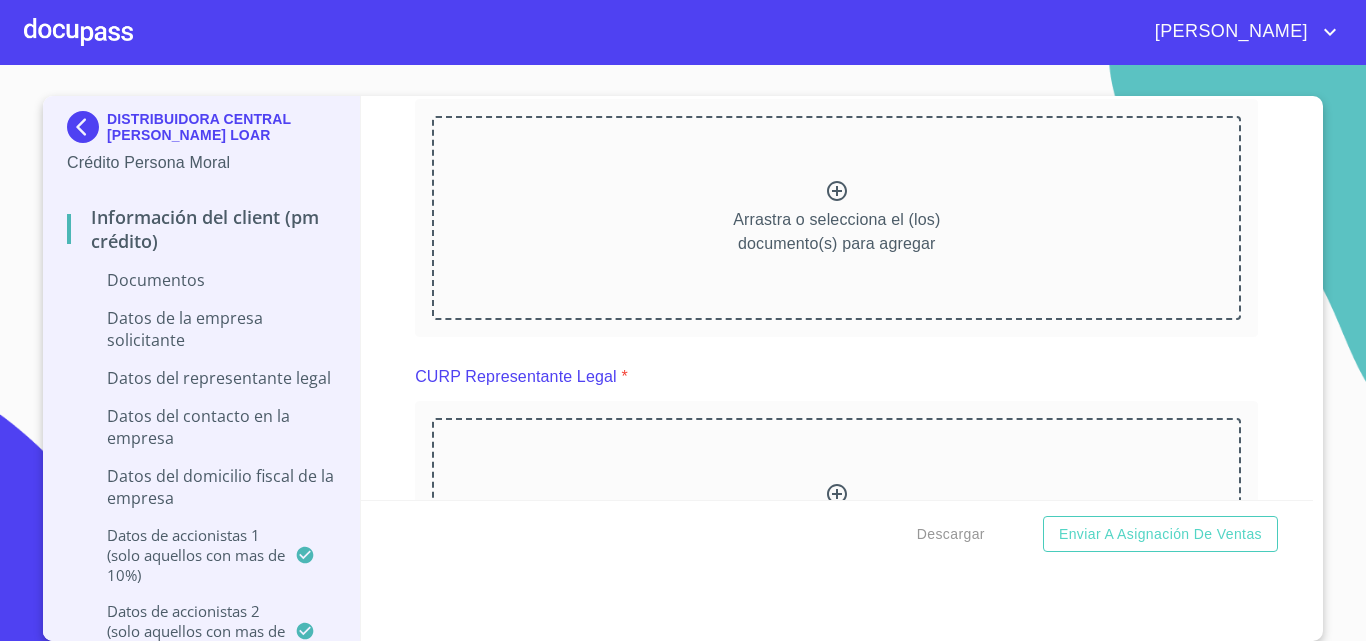 click 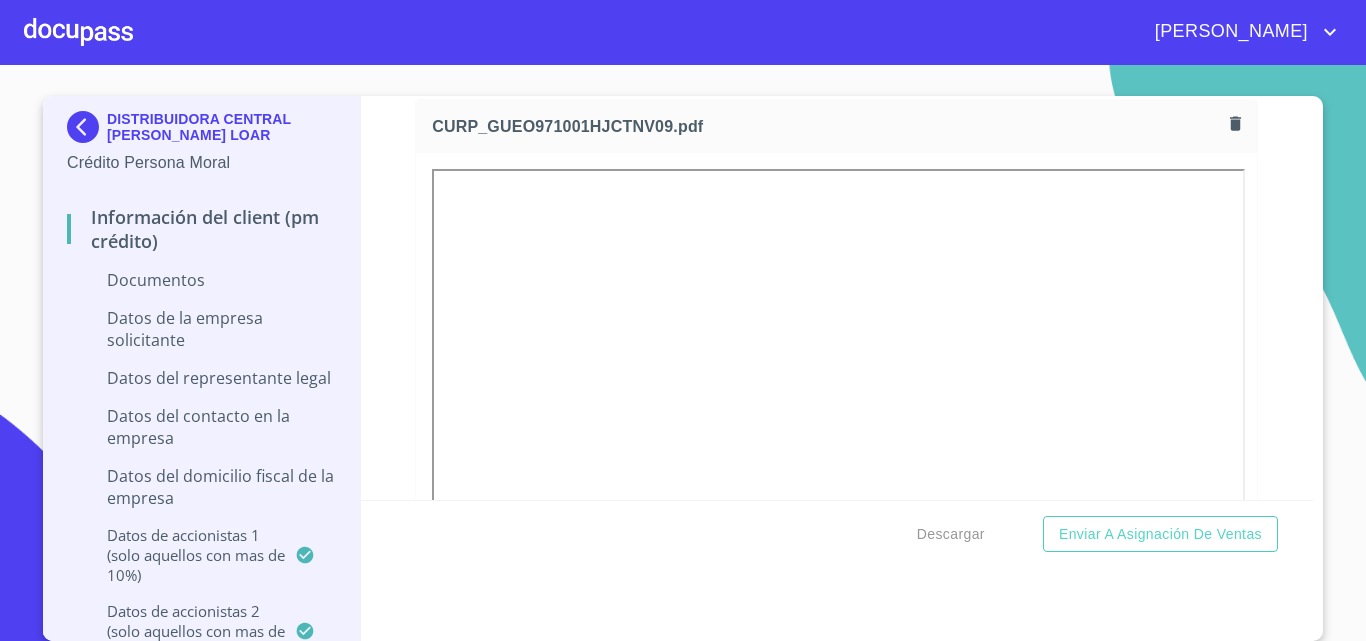 drag, startPoint x: 1300, startPoint y: 270, endPoint x: 1300, endPoint y: 282, distance: 12 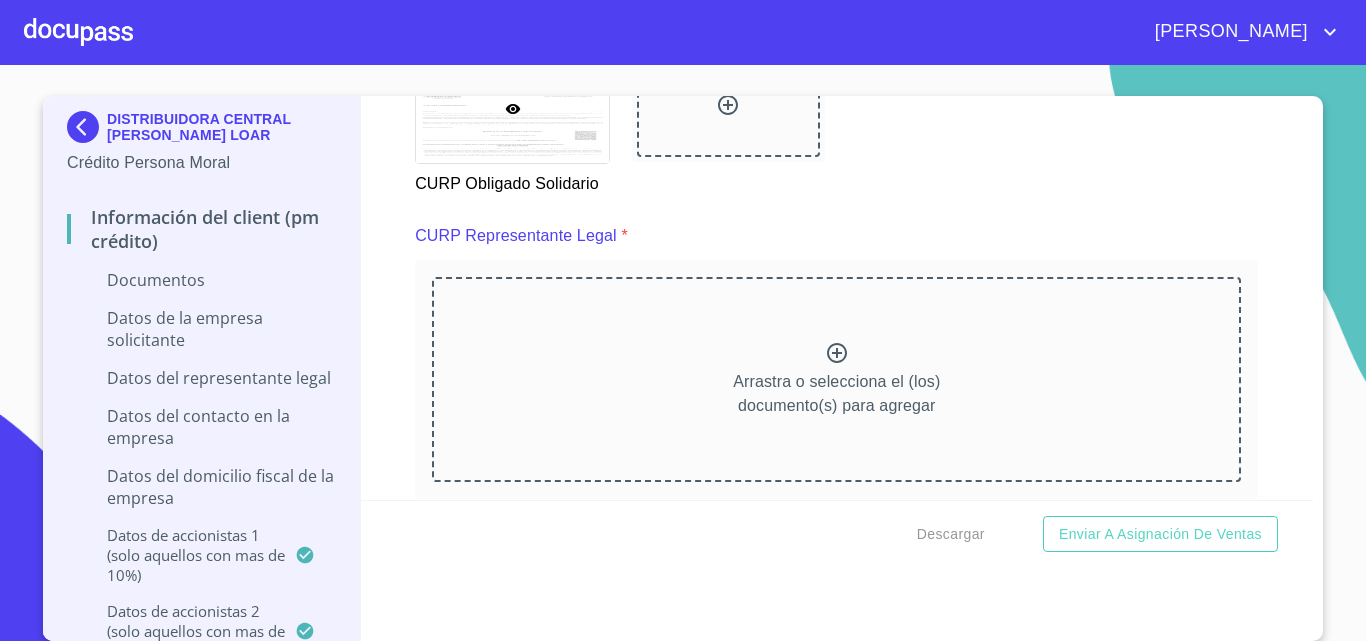 scroll, scrollTop: 9325, scrollLeft: 0, axis: vertical 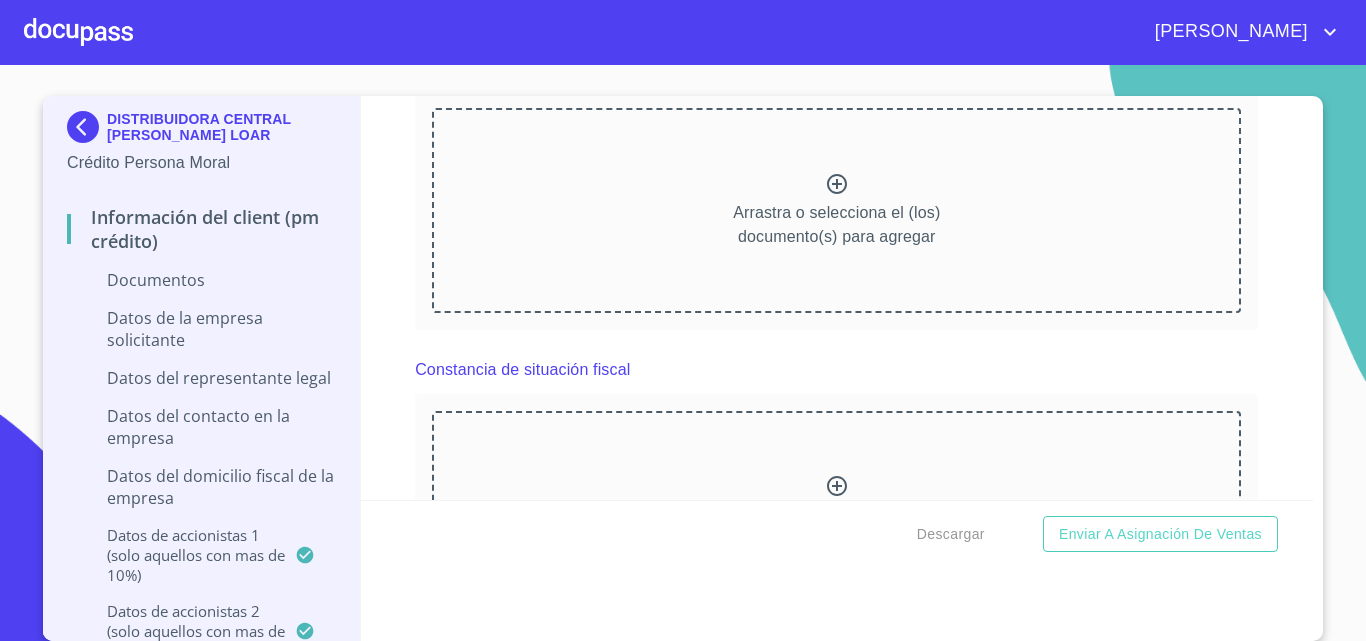 click on "Arrastra o selecciona el (los) documento(s) para agregar" at bounding box center (836, 210) 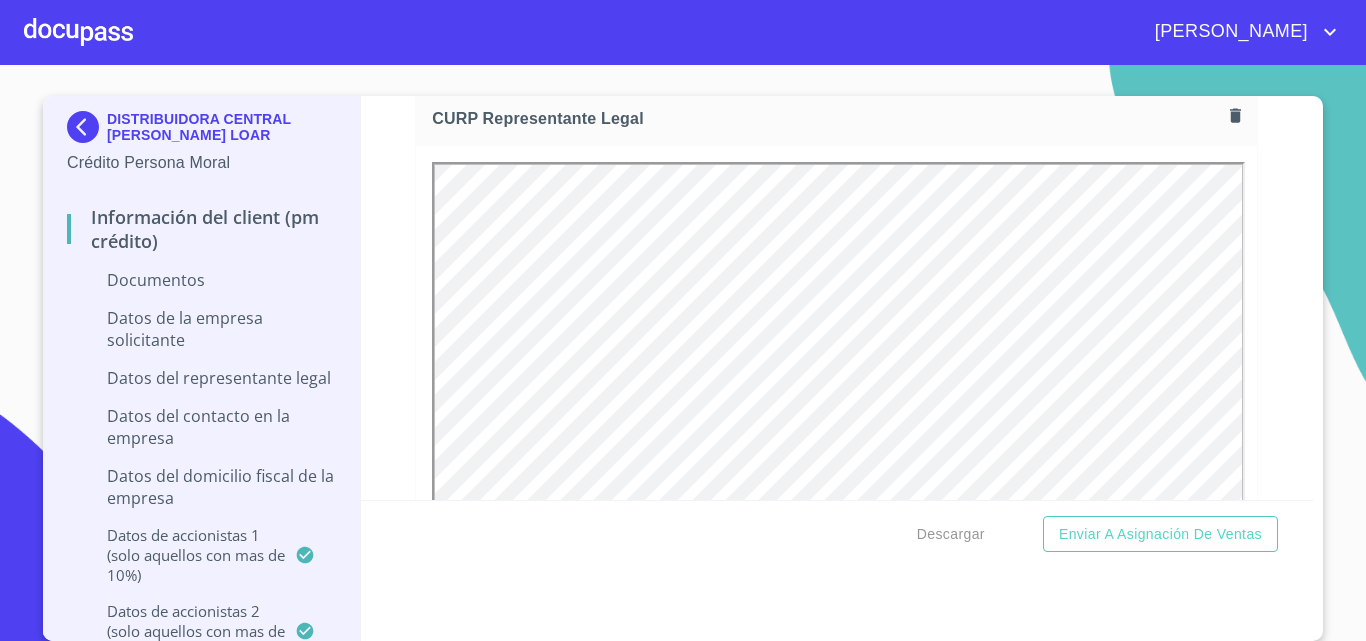 scroll, scrollTop: 0, scrollLeft: 0, axis: both 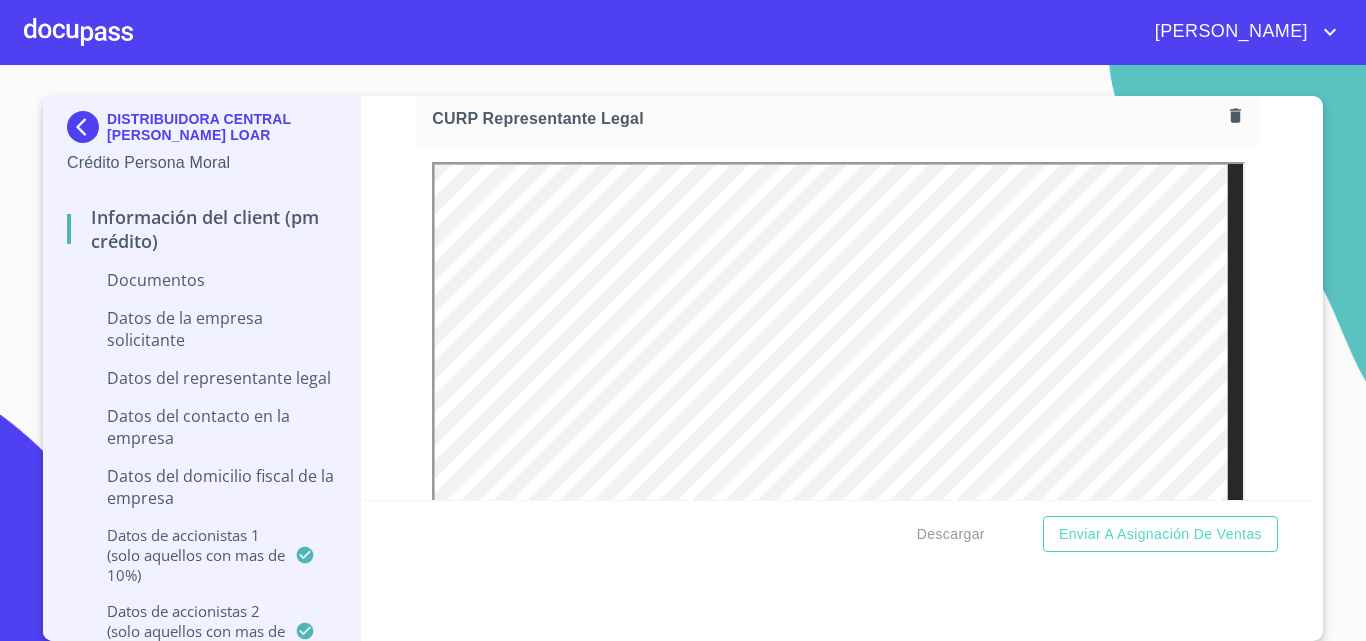 click on "Información del Client (PM crédito)   Documentos Documento de identificación representante legal.   * INE ​ Identificación Oficial Representante Legal * Identificación Oficial Representante Legal Identificación Oficial Representante Legal Comprobante de Domicilio Empresa * Arrastra o selecciona el (los) documento(s) para agregar Fuente de ingresos   * Independiente/Dueño de negocio/Persona Moral ​ Comprobante de Ingresos mes 1 * Comprobante de Ingresos mes 1 Comprobante de Ingresos mes 1 Comprobante de Ingresos mes 2 * Comprobante de Ingresos mes 2 Comprobante de Ingresos mes 2 Comprobante de Ingresos mes 3 * Comprobante de Ingresos mes 3 Comprobante de Ingresos mes 3 Constancia de Situación Fiscal Empresa * Constancia de Situación Fiscal Empresa Constancia de Situación Fiscal Empresa Acta Constitutiva con poderes * Acta Constitutiva con poderes Acta Constitutiva con poderes Declaración Anual con Acuse * Declaración Anual con Acuse Declaración Anual con Acuse   * INE ​ * * * *   * *" at bounding box center [837, 298] 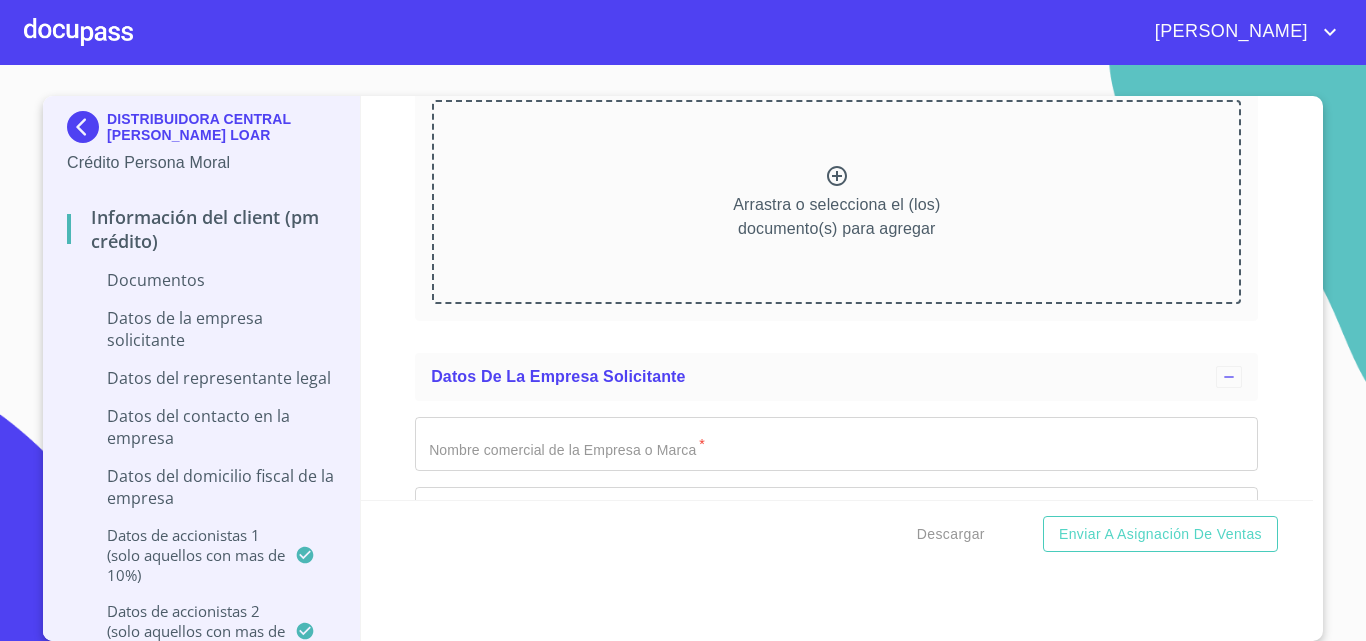 scroll, scrollTop: 10311, scrollLeft: 0, axis: vertical 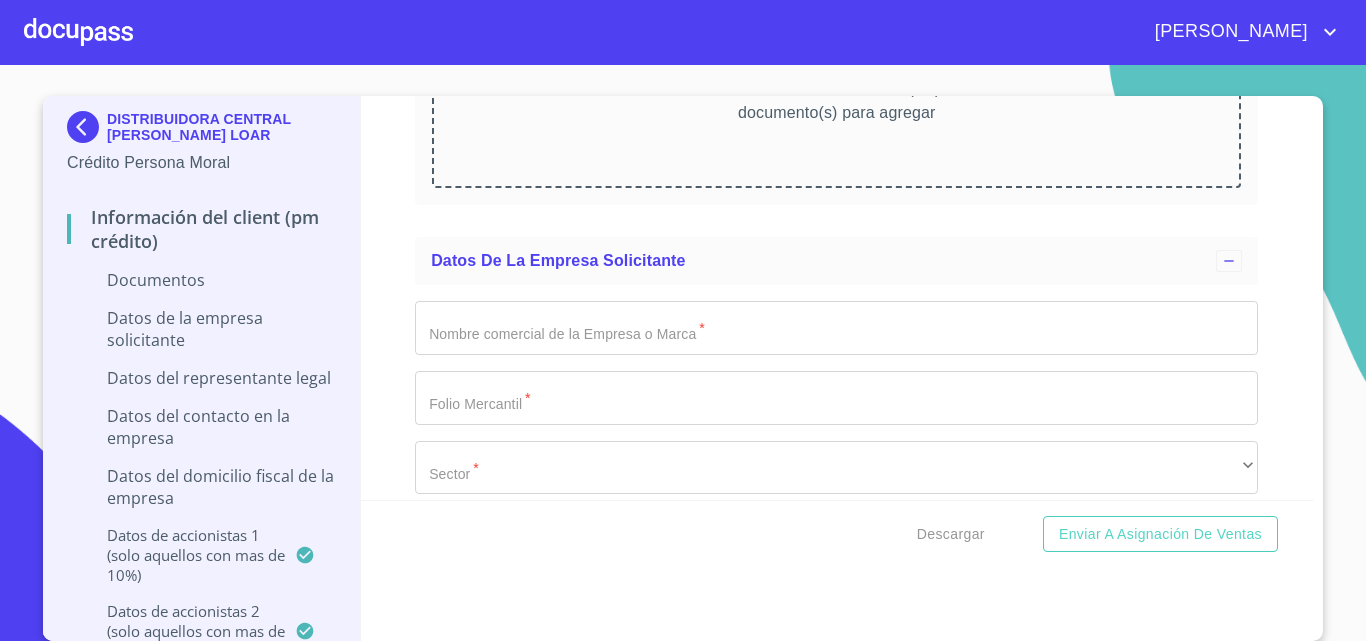 click on "Documento de identificación representante legal.   *" at bounding box center (836, 328) 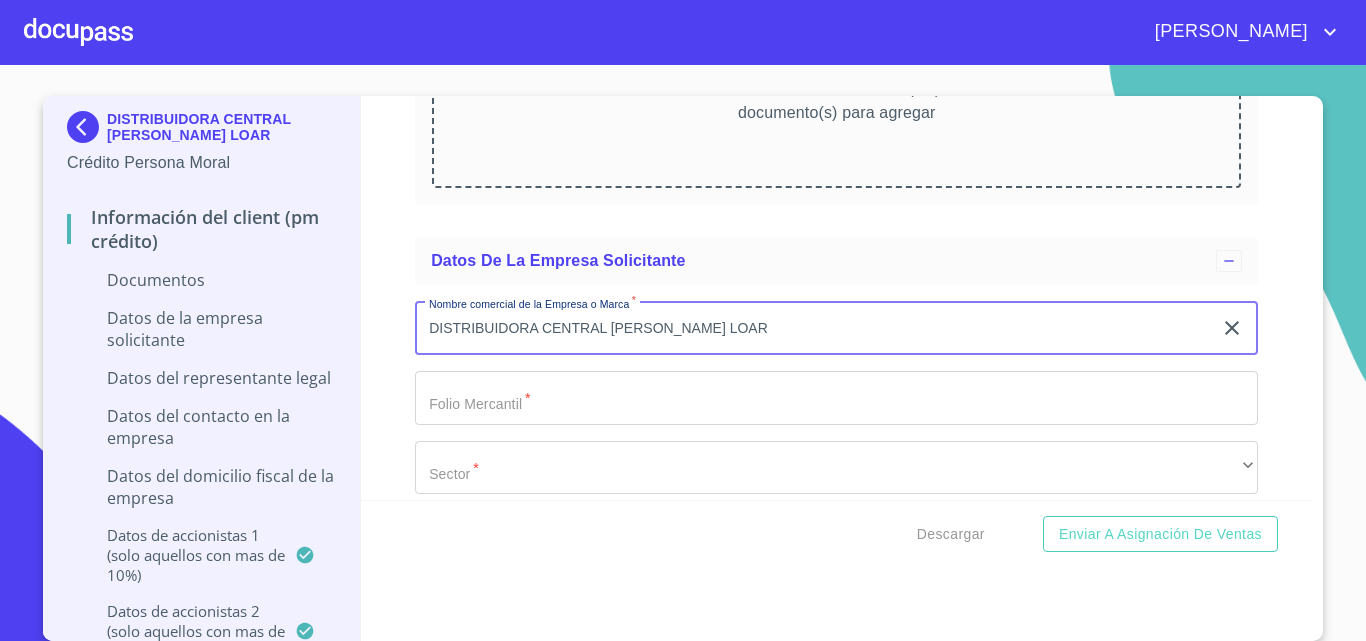 type on "DISTRIBUIDORA CENTRAL [PERSON_NAME] LOAR" 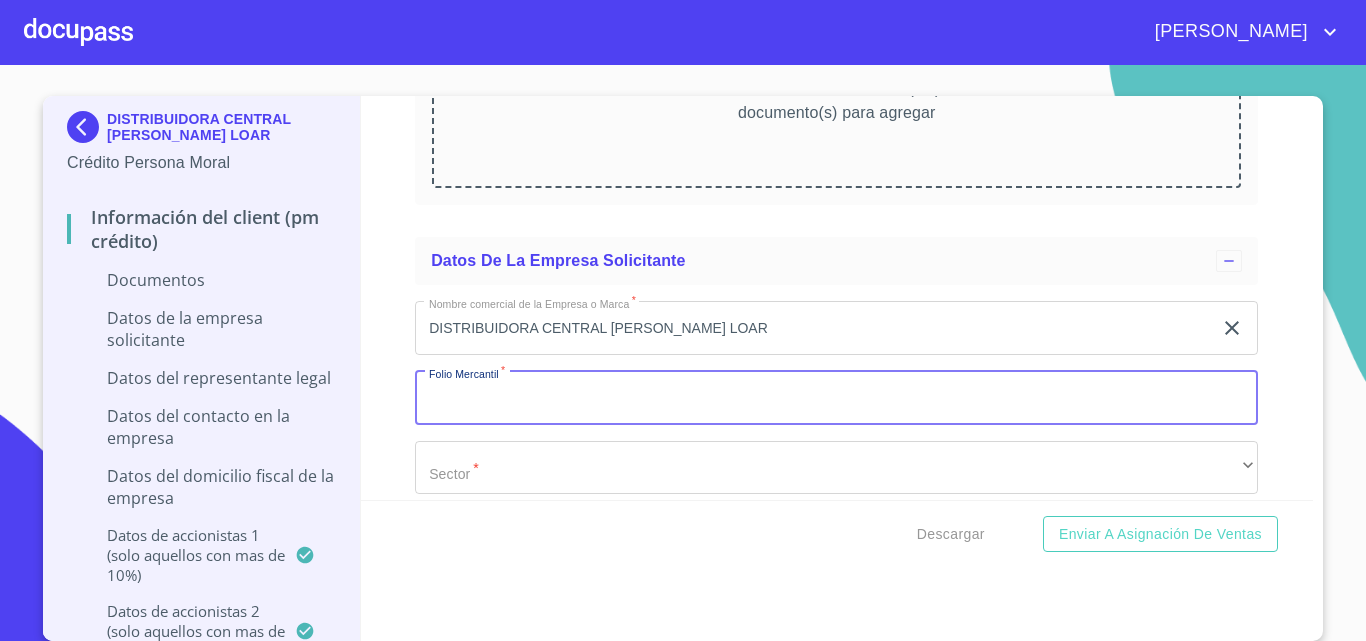 click on "Documento de identificación representante legal.   *" at bounding box center [836, 398] 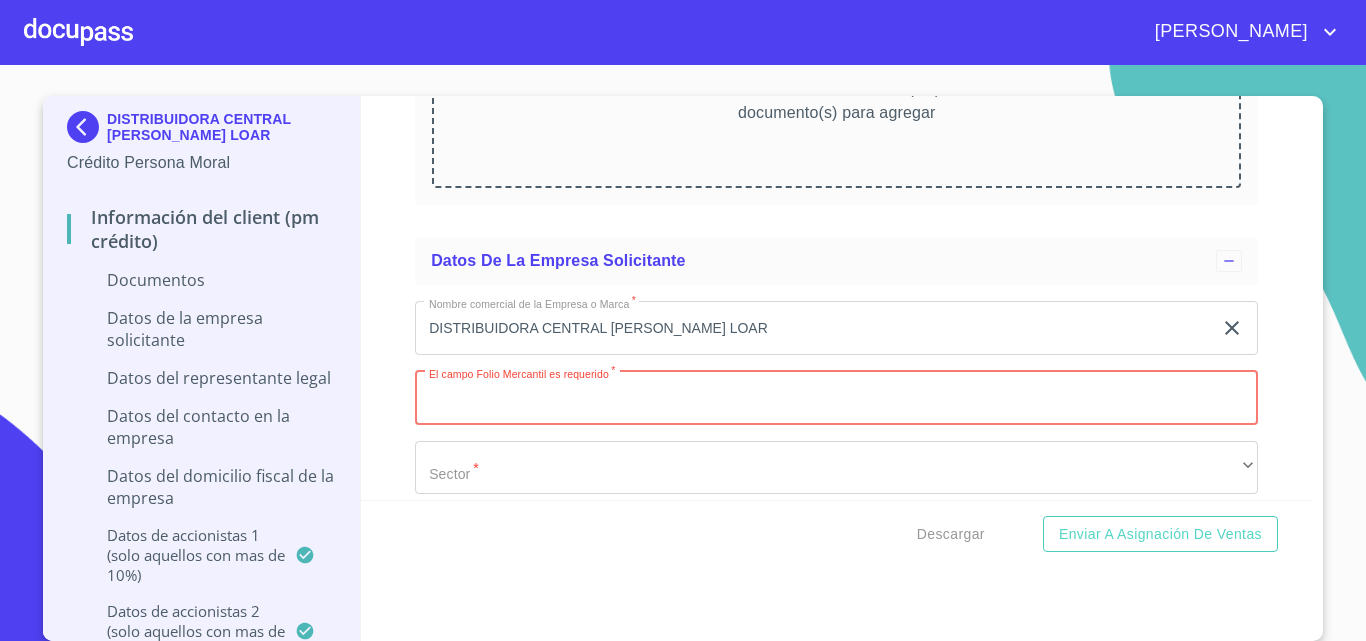 click on "Documento de identificación representante legal.   *" at bounding box center [836, 398] 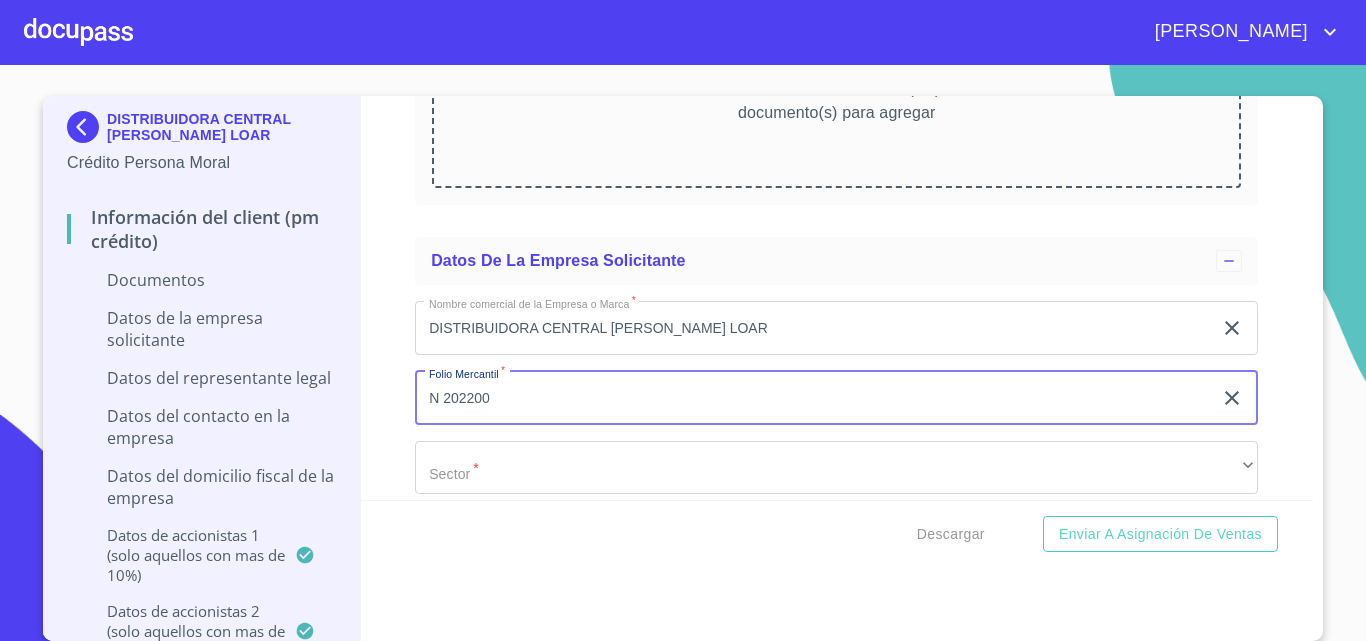 click on "N 202200" at bounding box center (813, 398) 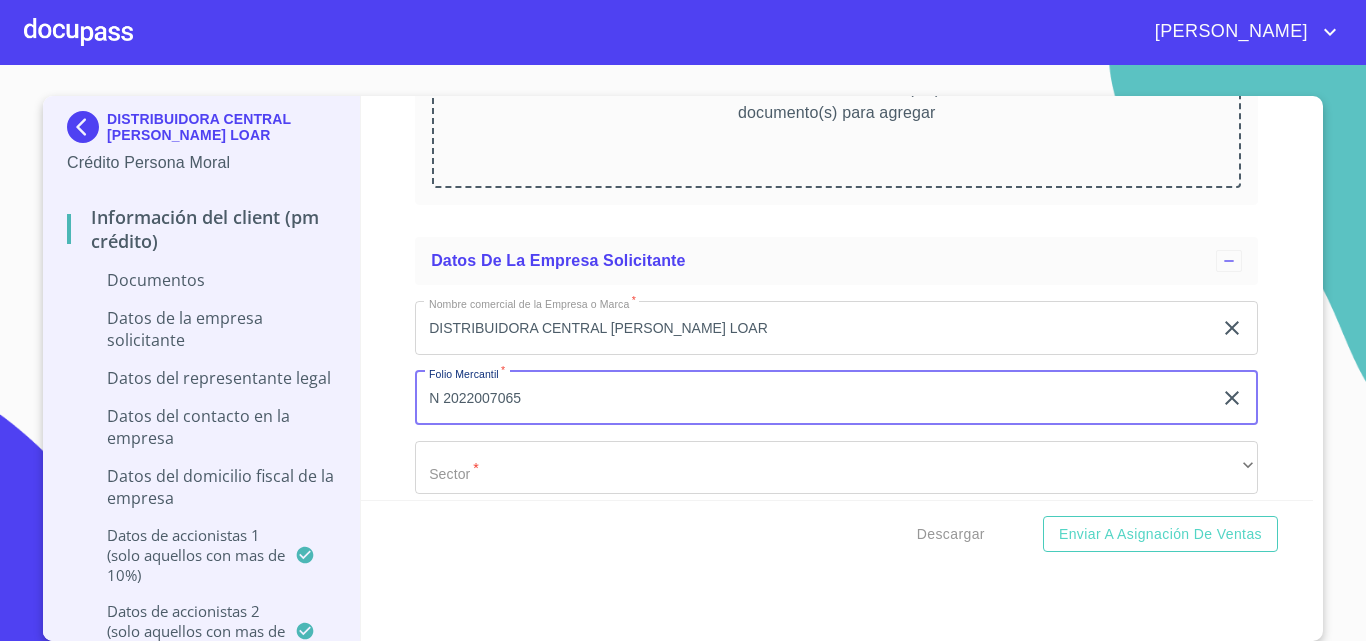 type on "N 2022007065" 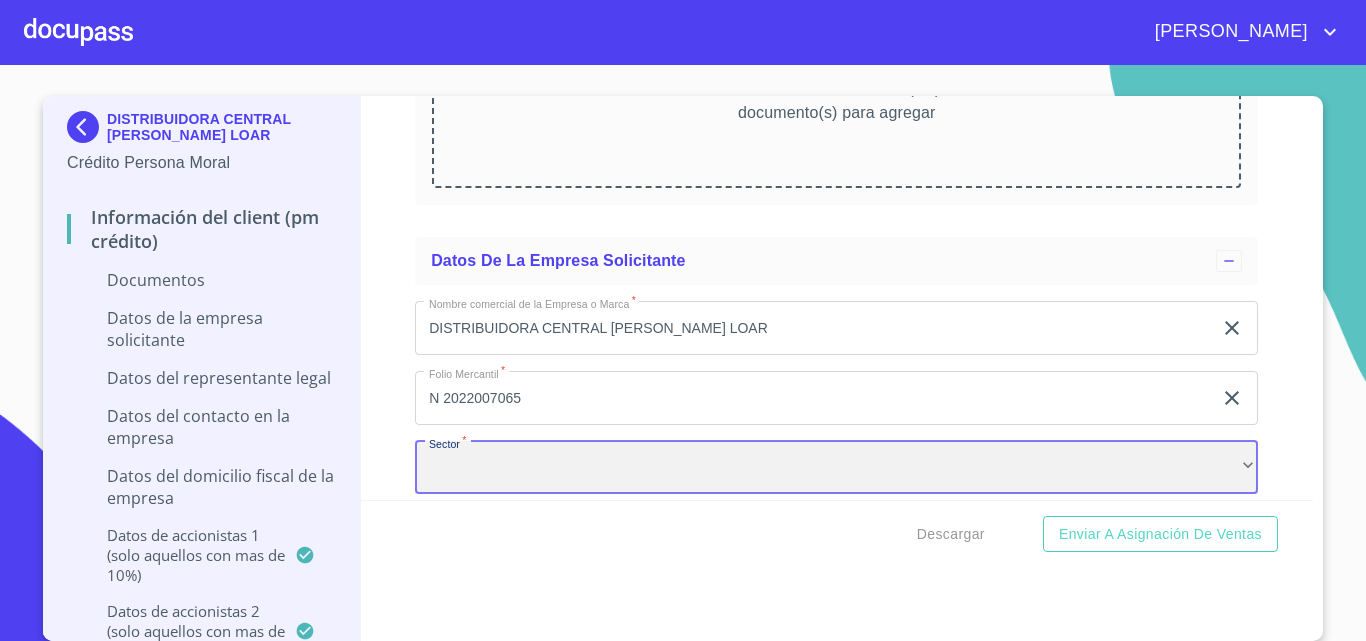 click on "​" at bounding box center (836, 468) 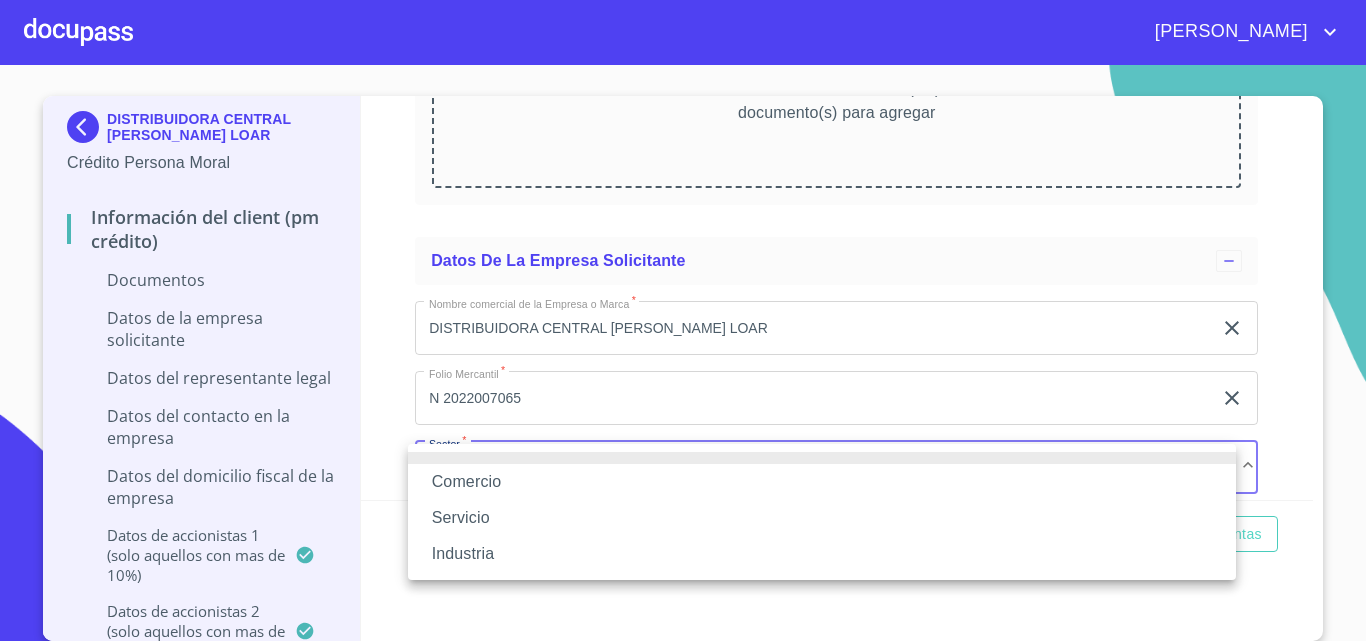 click on "Comercio" at bounding box center [822, 482] 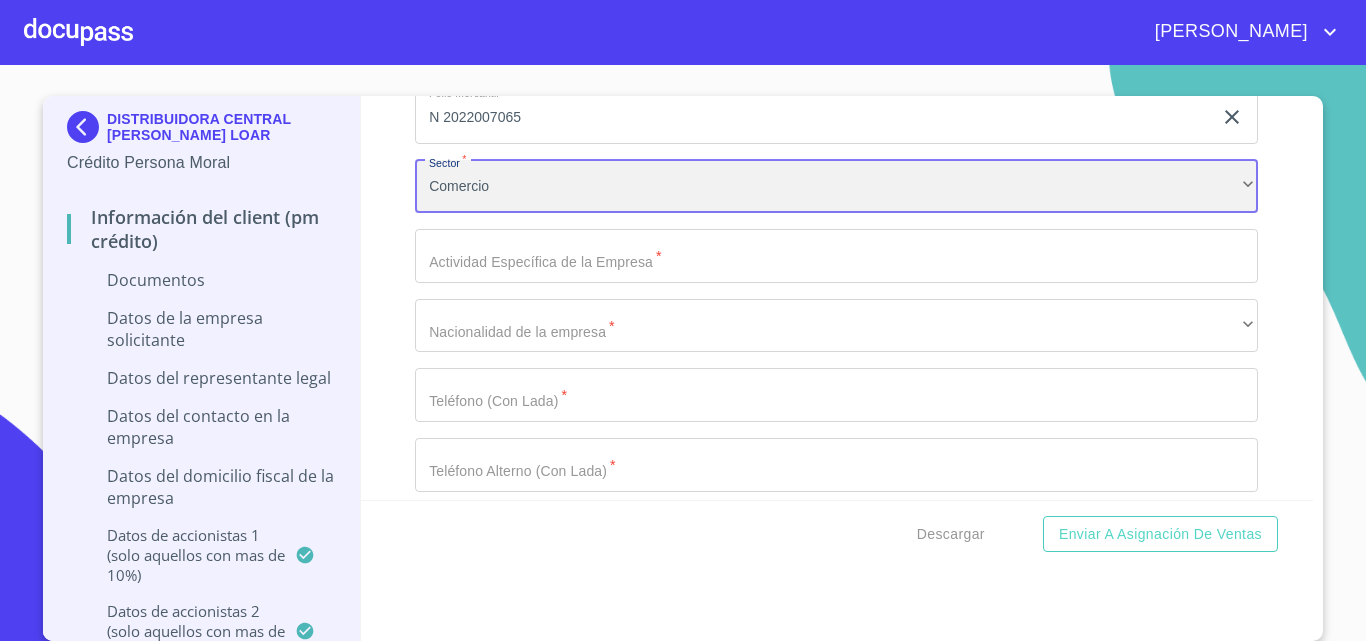 scroll, scrollTop: 10611, scrollLeft: 0, axis: vertical 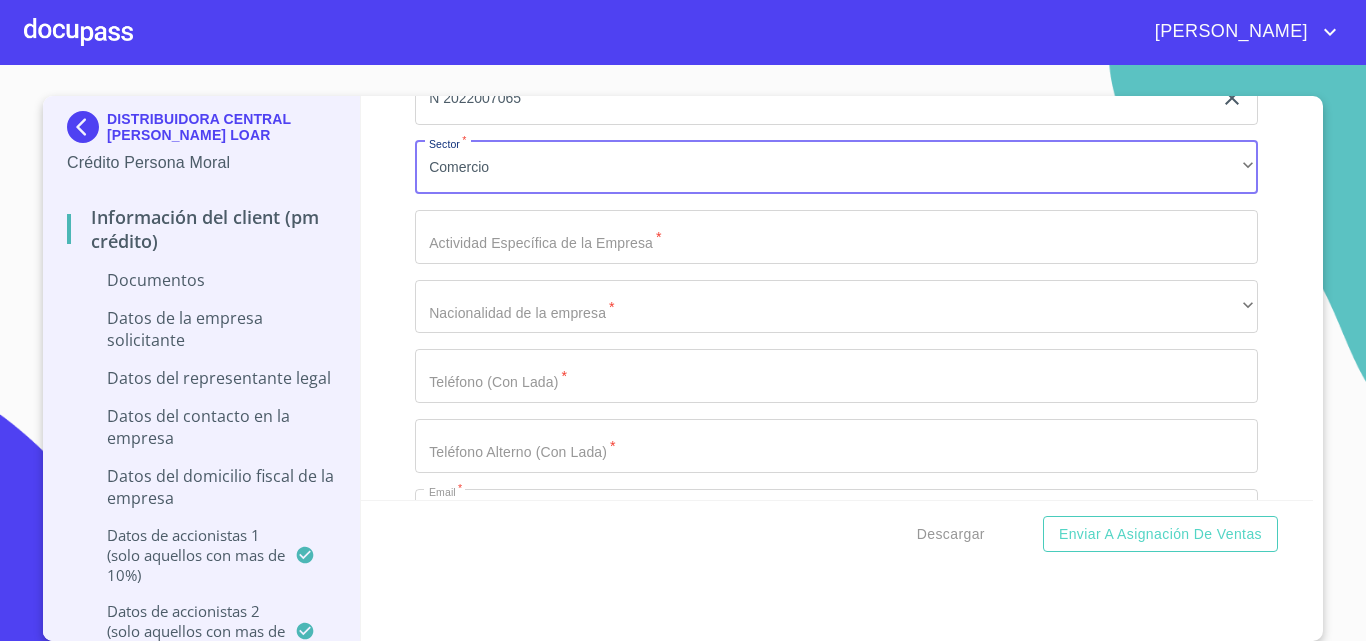 click on "Documento de identificación representante legal.   *" at bounding box center [813, 28] 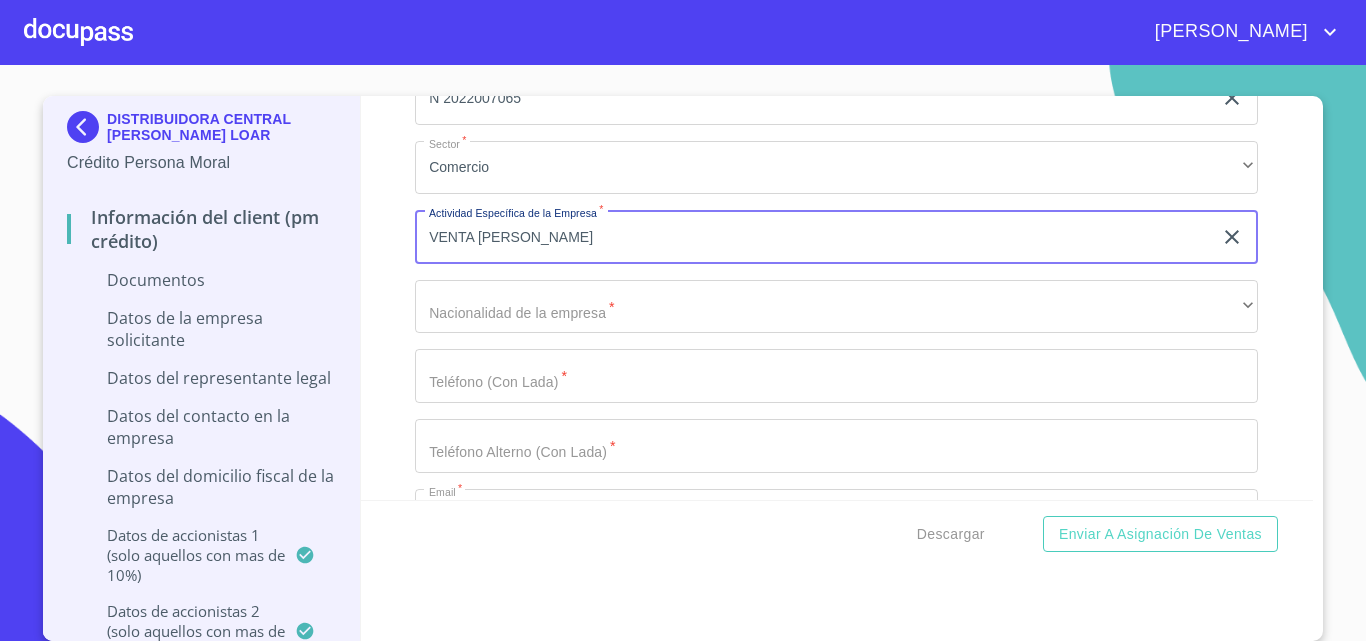 type on "VENTA [PERSON_NAME]" 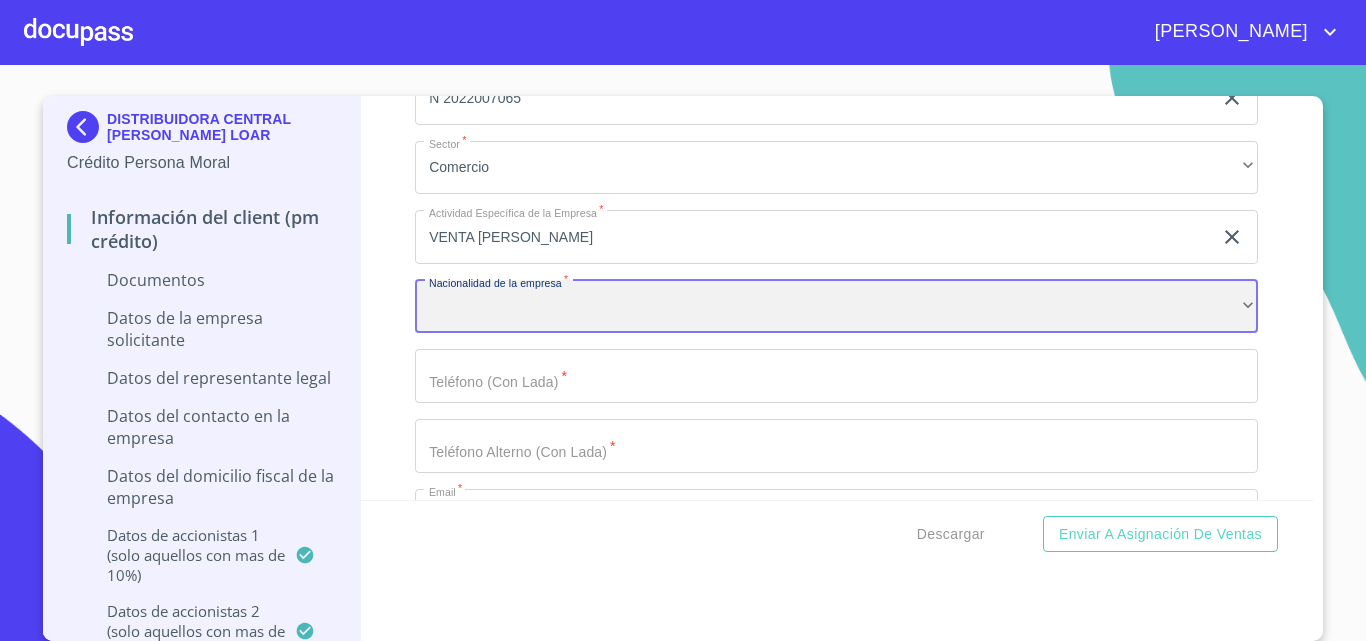 click on "​" at bounding box center [836, 307] 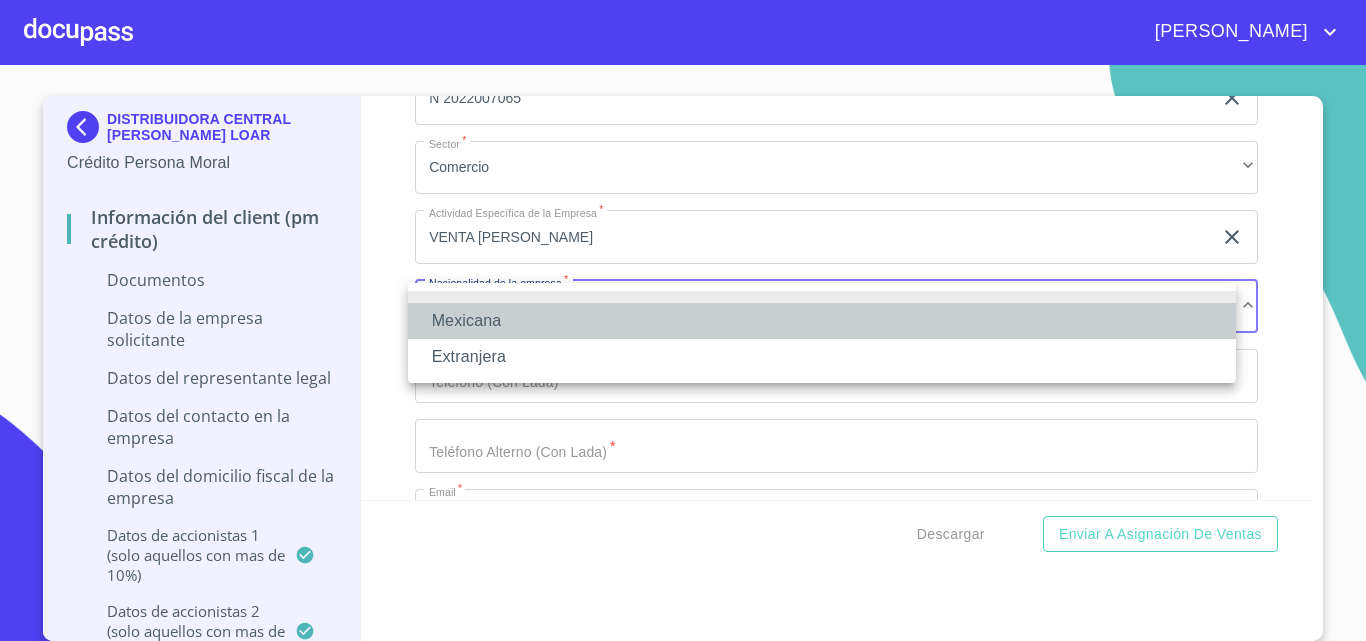 click on "Mexicana" at bounding box center (822, 321) 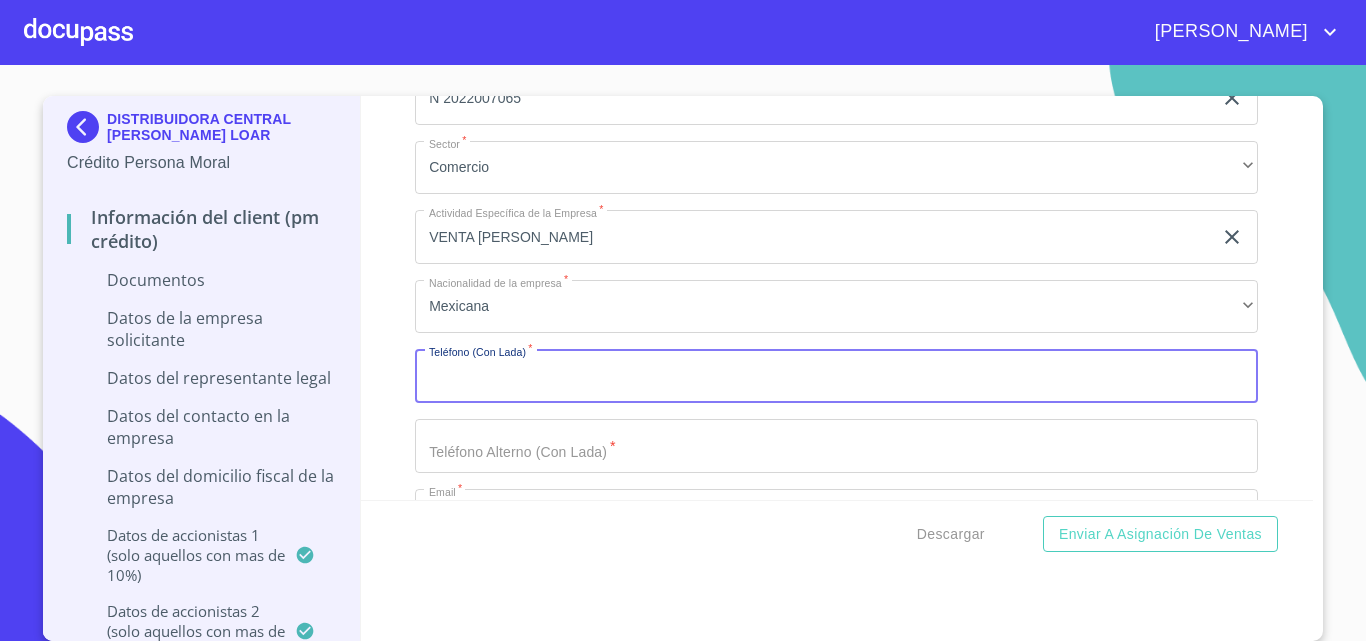 click on "Documento de identificación representante legal.   *" at bounding box center [836, 376] 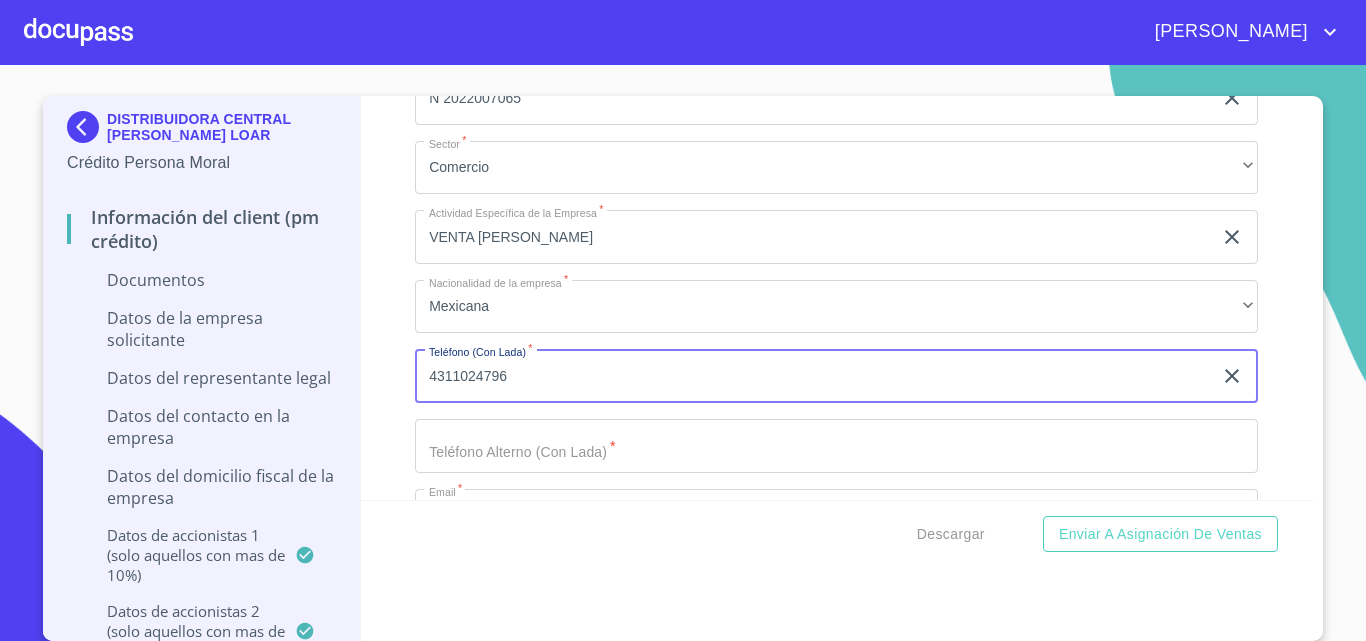 type on "4311024796" 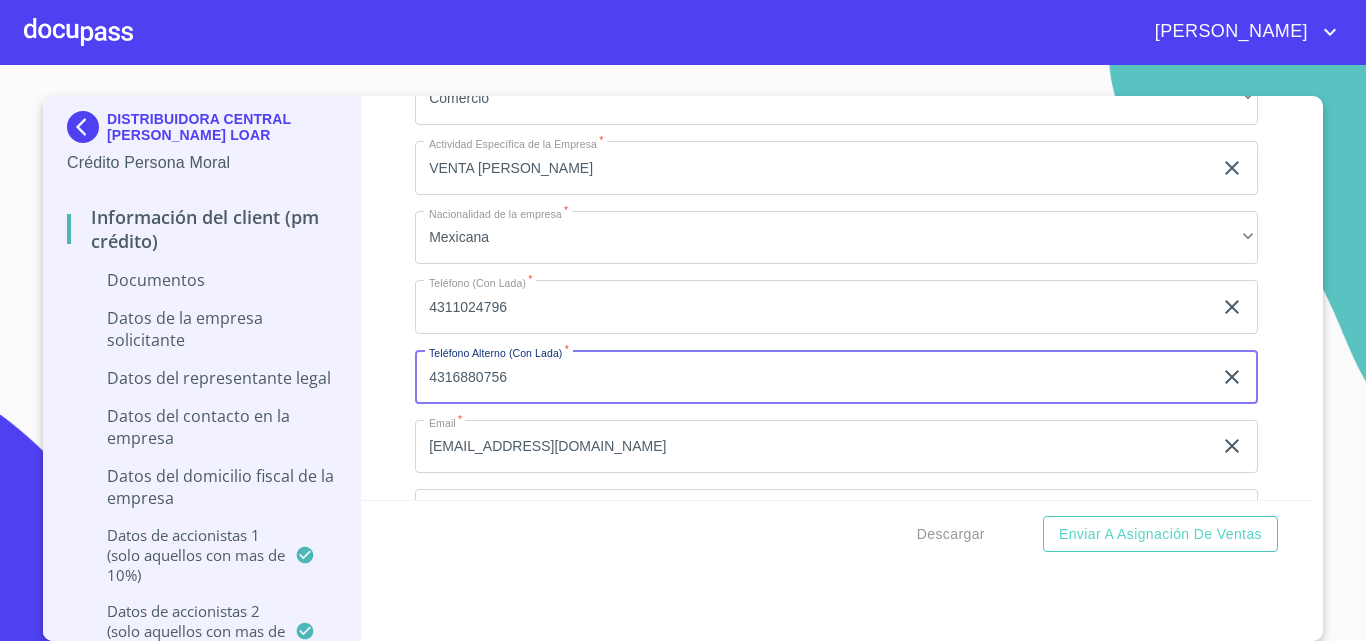 scroll, scrollTop: 10811, scrollLeft: 0, axis: vertical 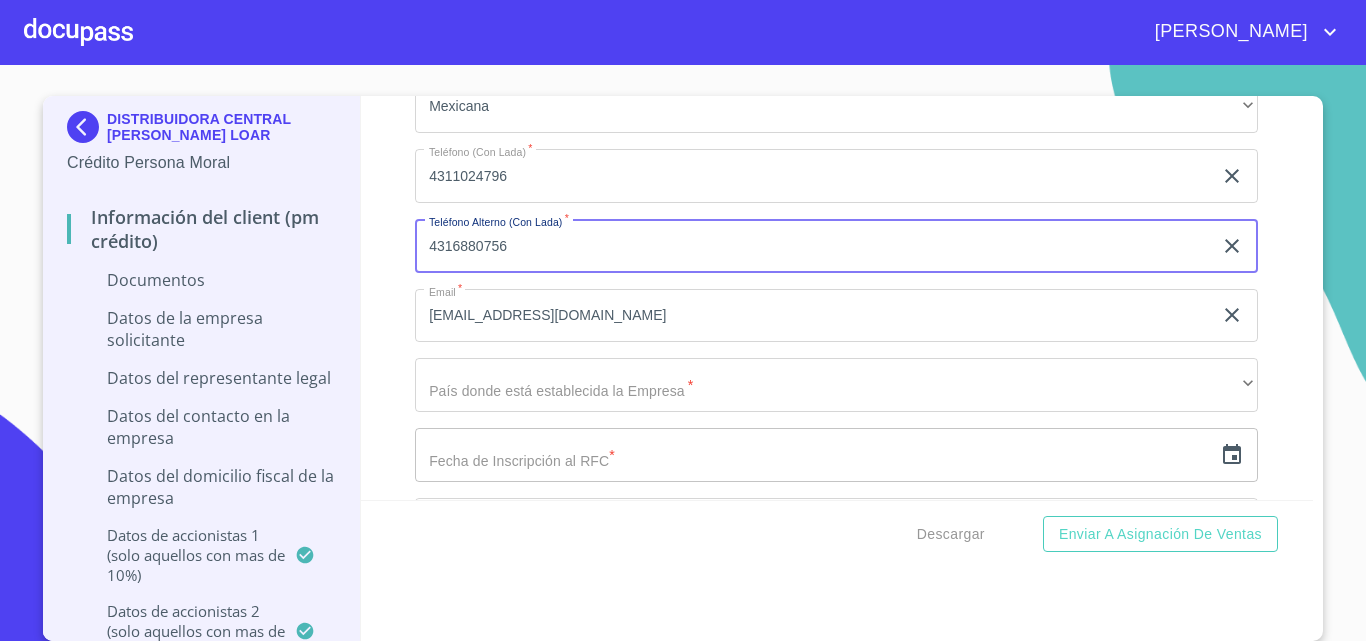 type on "4316880756" 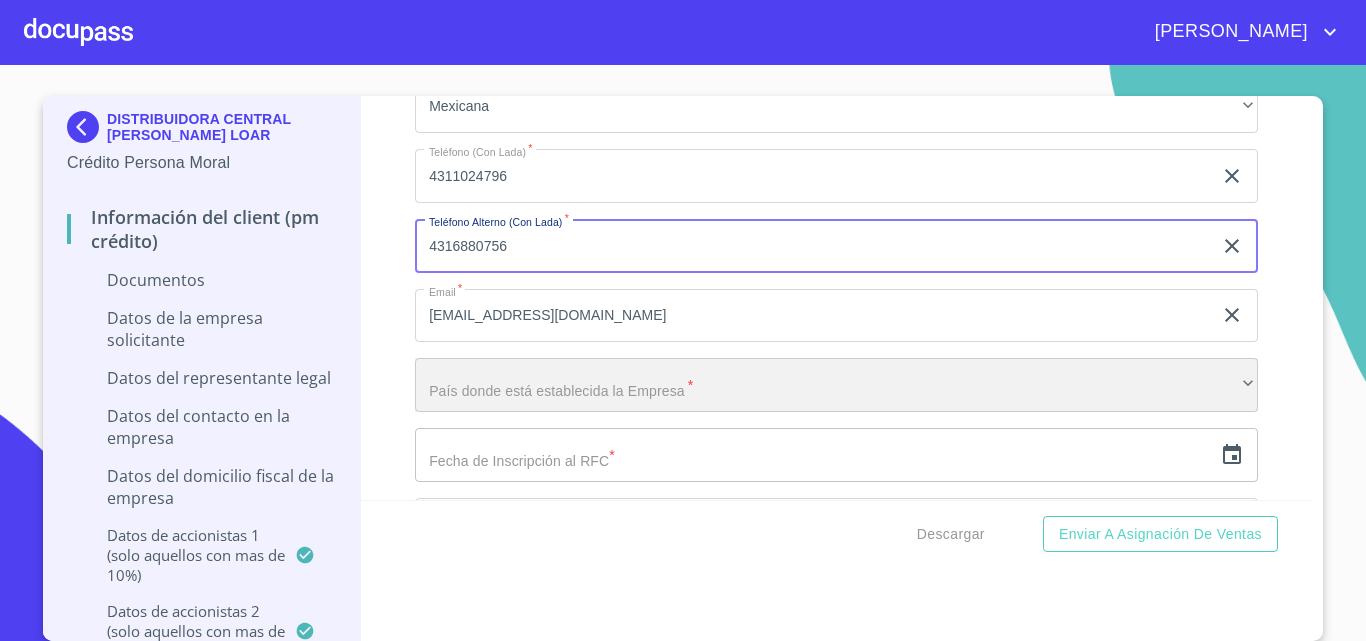 click on "​" at bounding box center (836, 385) 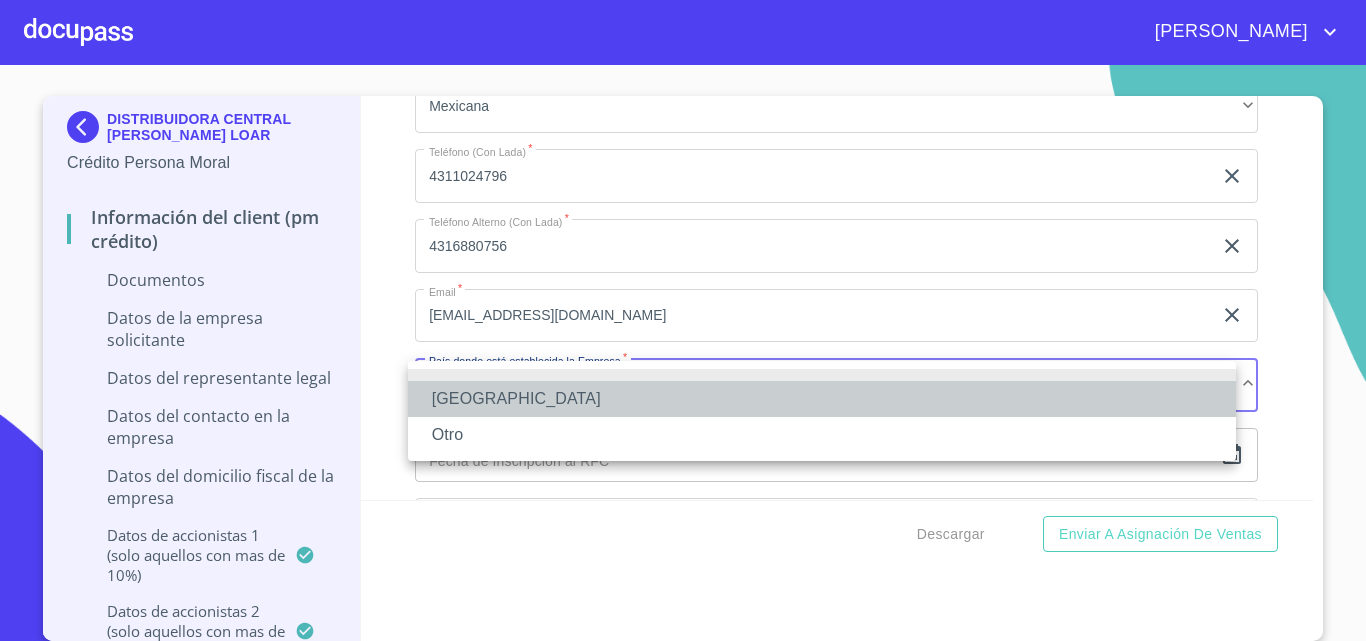 click on "[GEOGRAPHIC_DATA]" at bounding box center (822, 399) 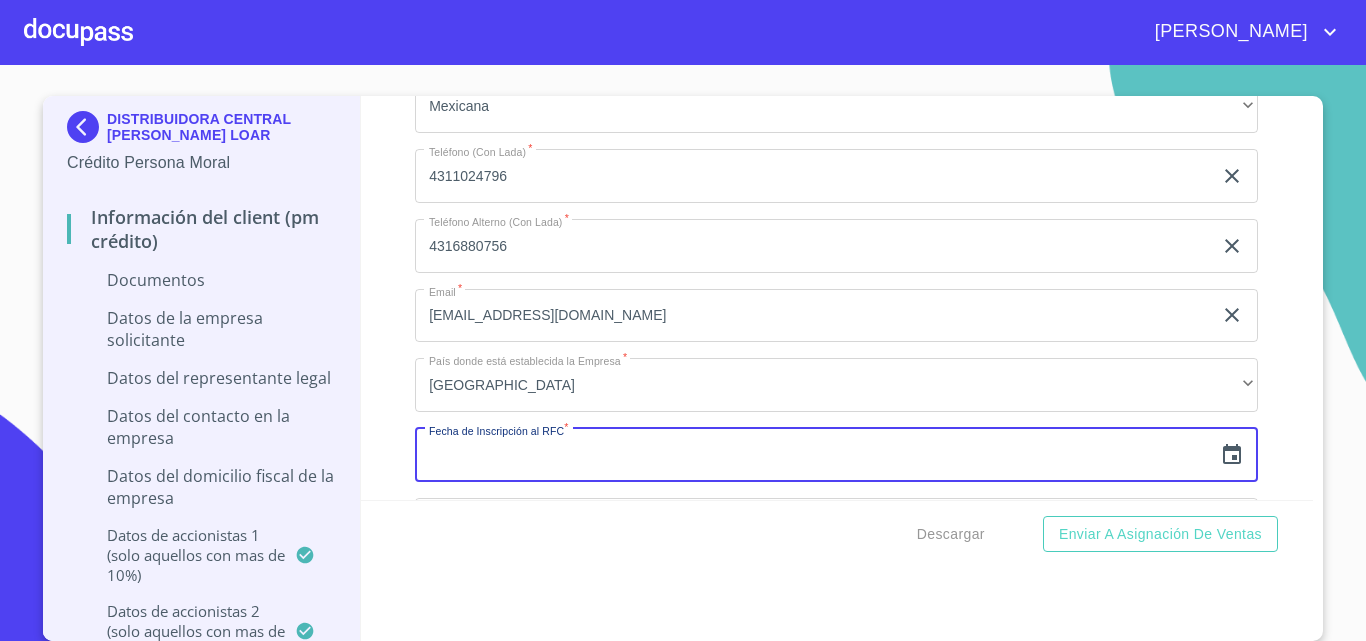 click at bounding box center [813, 455] 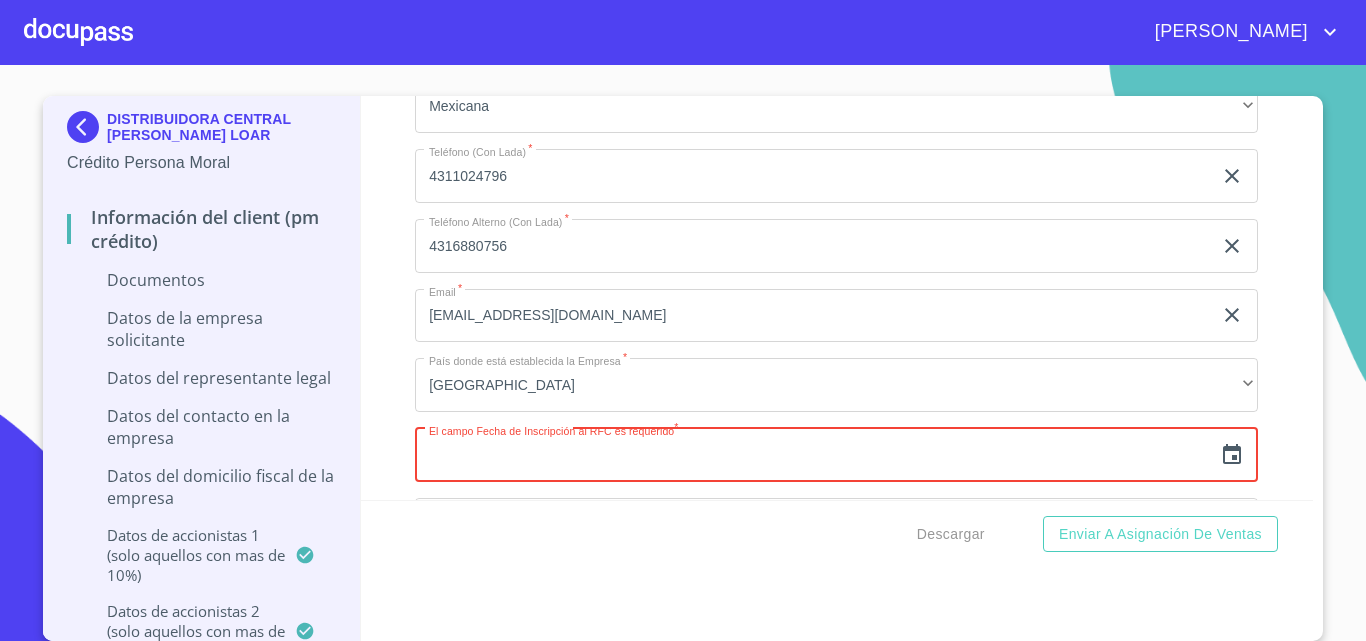 click 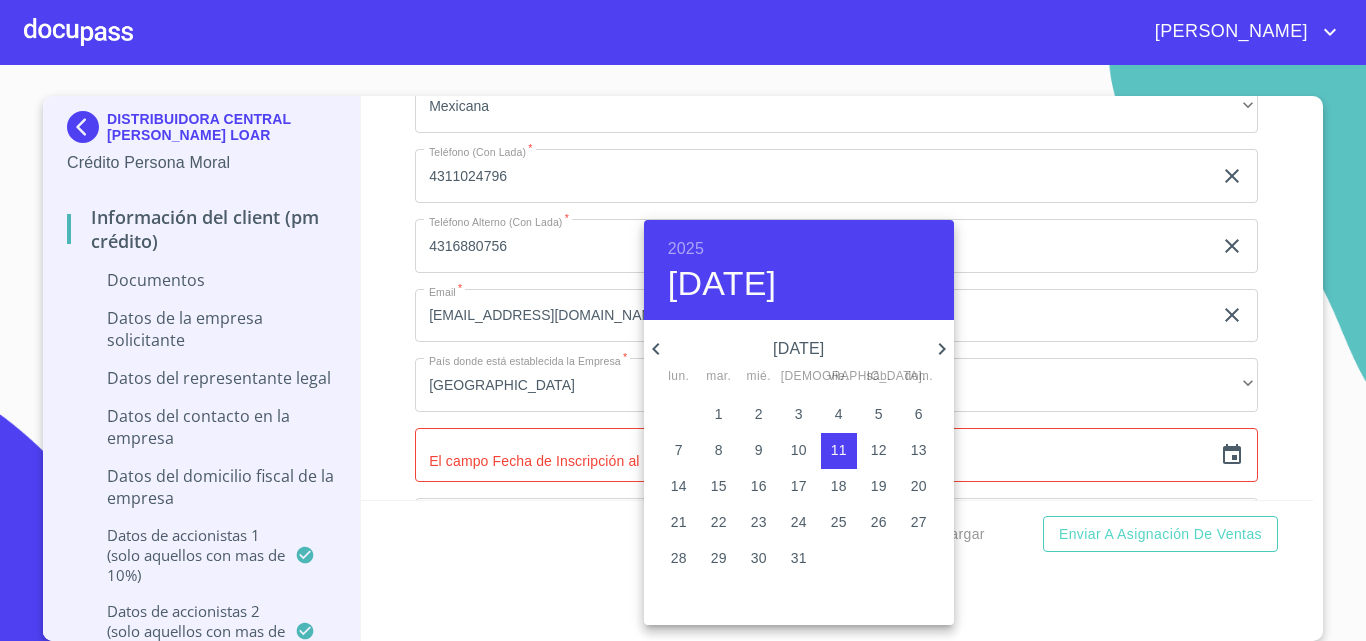 click on "2025" at bounding box center (686, 249) 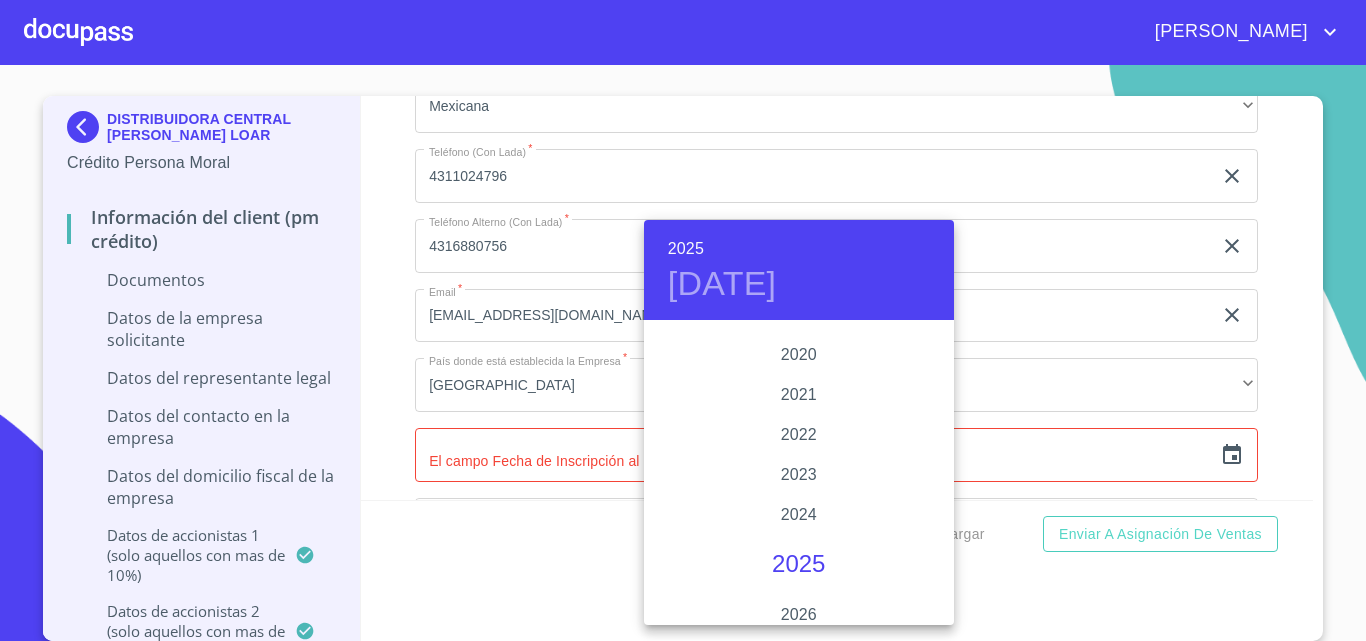 scroll, scrollTop: 3780, scrollLeft: 0, axis: vertical 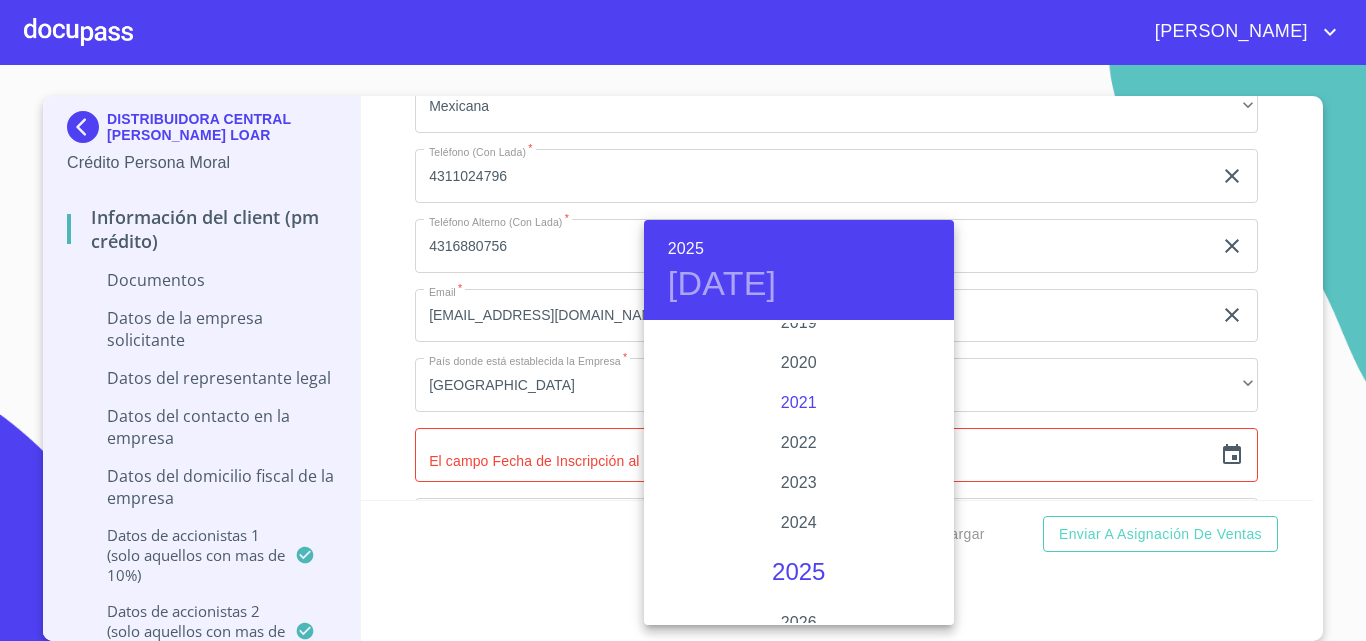 click on "2021" at bounding box center (799, 403) 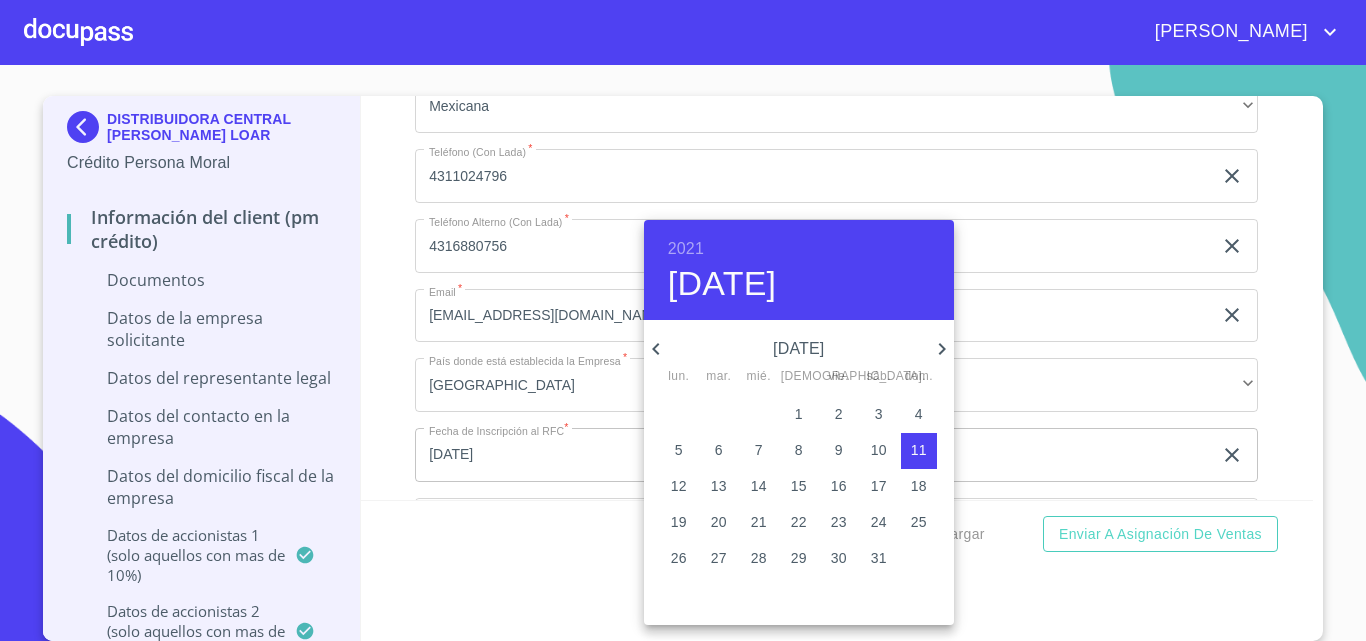 click 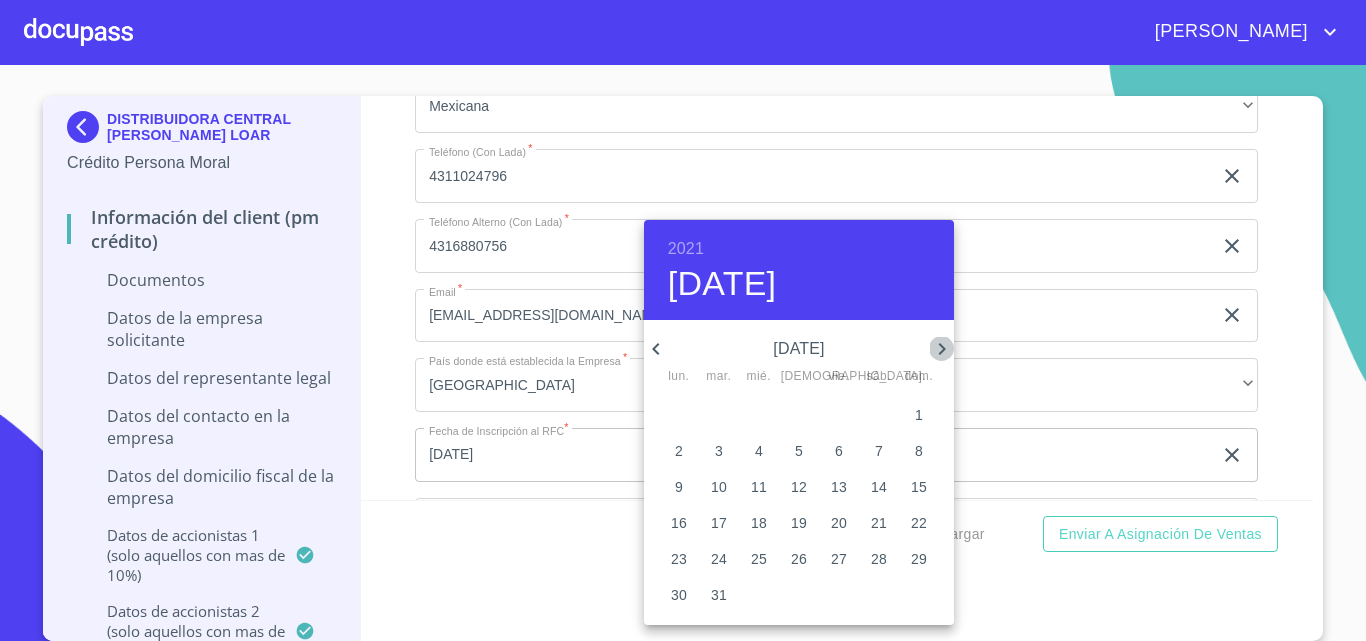 click 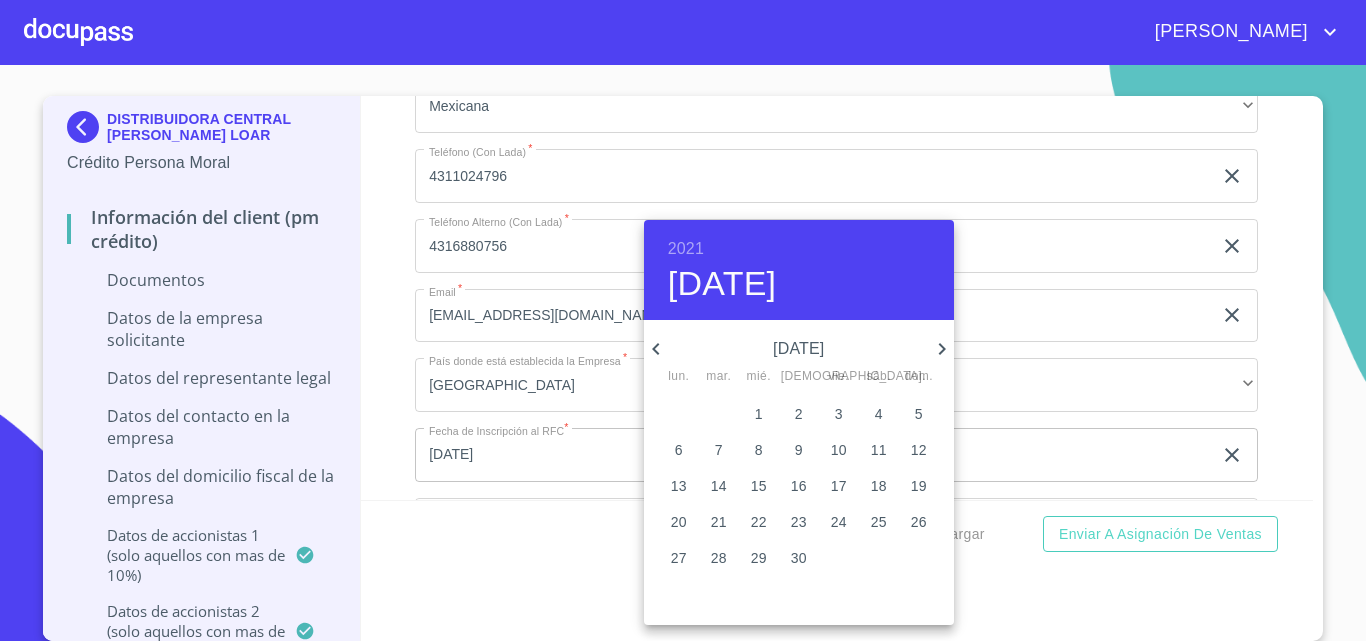 click 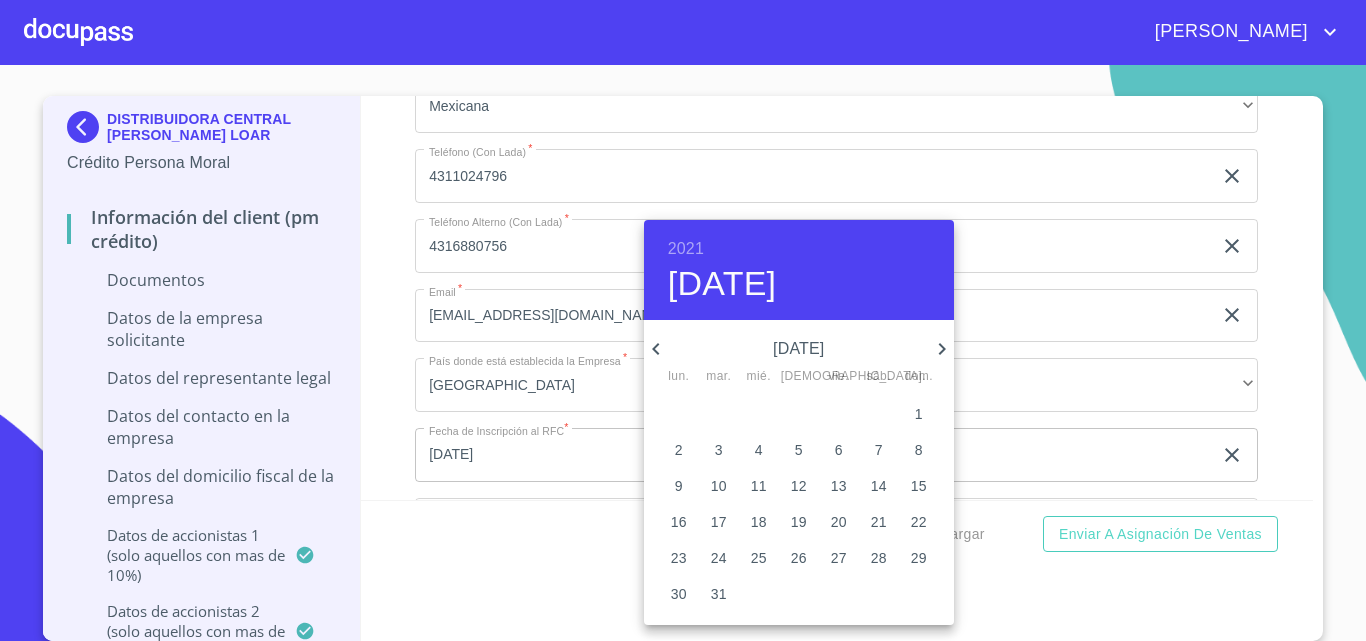click on "4" at bounding box center (759, 450) 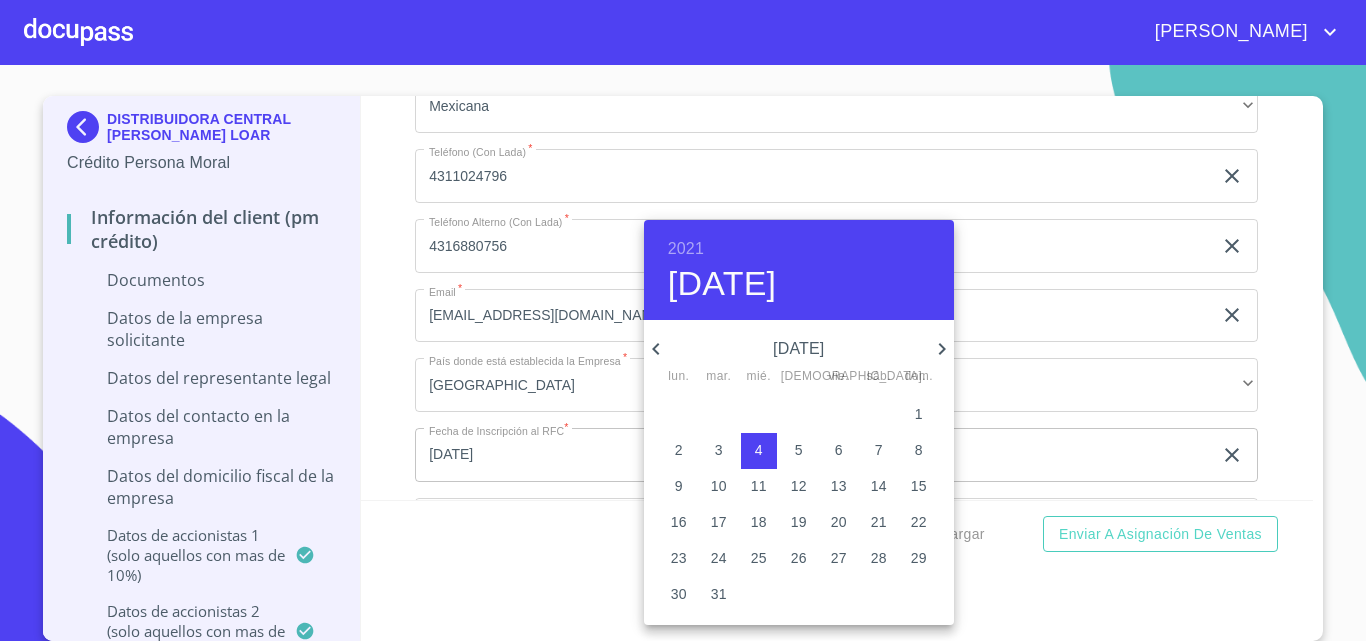 click at bounding box center (683, 320) 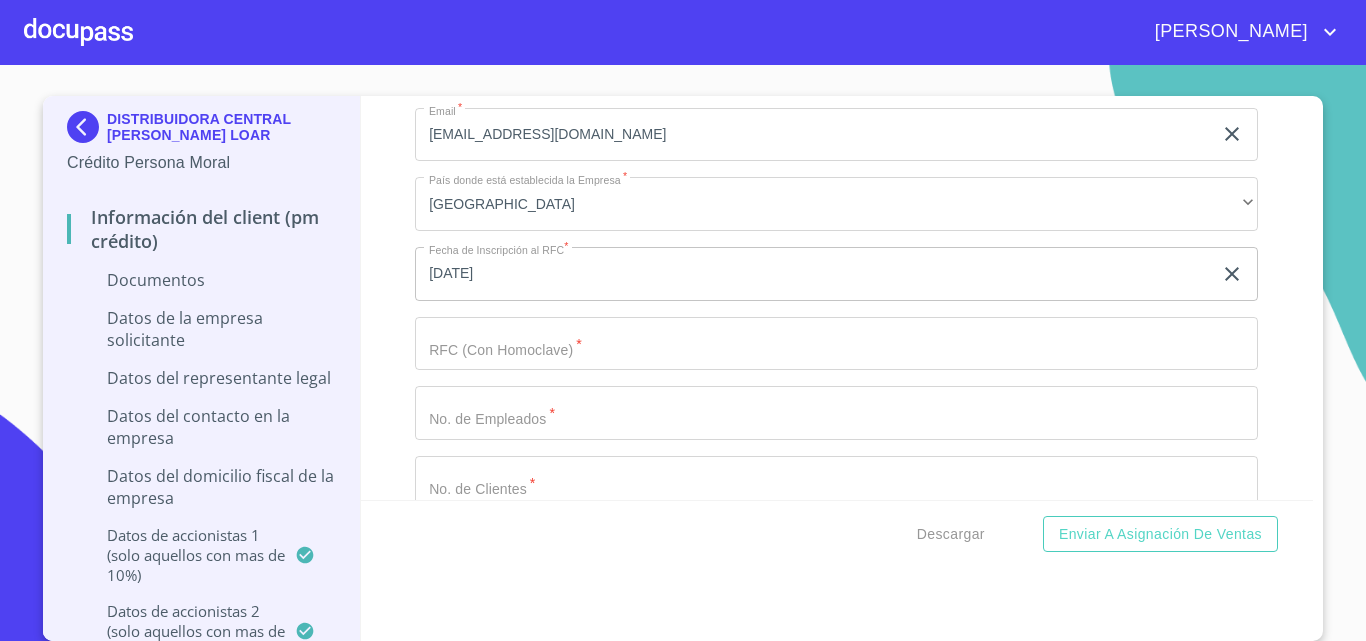 scroll, scrollTop: 11011, scrollLeft: 0, axis: vertical 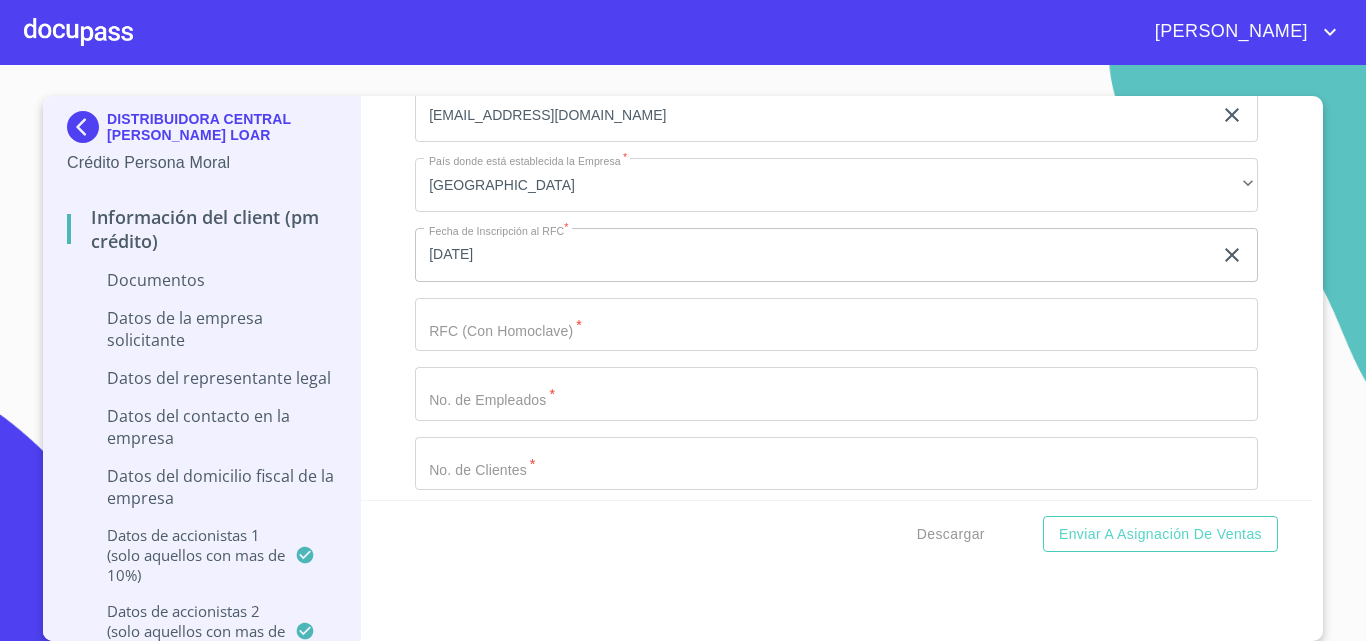 click on "Documento de identificación representante legal.   *" at bounding box center (813, -372) 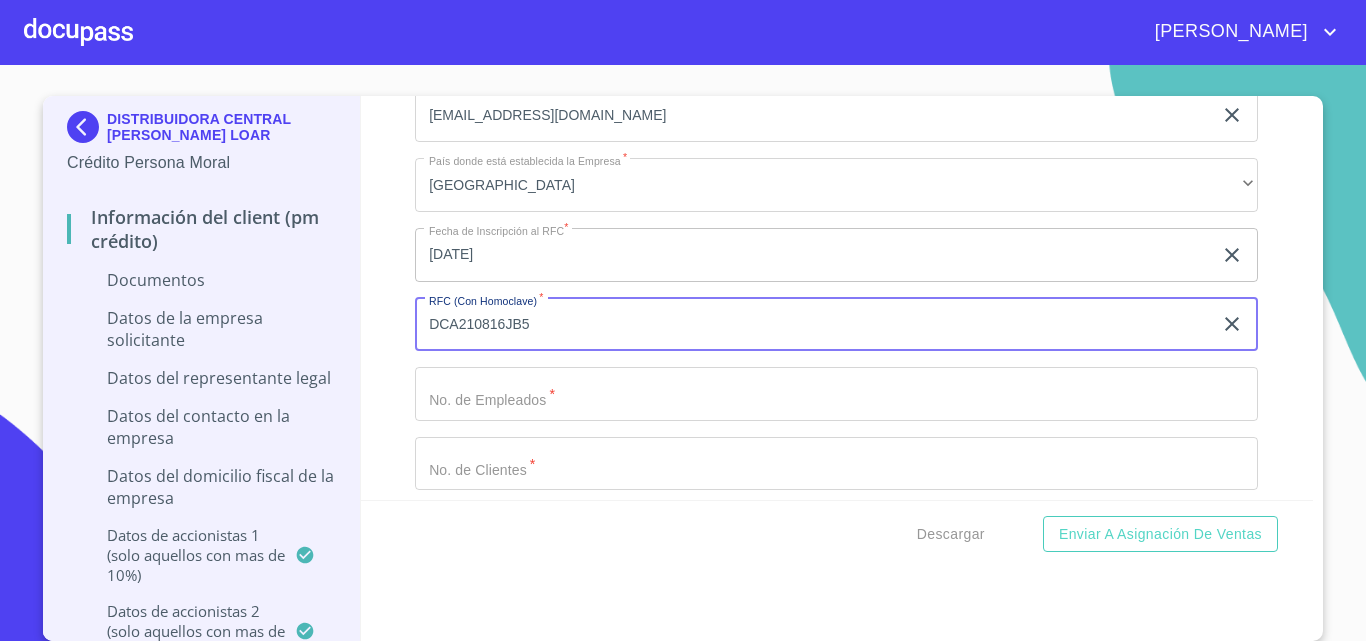 scroll, scrollTop: 11111, scrollLeft: 0, axis: vertical 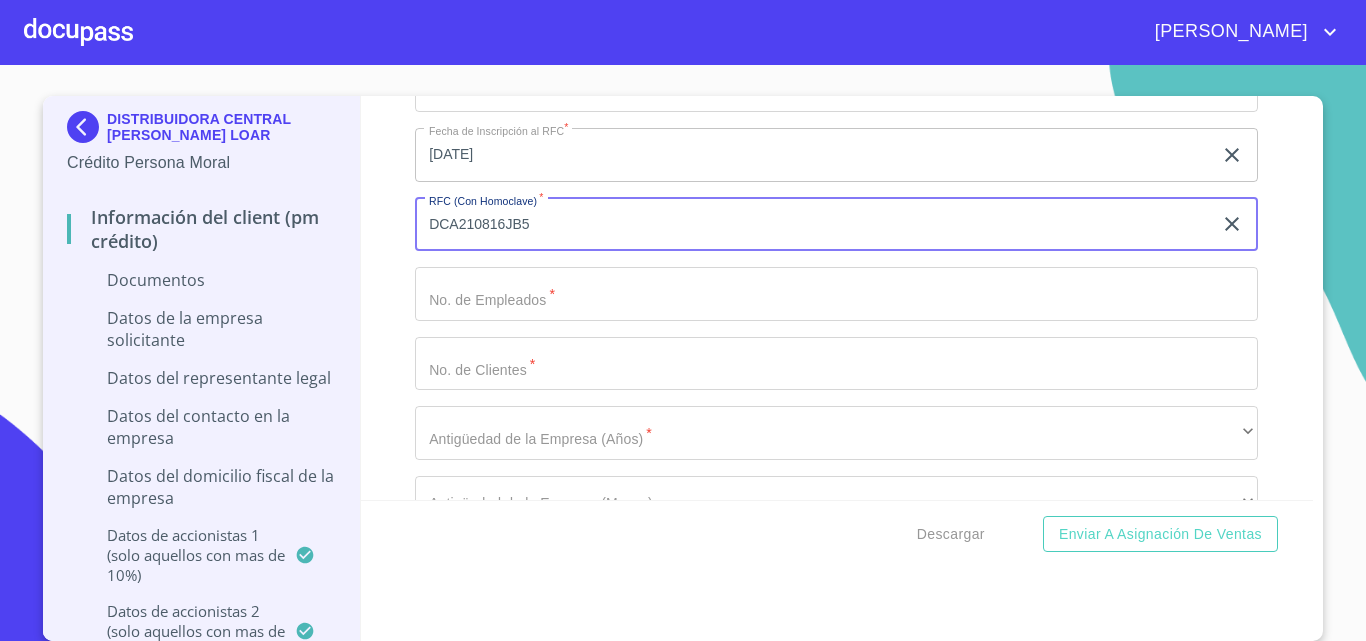 type on "DCA210816JB5" 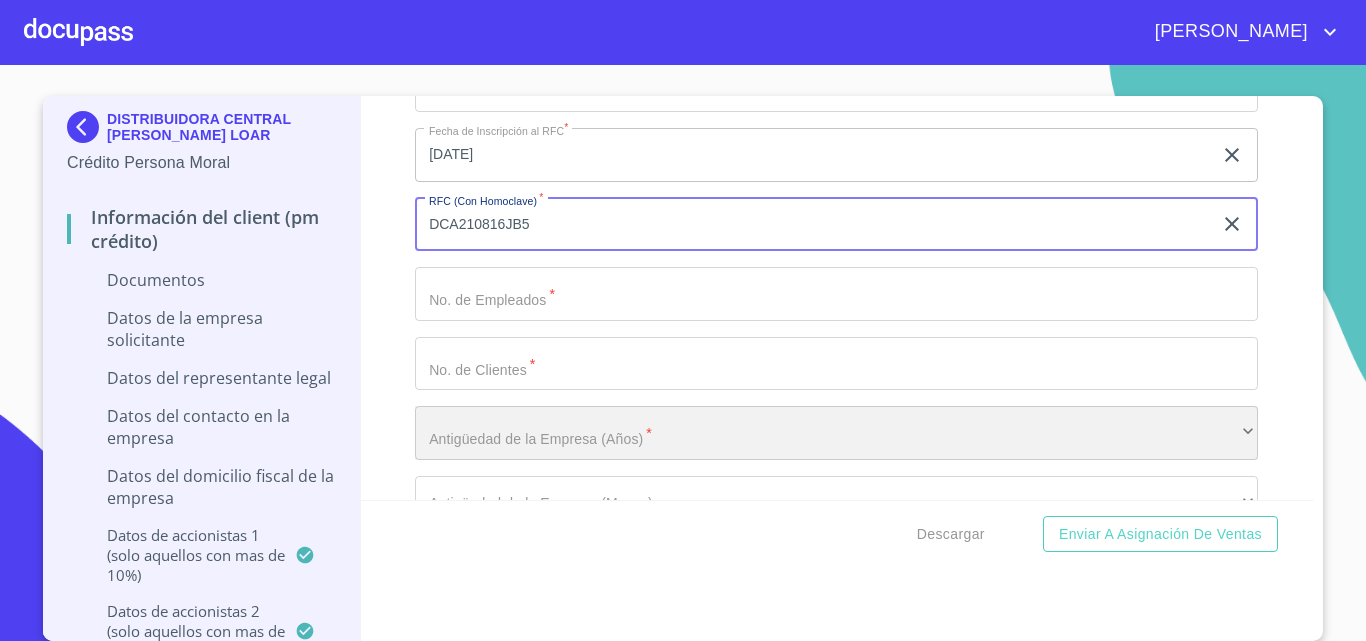 click on "​" at bounding box center [836, 433] 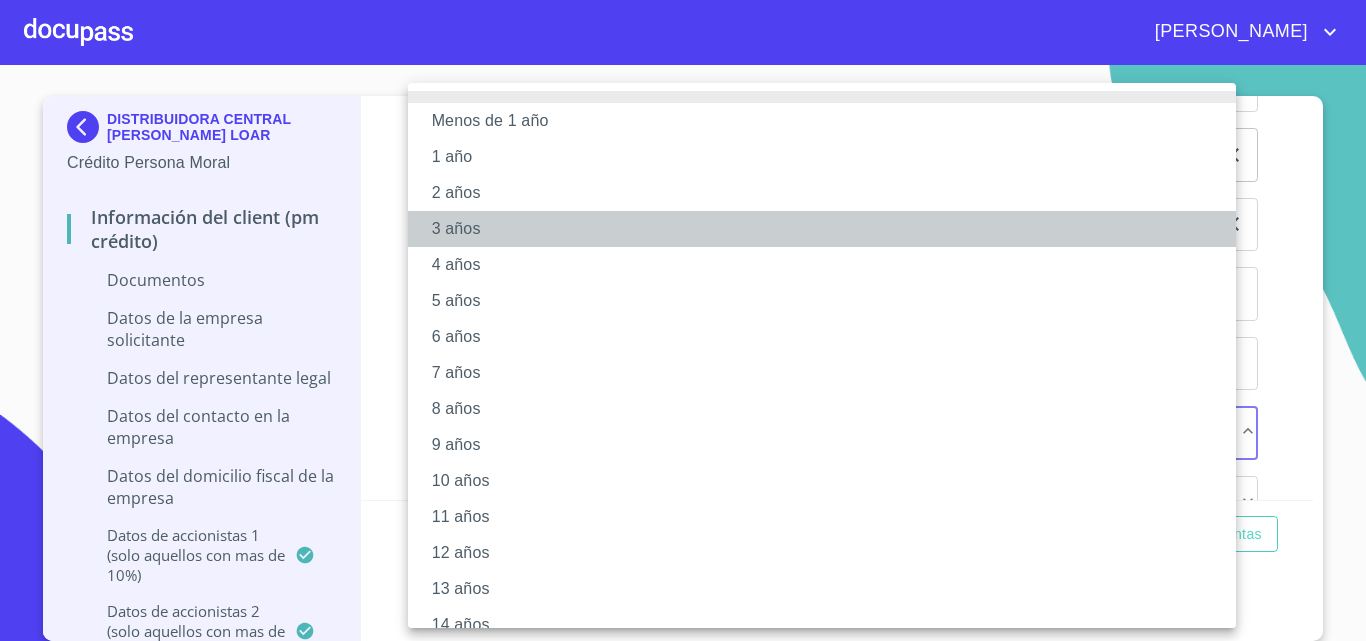 click on "3 años" at bounding box center [829, 229] 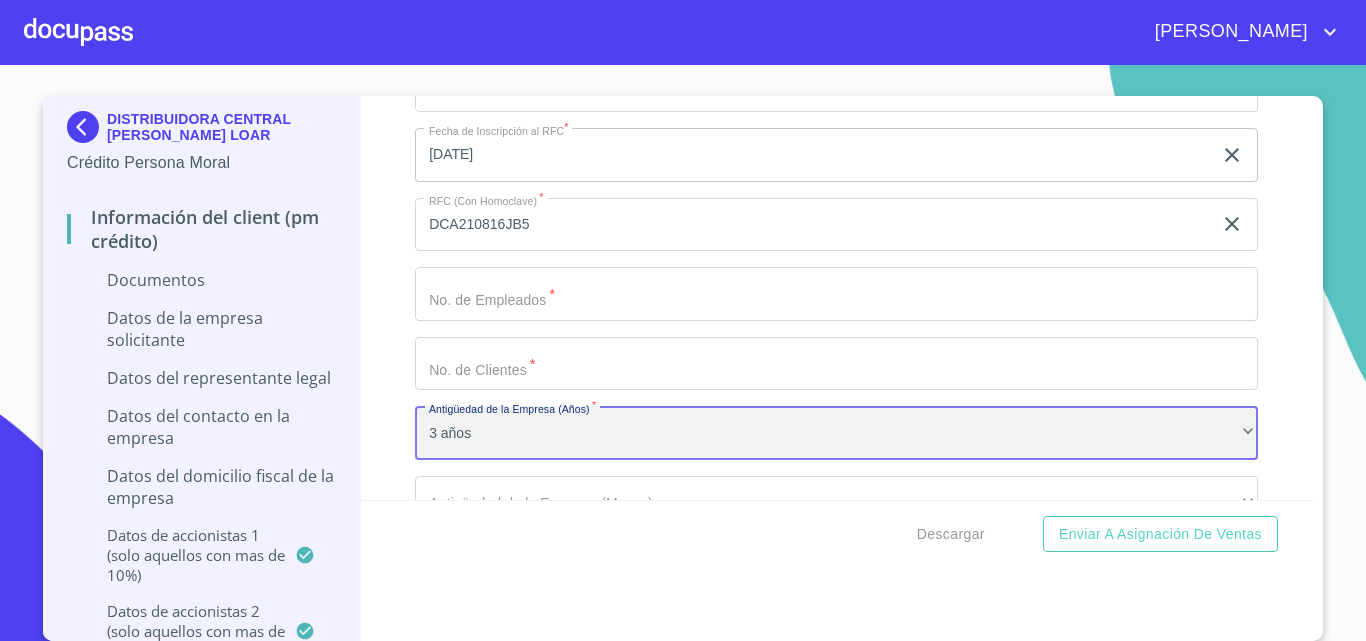 scroll, scrollTop: 11211, scrollLeft: 0, axis: vertical 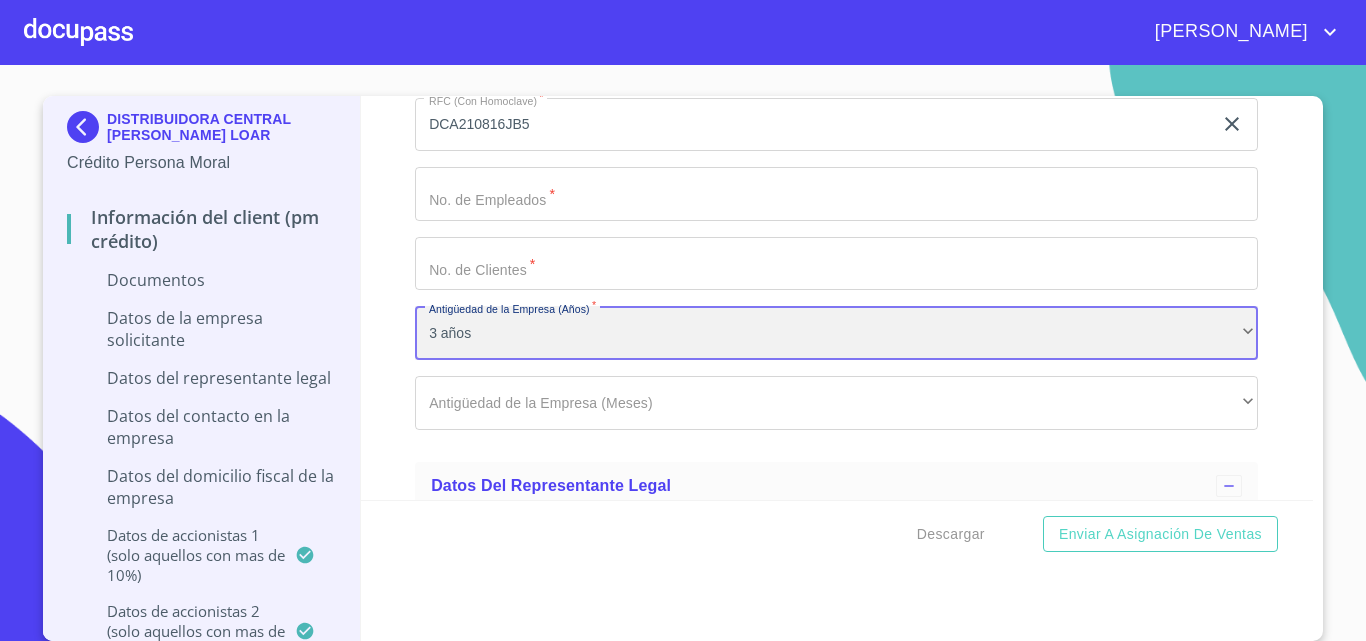 click on "3 años" at bounding box center (836, 333) 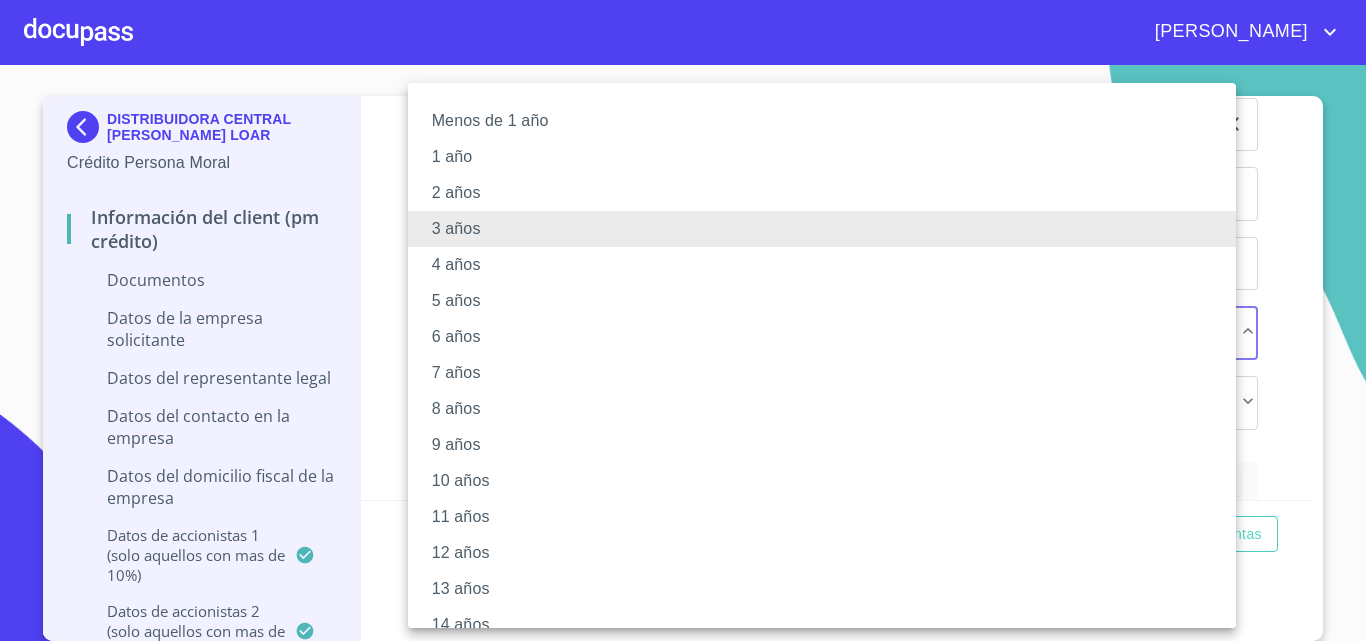 click on "4 años" at bounding box center [829, 265] 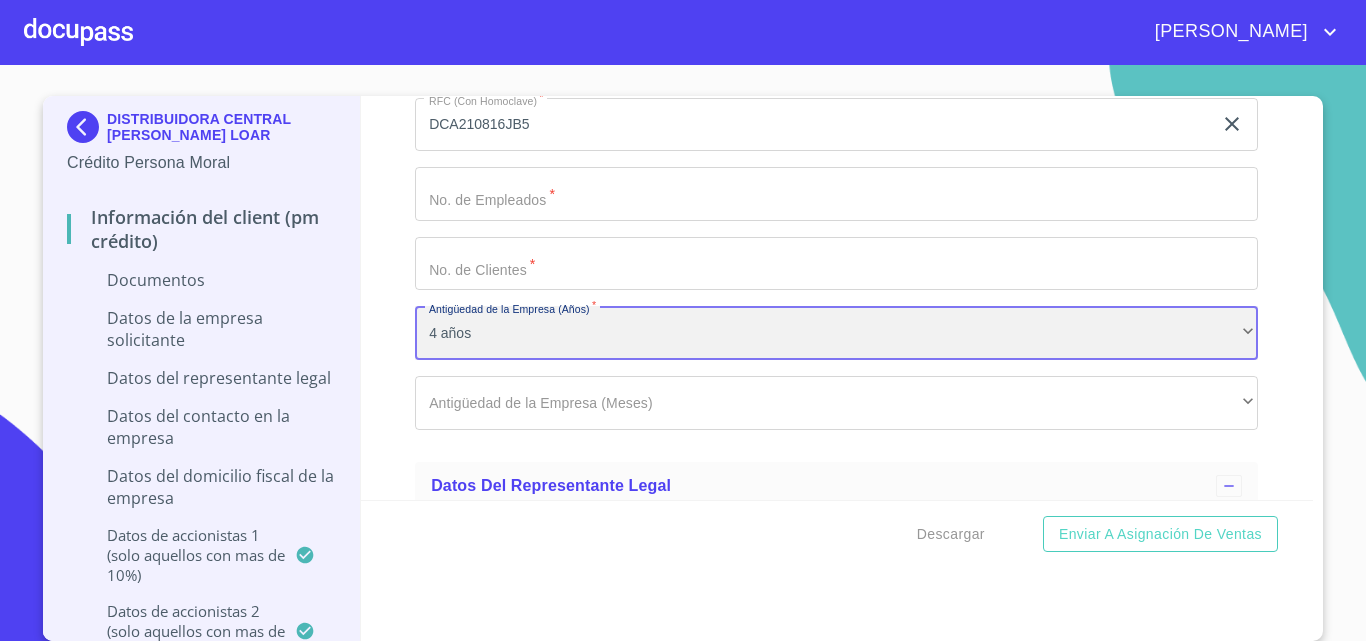 click on "4 años" at bounding box center [836, 333] 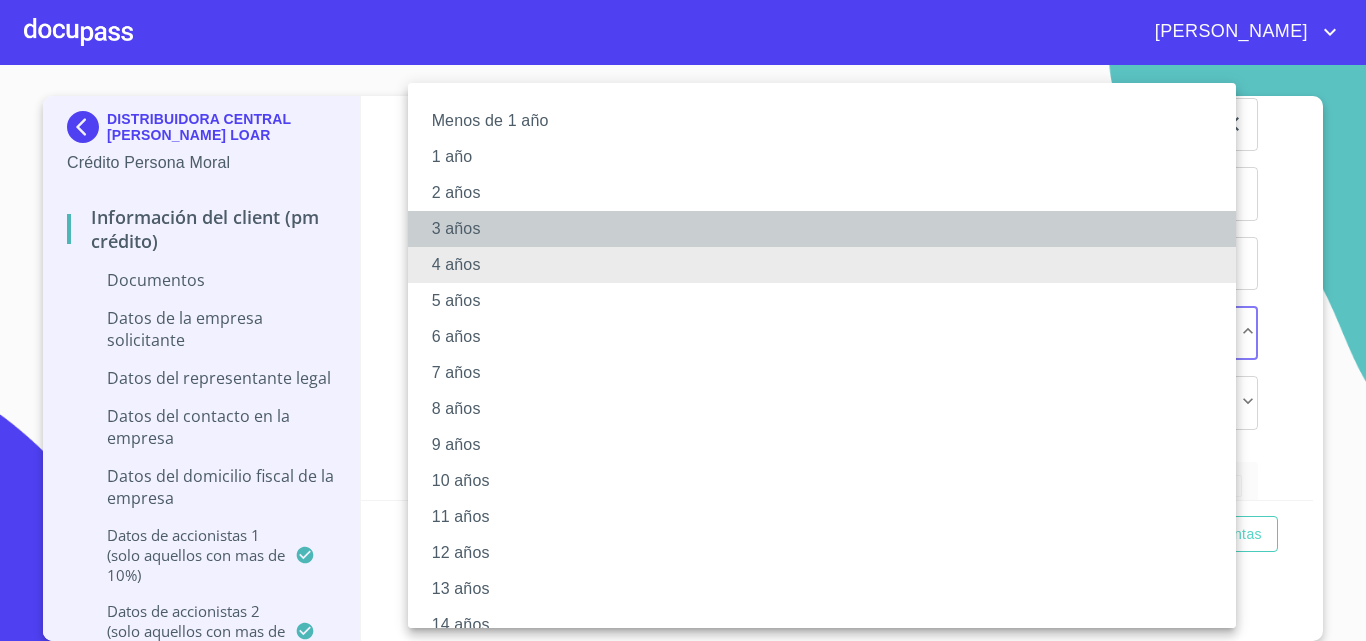 click on "3 años" at bounding box center [829, 229] 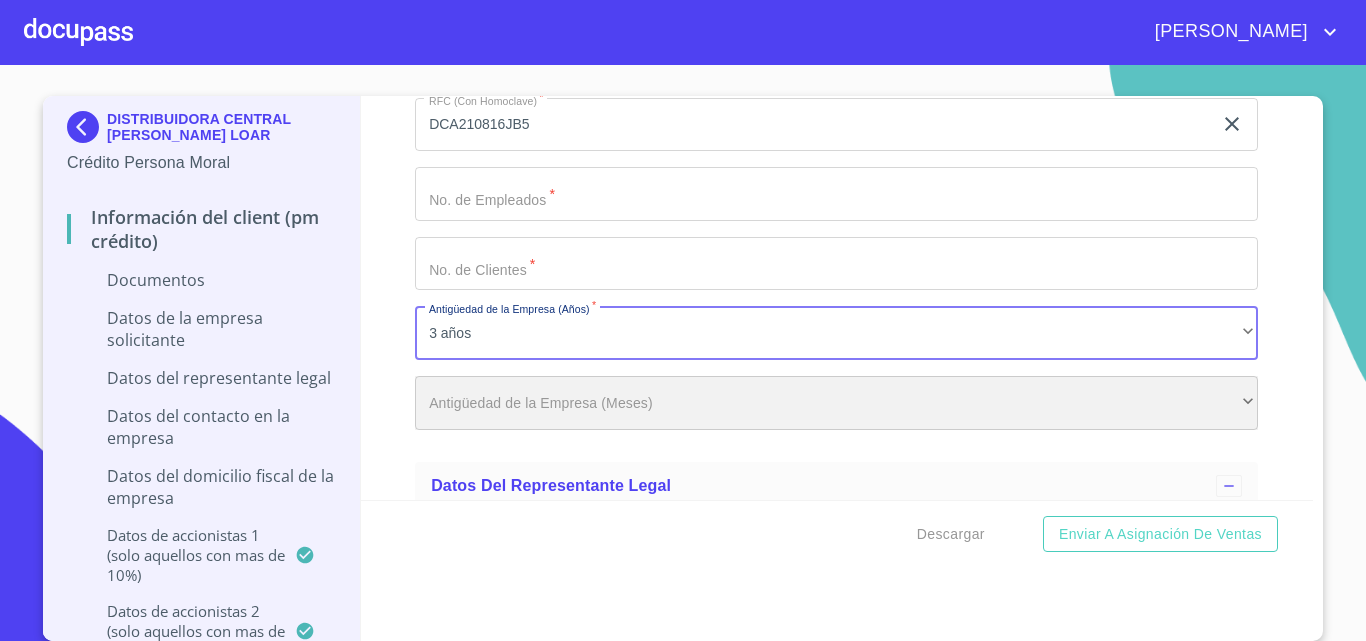 click on "​" at bounding box center (836, 403) 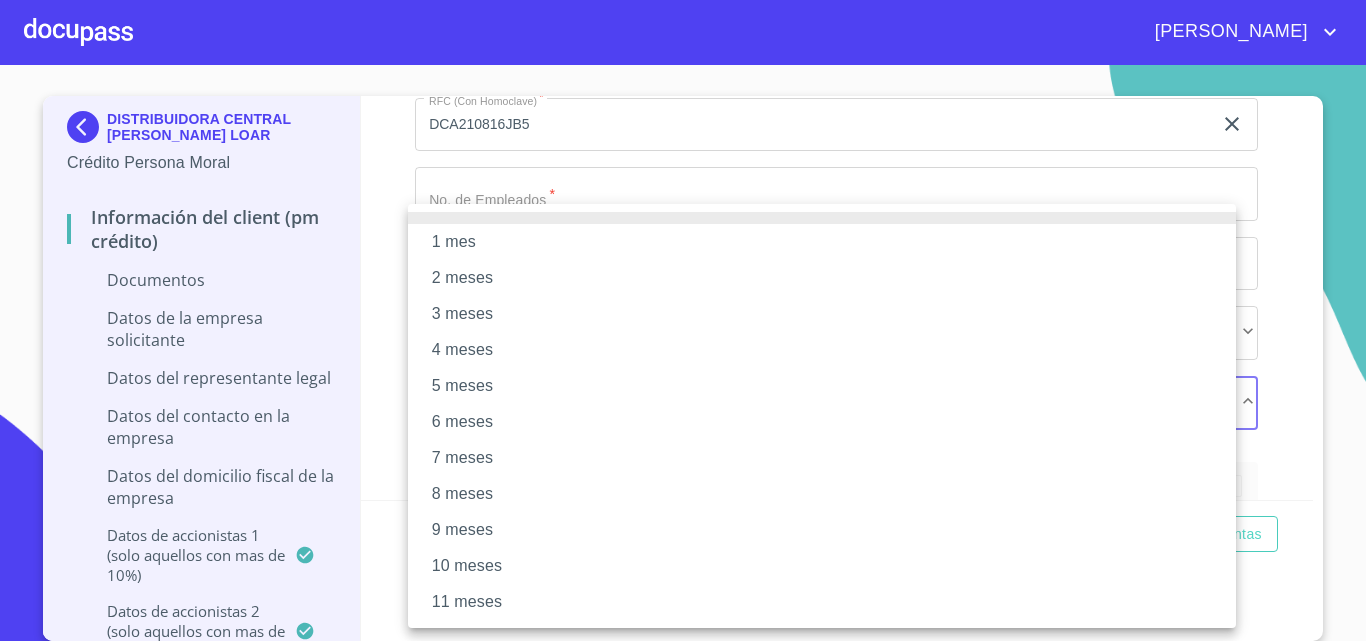 type 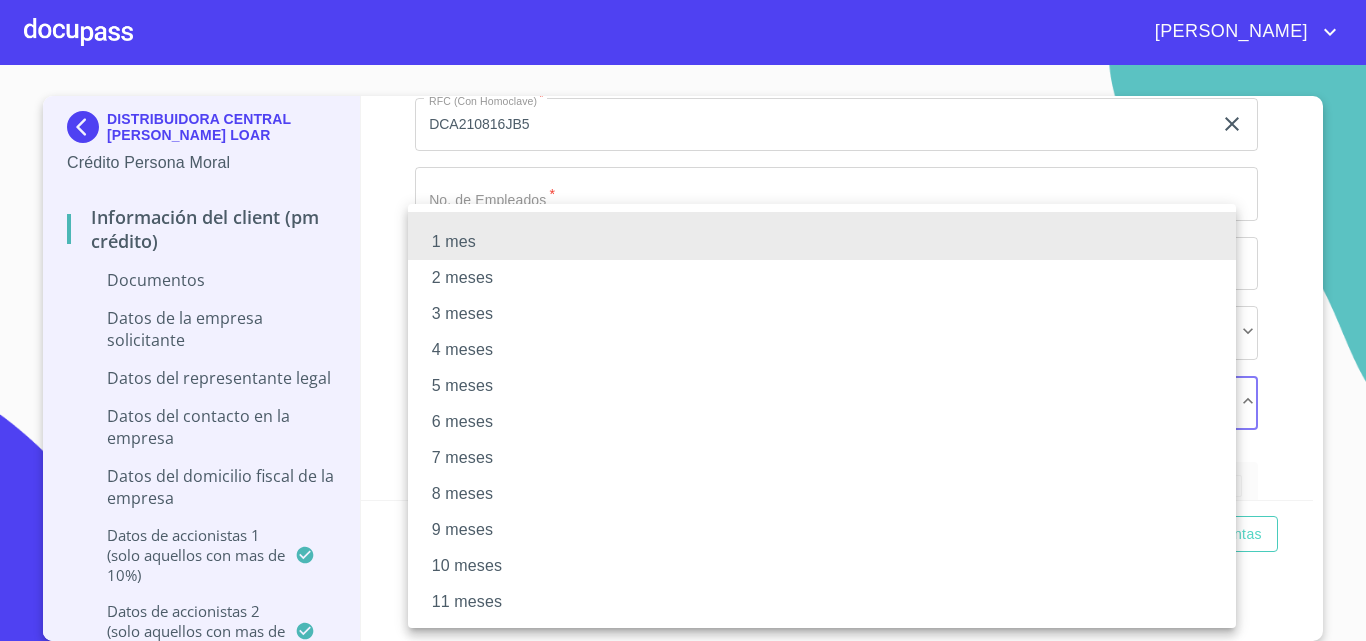 type 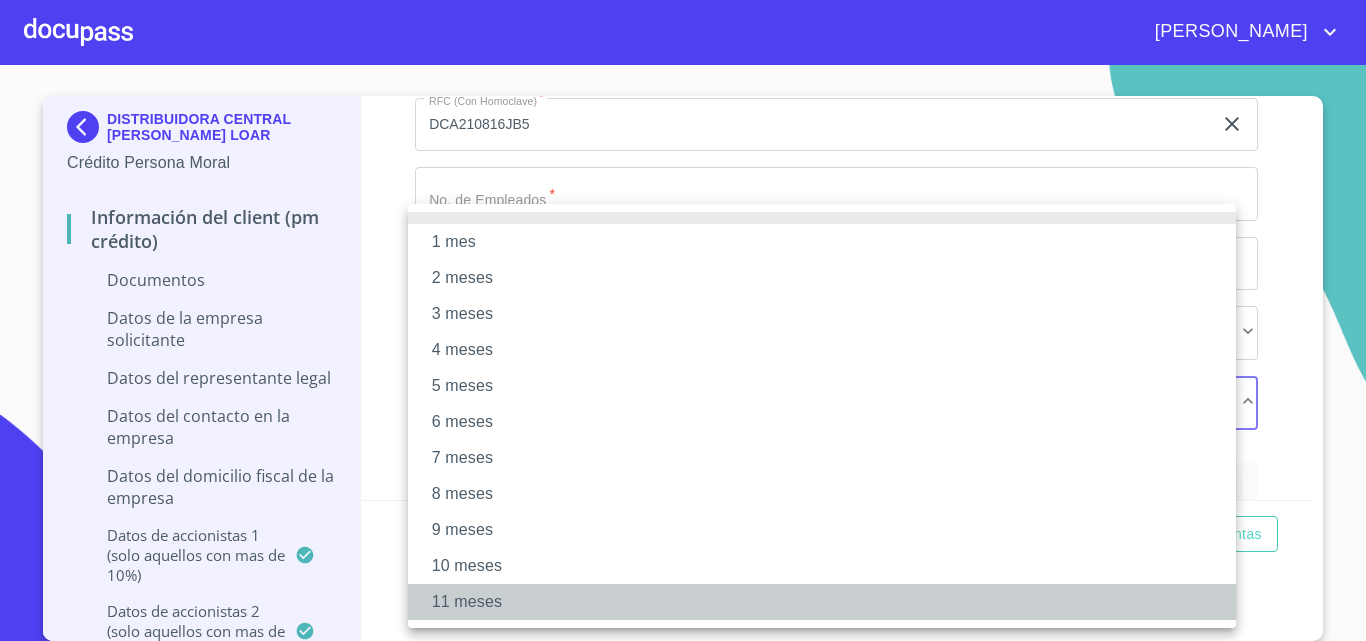 click on "11 meses" at bounding box center (822, 602) 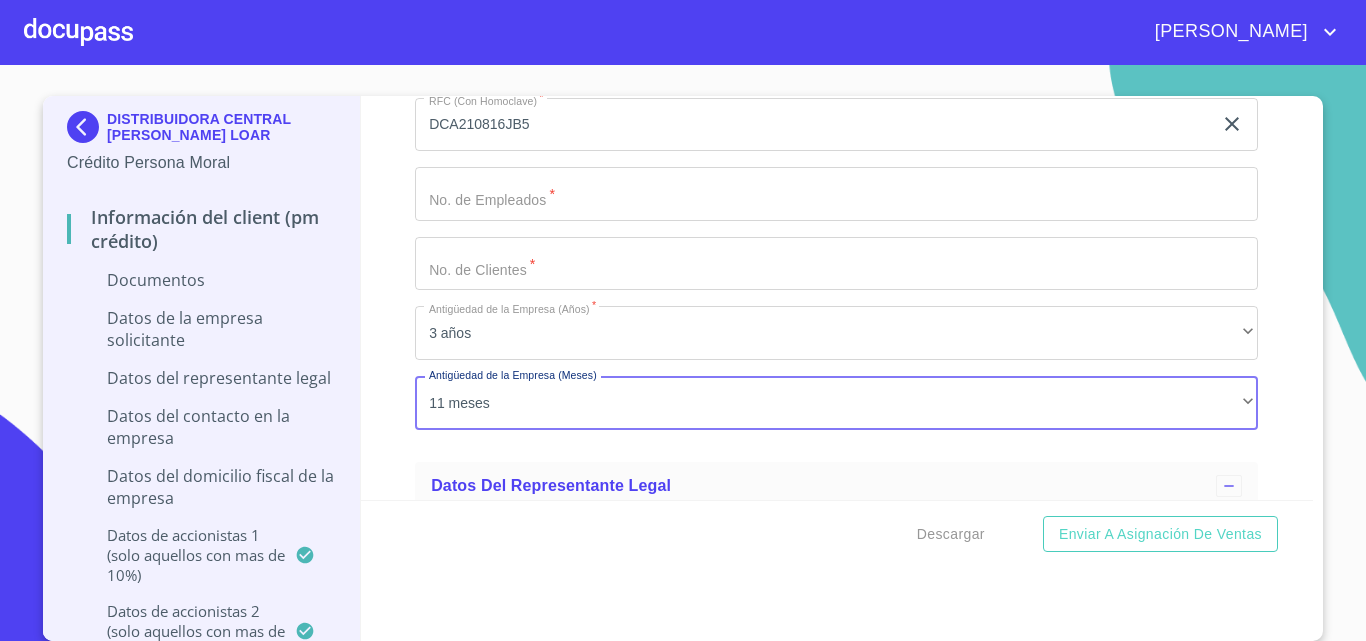 click on "Información del Client (PM crédito)   Documentos Documento de identificación representante legal.   * INE ​ Identificación Oficial Representante Legal * Identificación Oficial Representante Legal Identificación Oficial Representante Legal Comprobante de Domicilio Empresa * Arrastra o selecciona el (los) documento(s) para agregar Fuente de ingresos   * Independiente/Dueño de negocio/Persona Moral ​ Comprobante de Ingresos mes 1 * Comprobante de Ingresos mes 1 Comprobante de Ingresos mes 1 Comprobante de Ingresos mes 2 * Comprobante de Ingresos mes 2 Comprobante de Ingresos mes 2 Comprobante de Ingresos mes 3 * Comprobante de Ingresos mes 3 Comprobante de Ingresos mes 3 Constancia de Situación Fiscal Empresa * Constancia de Situación Fiscal Empresa Constancia de Situación Fiscal Empresa Acta Constitutiva con poderes * Acta Constitutiva con poderes Acta Constitutiva con poderes Declaración Anual con Acuse * Declaración Anual con Acuse Declaración Anual con Acuse   * INE ​ * * * *   * *" at bounding box center [837, 298] 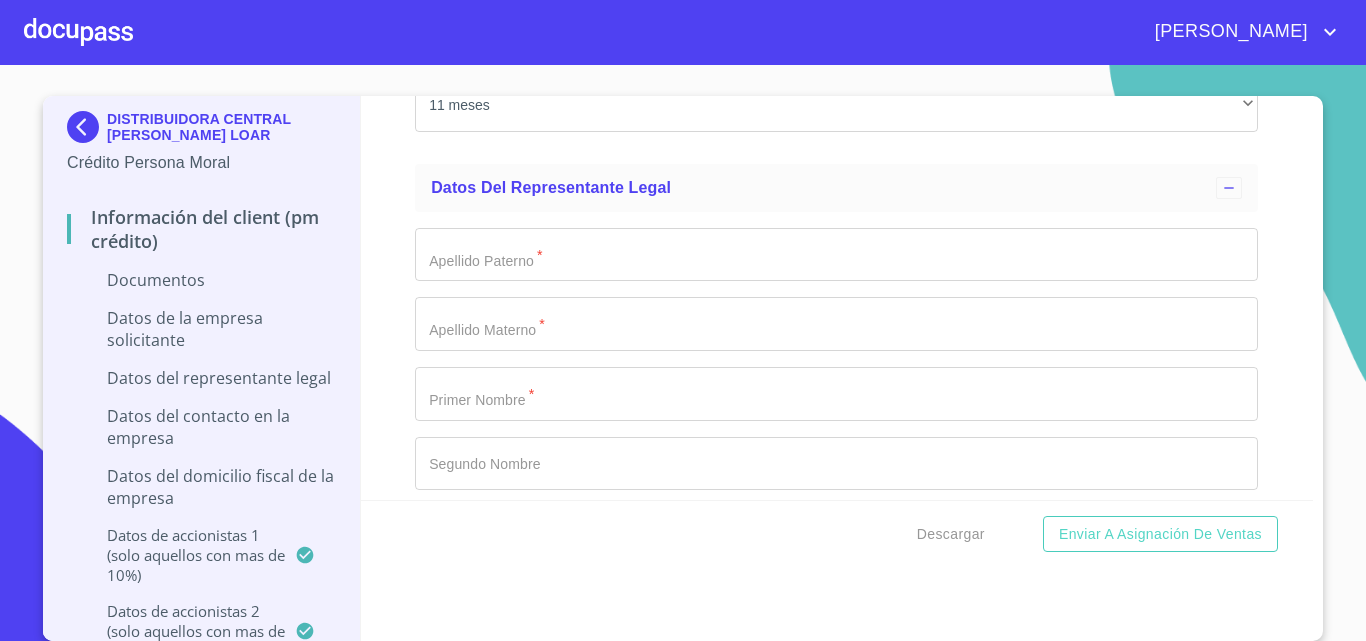 scroll, scrollTop: 11511, scrollLeft: 0, axis: vertical 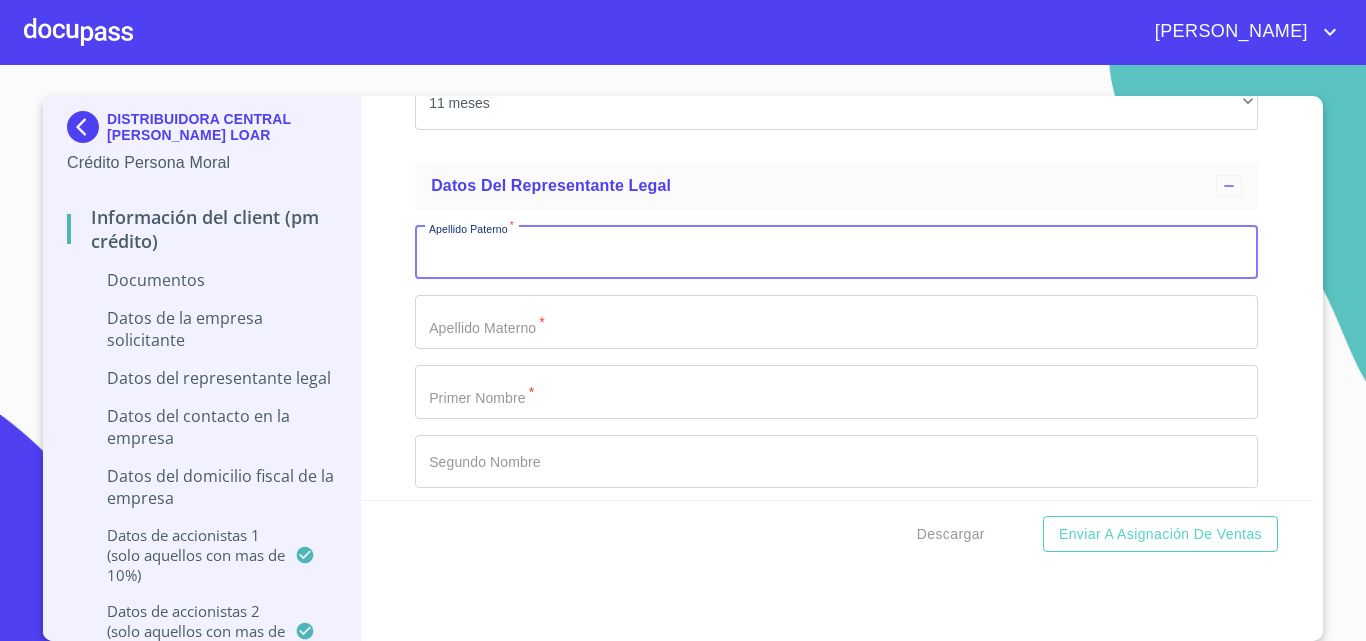 click on "Documento de identificación representante legal.   *" at bounding box center (836, 253) 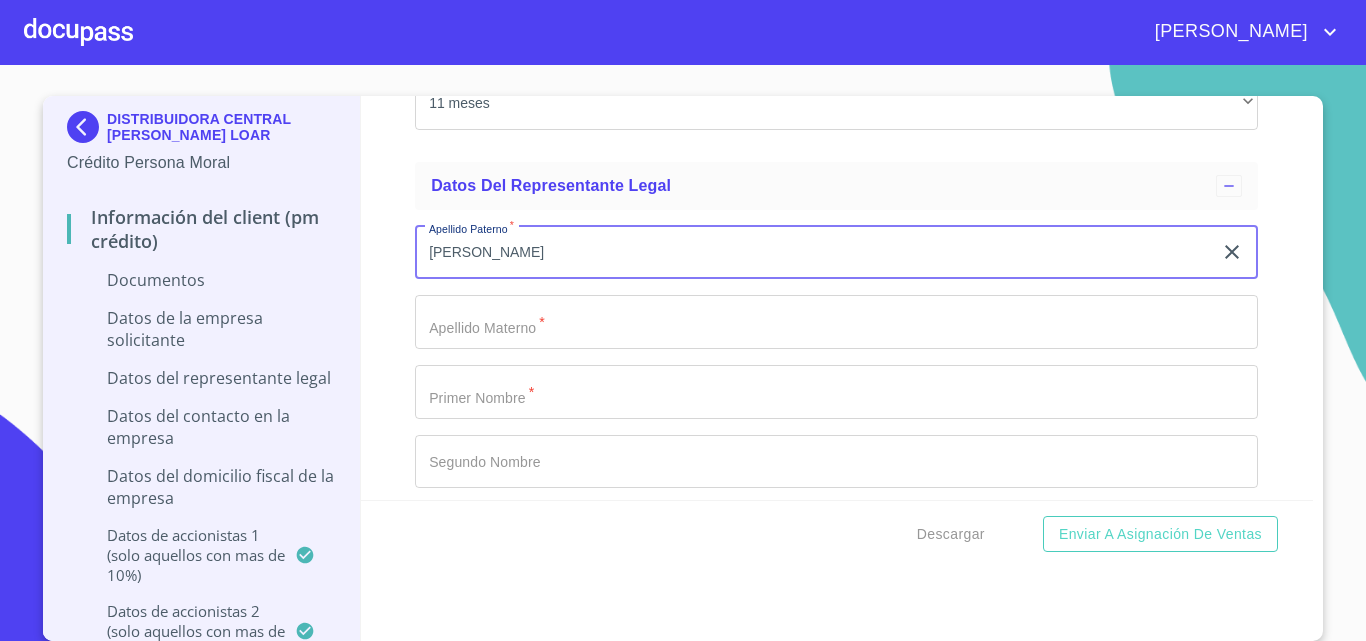 type on "[PERSON_NAME]" 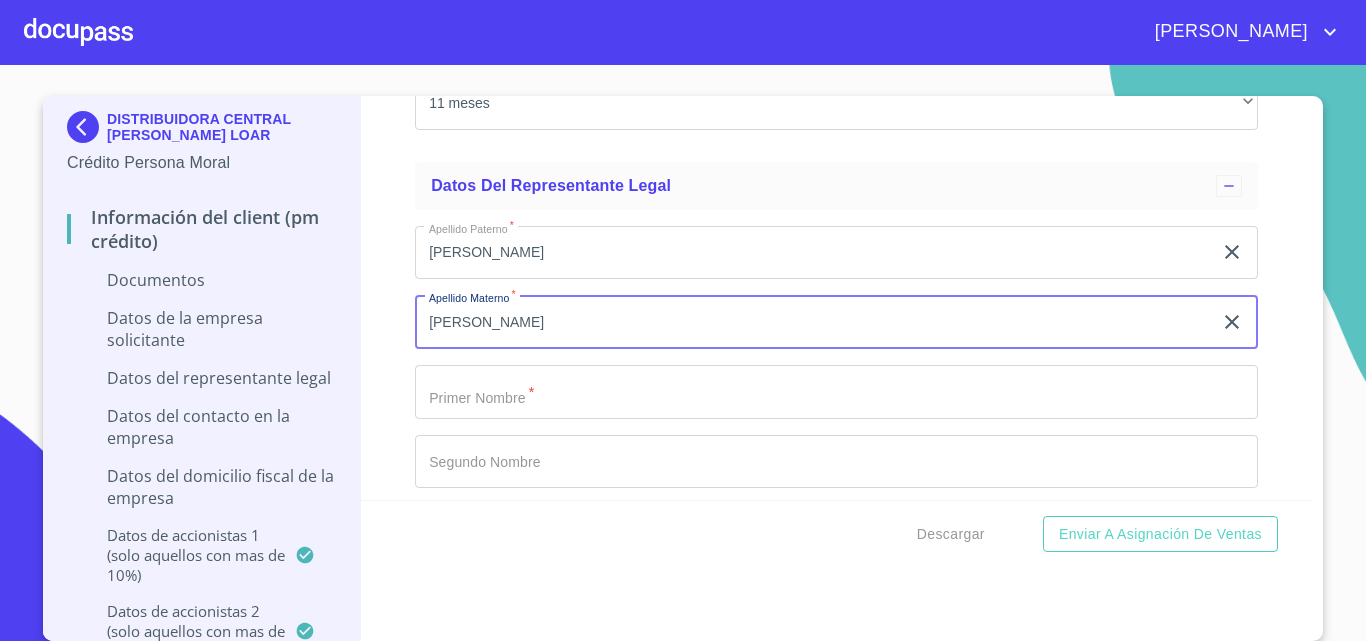 type on "[PERSON_NAME]" 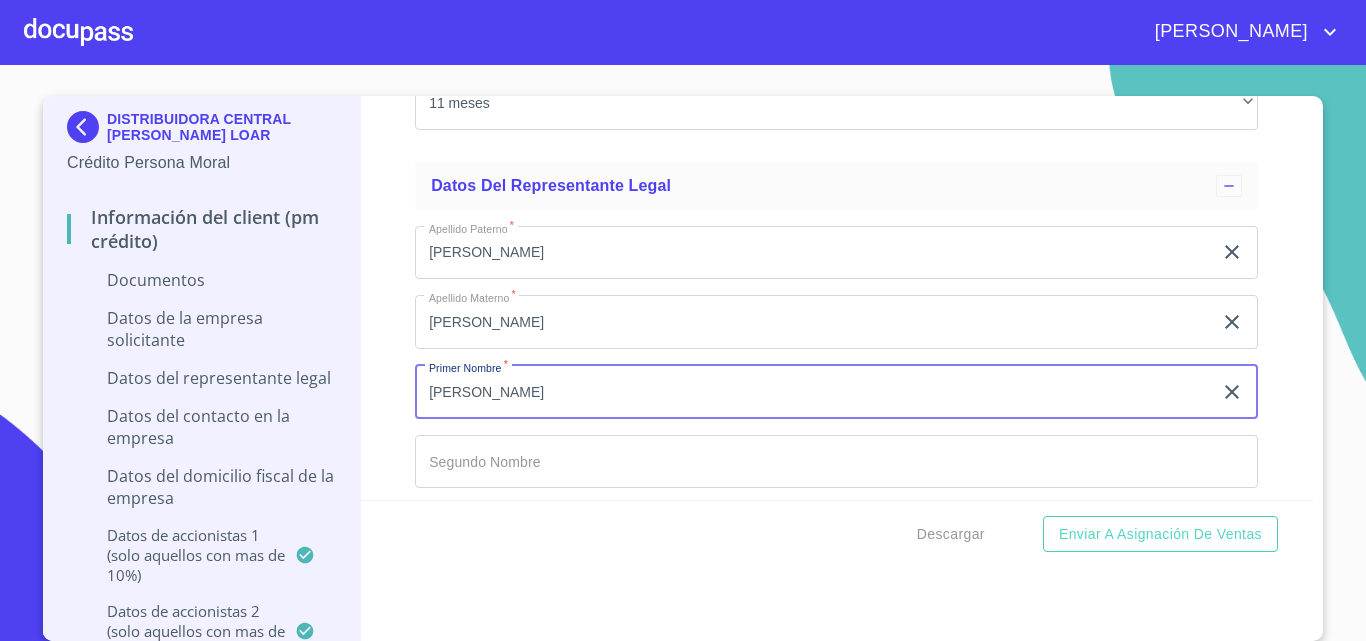 type on "[PERSON_NAME]" 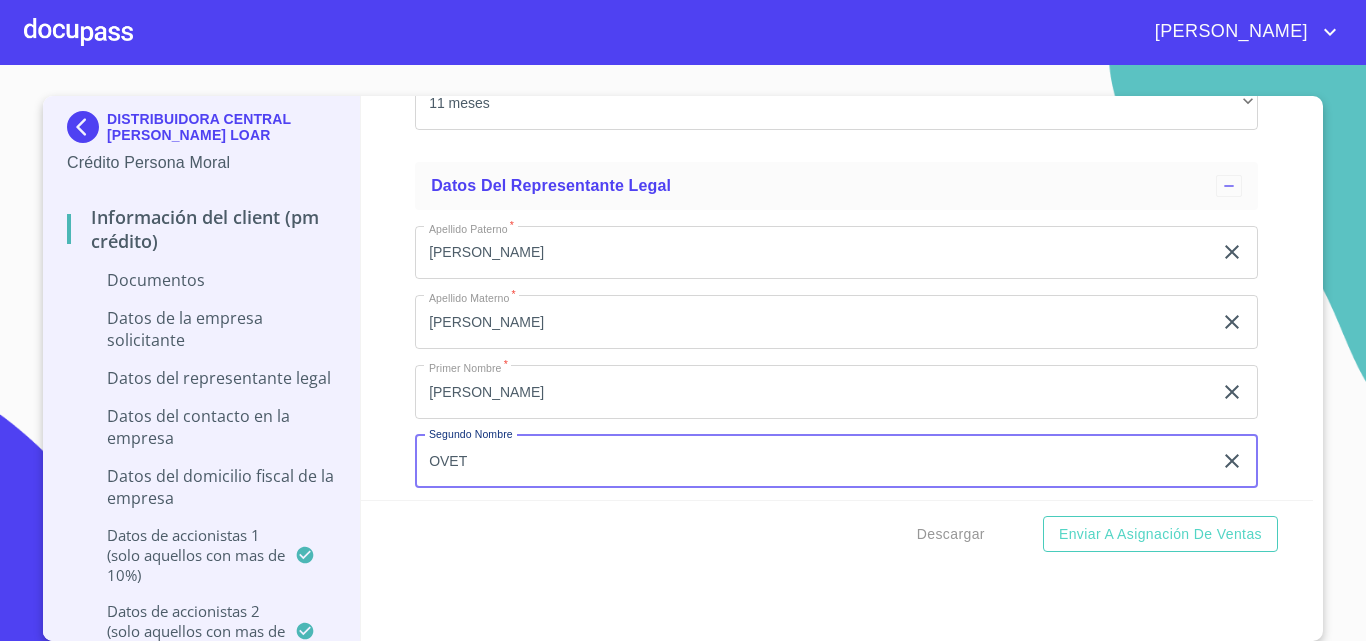 type on "OVET" 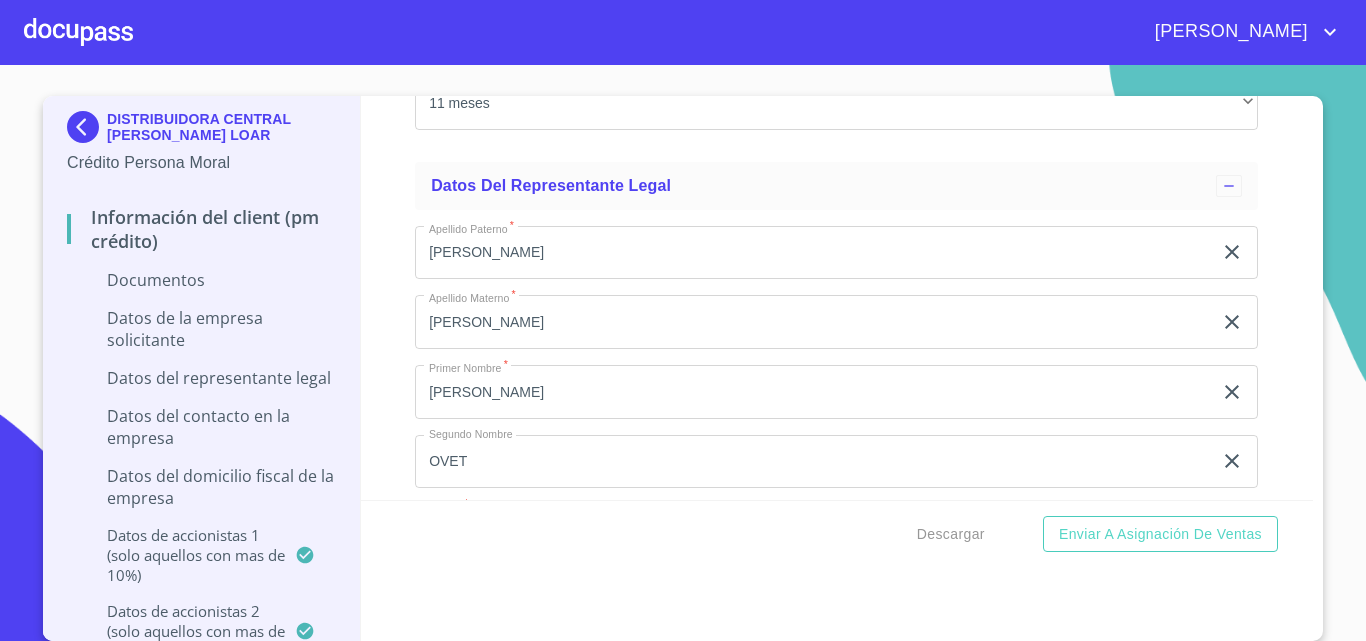scroll, scrollTop: 11744, scrollLeft: 0, axis: vertical 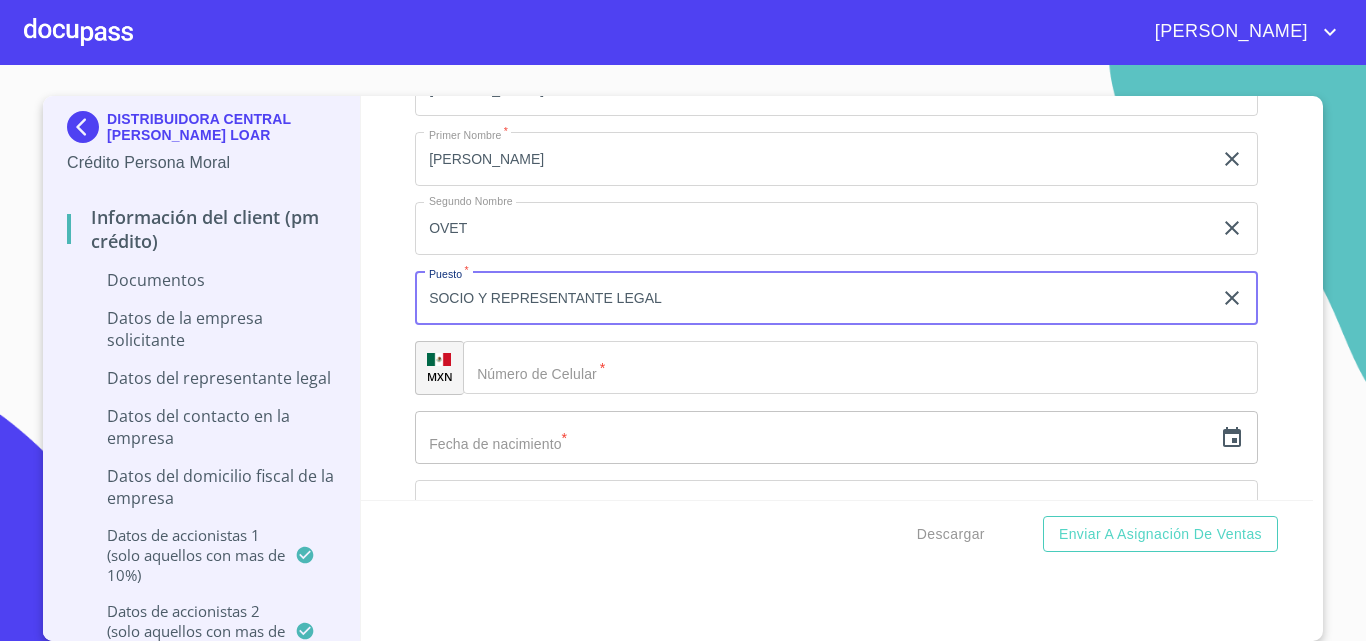 type on "SOCIO Y REPRESENTANTE LEGAL" 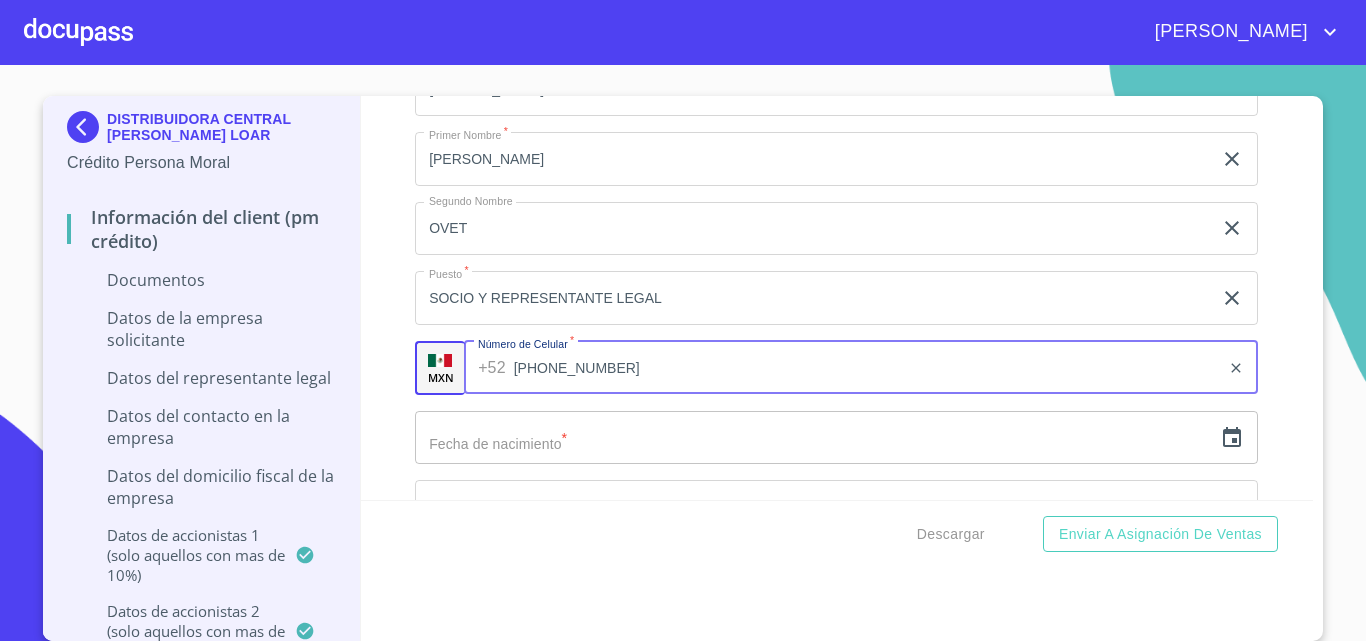 type on "[PHONE_NUMBER]" 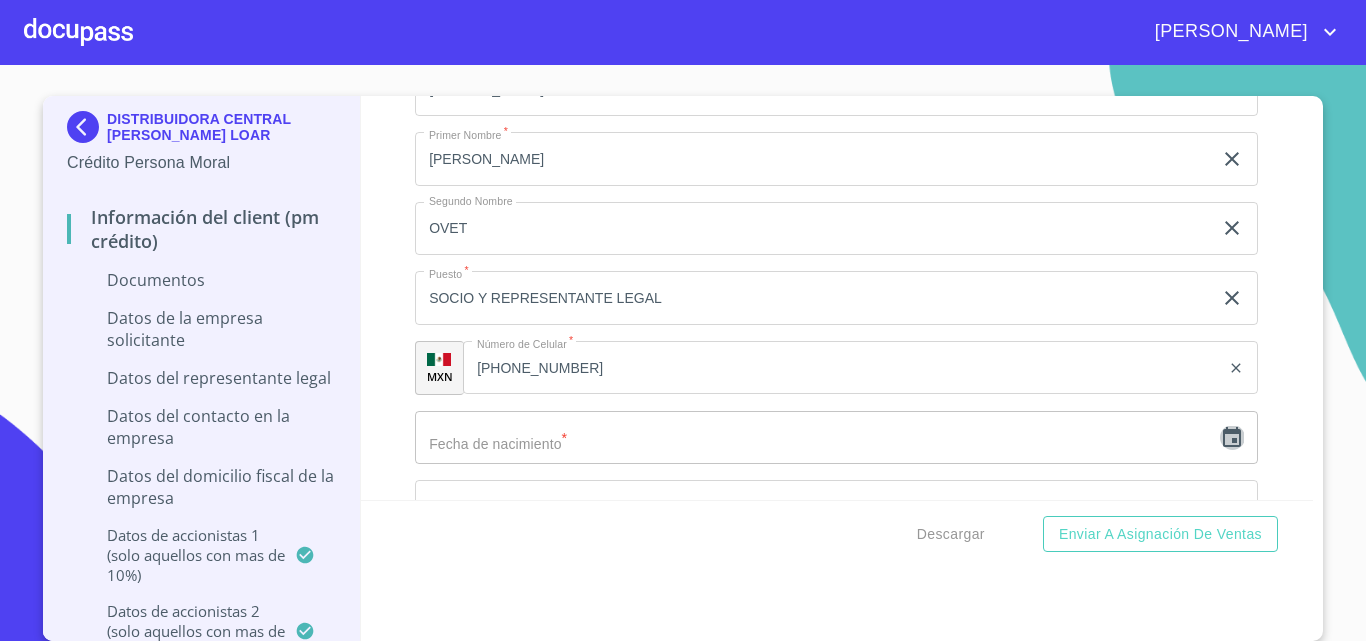 click 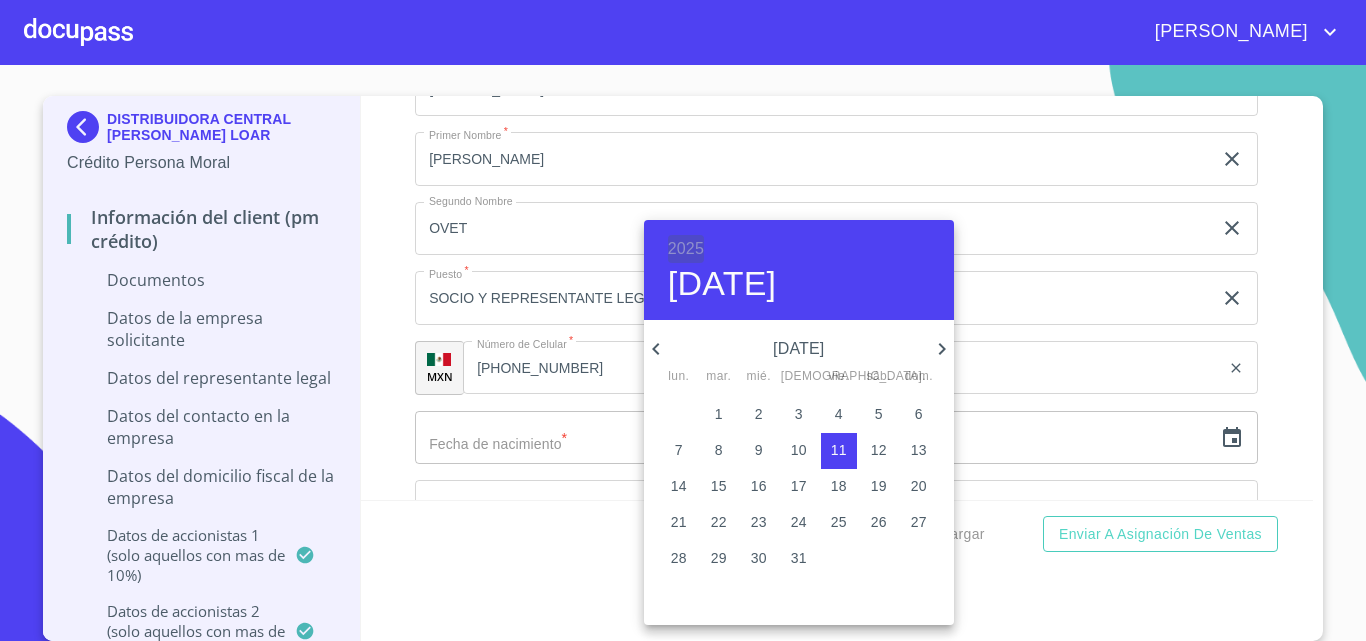 click on "2025" at bounding box center (686, 249) 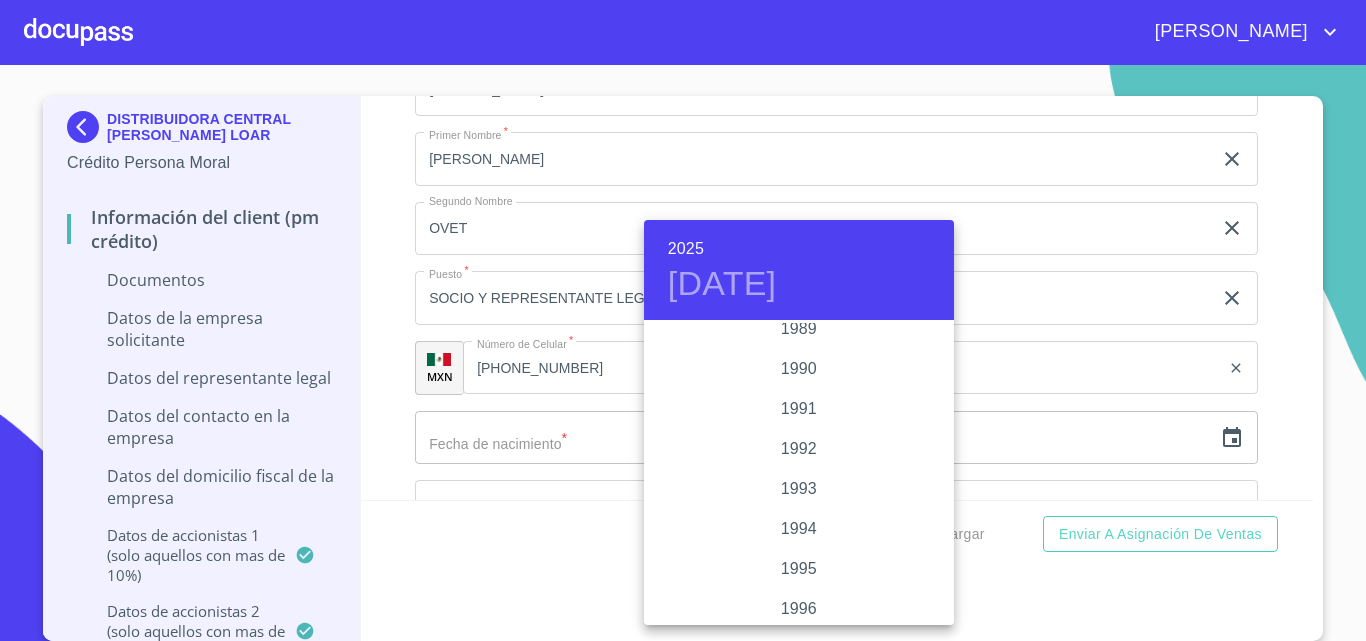 scroll, scrollTop: 2710, scrollLeft: 0, axis: vertical 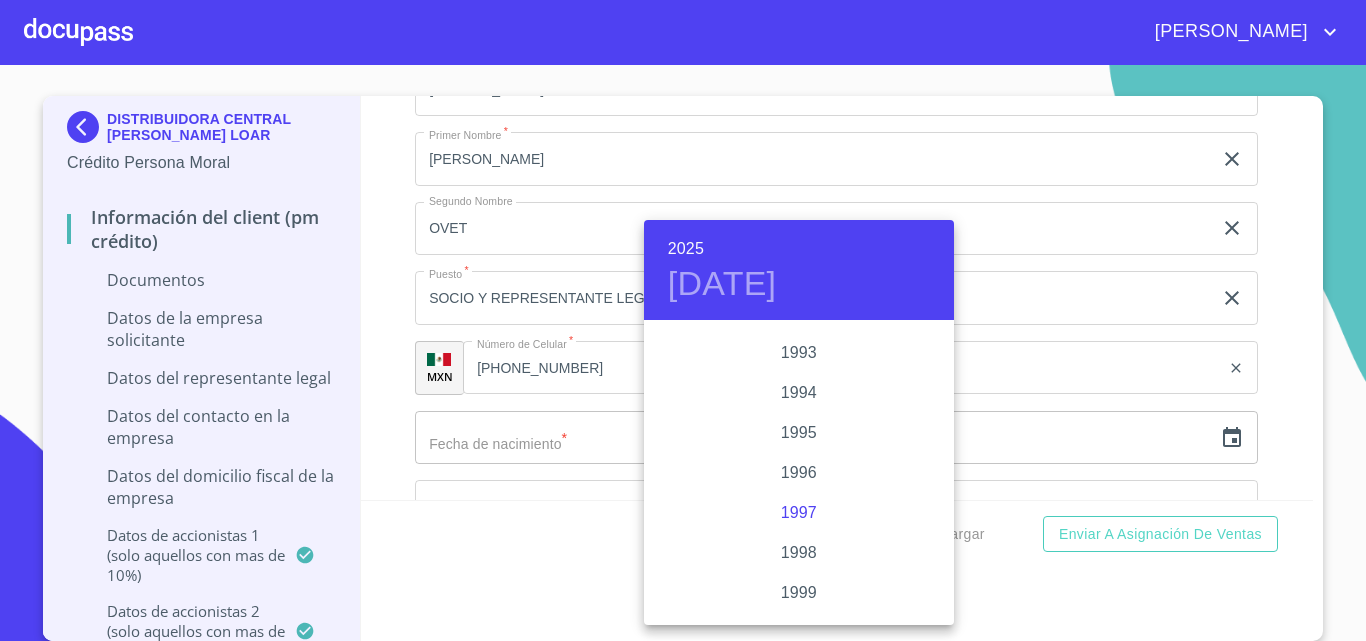 click on "1997" at bounding box center (799, 513) 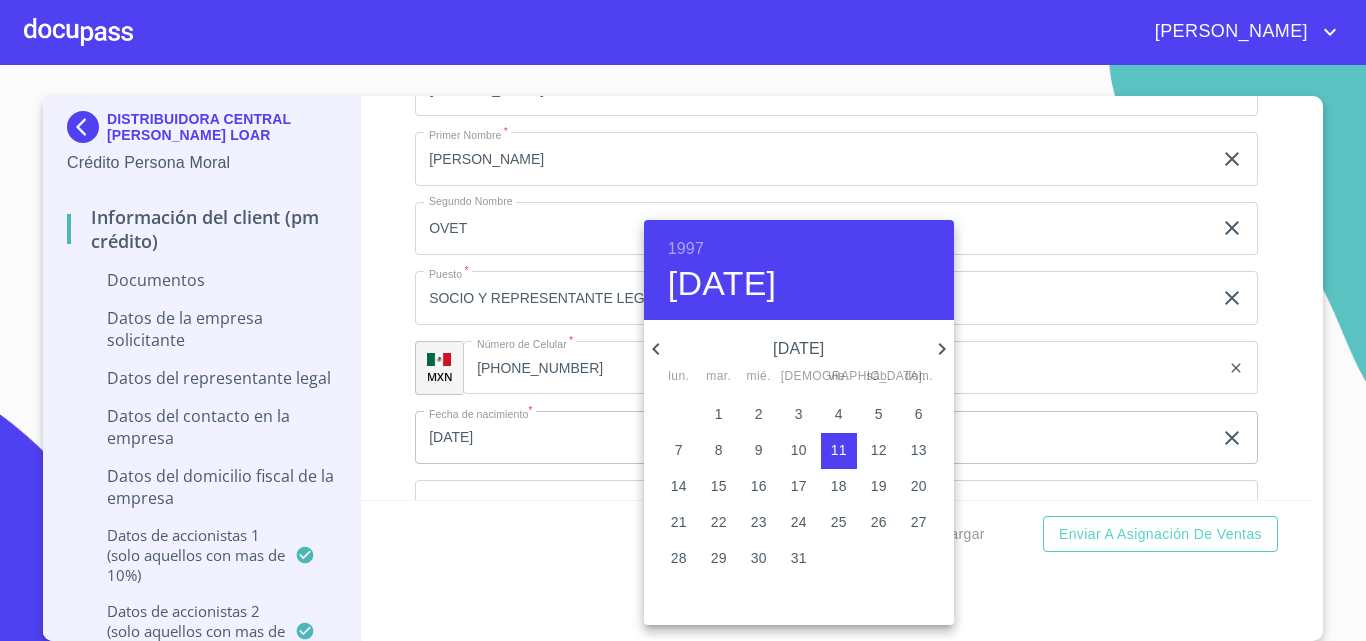 click 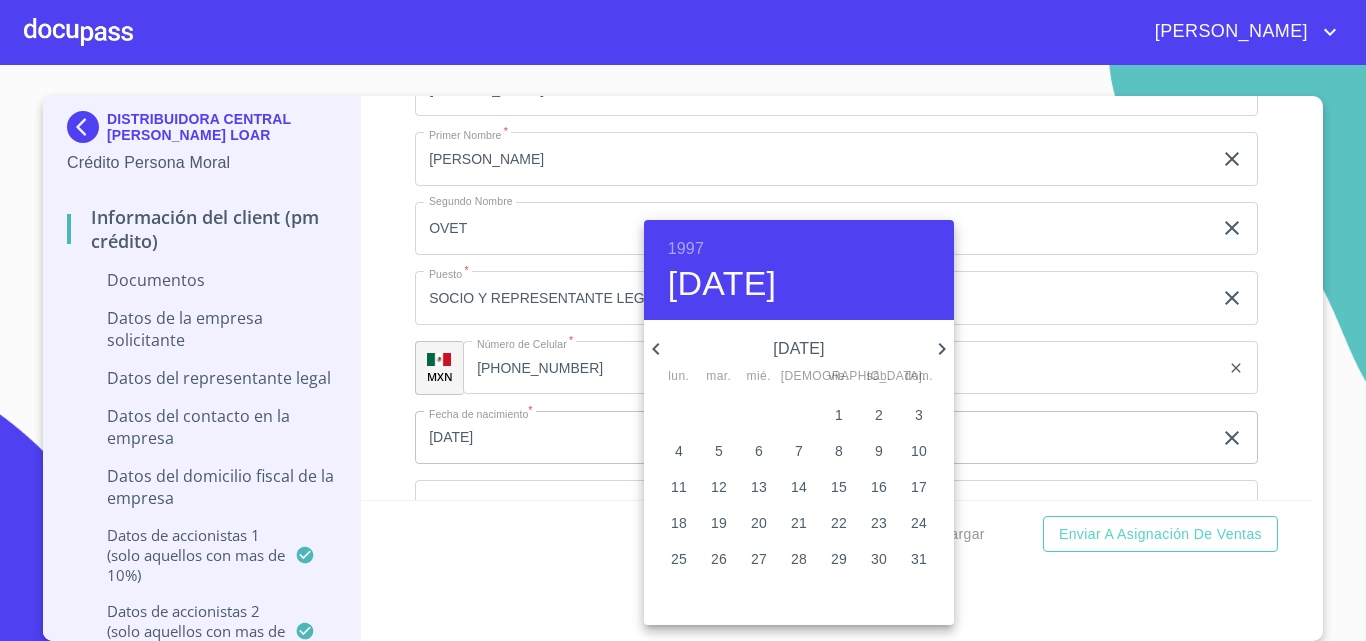 click 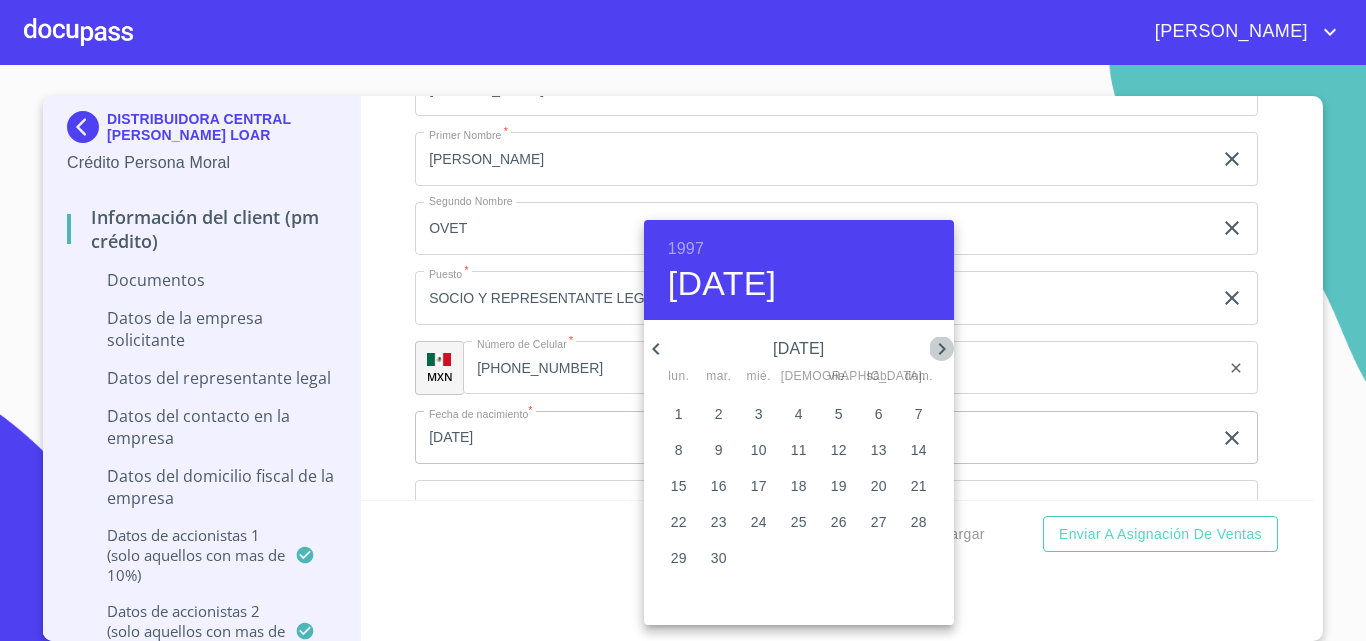 click 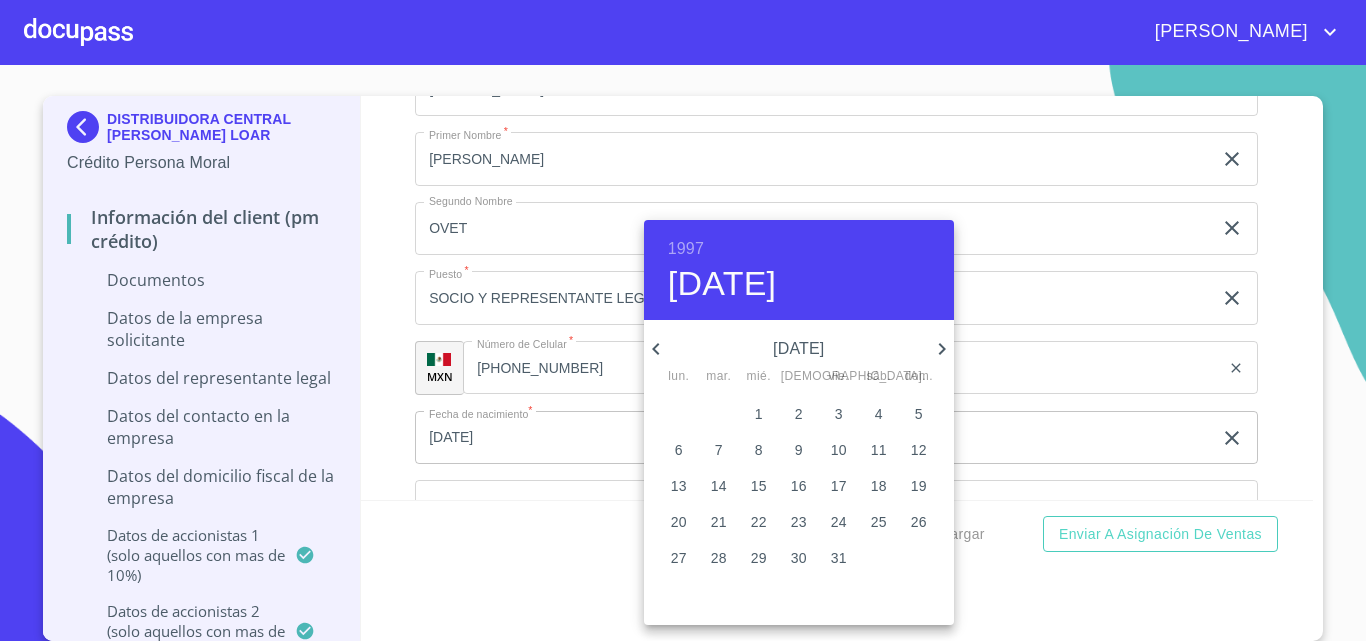 click on "1" at bounding box center [759, 414] 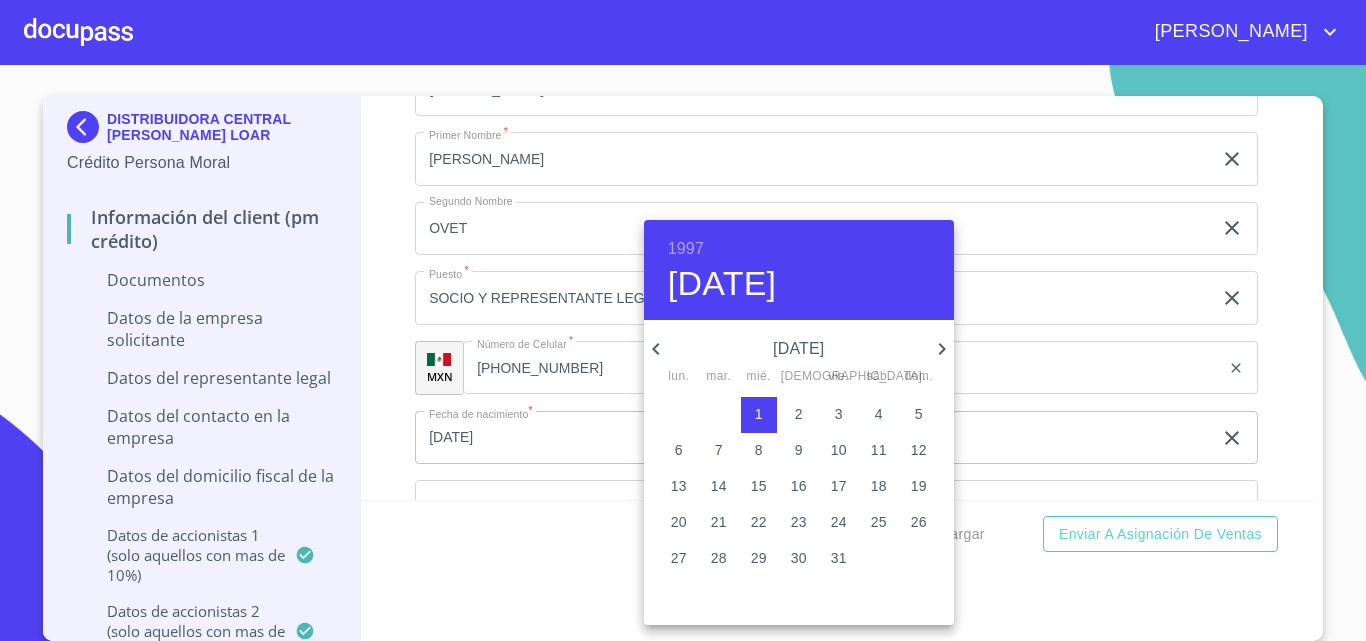 click at bounding box center (683, 320) 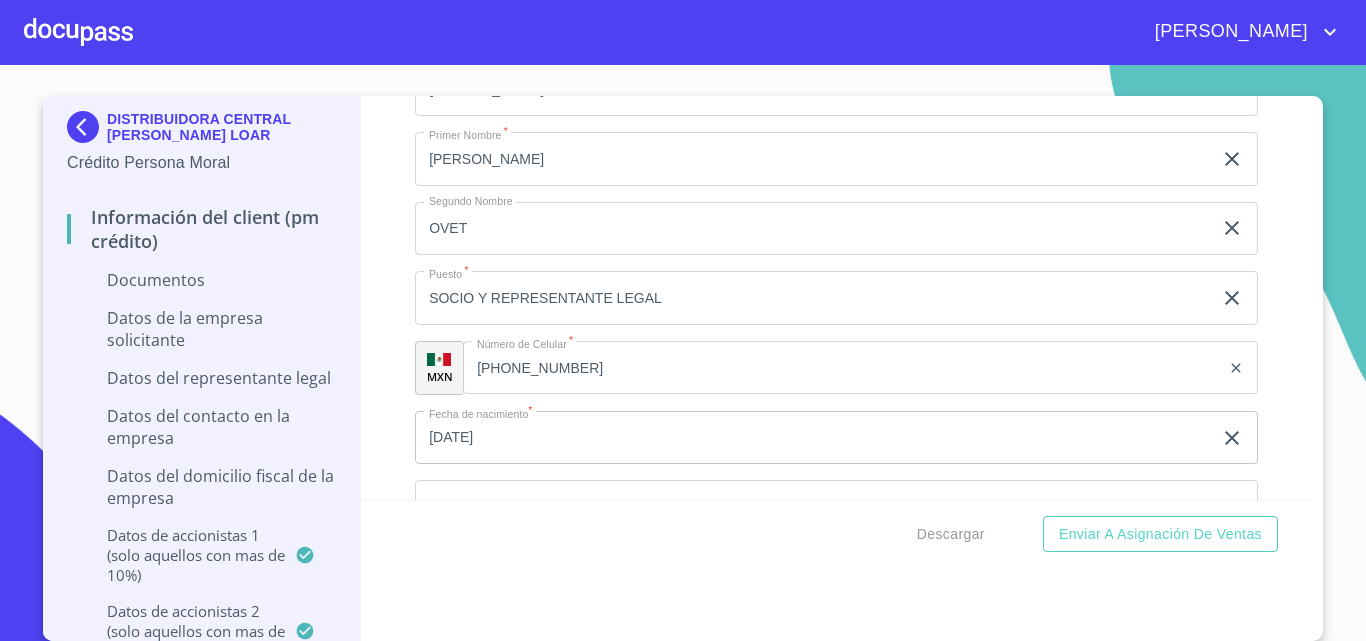 scroll, scrollTop: 11844, scrollLeft: 0, axis: vertical 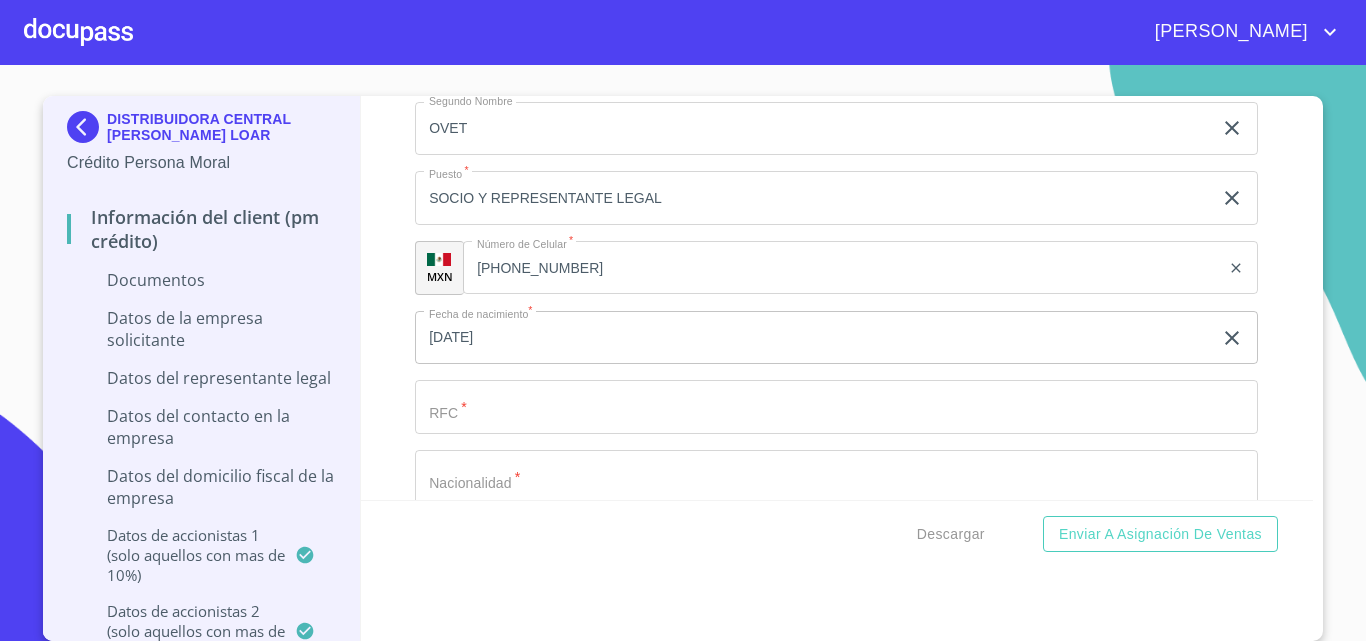 click on "Documento de identificación representante legal.   *" at bounding box center [813, -1205] 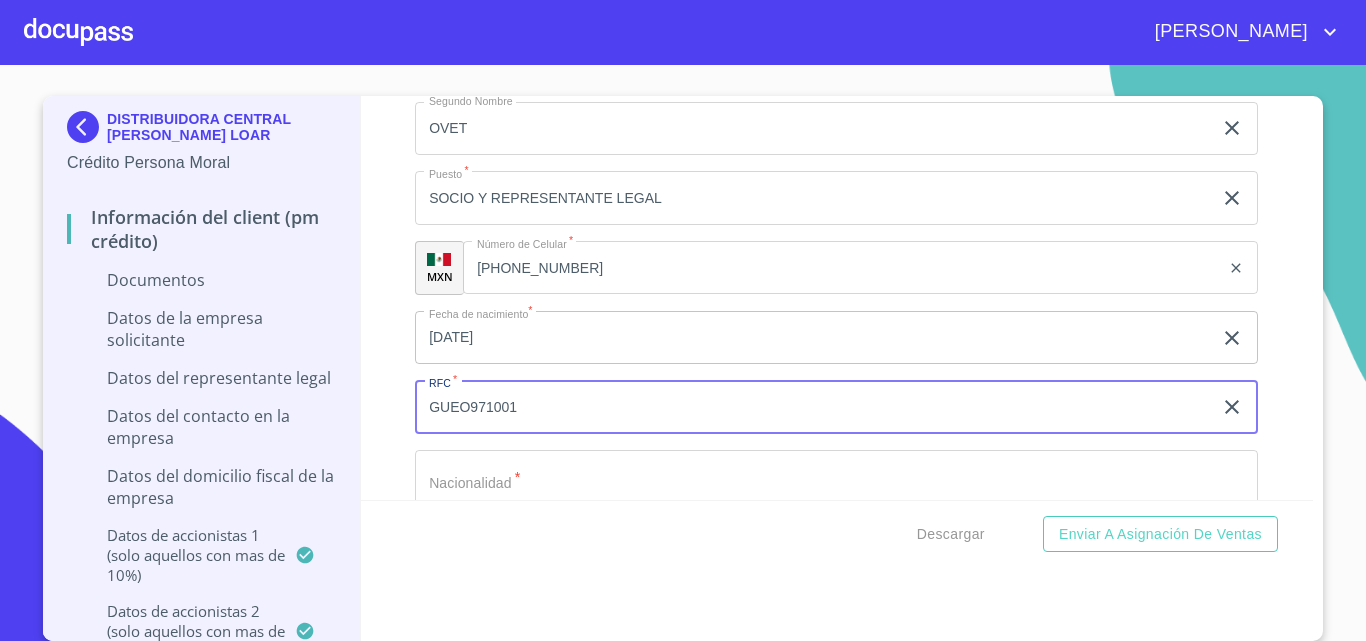 type on "GUEO971001" 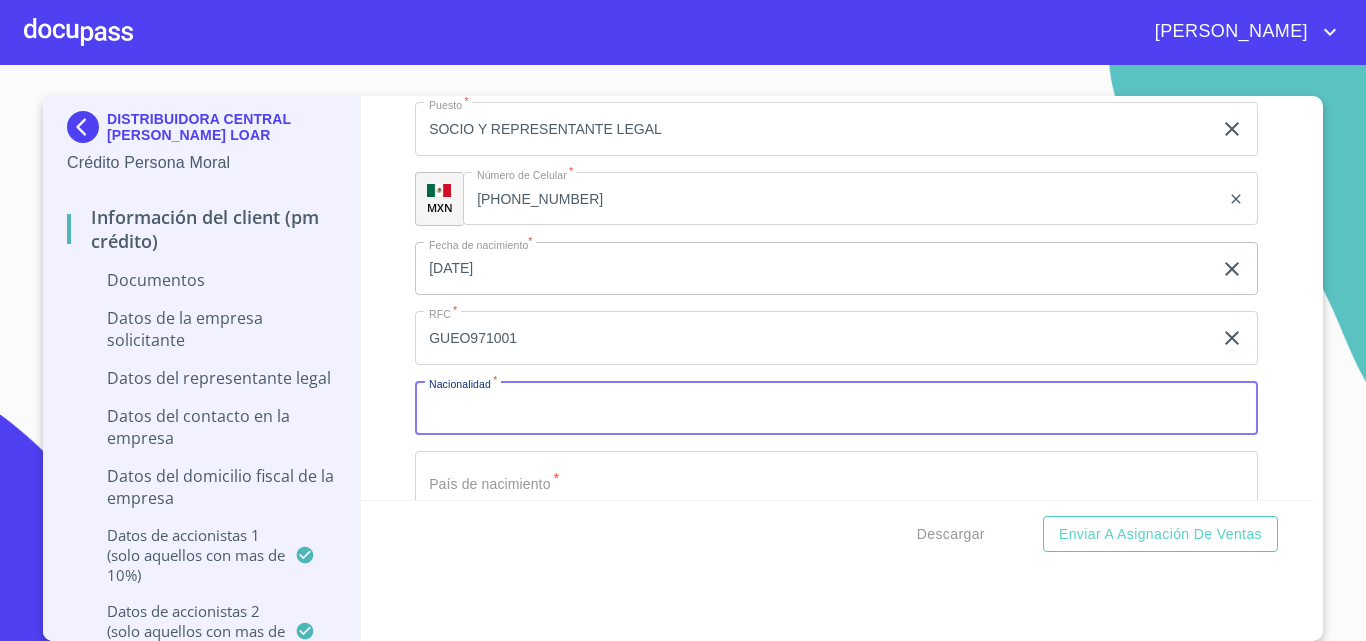 scroll, scrollTop: 11944, scrollLeft: 0, axis: vertical 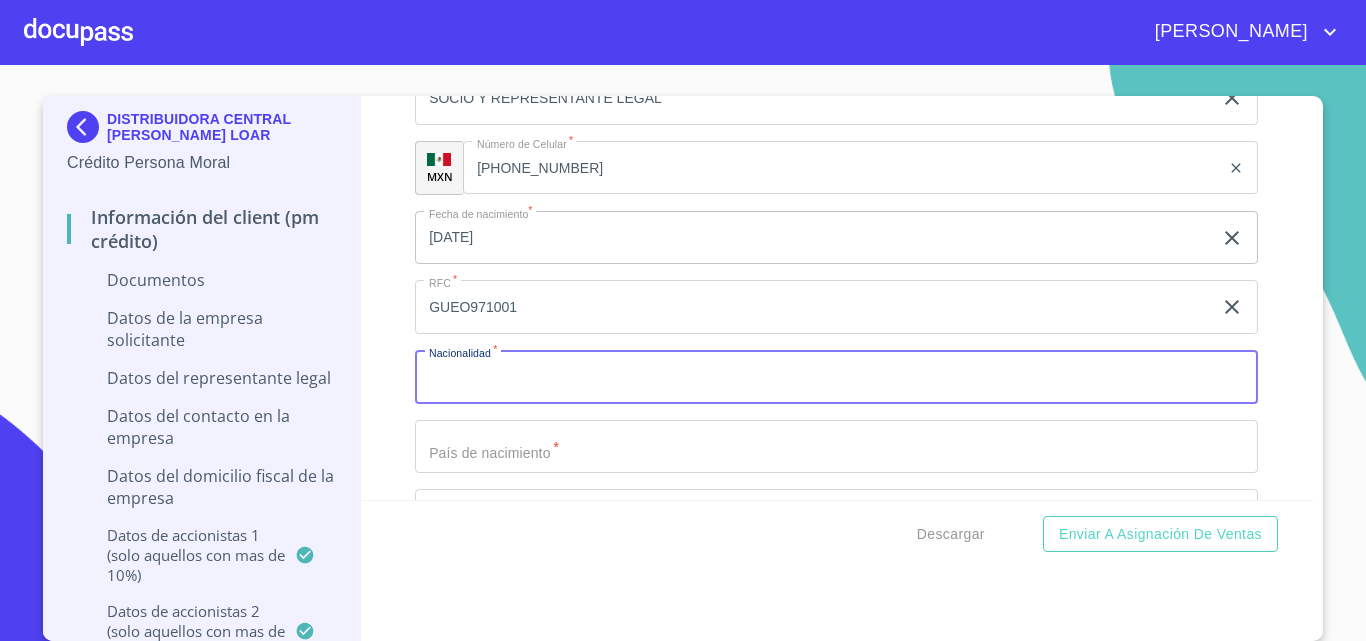 click on "Documento de identificación representante legal.   *" at bounding box center [836, 377] 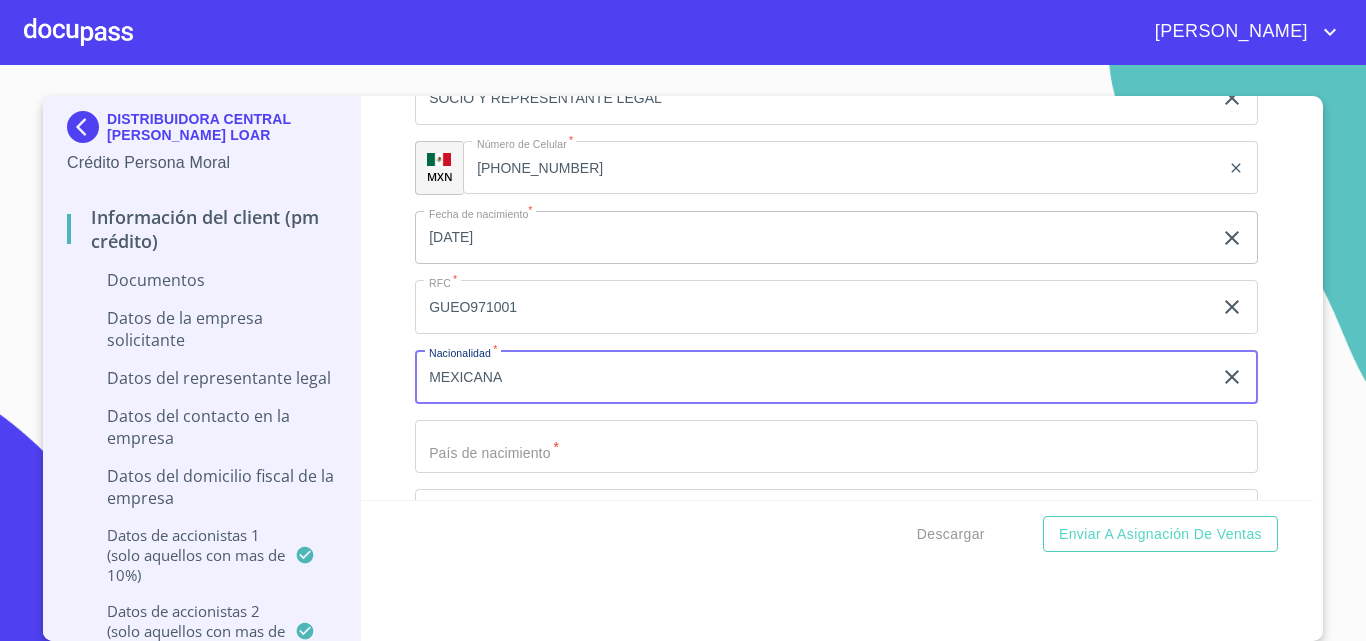 type on "MEXICANA" 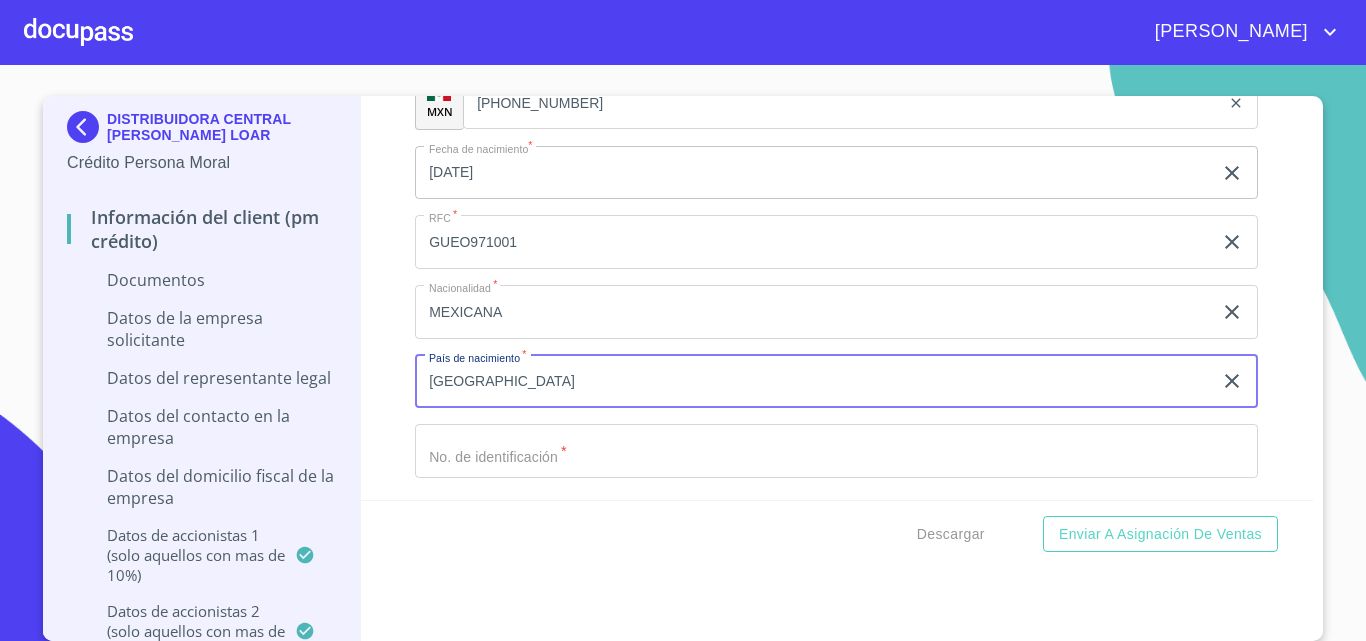 scroll, scrollTop: 12044, scrollLeft: 0, axis: vertical 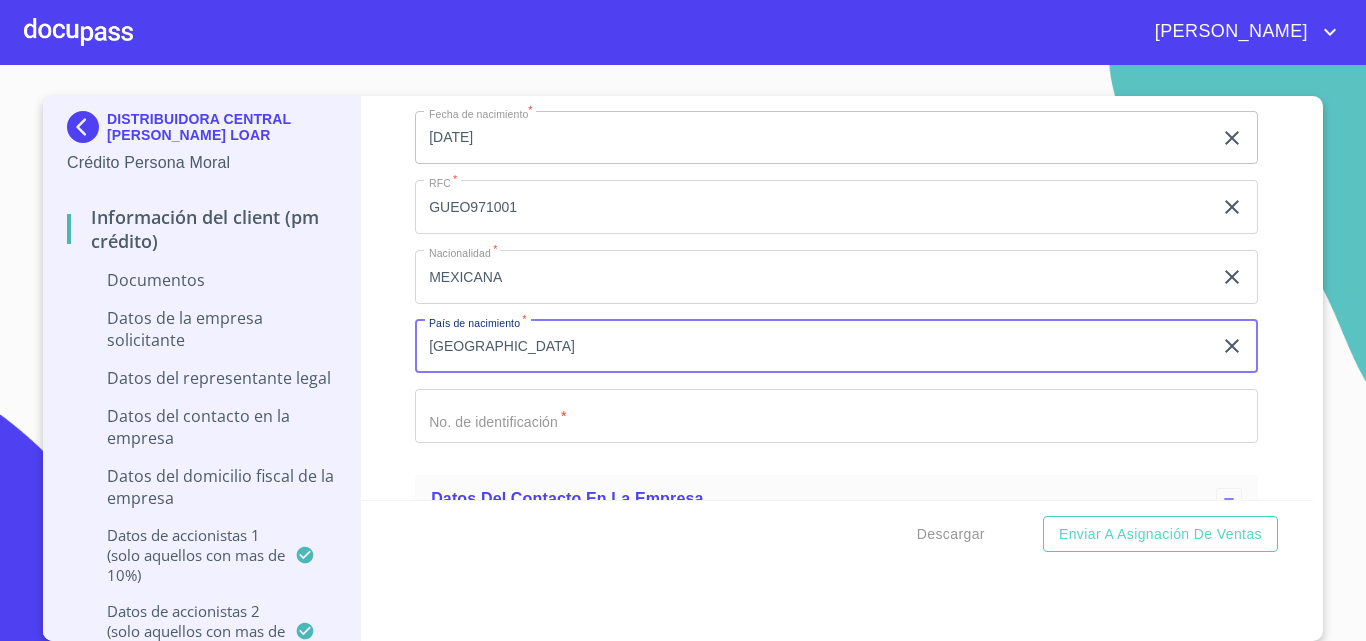 type on "[GEOGRAPHIC_DATA]" 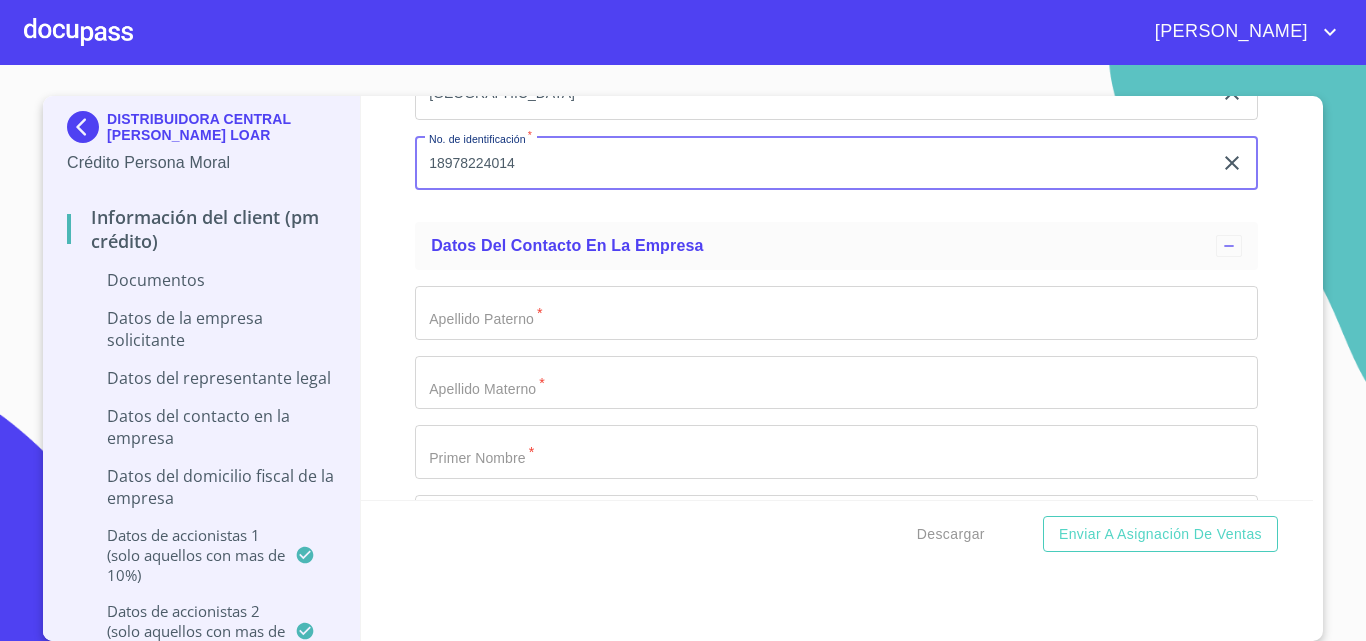 scroll, scrollTop: 12344, scrollLeft: 0, axis: vertical 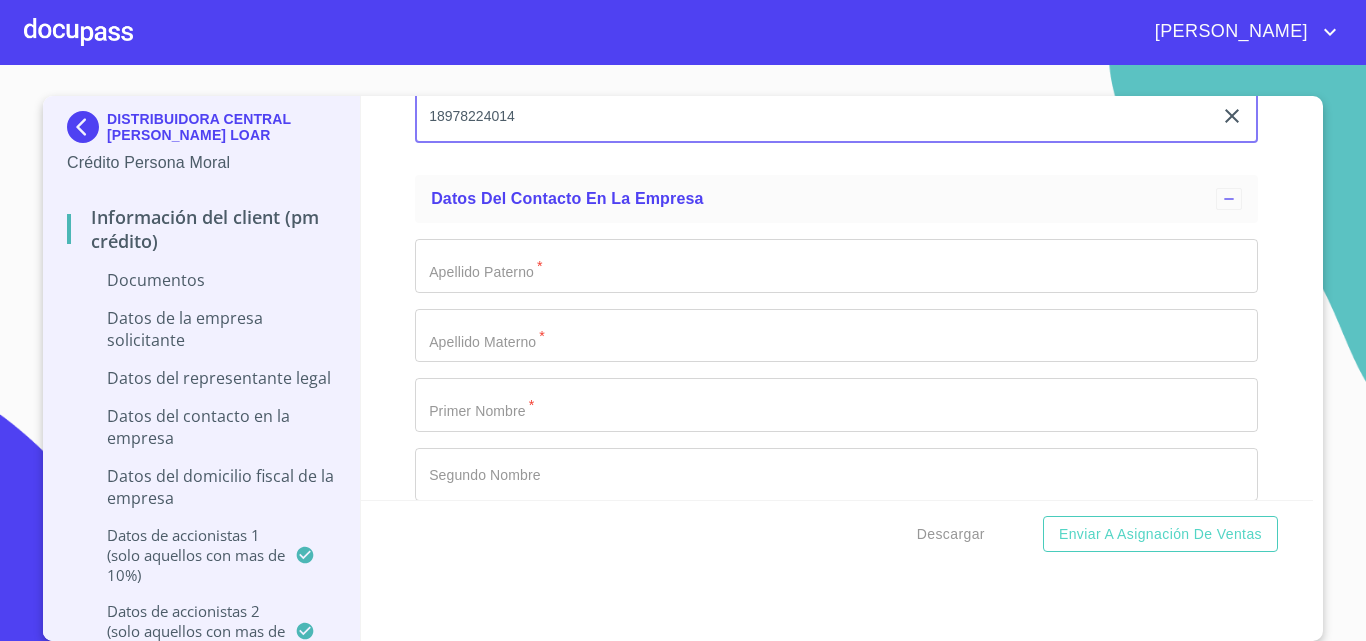 type on "18978224014" 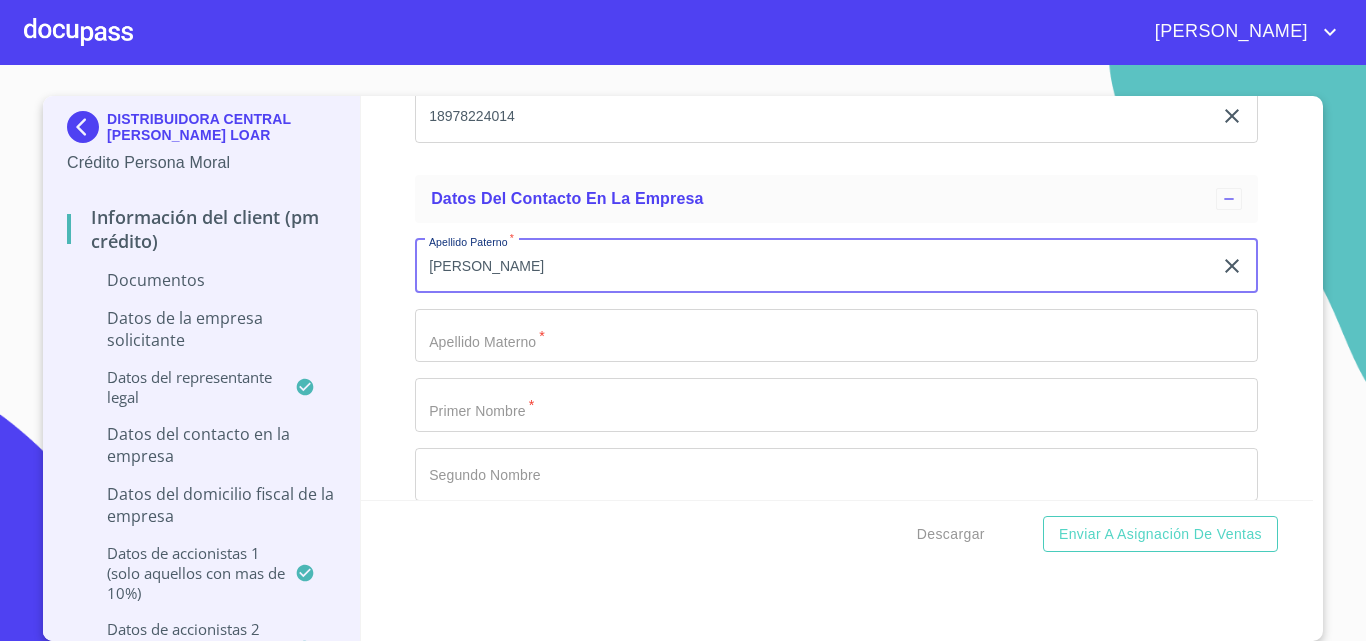 type on "[PERSON_NAME]" 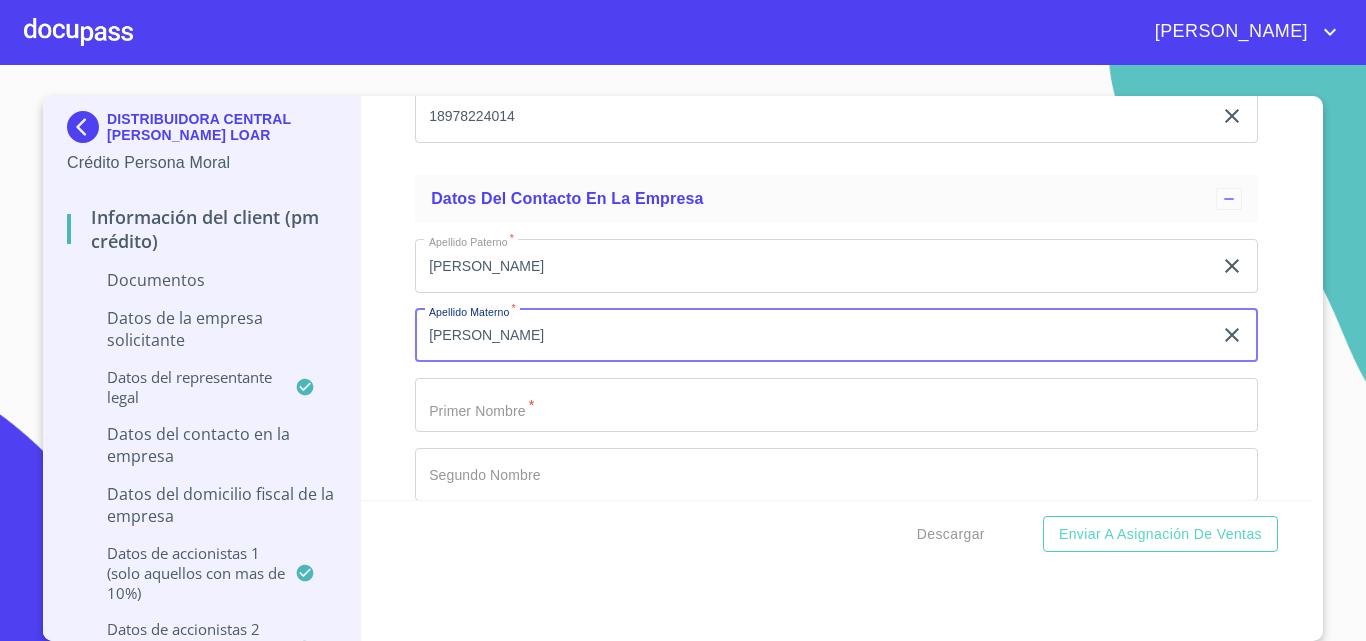 type on "[PERSON_NAME]" 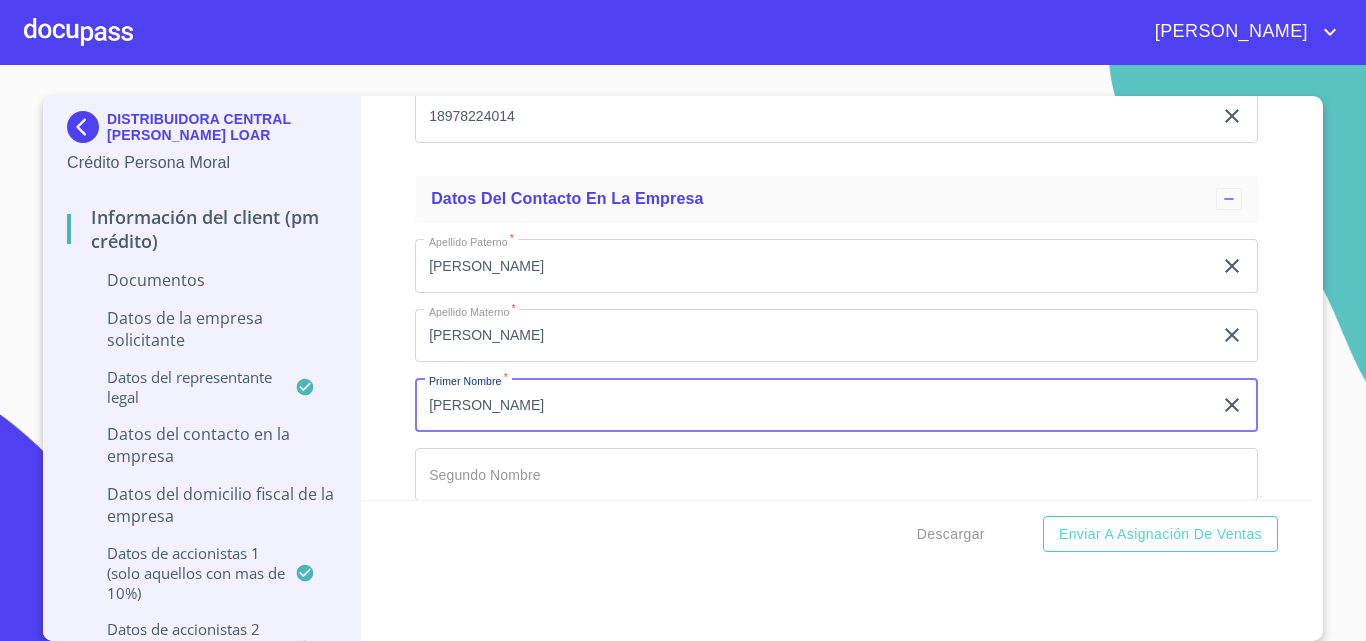 type on "[PERSON_NAME]" 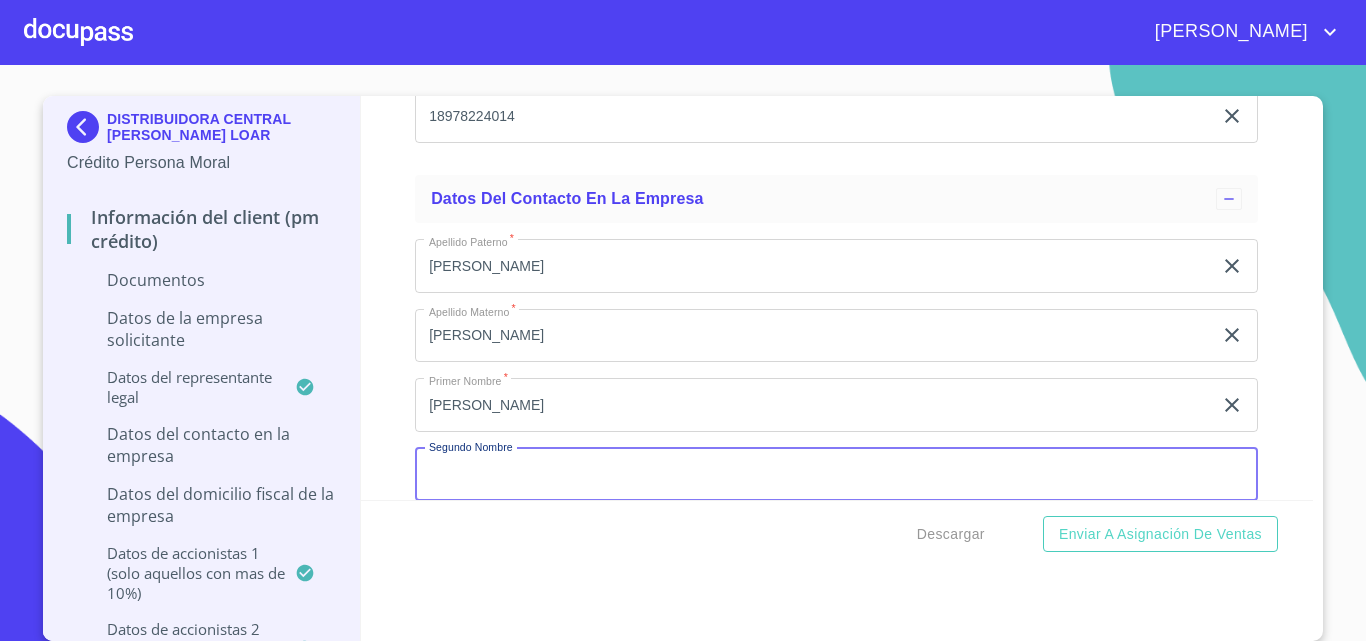 scroll, scrollTop: 12346, scrollLeft: 0, axis: vertical 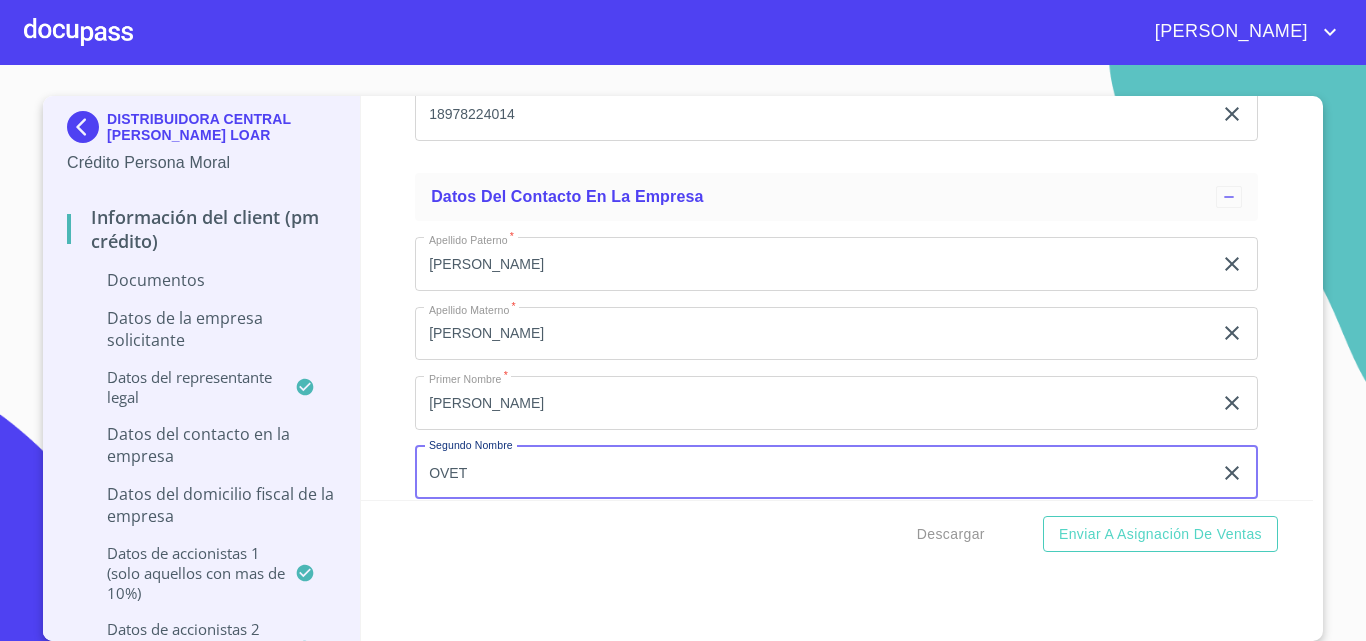 type on "OVET" 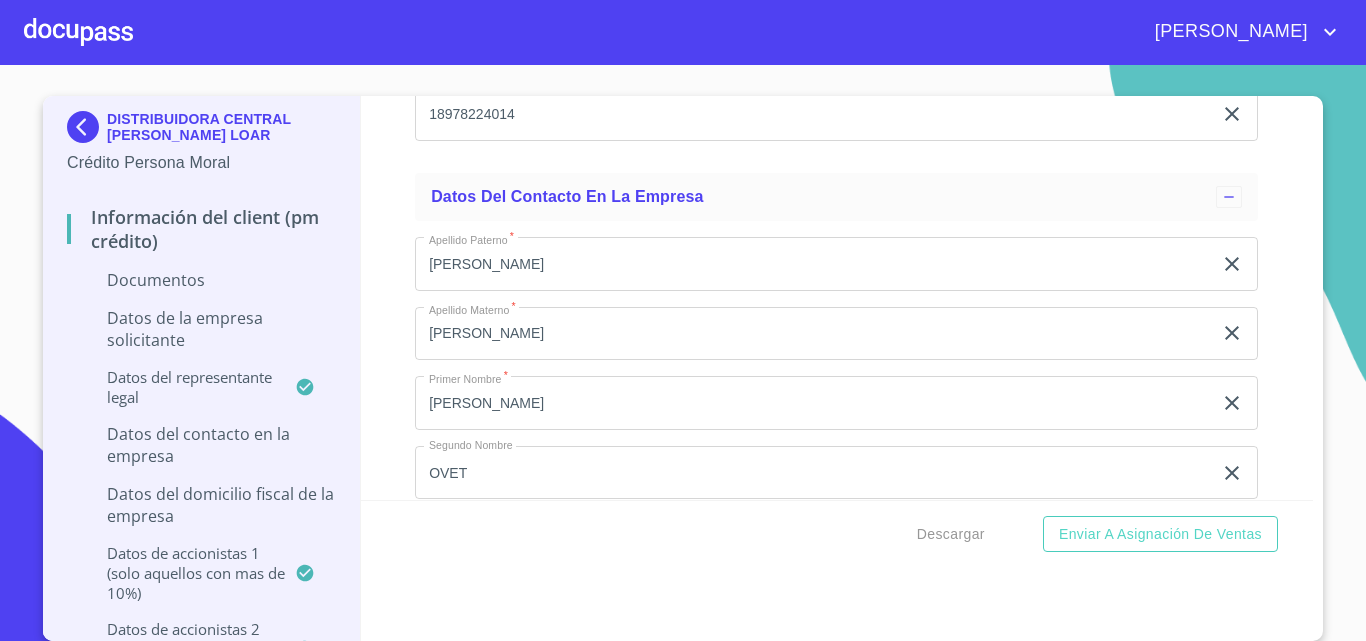 scroll, scrollTop: 12590, scrollLeft: 0, axis: vertical 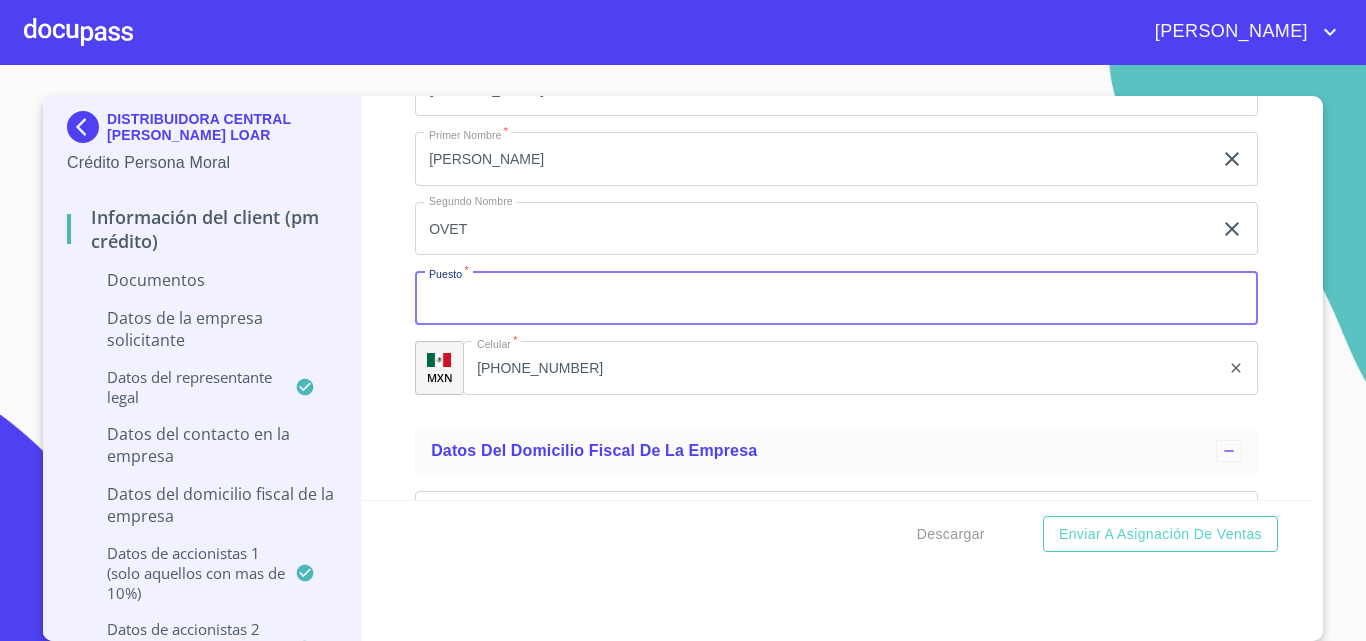 click on "Documento de identificación representante legal.   *" at bounding box center (836, 298) 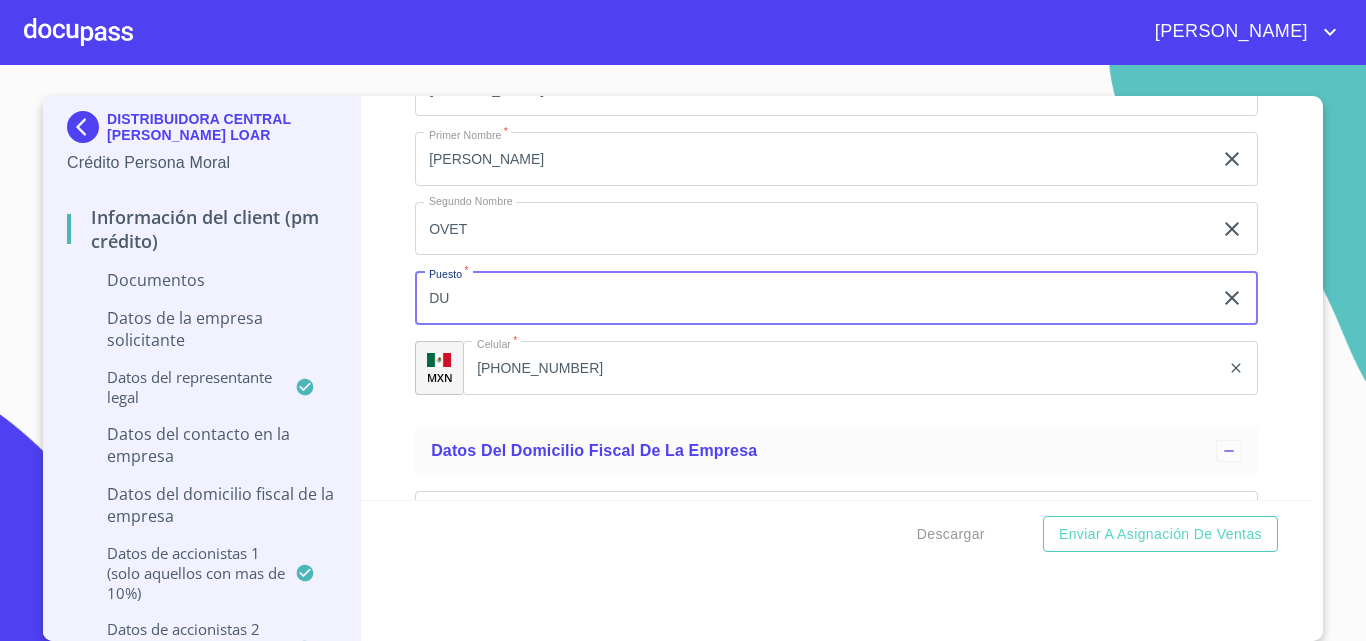 type on "D" 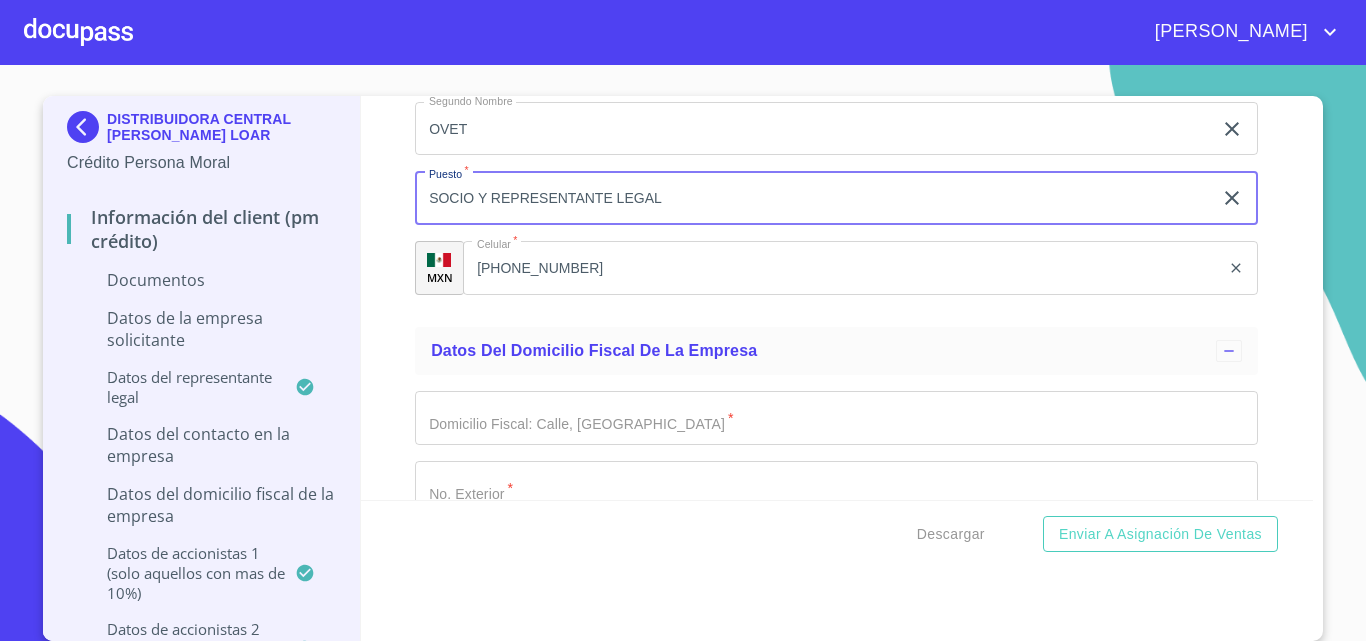 scroll, scrollTop: 12790, scrollLeft: 0, axis: vertical 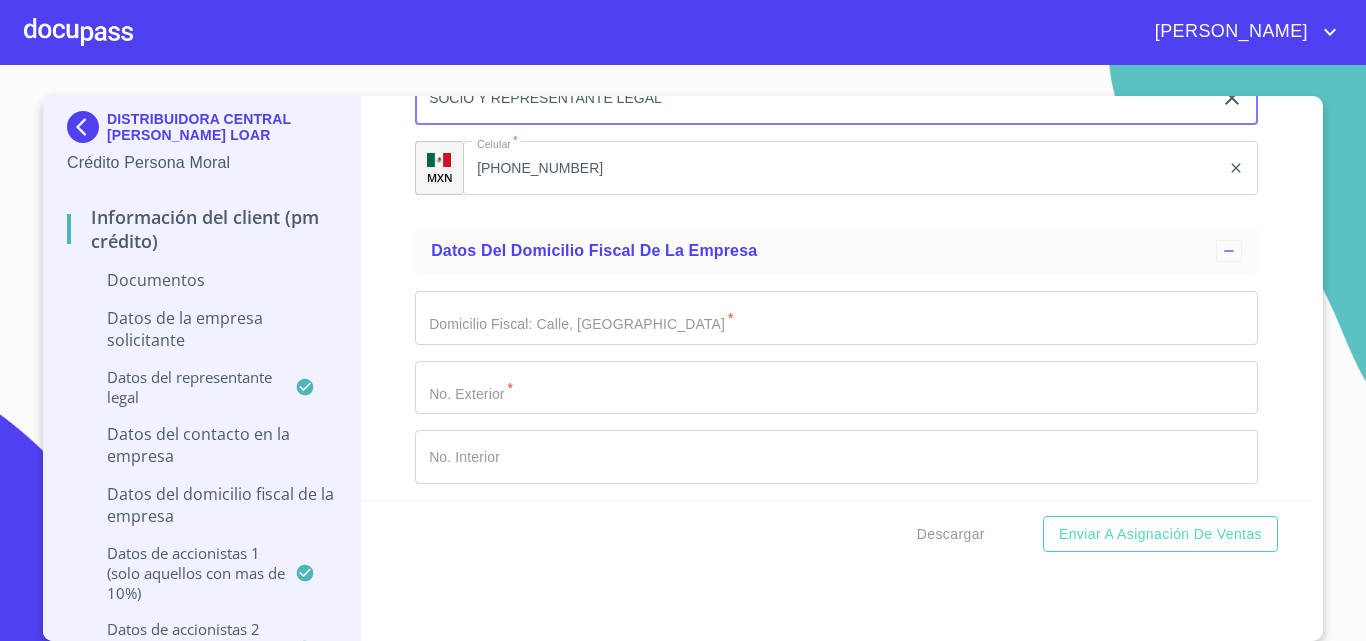 type on "SOCIO Y REPRESENTANTE LEGAL" 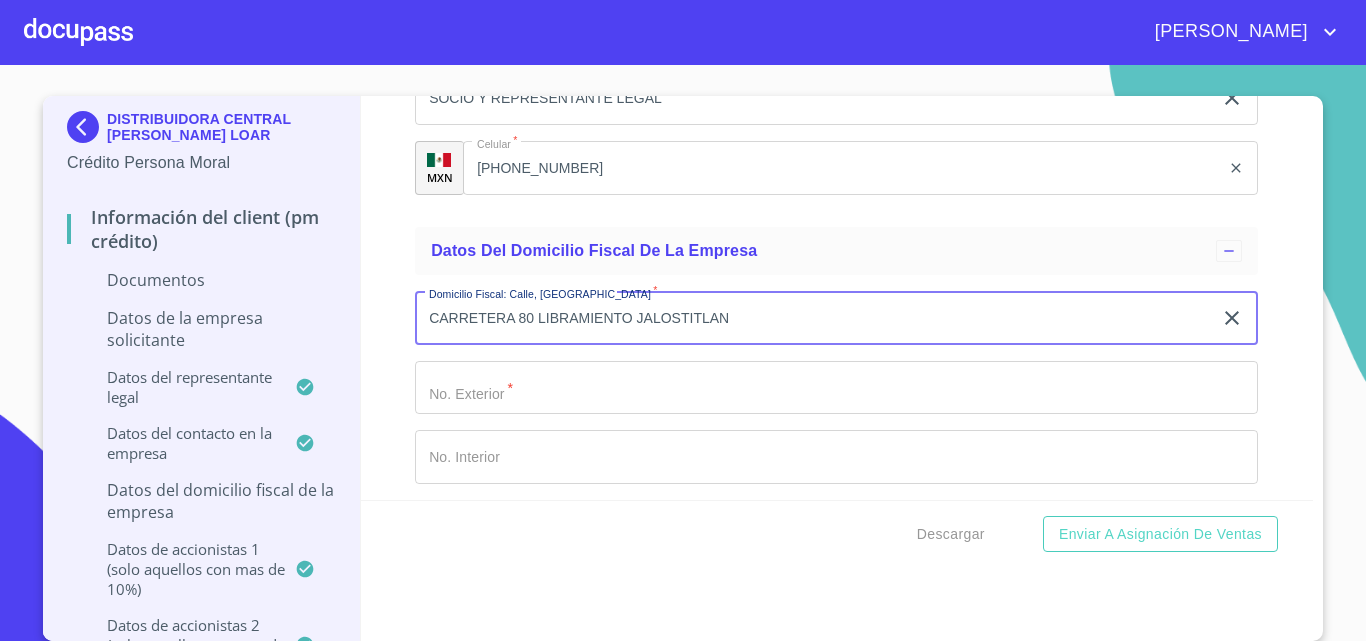 drag, startPoint x: 679, startPoint y: 318, endPoint x: 698, endPoint y: 317, distance: 19.026299 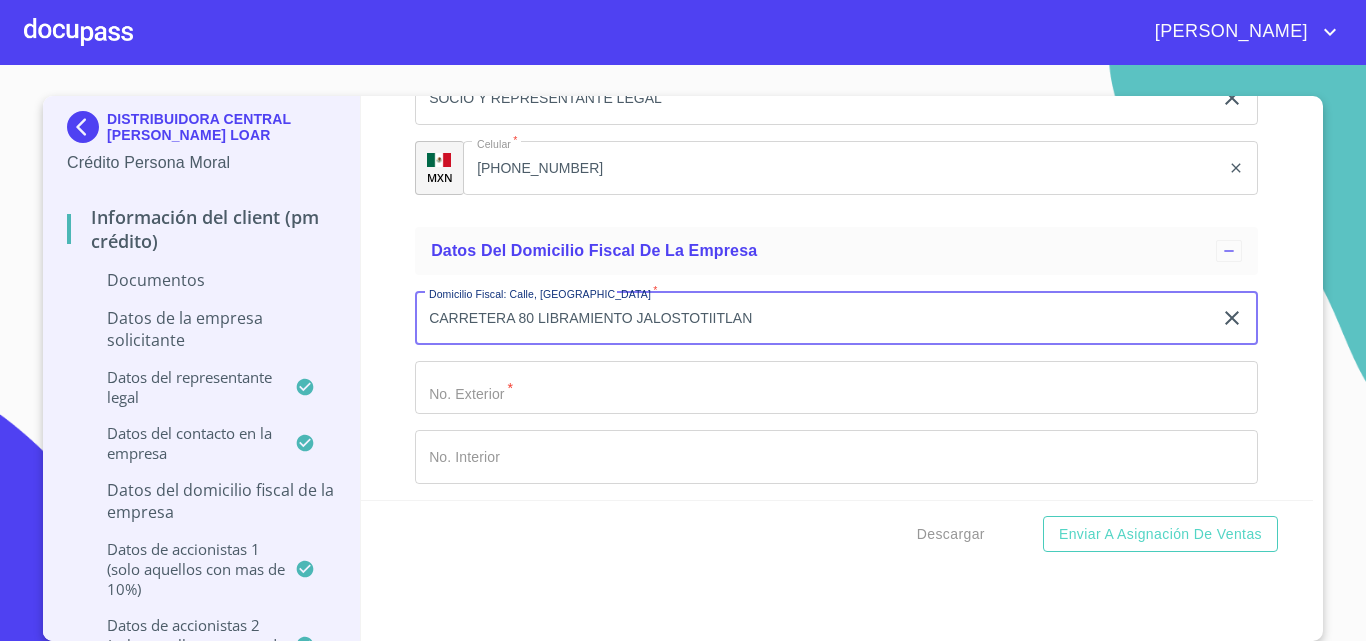 type on "CARRETERA 80 LIBRAMIENTO JALOSTOTIITLAN" 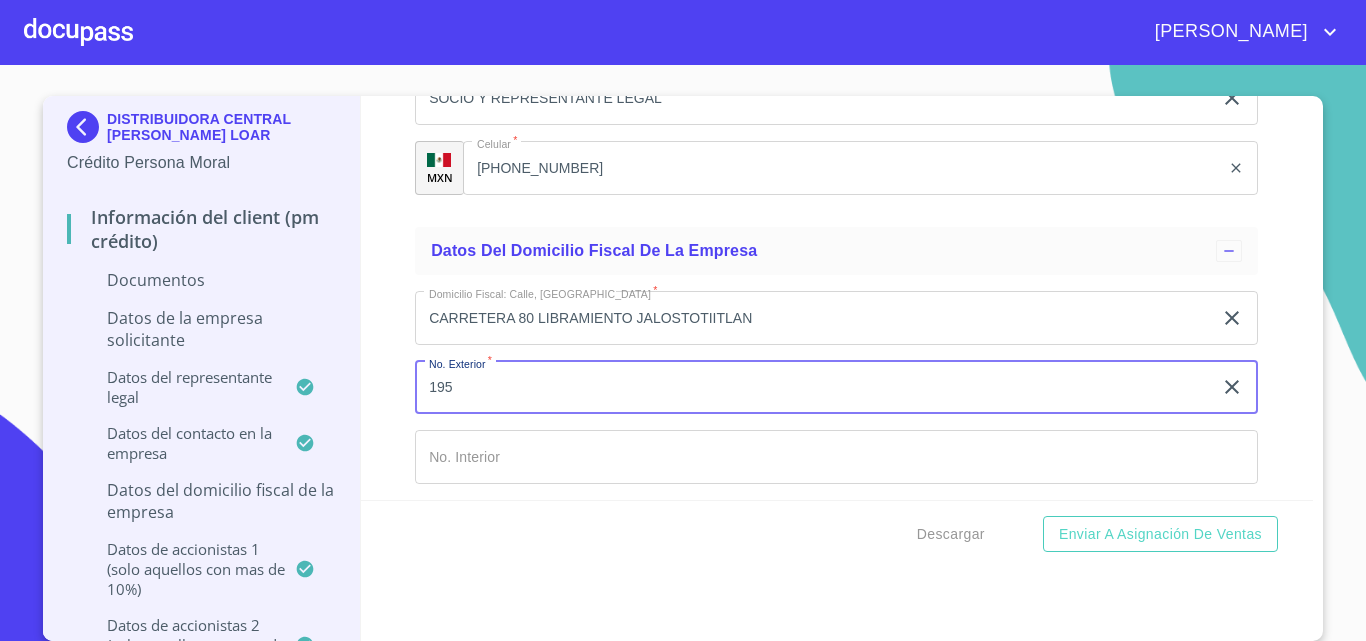type on "195" 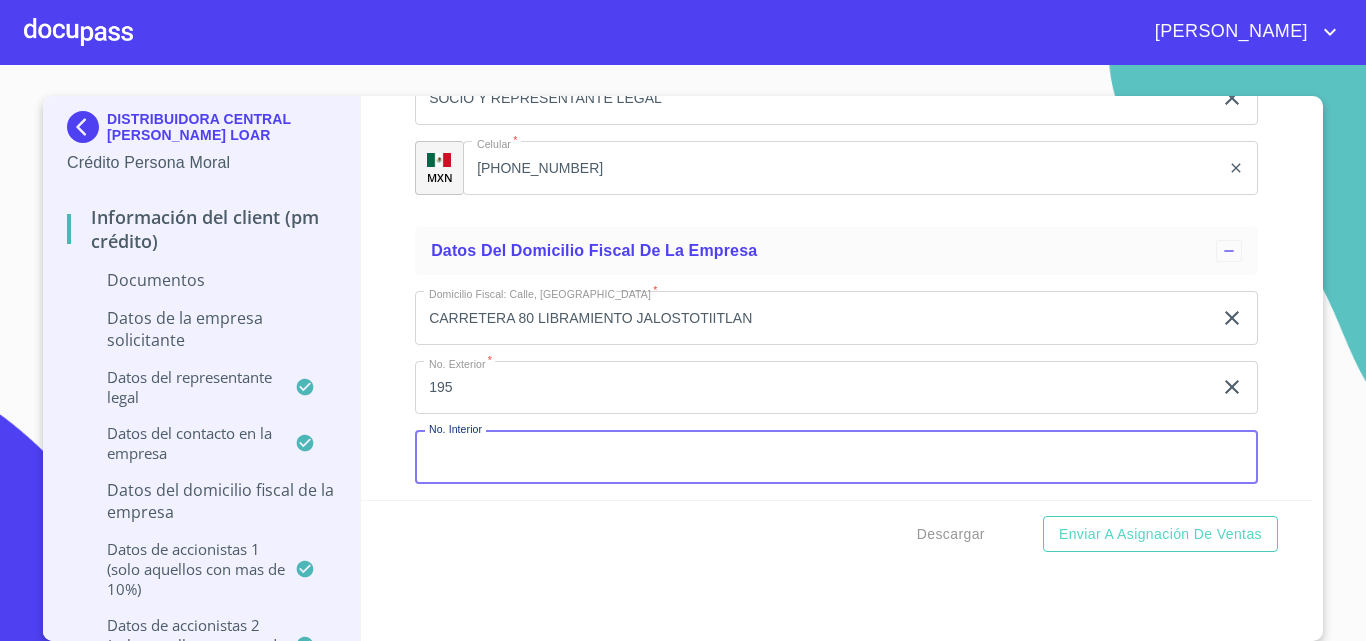 click on "Documento de identificación representante legal.   *" at bounding box center [836, 457] 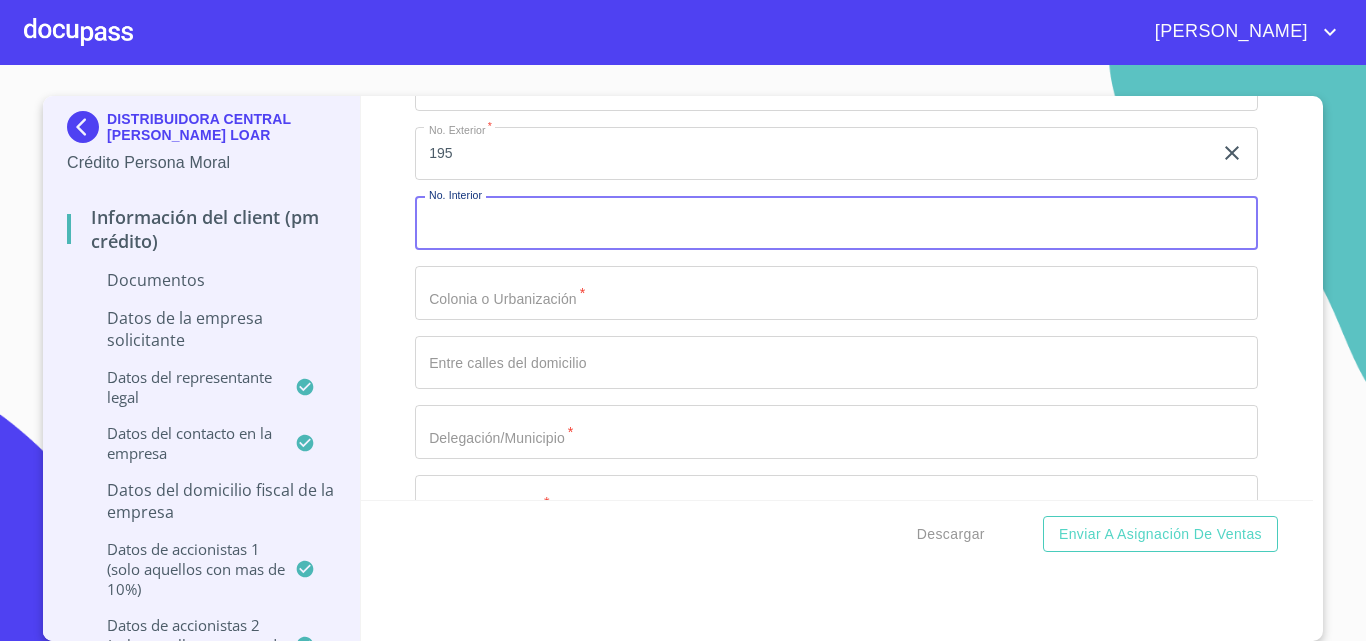 scroll, scrollTop: 12990, scrollLeft: 0, axis: vertical 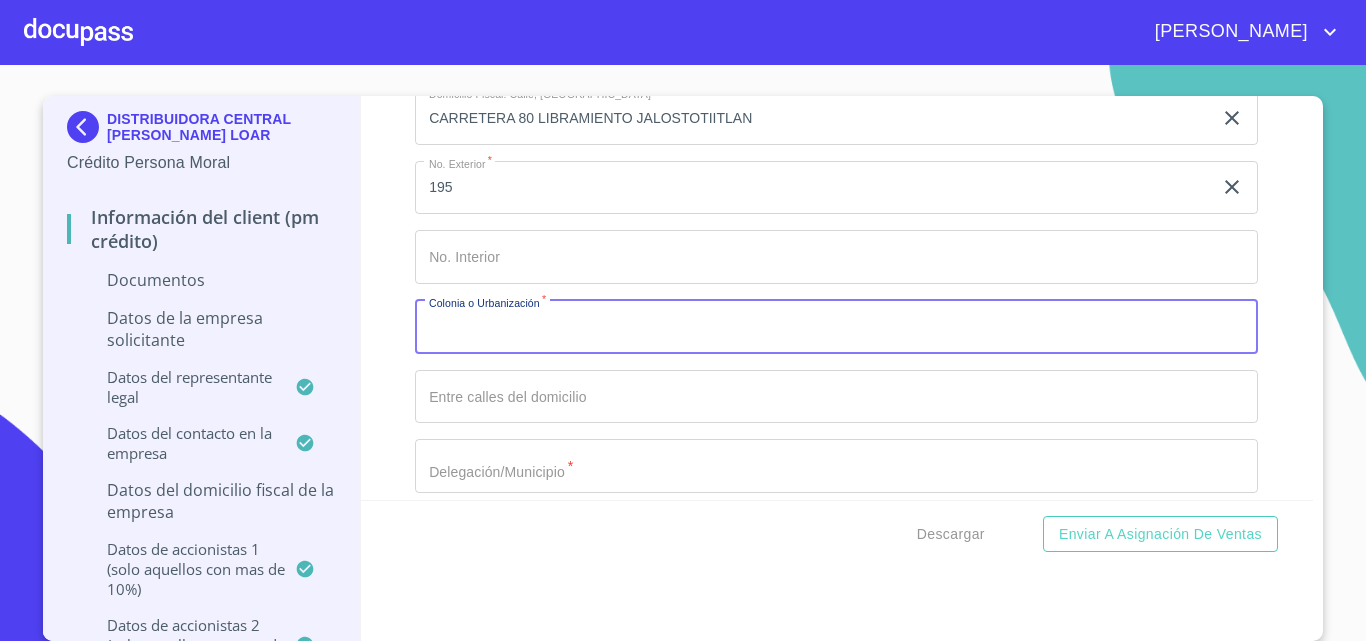 click on "Documento de identificación representante legal.   *" at bounding box center [836, 327] 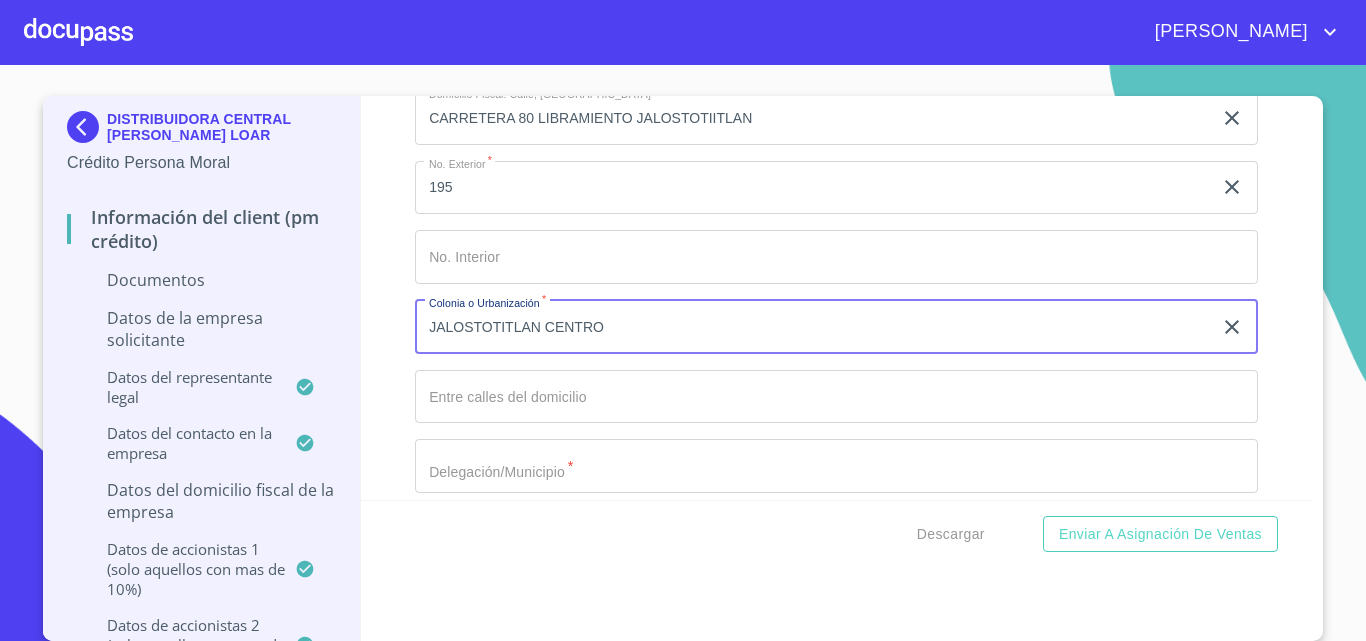 type on "JALOSTOTITLAN CENTRO" 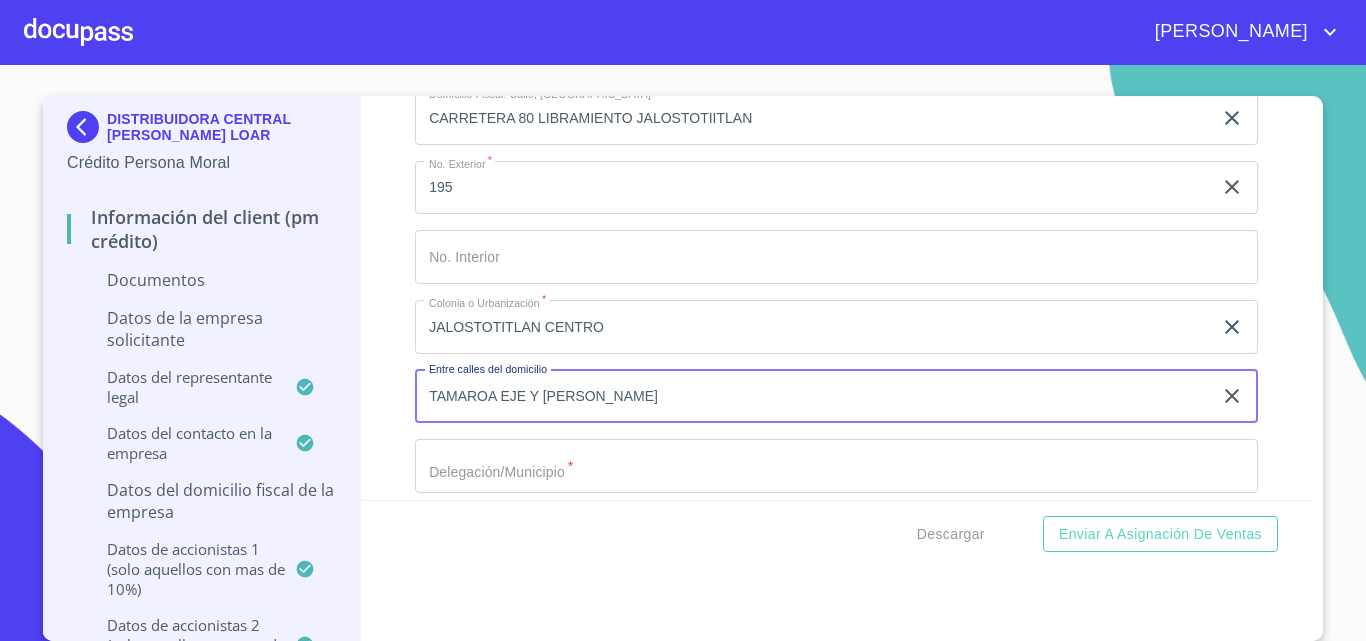 type on "TAMAROA EJE Y [PERSON_NAME]" 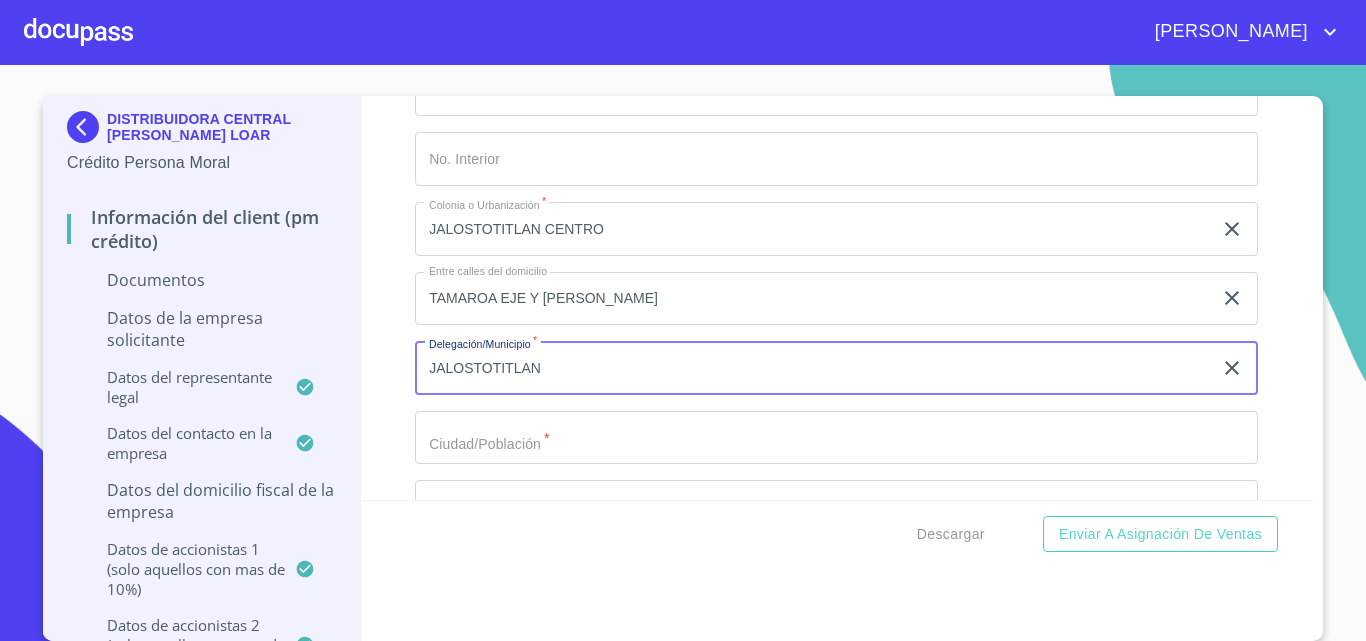 scroll, scrollTop: 13190, scrollLeft: 0, axis: vertical 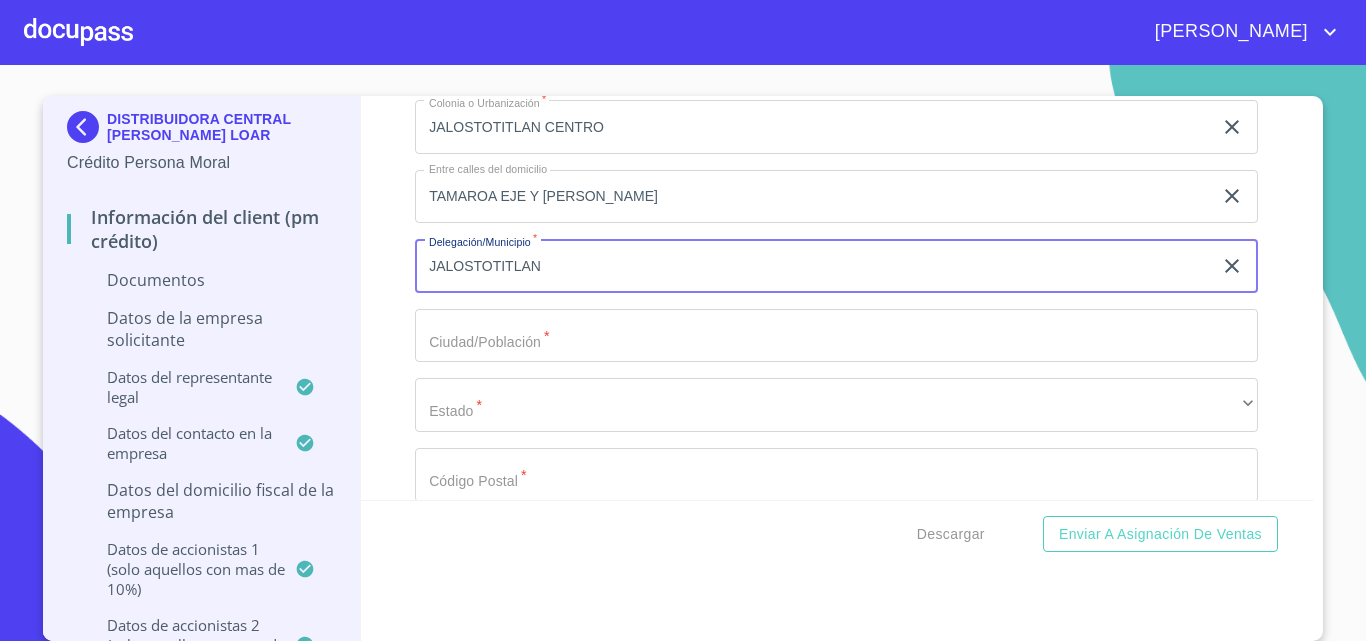 type on "JALOSTOTITLAN" 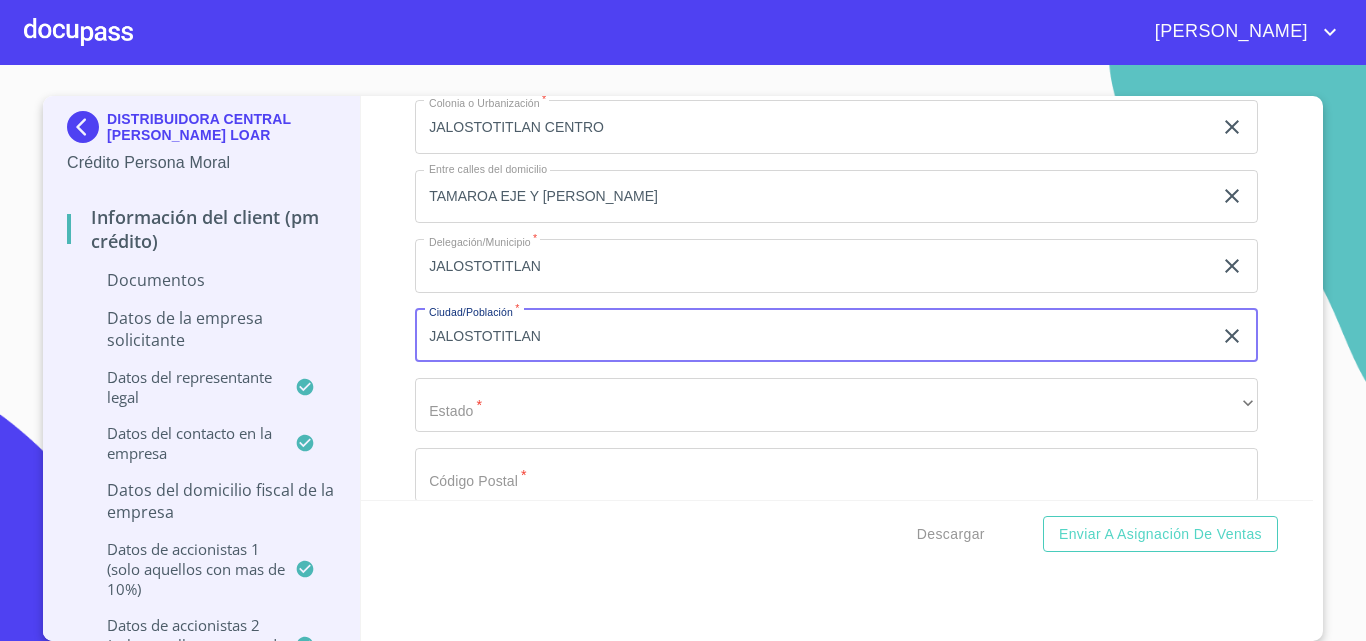 type on "JALOSTOTITLAN" 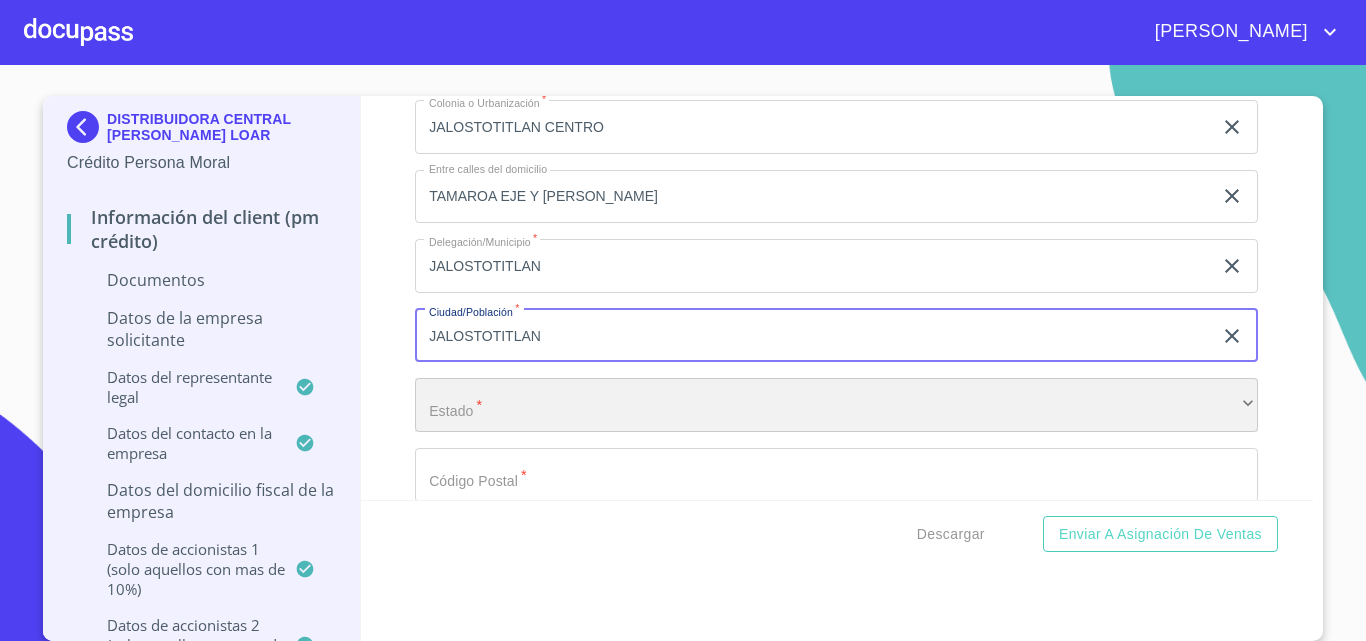 click on "​" at bounding box center (836, 405) 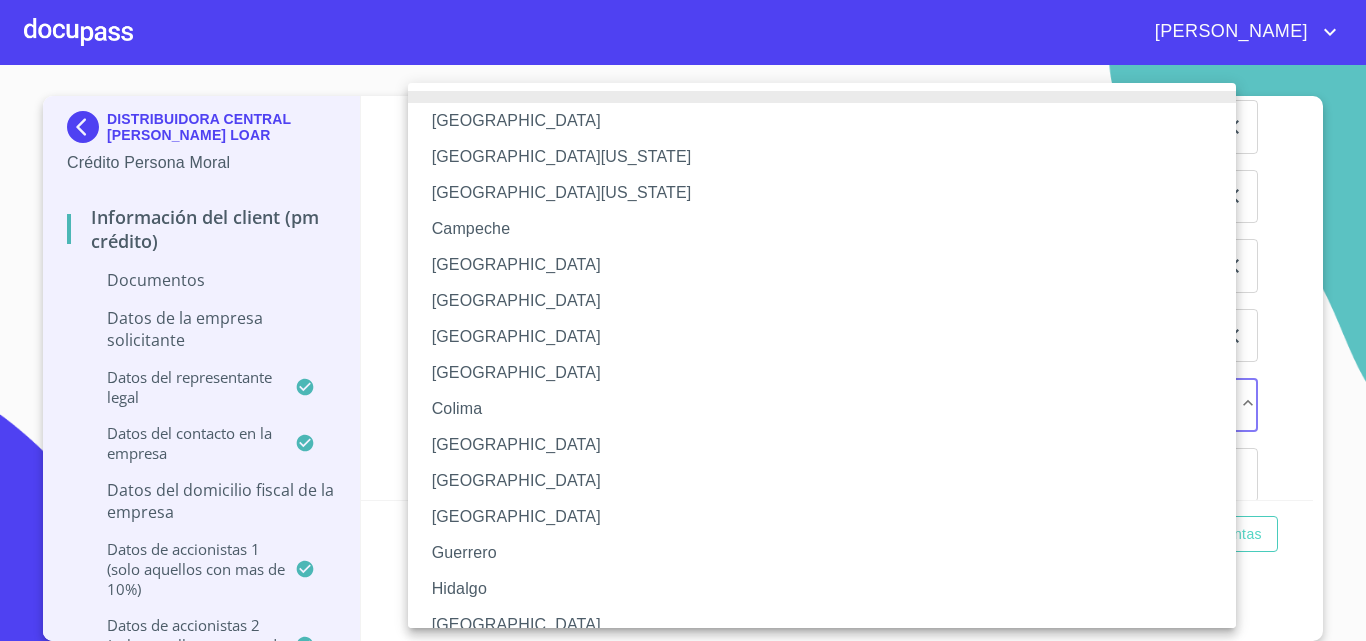 click on "[GEOGRAPHIC_DATA]" at bounding box center (829, 625) 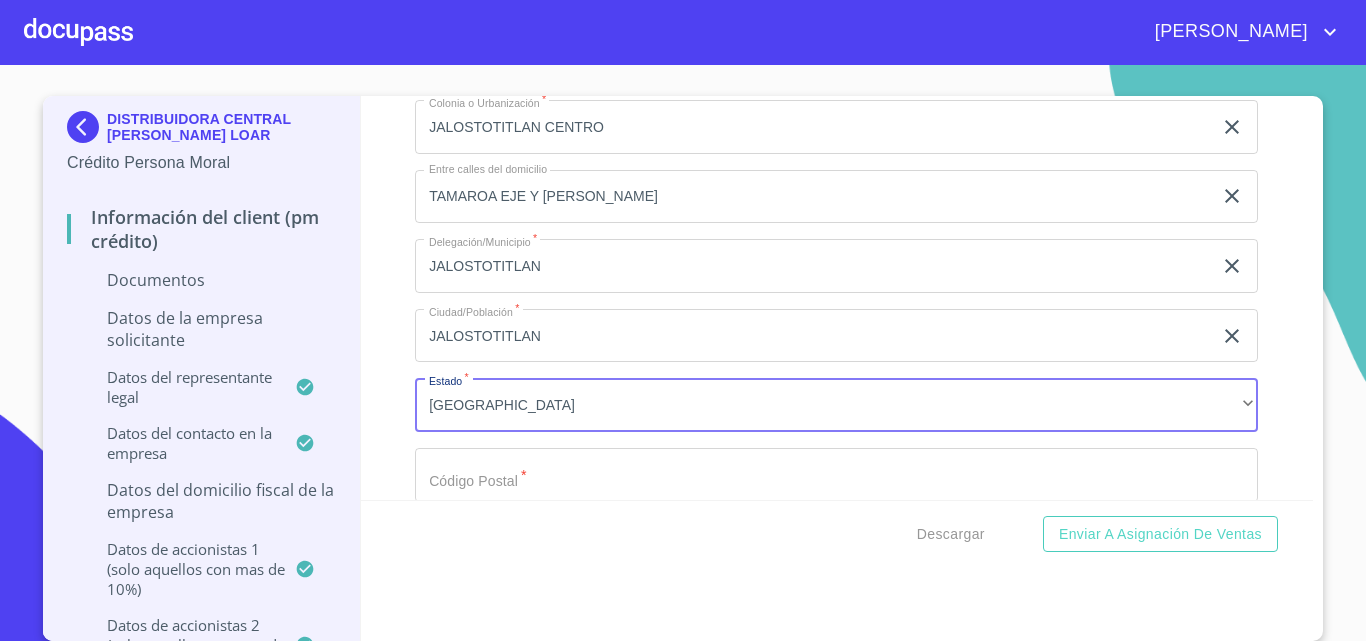 click on "Documento de identificación representante legal.   *" at bounding box center (813, -2551) 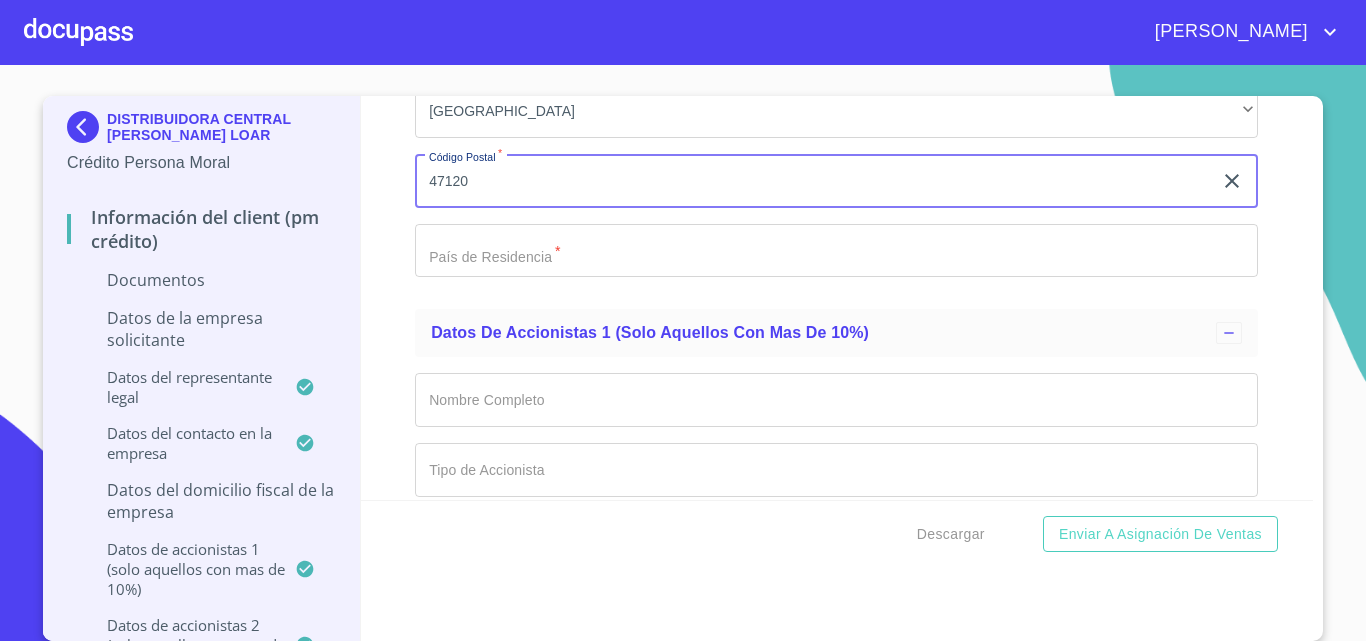 scroll, scrollTop: 13490, scrollLeft: 0, axis: vertical 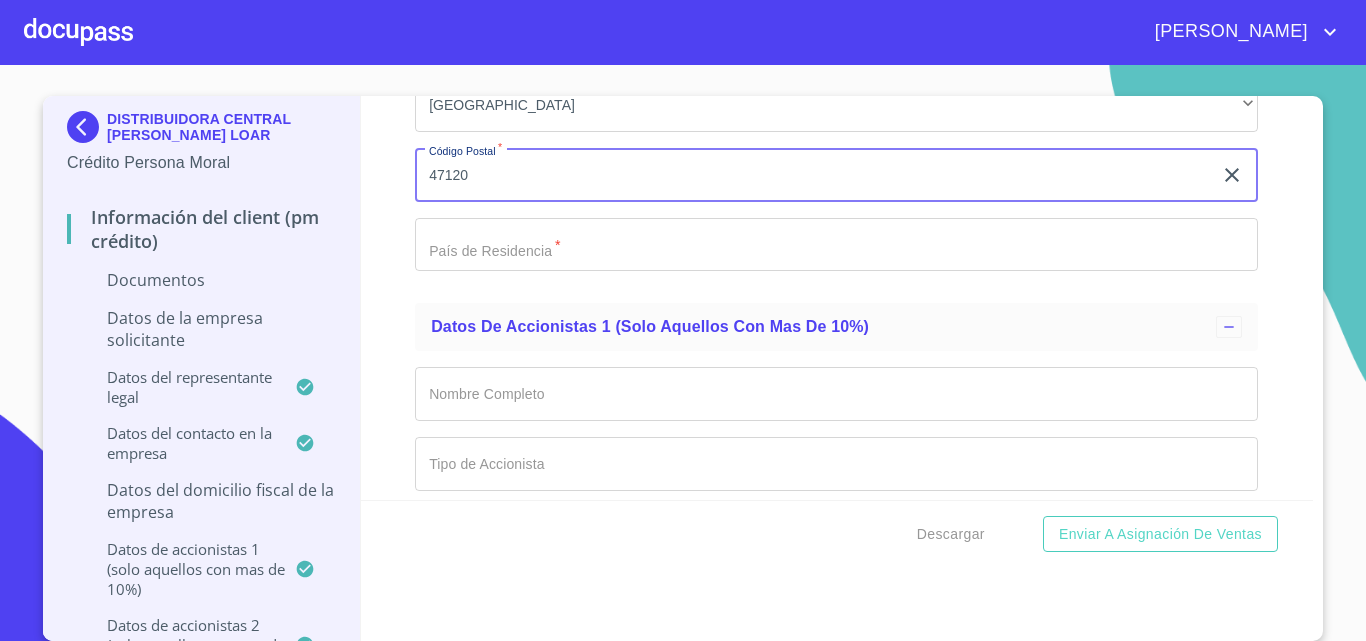 type on "47120" 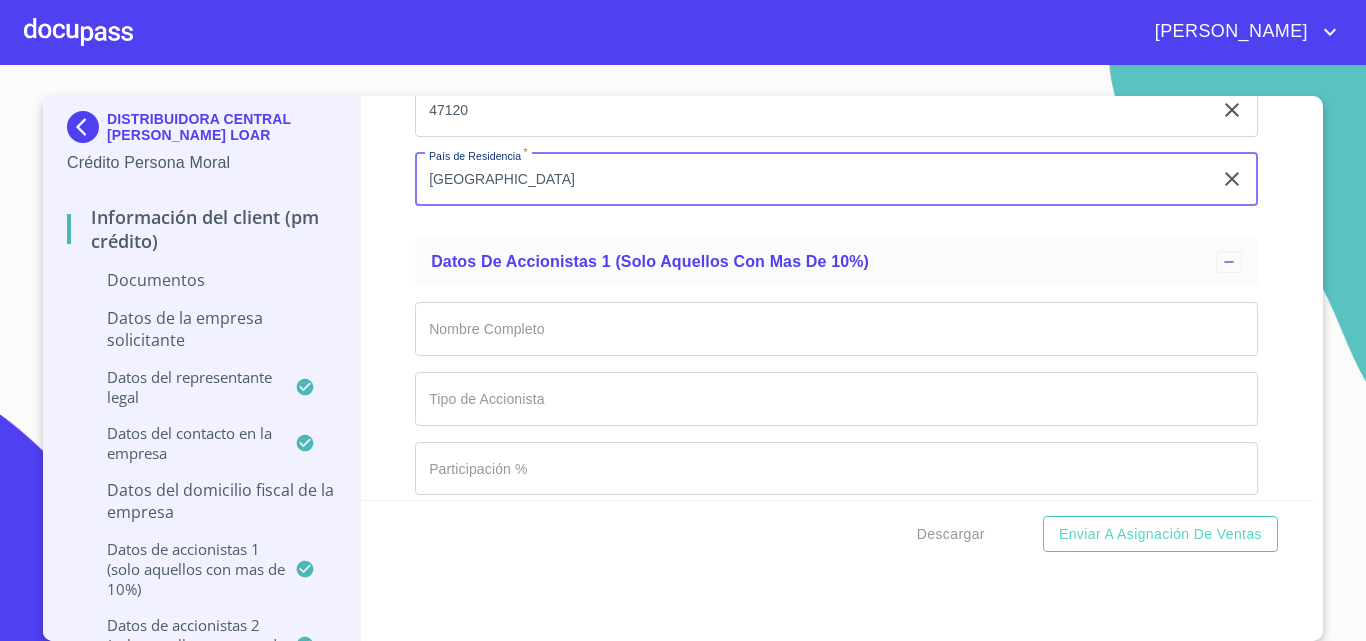 scroll, scrollTop: 13590, scrollLeft: 0, axis: vertical 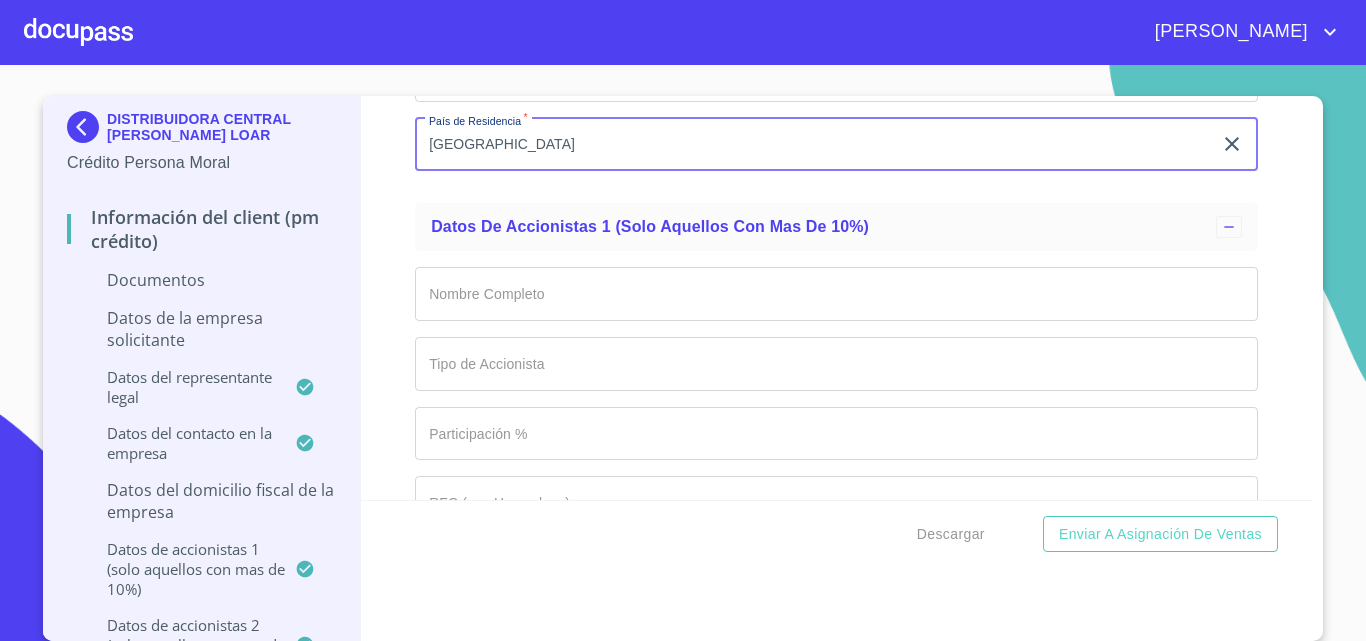 type on "[GEOGRAPHIC_DATA]" 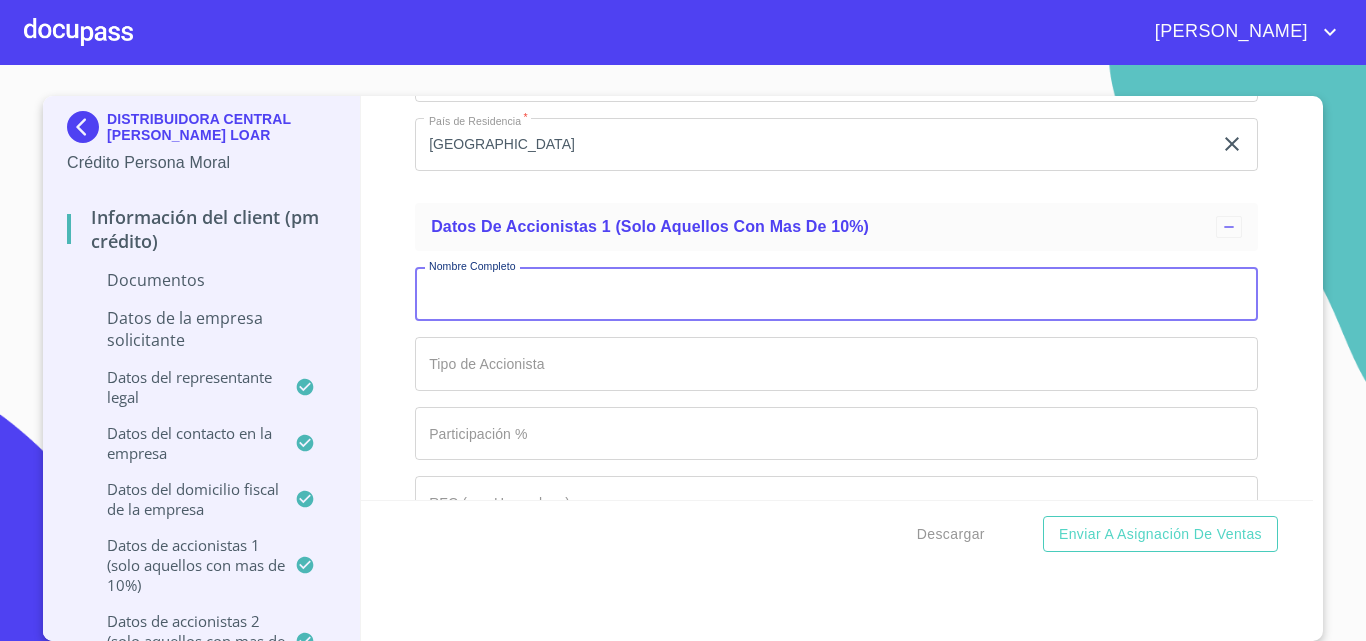 click on "Documento de identificación representante legal.   *" at bounding box center [836, 294] 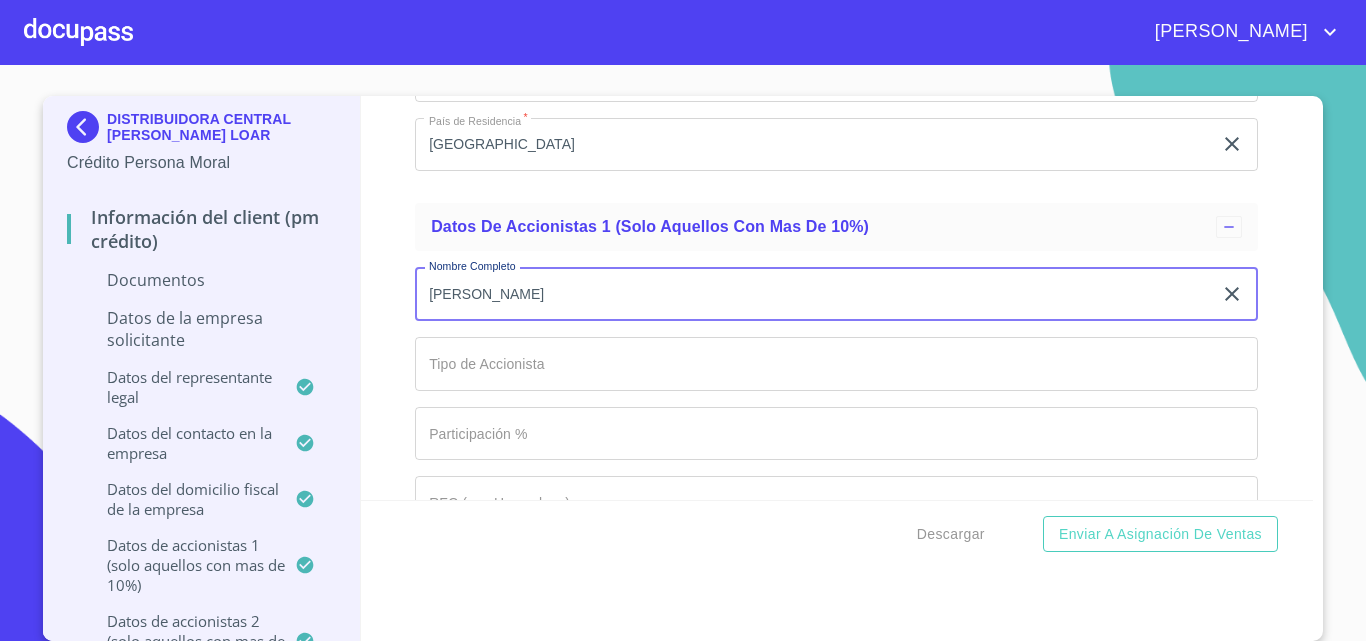 type on "[PERSON_NAME]" 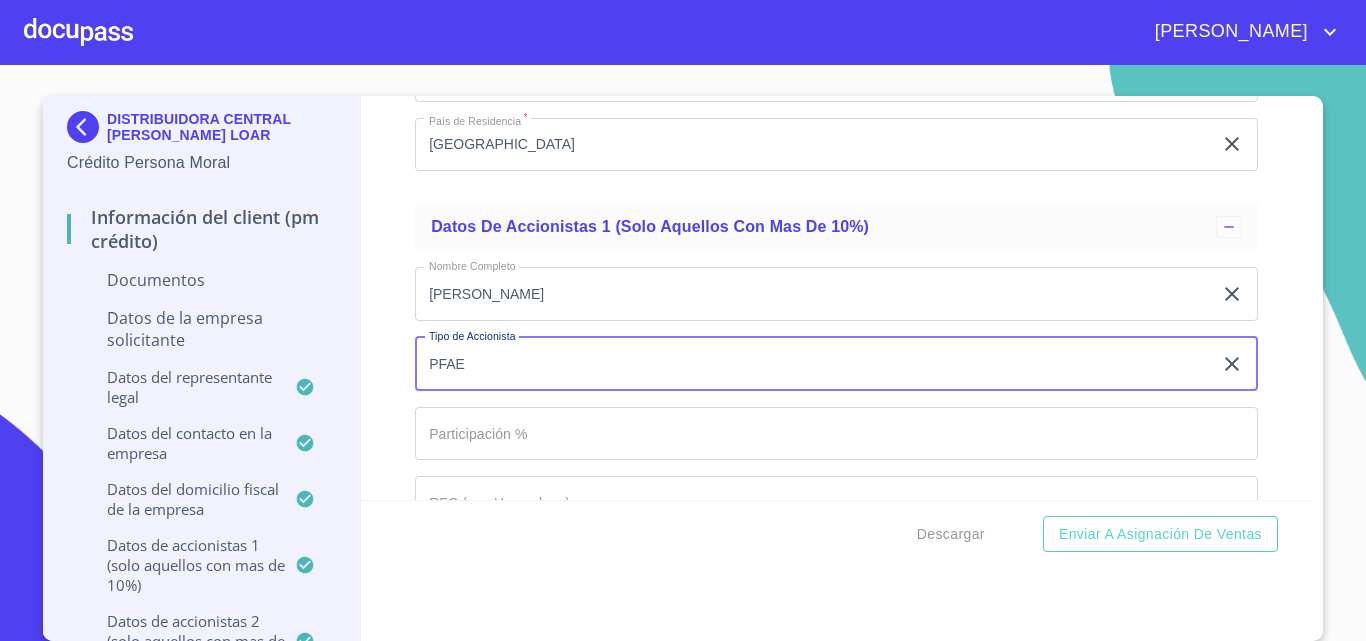 type on "PFAE" 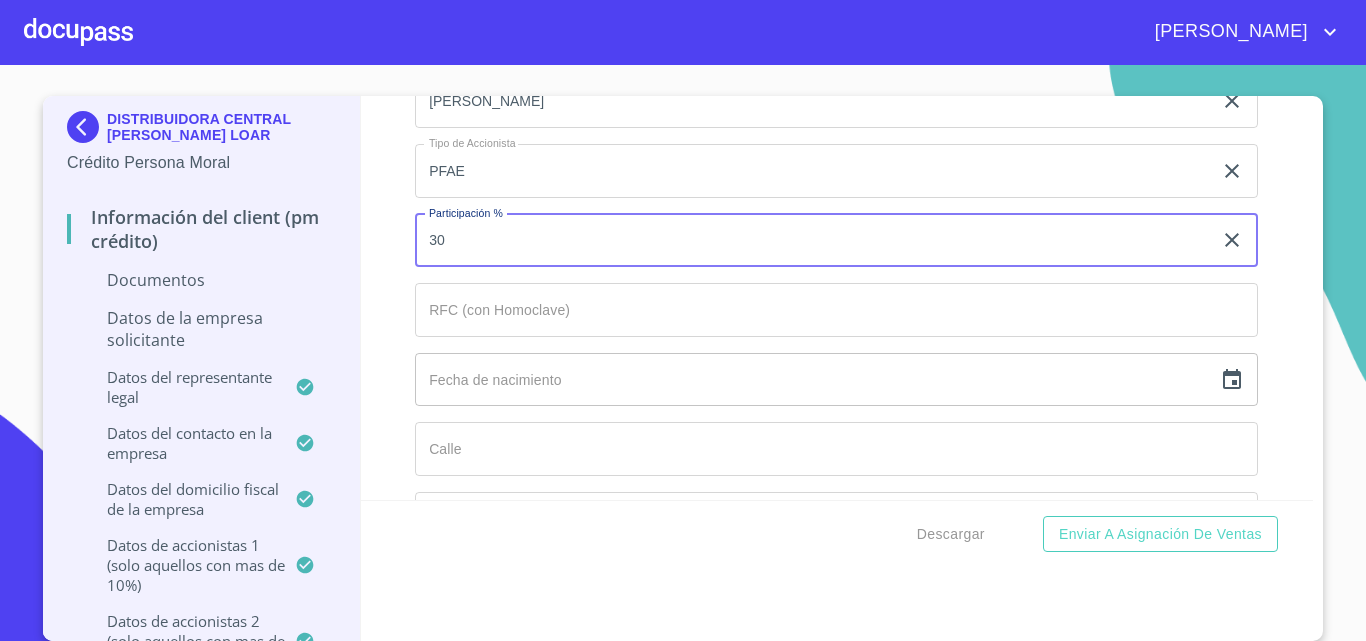 scroll, scrollTop: 13790, scrollLeft: 0, axis: vertical 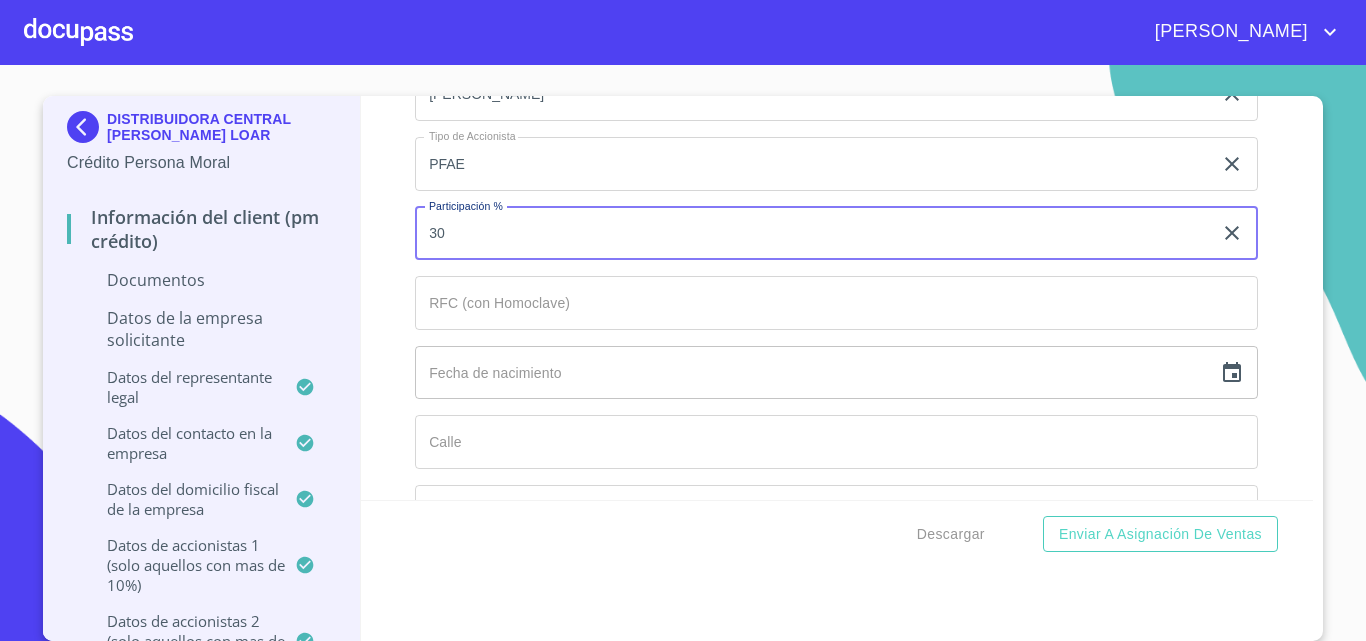 type on "30" 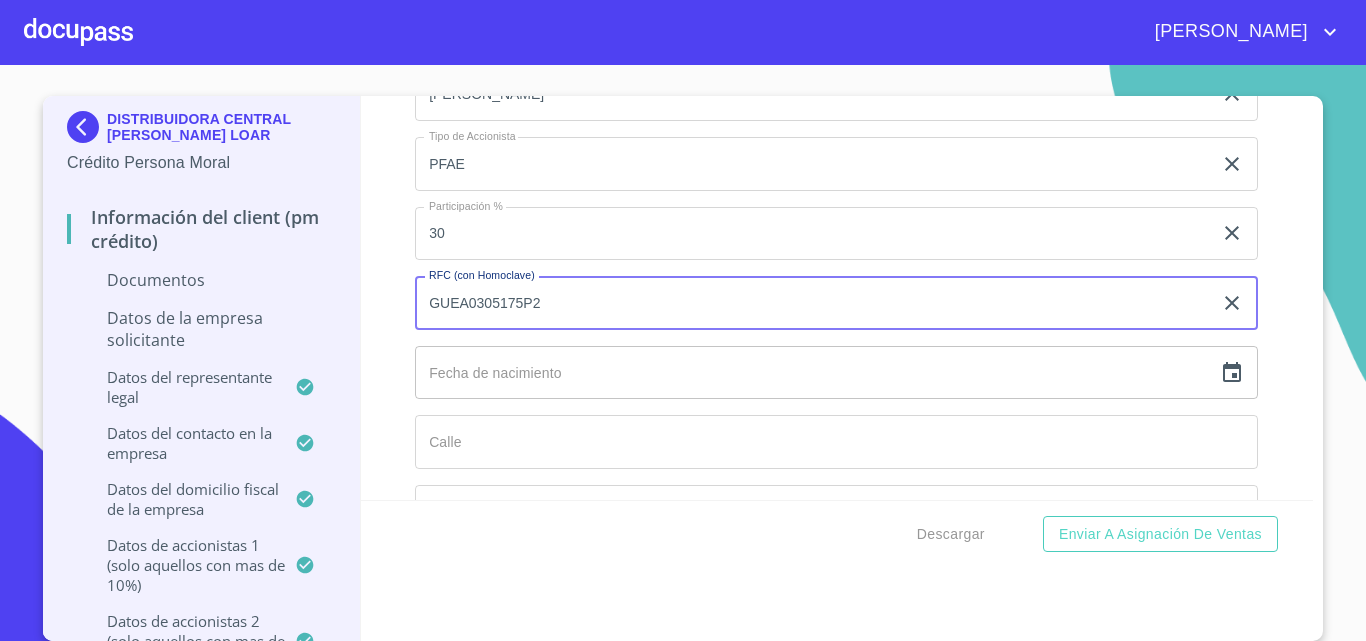 type on "GUEA0305175P2" 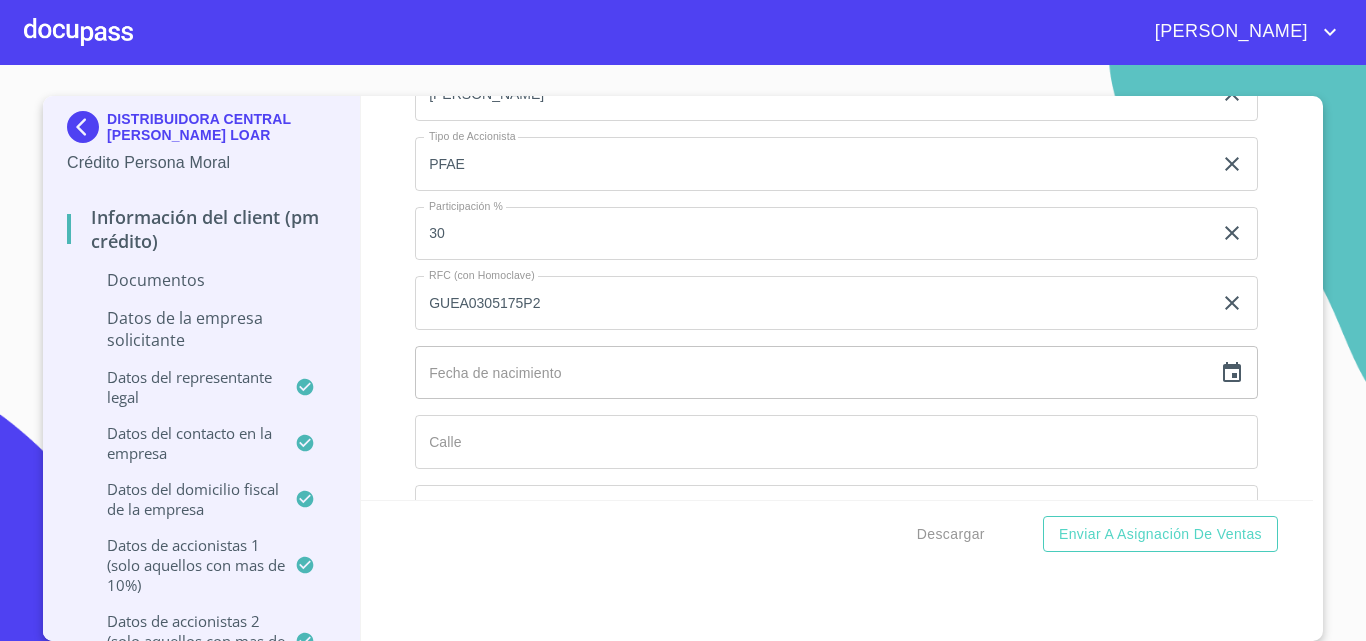 click 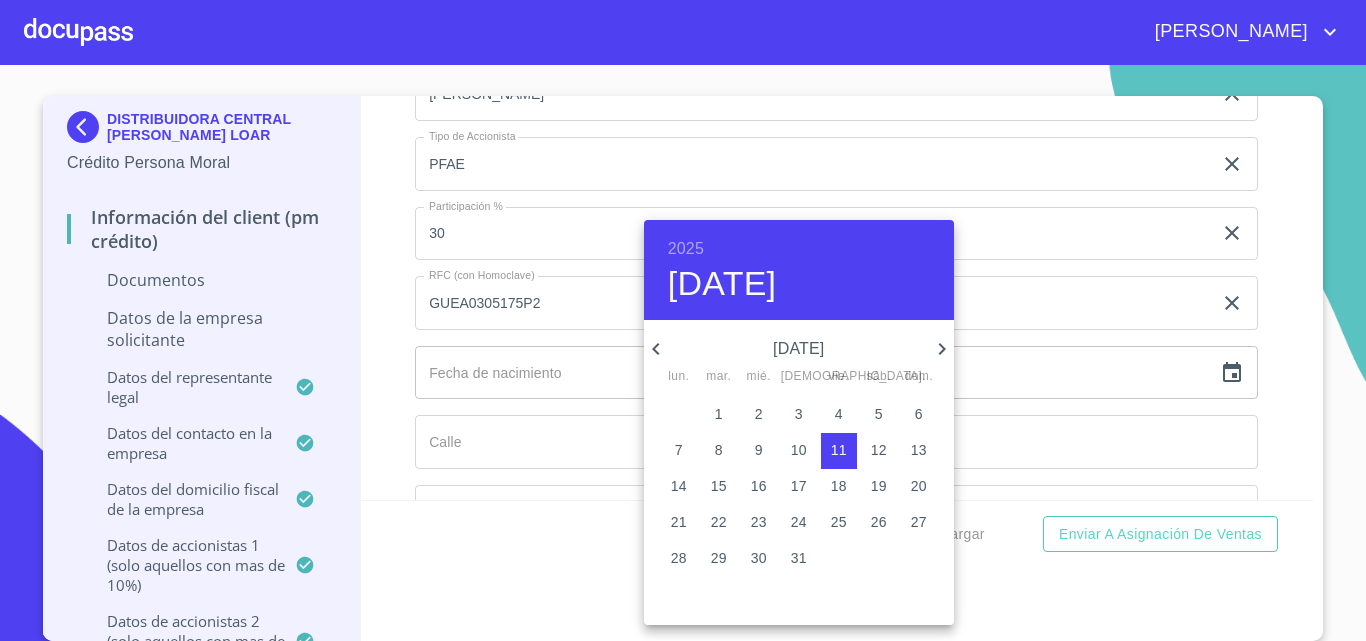 click on "2025" at bounding box center (686, 249) 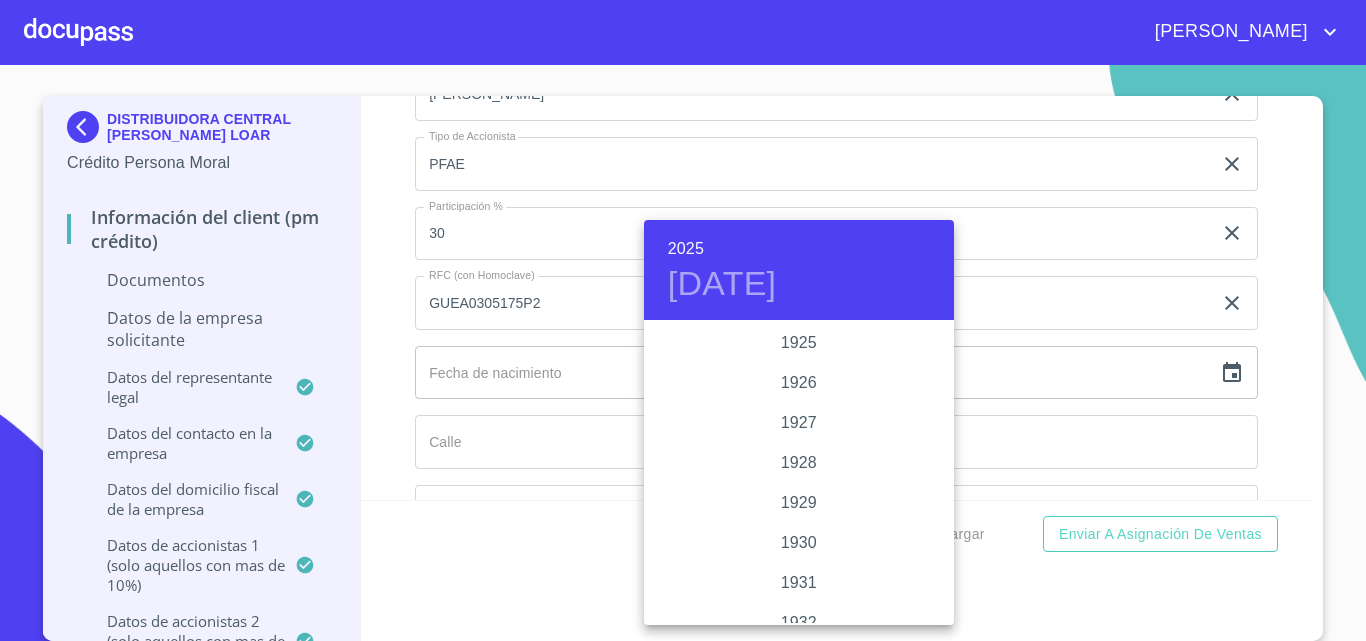 scroll, scrollTop: 3880, scrollLeft: 0, axis: vertical 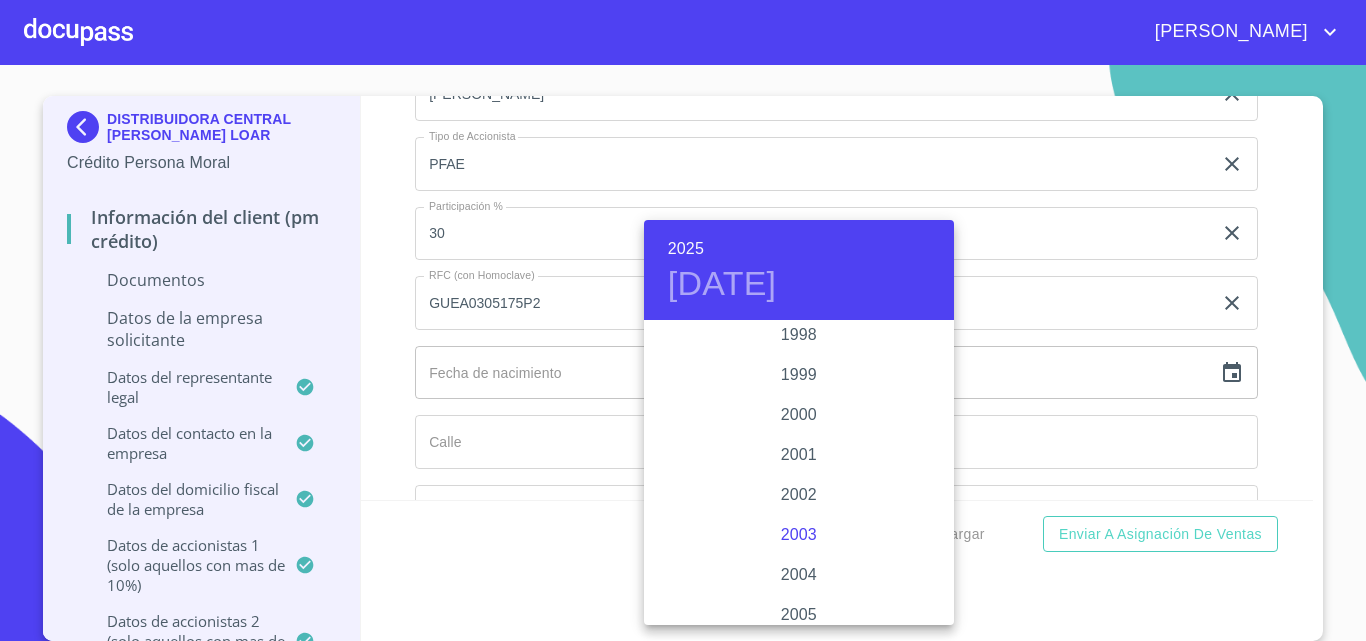click on "2003" at bounding box center [799, 535] 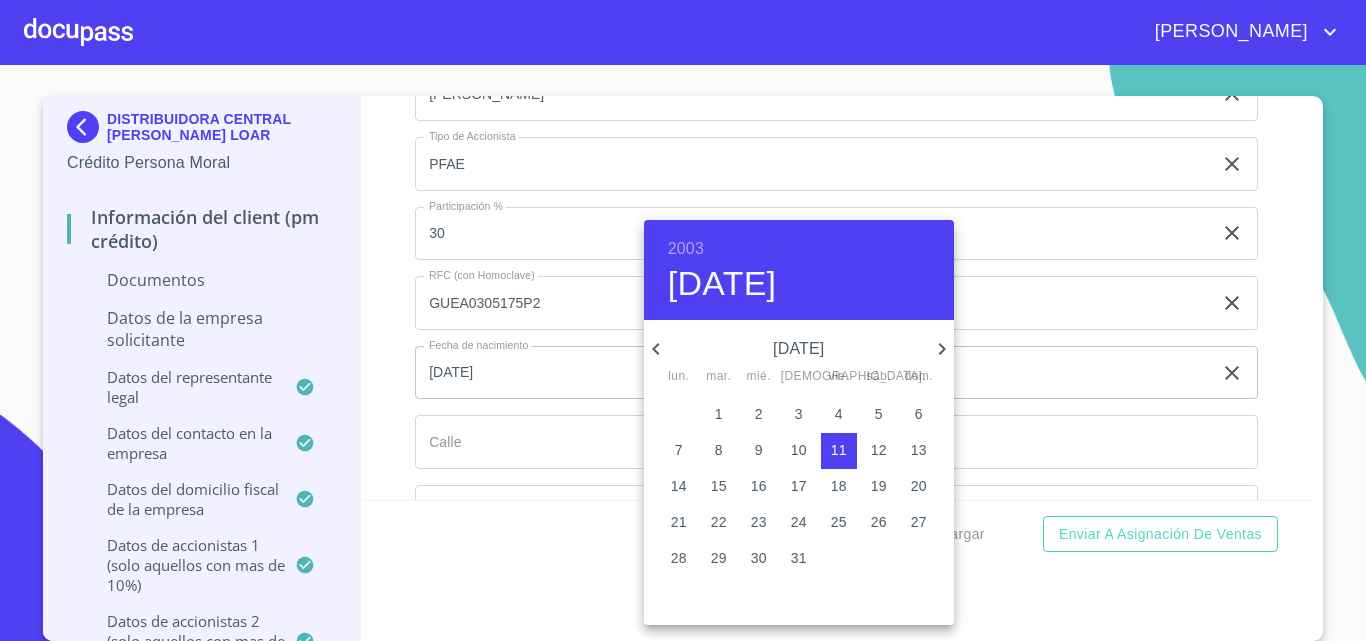 click 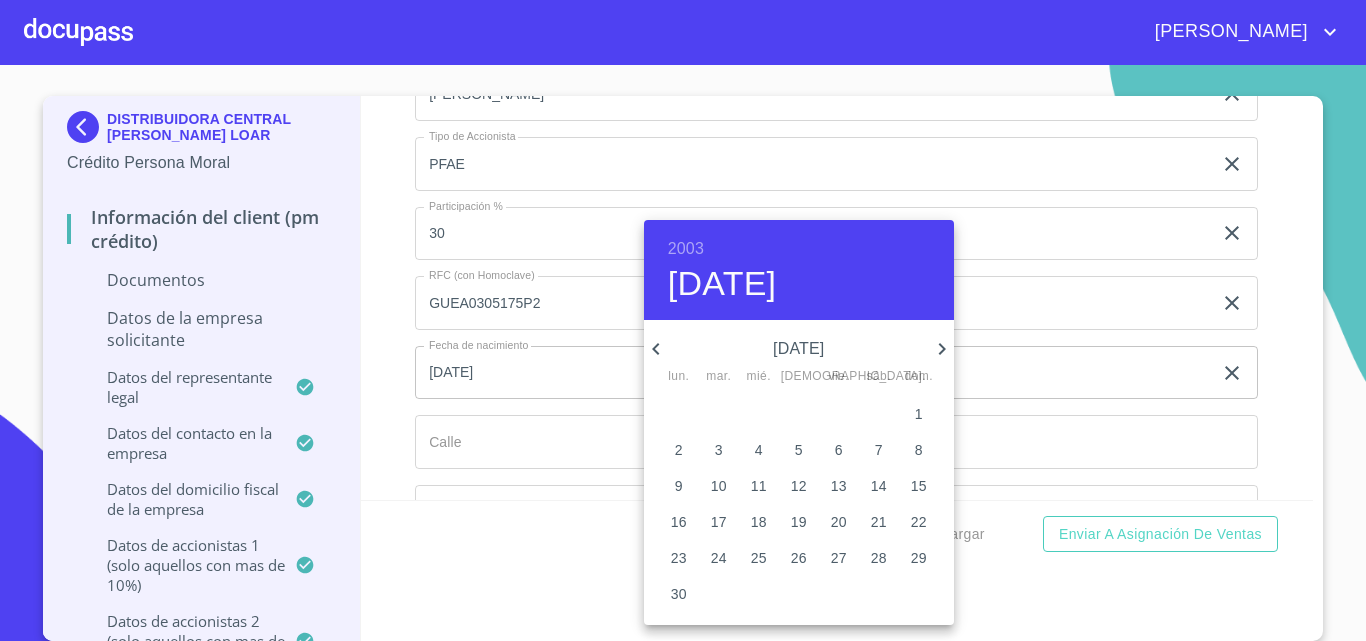 click 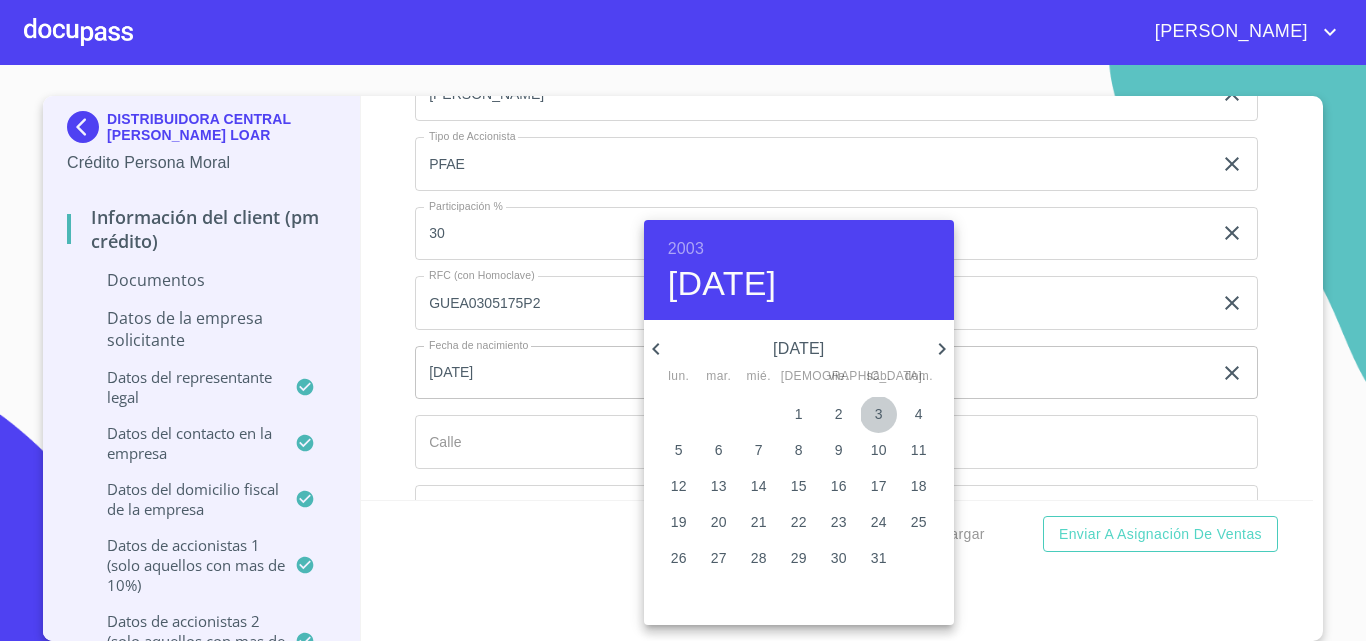 click on "3" at bounding box center (879, 414) 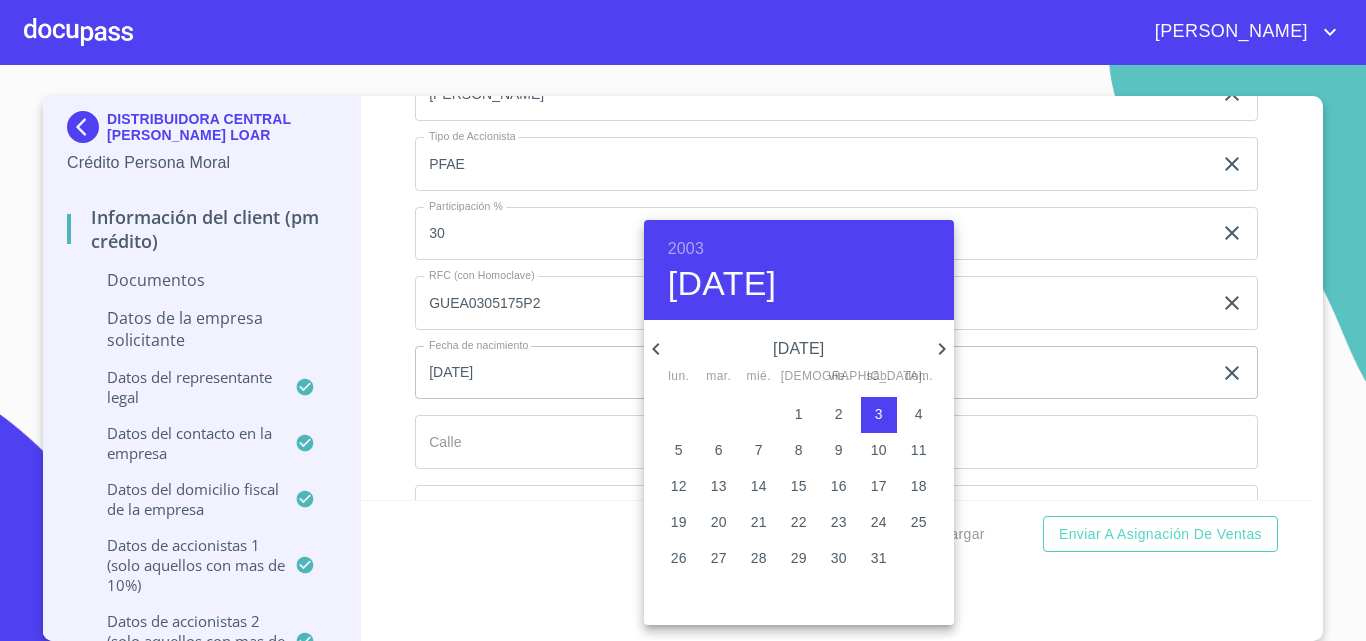 click at bounding box center [683, 320] 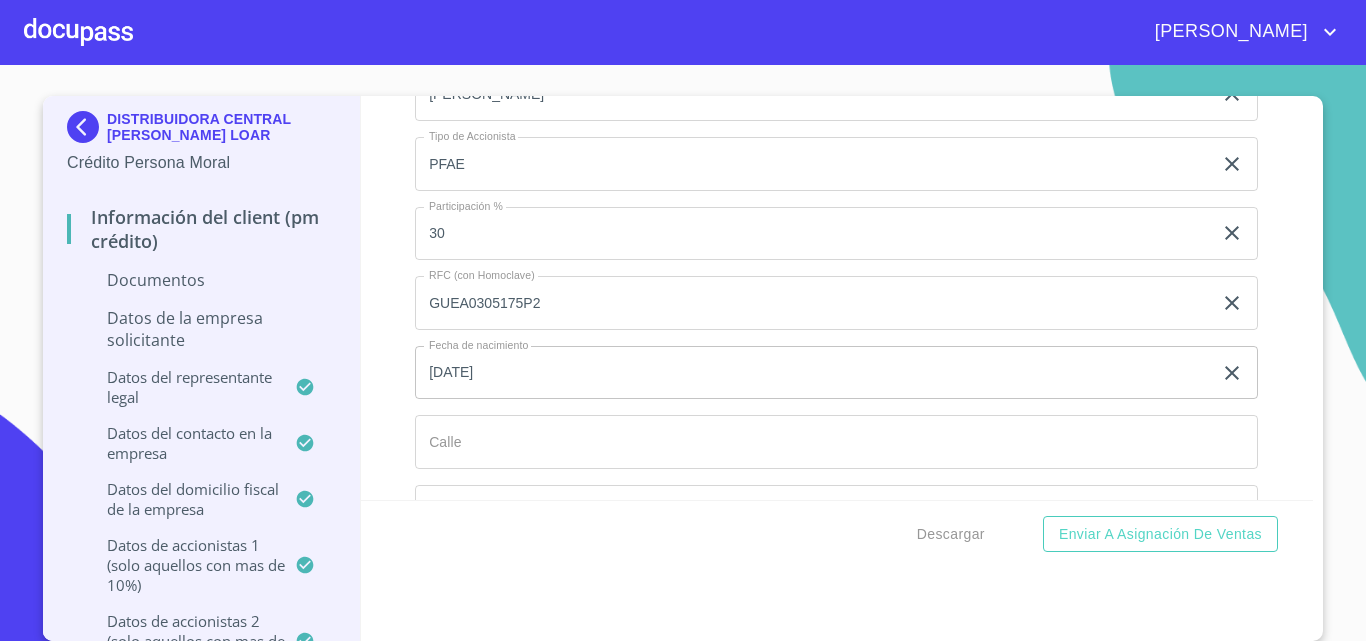 click on "Documento de identificación representante legal.   *" at bounding box center [813, -3151] 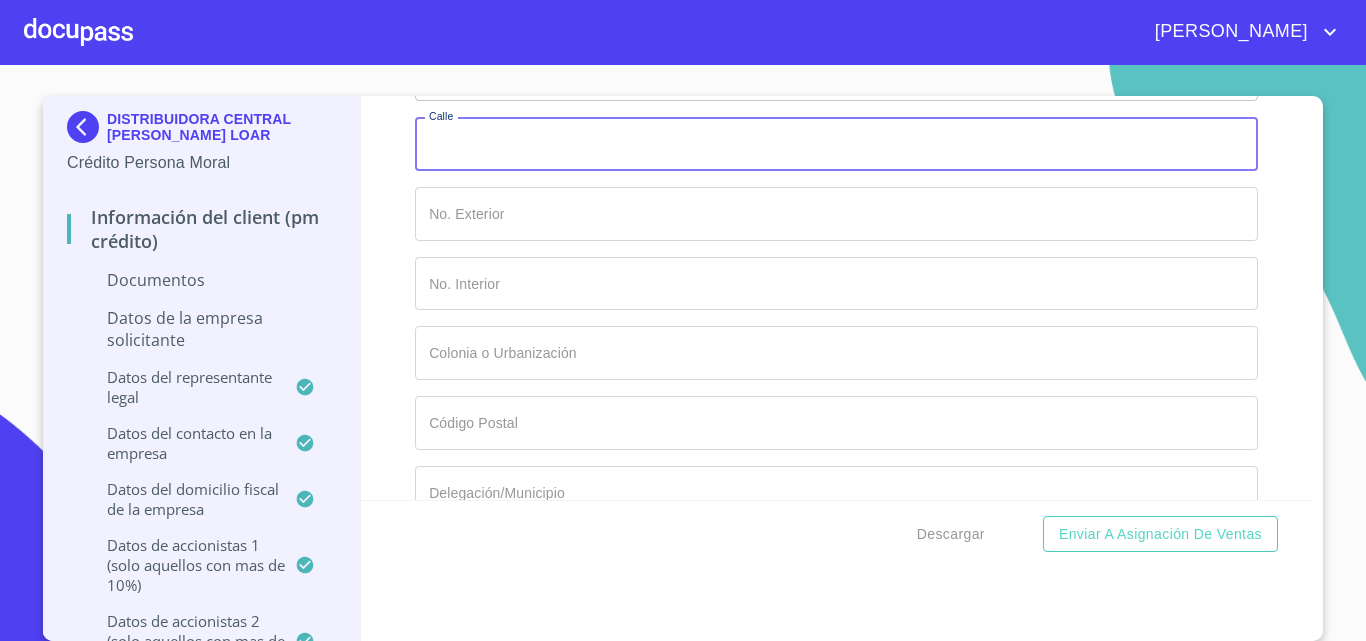 scroll, scrollTop: 14190, scrollLeft: 0, axis: vertical 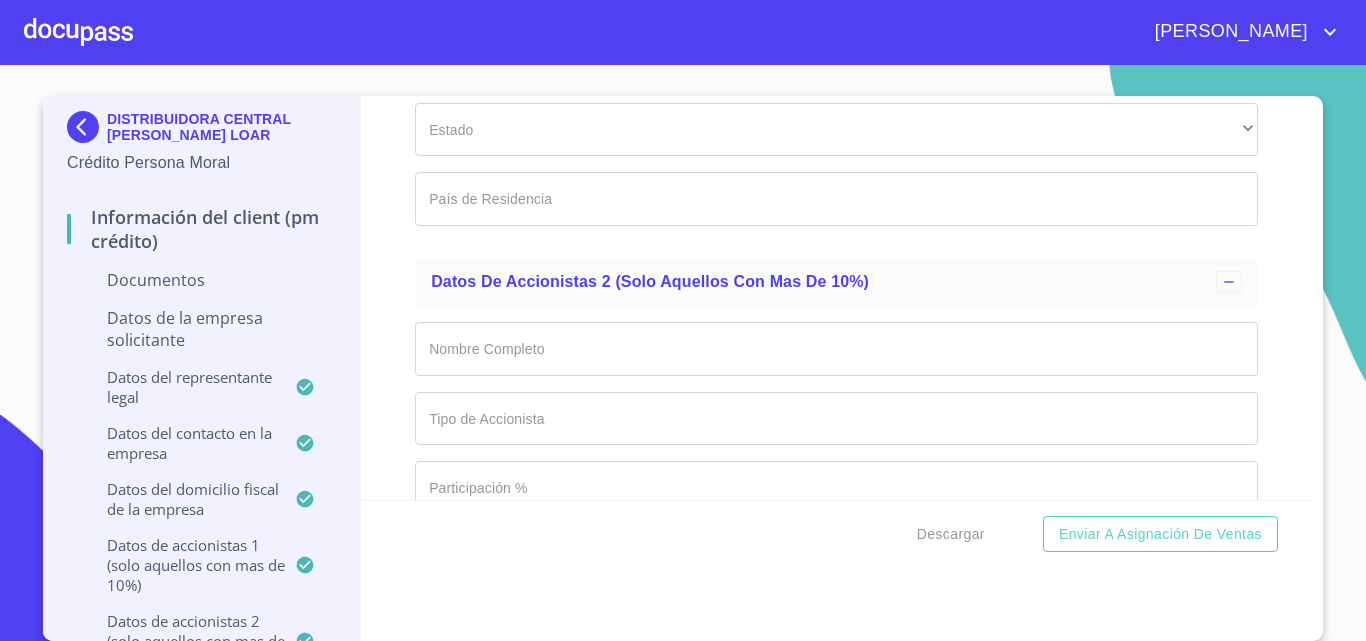 click on "Documento de identificación representante legal.   *" at bounding box center (813, -3951) 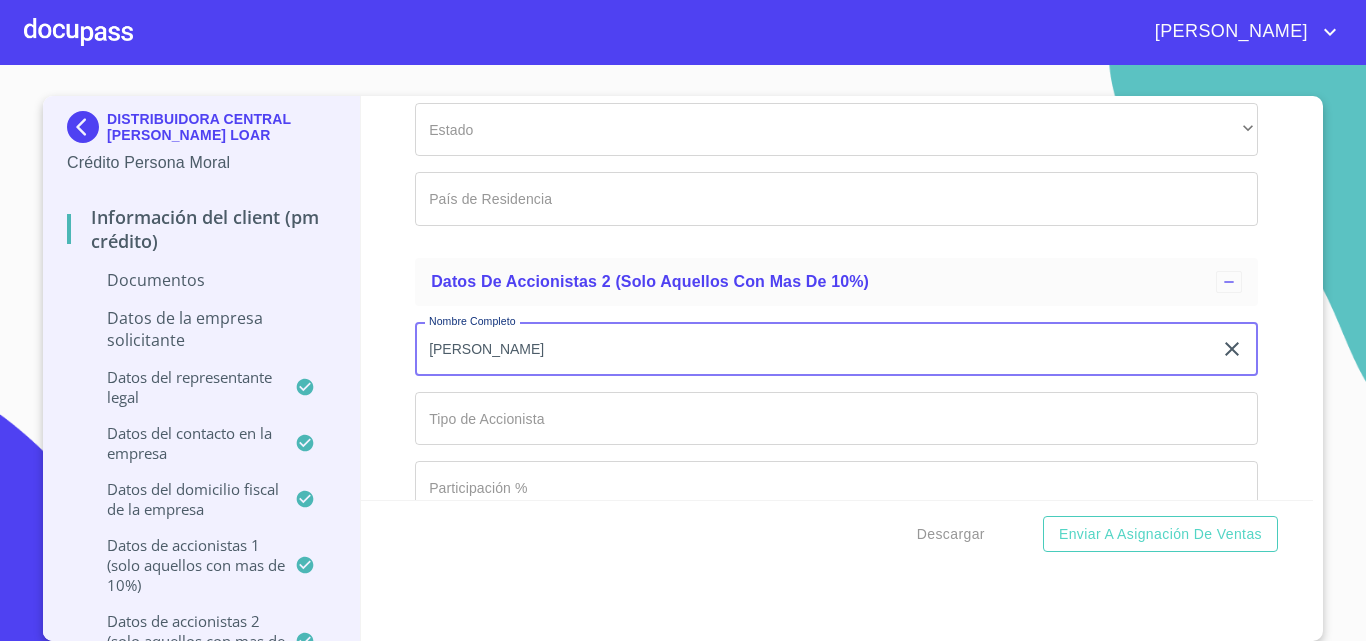 type on "[PERSON_NAME]" 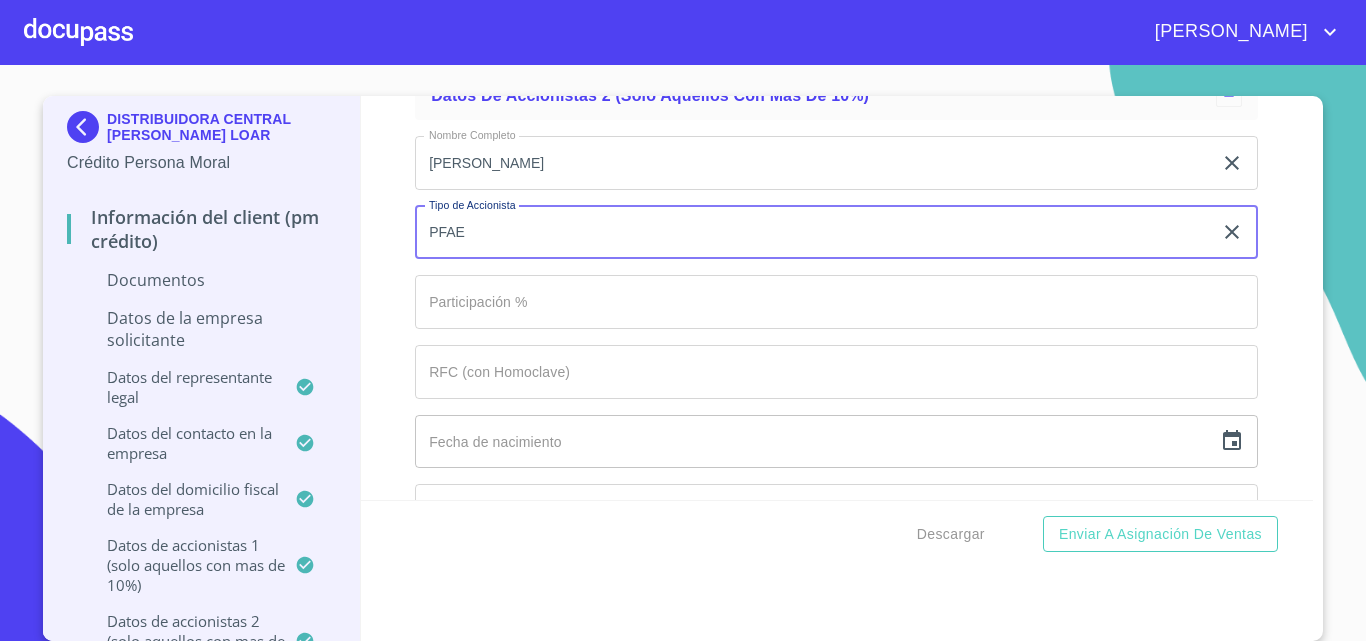 scroll, scrollTop: 14790, scrollLeft: 0, axis: vertical 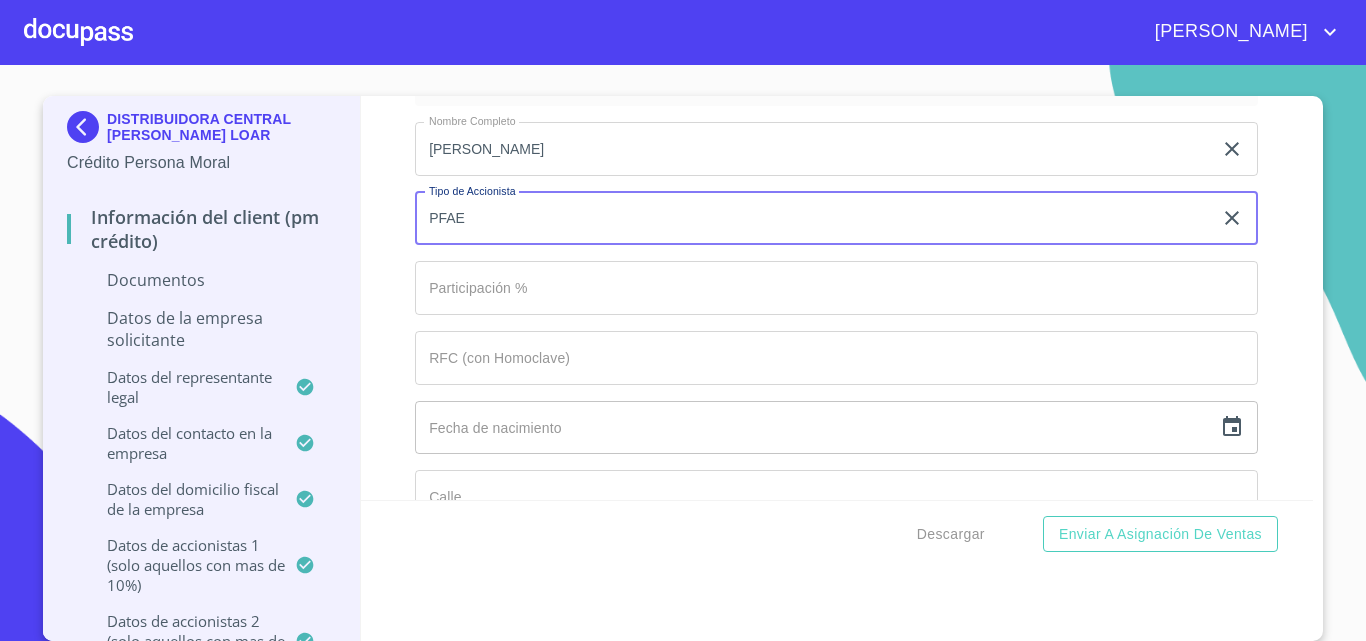 type on "PFAE" 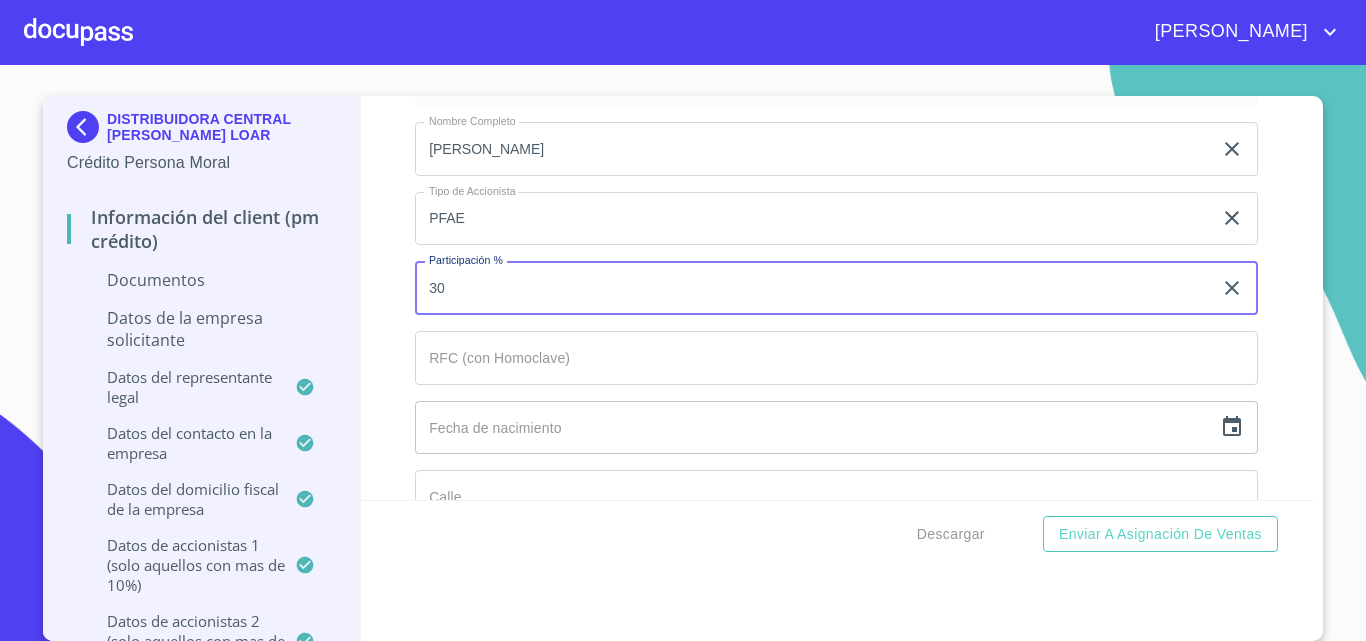 type on "30" 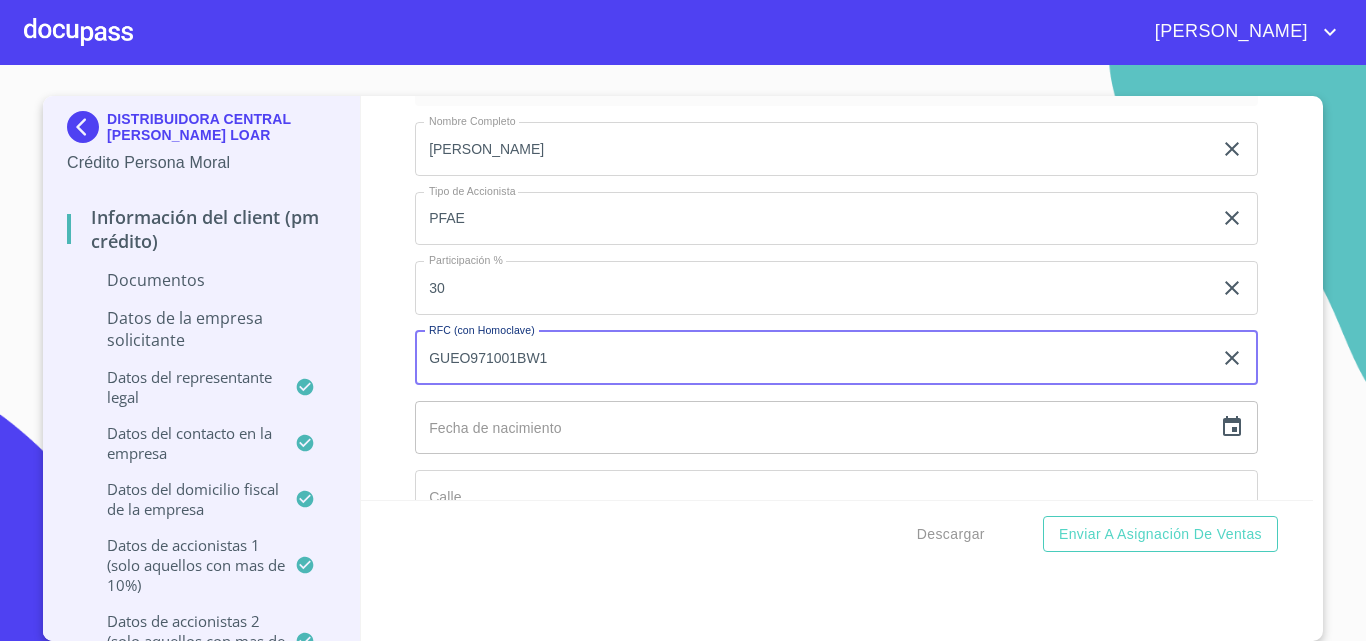type on "GUEO971001BW1" 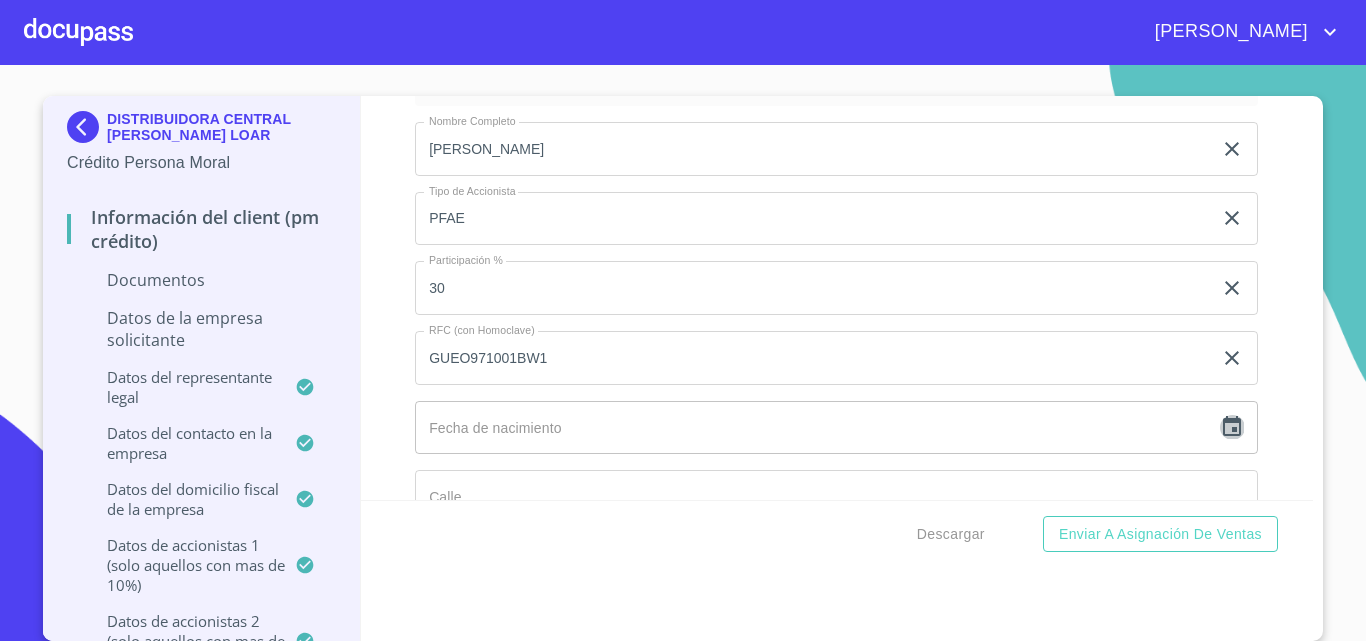 click 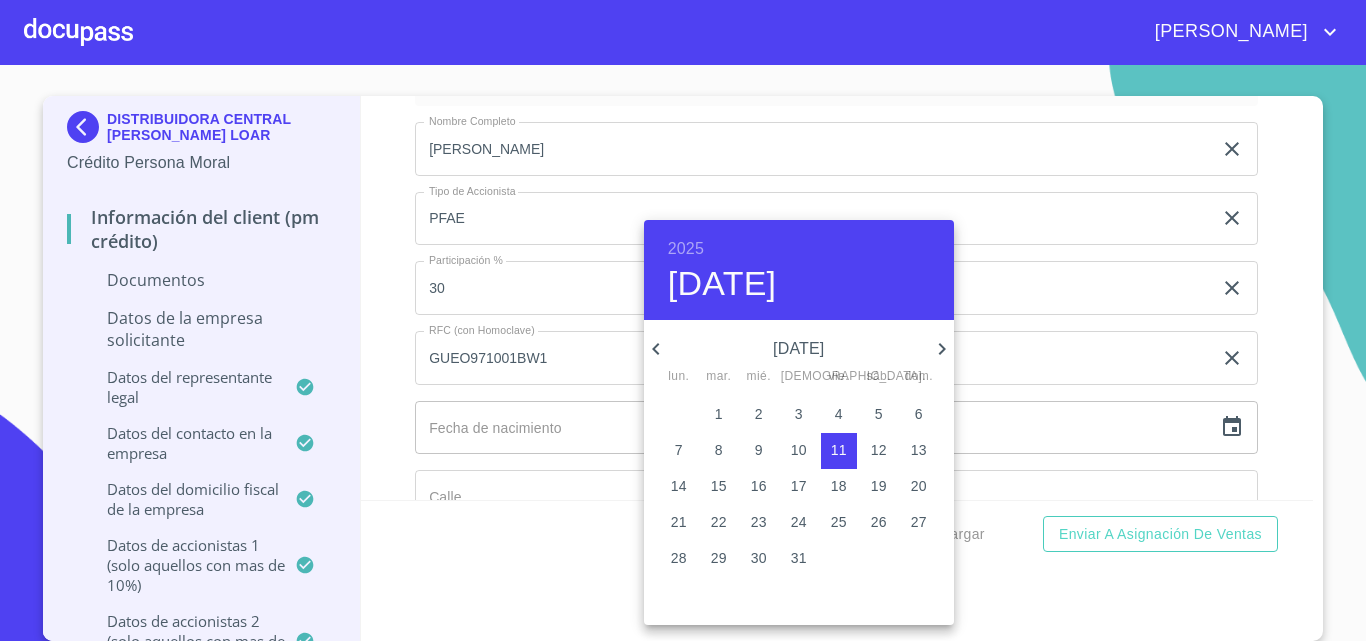 click on "2025" at bounding box center [686, 249] 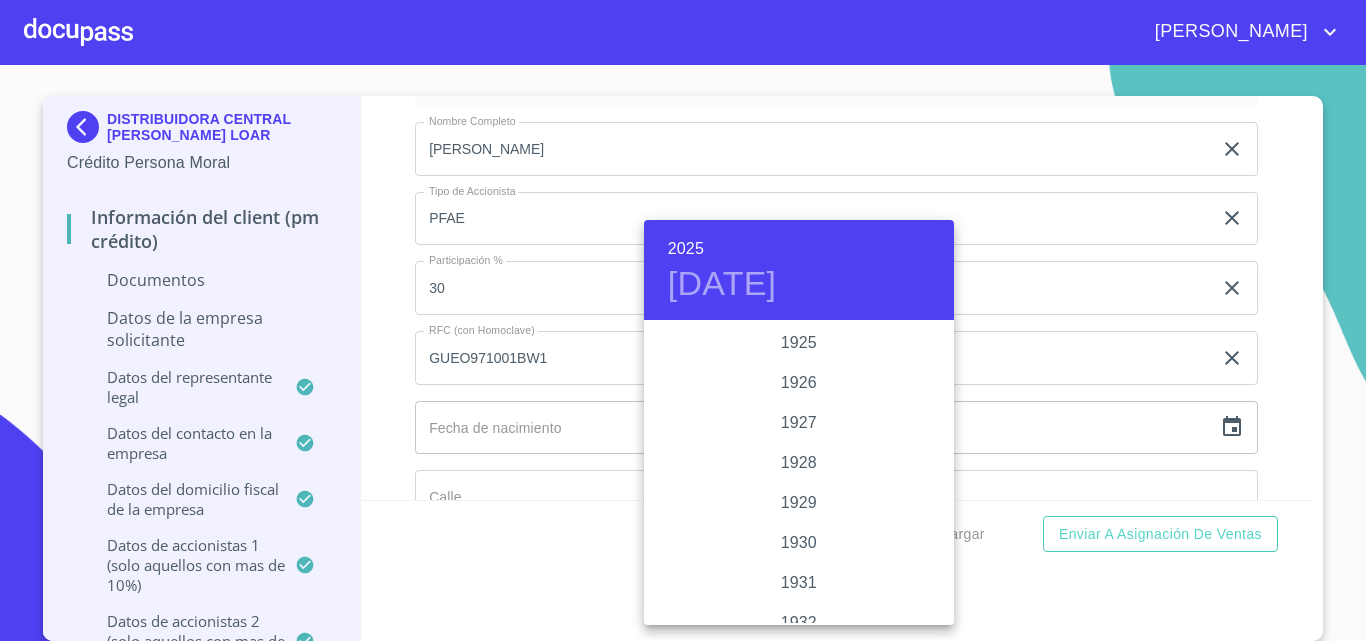 scroll, scrollTop: 3880, scrollLeft: 0, axis: vertical 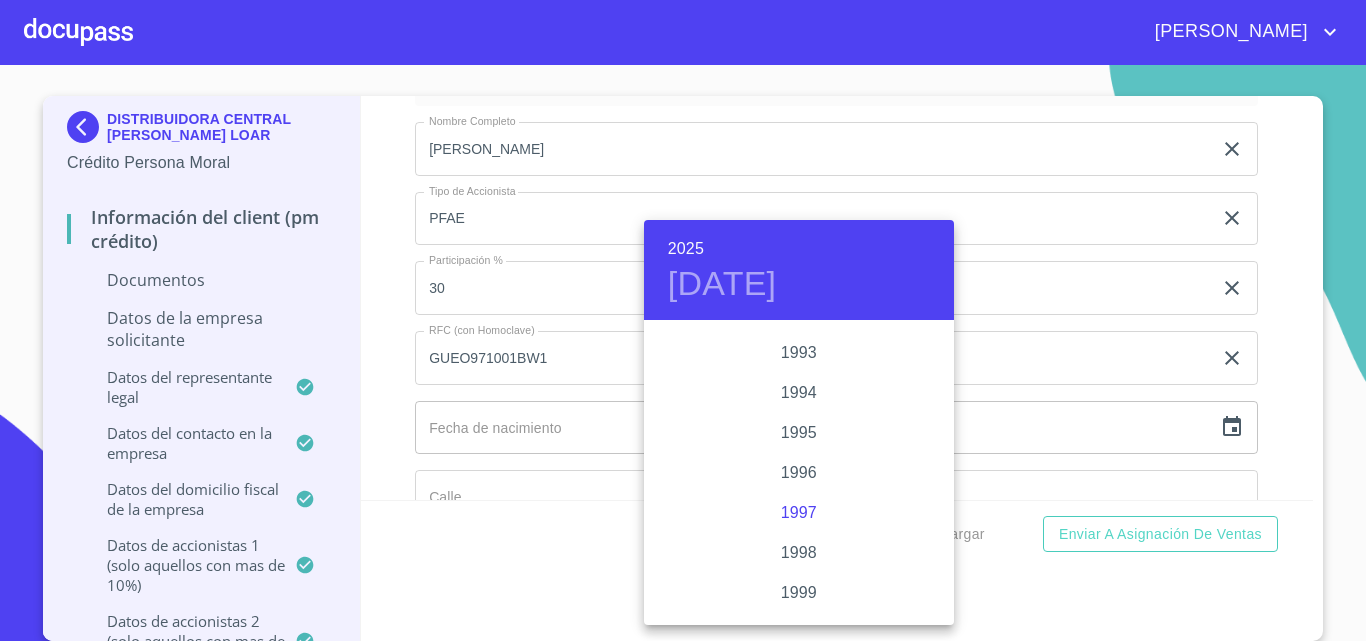 click on "1997" at bounding box center (799, 513) 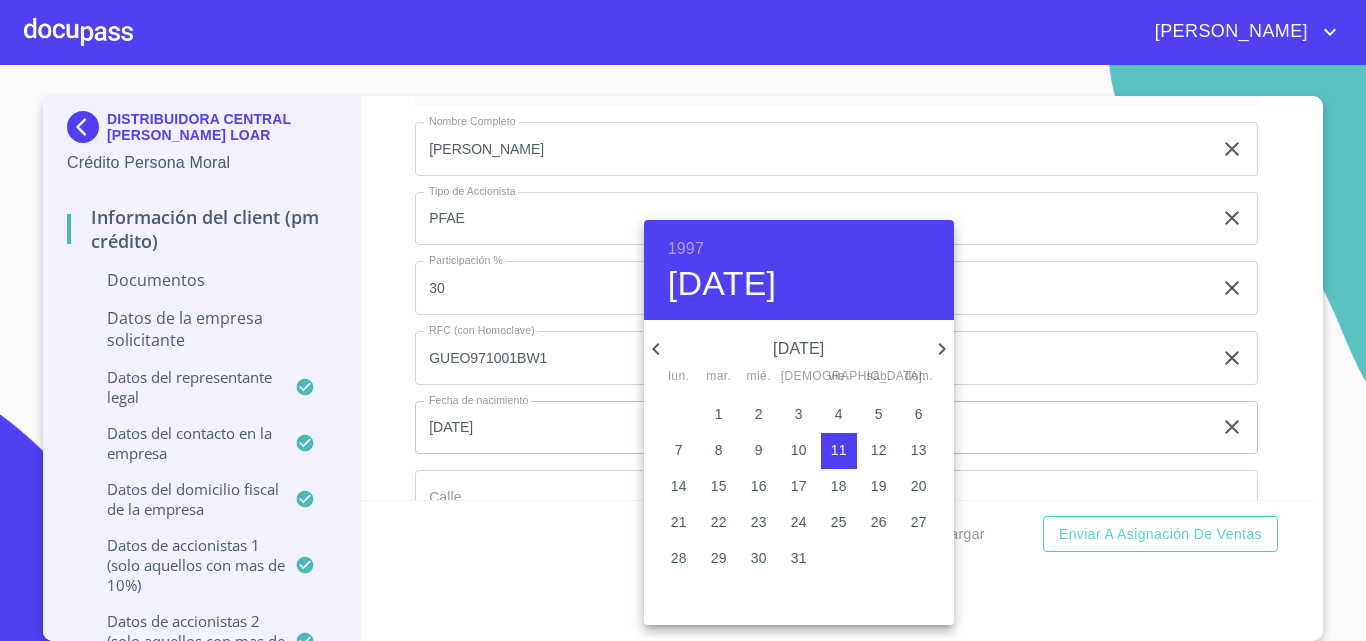 click 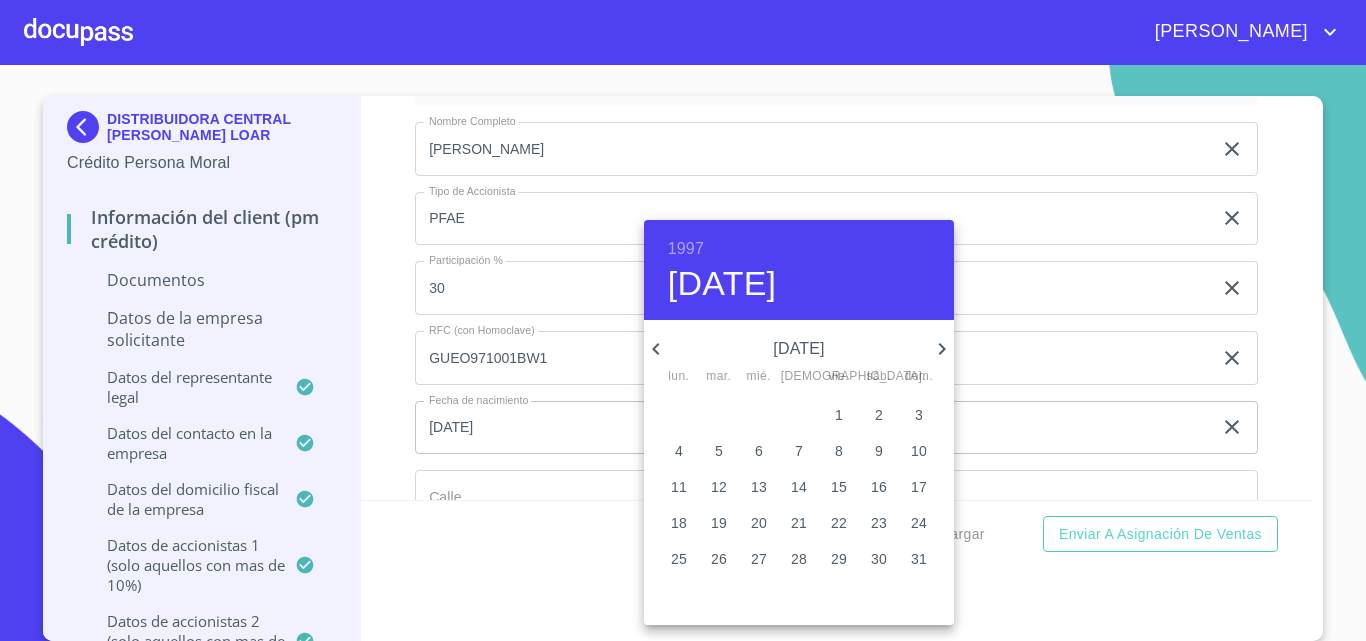 click 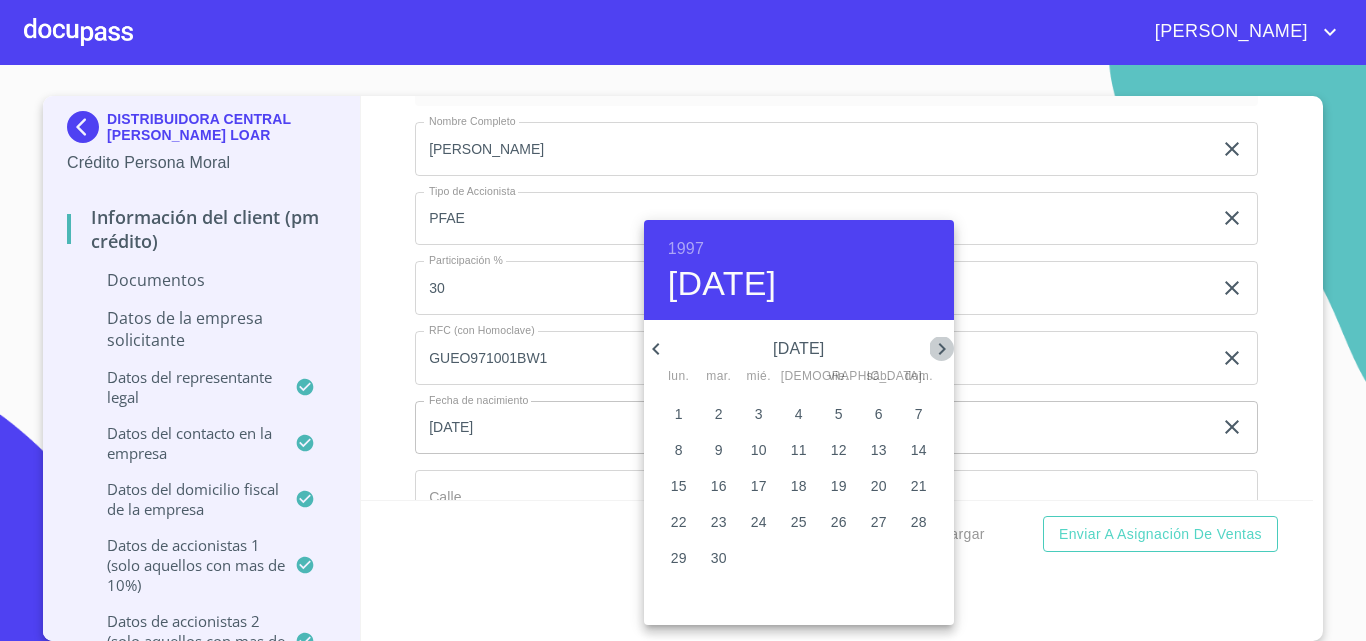 click 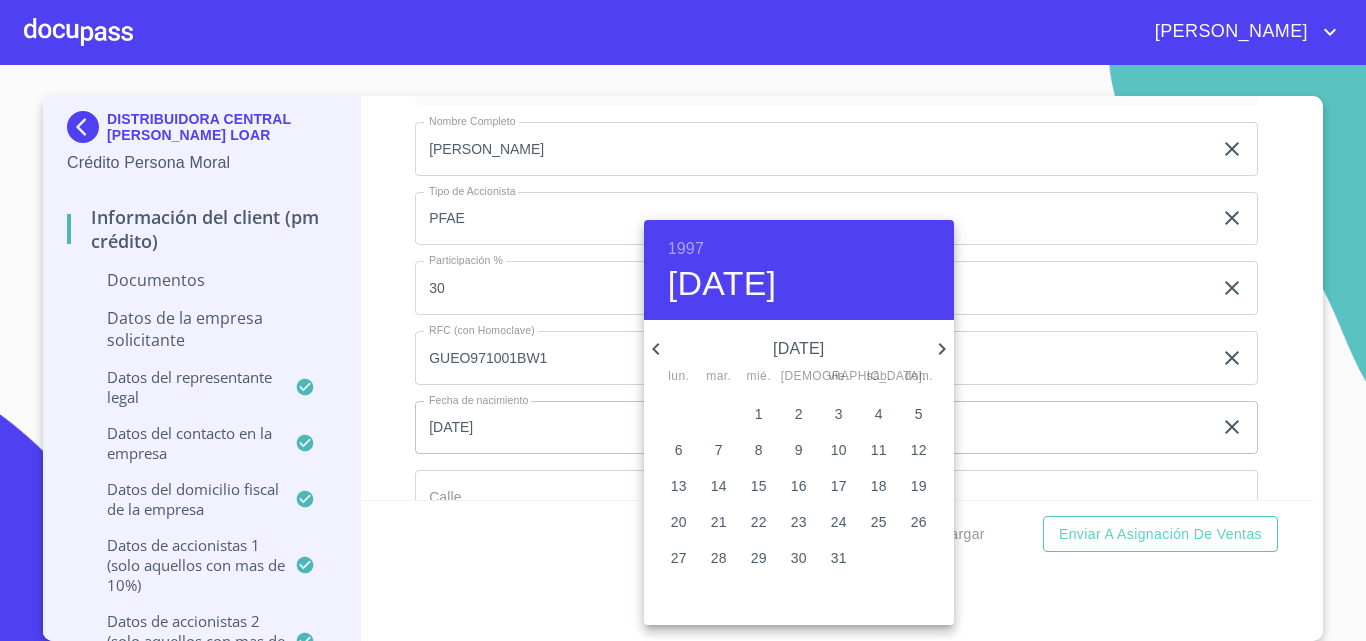 click on "1" at bounding box center [759, 414] 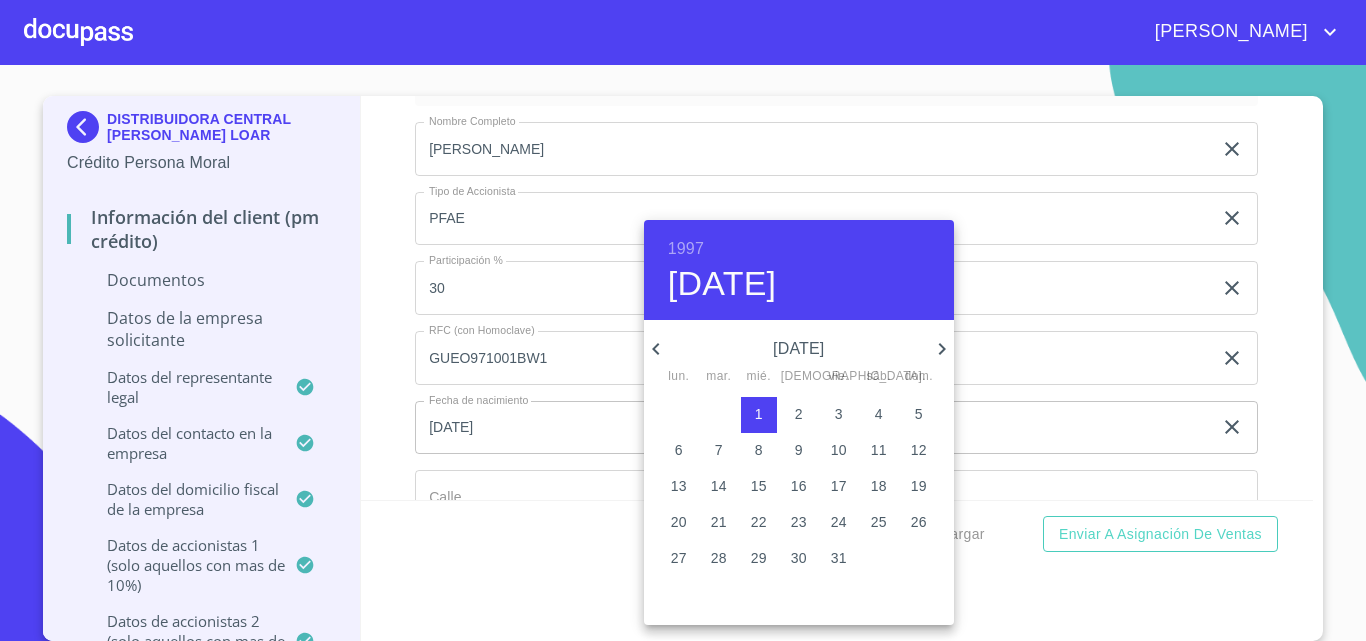 click at bounding box center (683, 320) 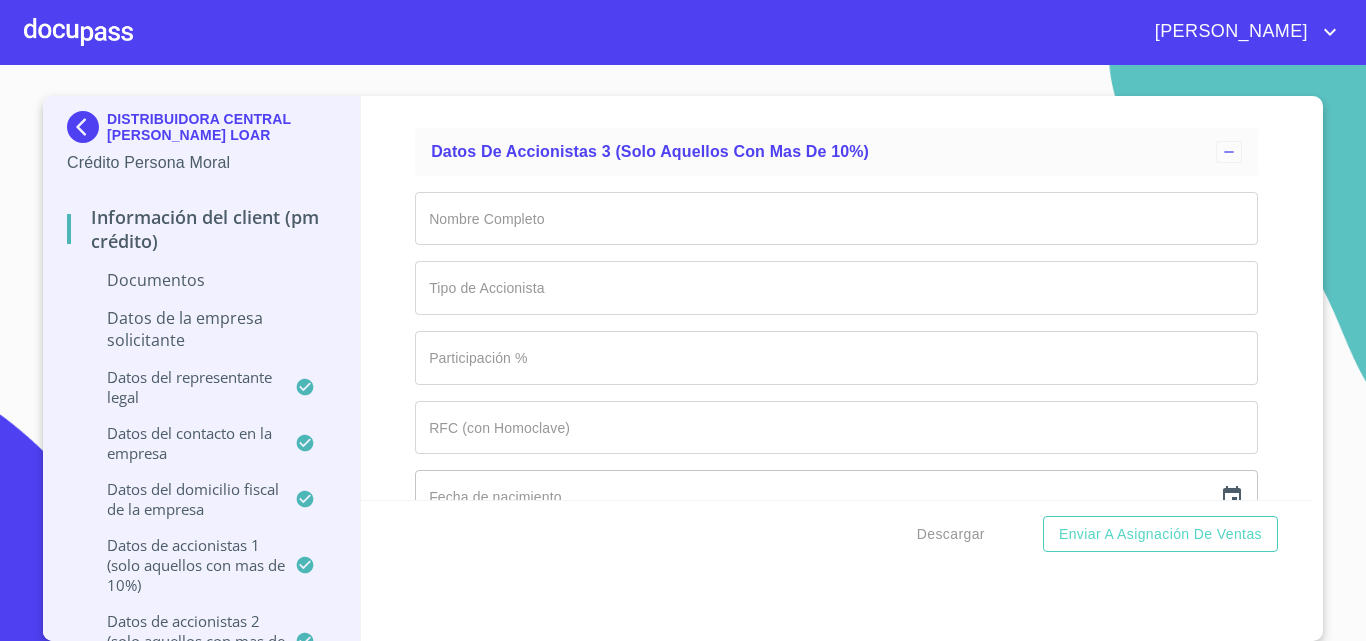 scroll, scrollTop: 15833, scrollLeft: 0, axis: vertical 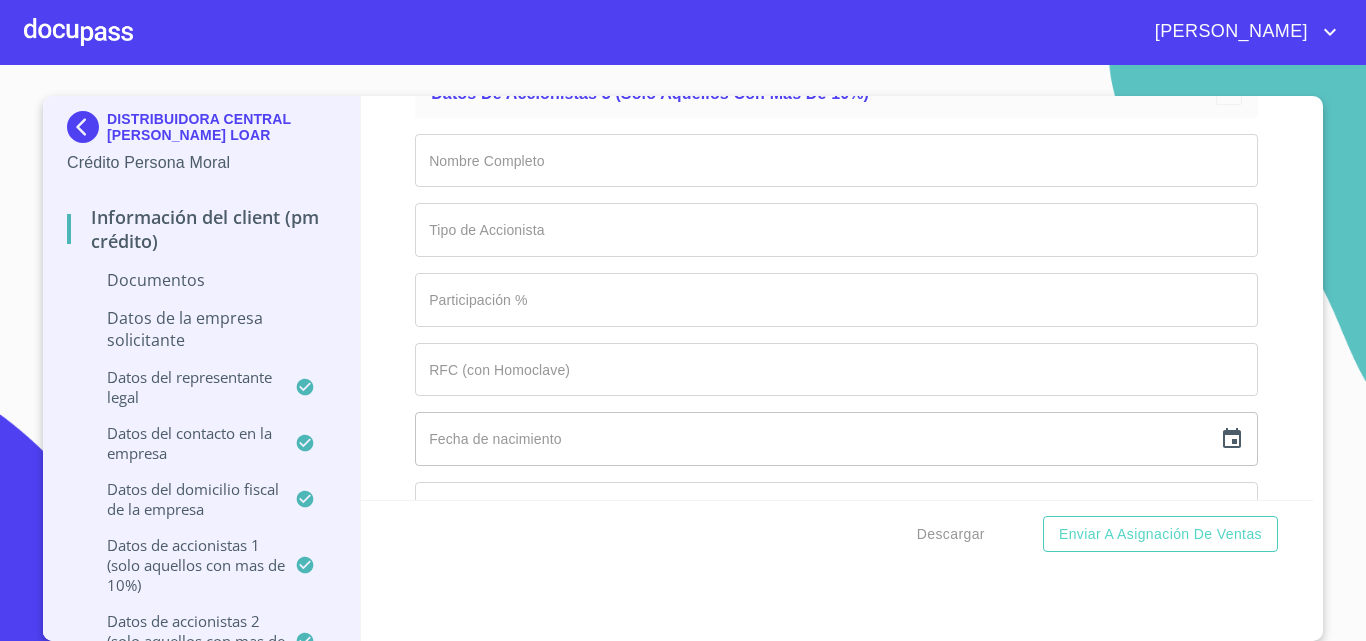 click on "Documento de identificación representante legal.   *" at bounding box center (813, -5194) 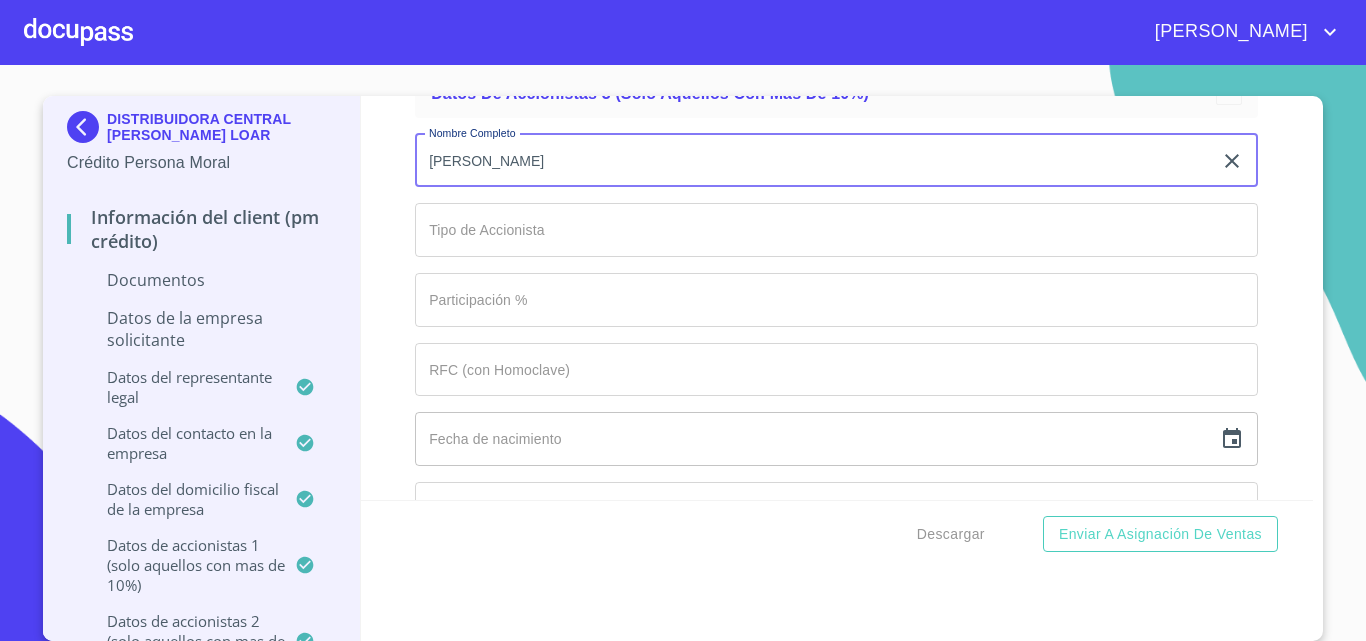 type on "[PERSON_NAME]" 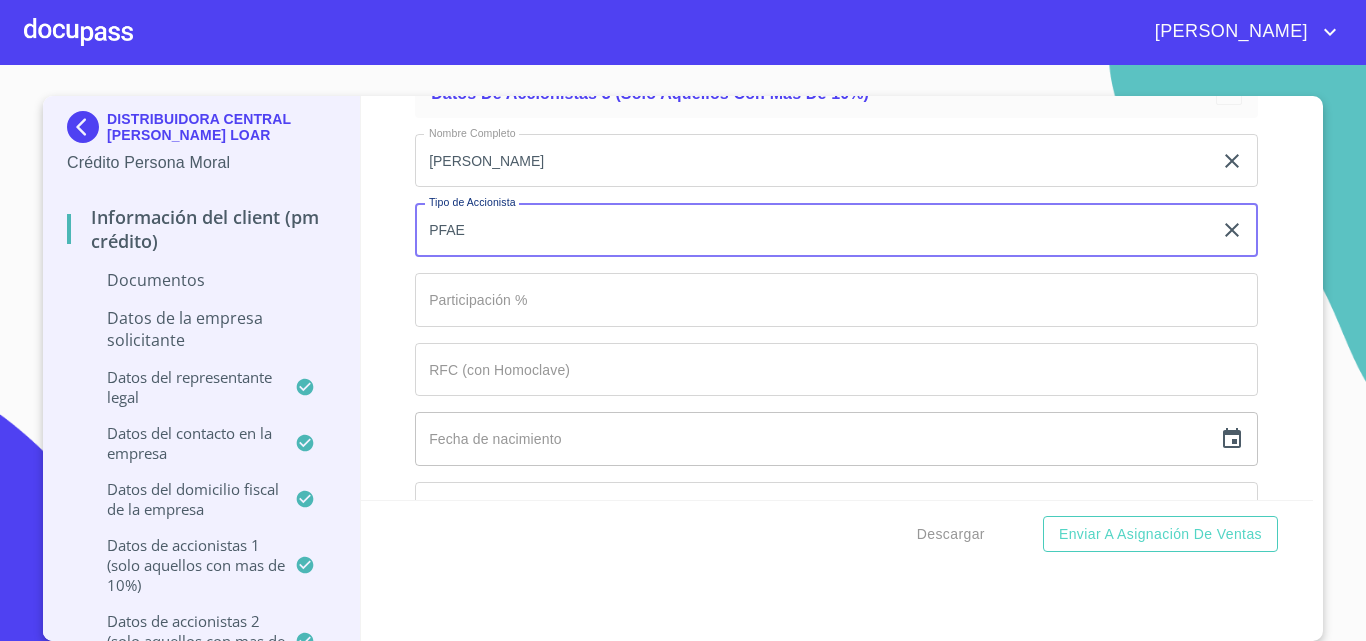type on "PFAE" 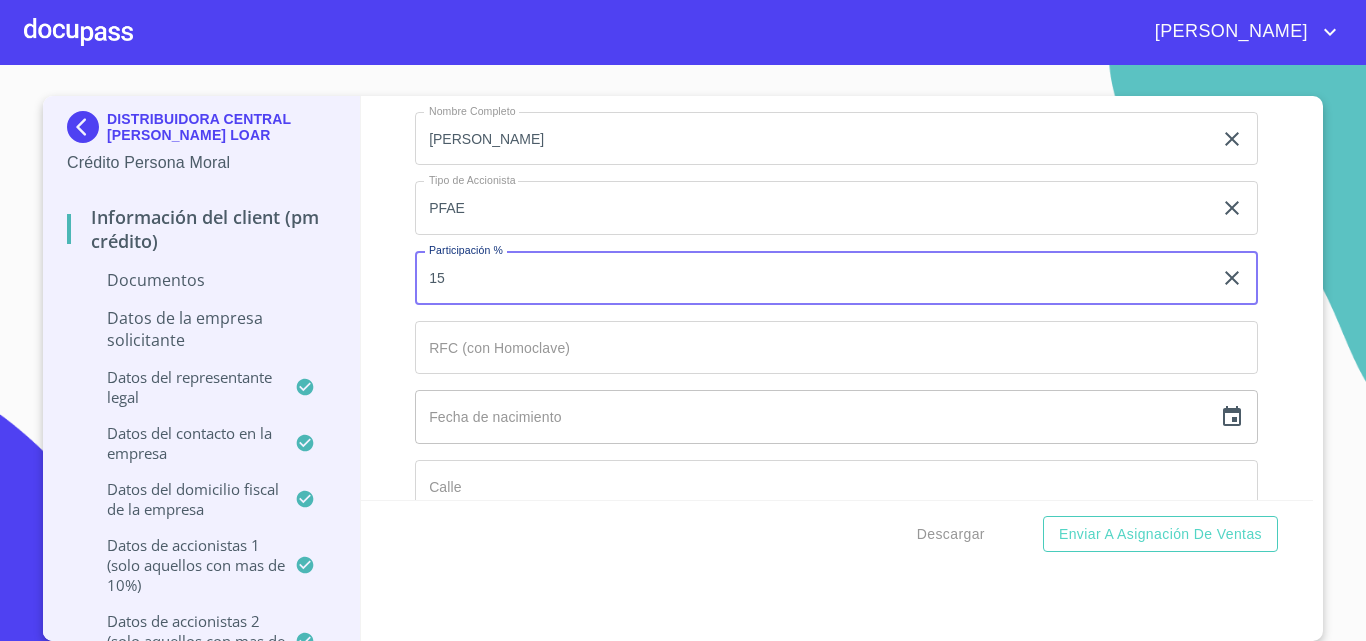 scroll, scrollTop: 16033, scrollLeft: 0, axis: vertical 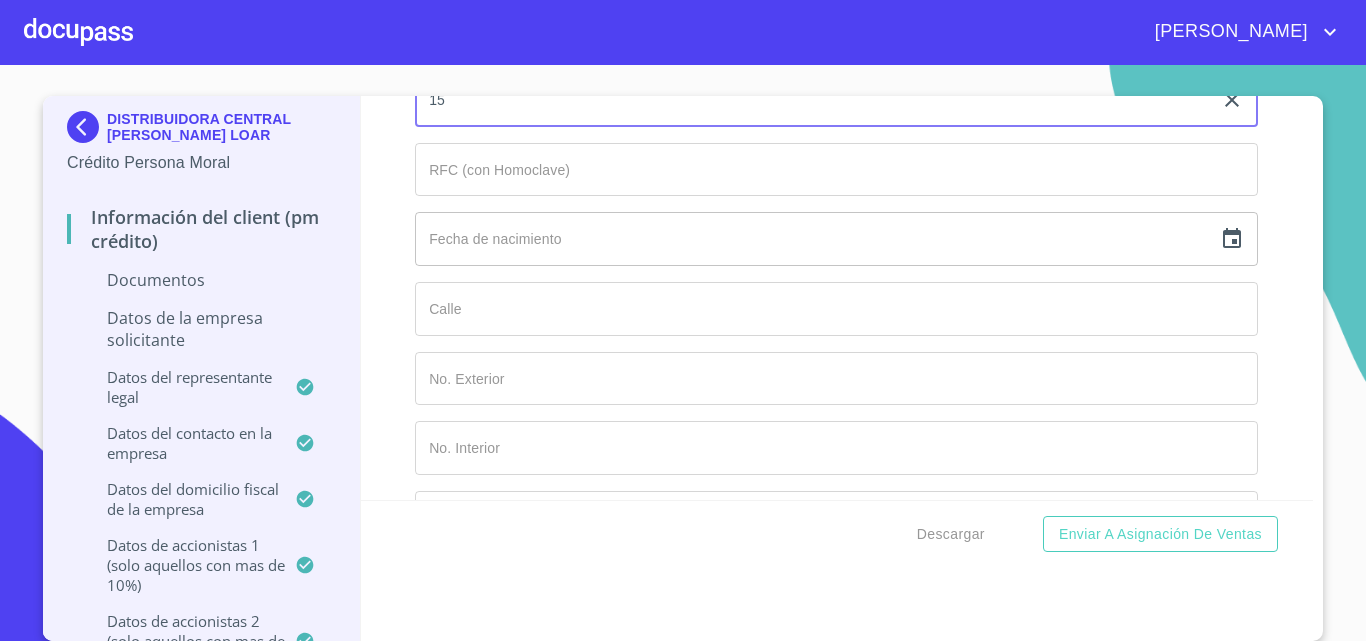 type on "15" 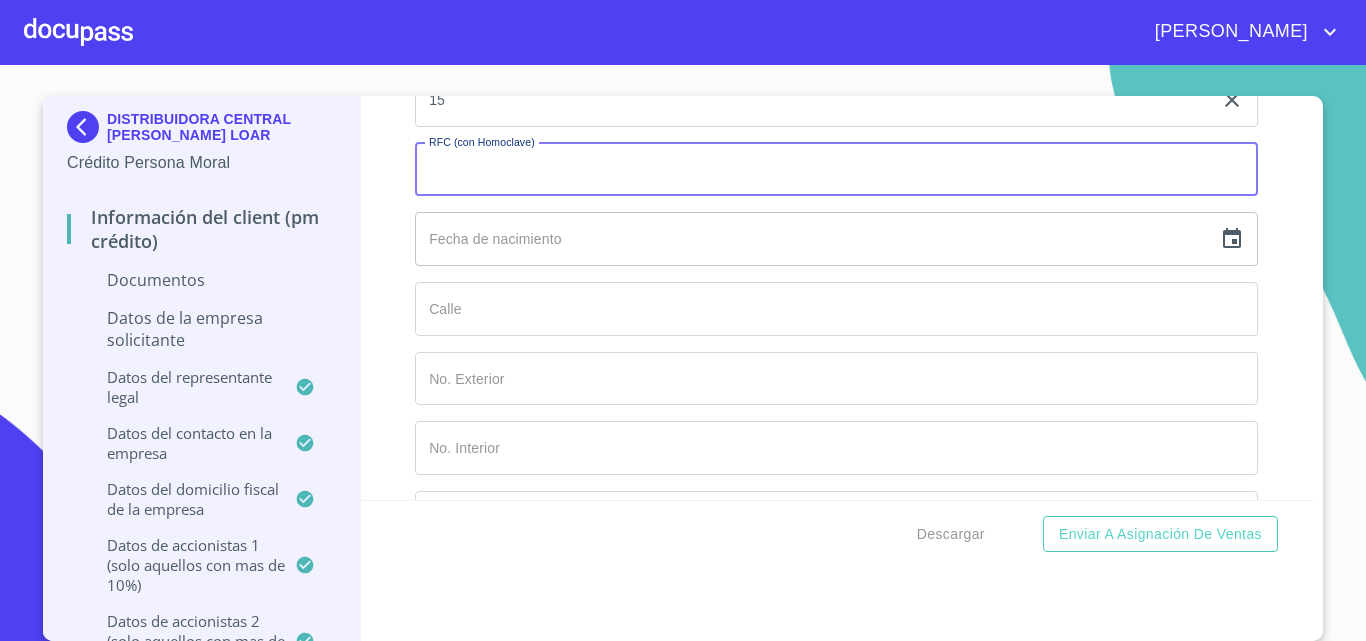 click on "Documento de identificación representante legal.   *" at bounding box center [836, 170] 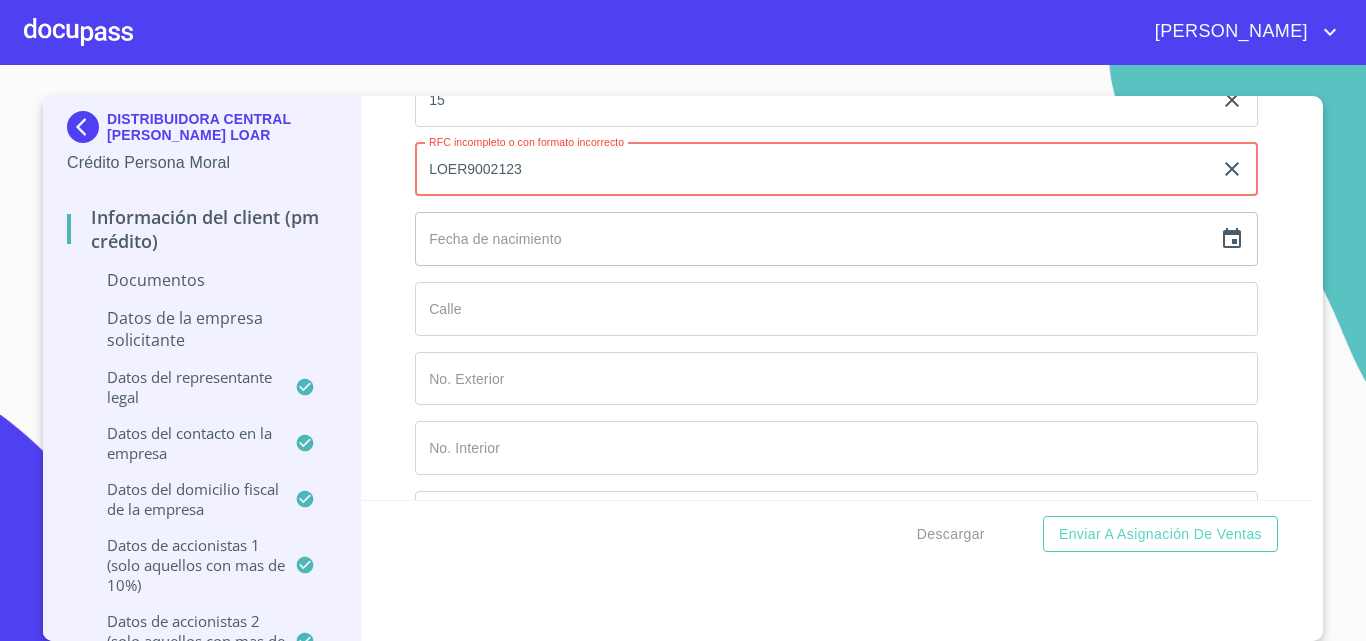 click on "LOER9002123" at bounding box center (813, 170) 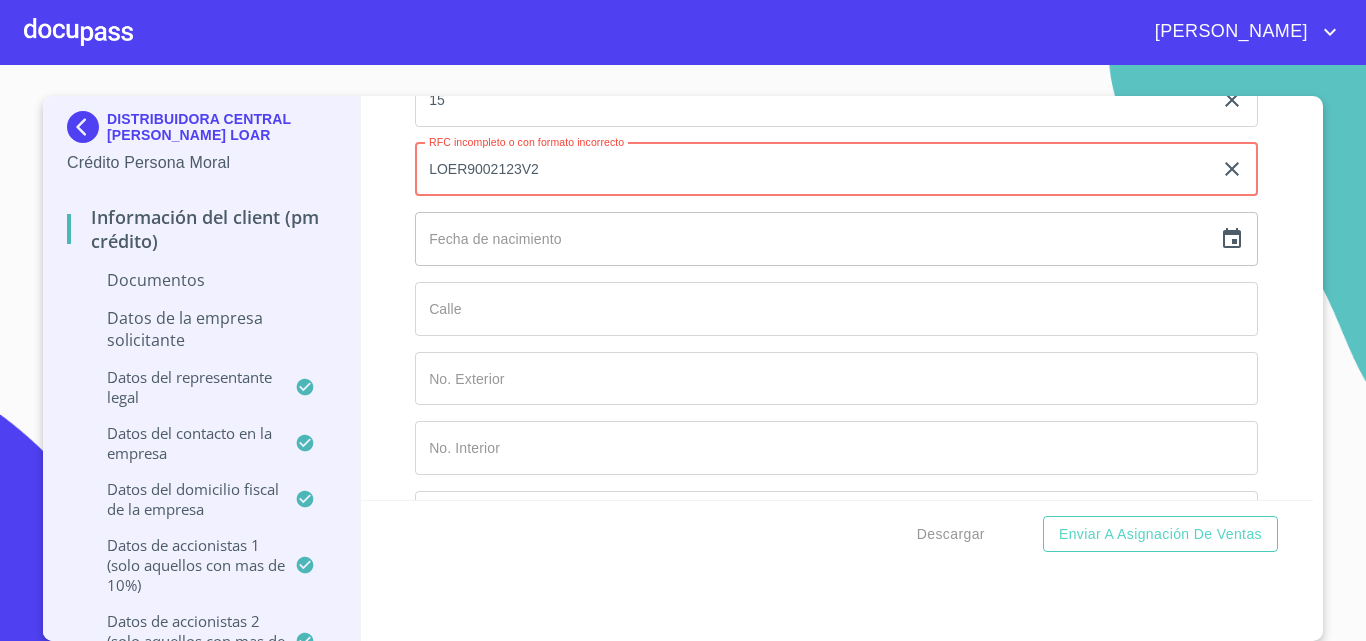 type on "LOER9002123V2" 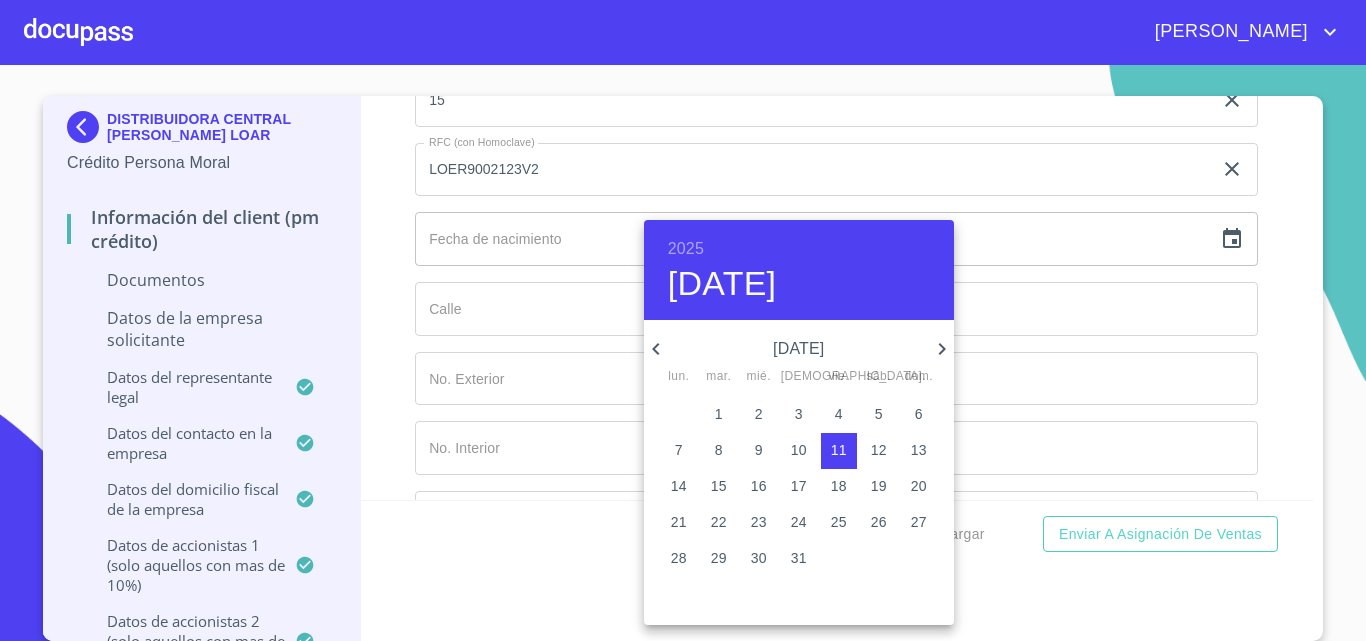 click on "2025" at bounding box center [686, 249] 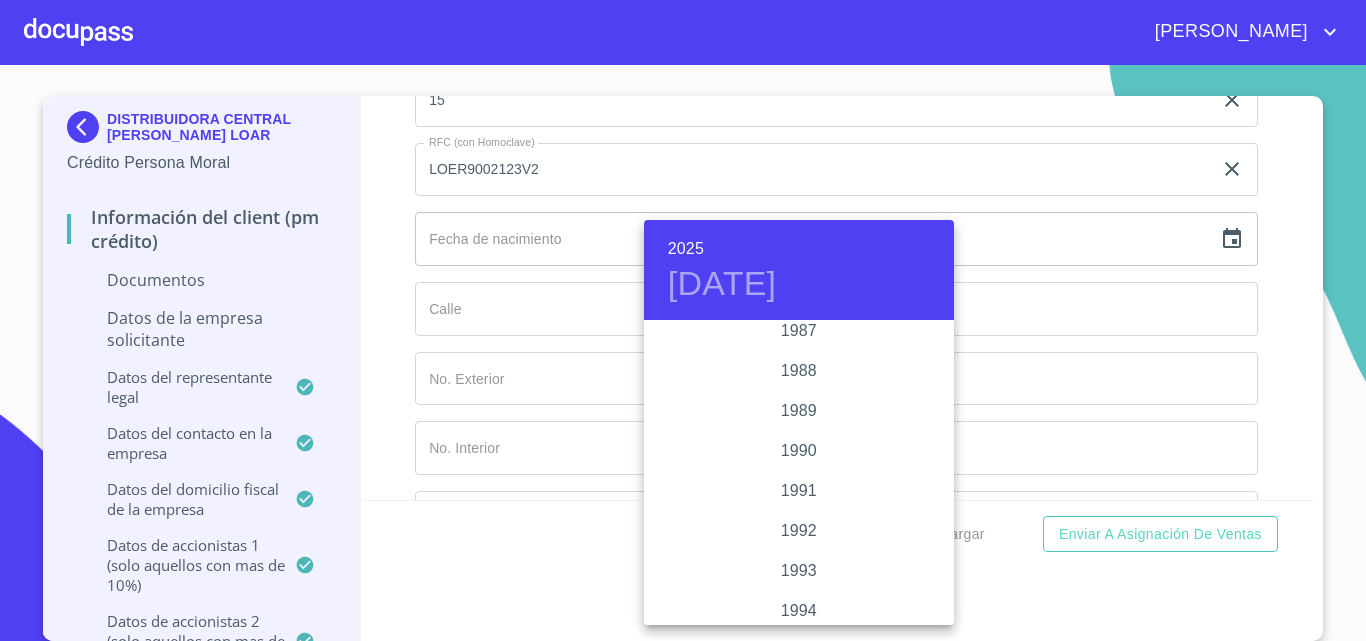 scroll, scrollTop: 2465, scrollLeft: 0, axis: vertical 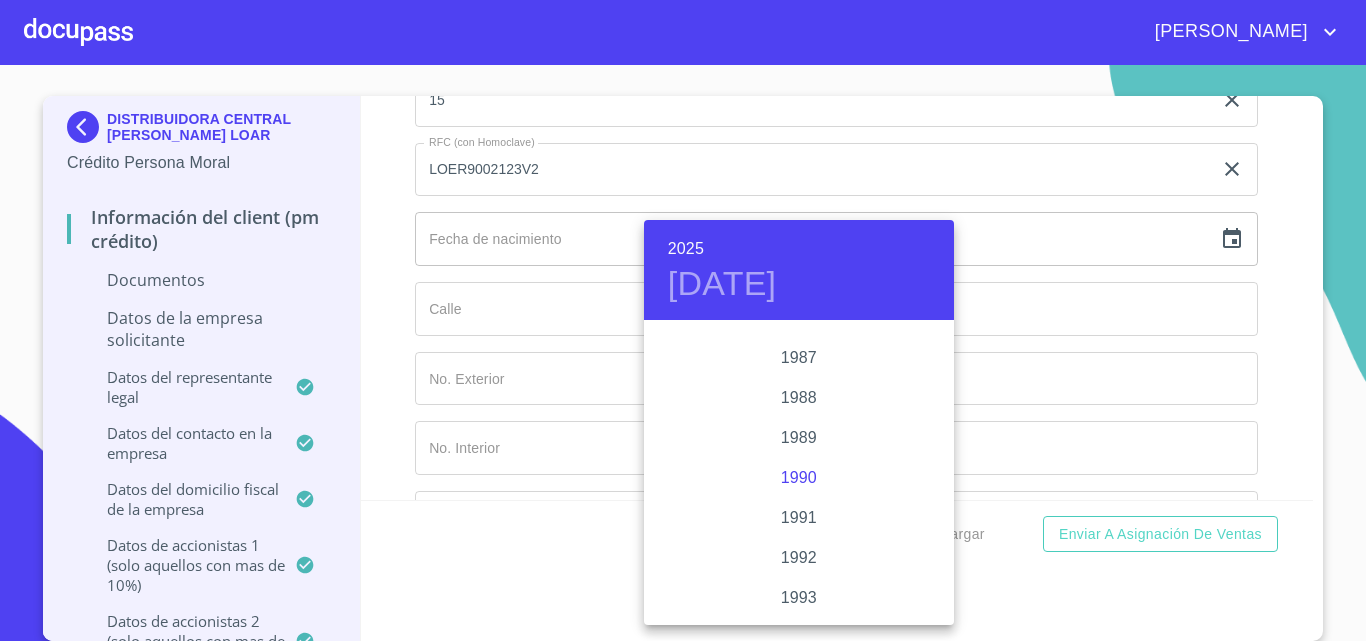 click on "1990" at bounding box center [799, 478] 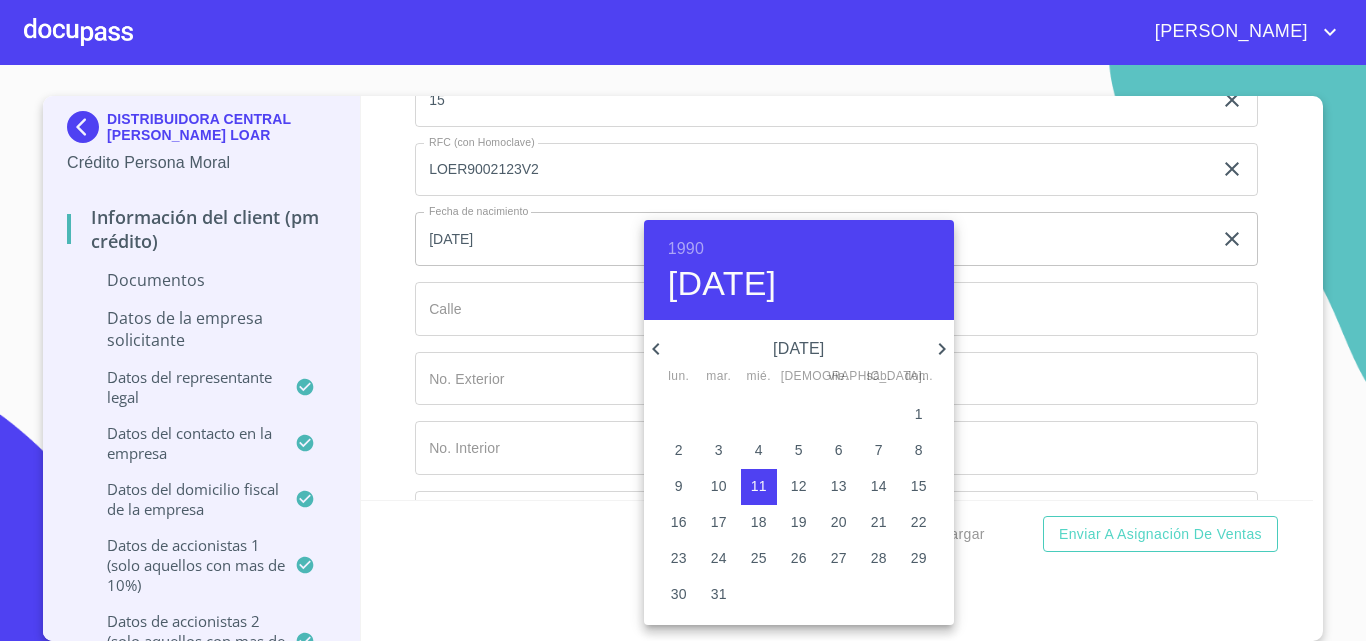 click 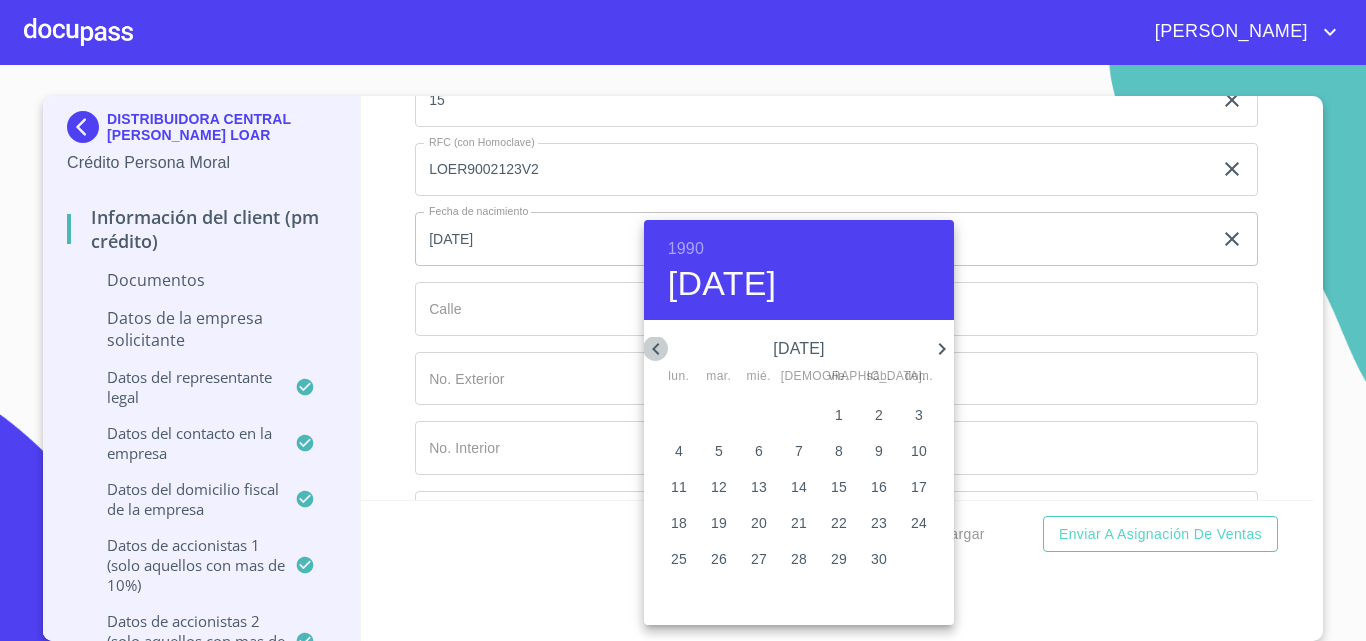 click 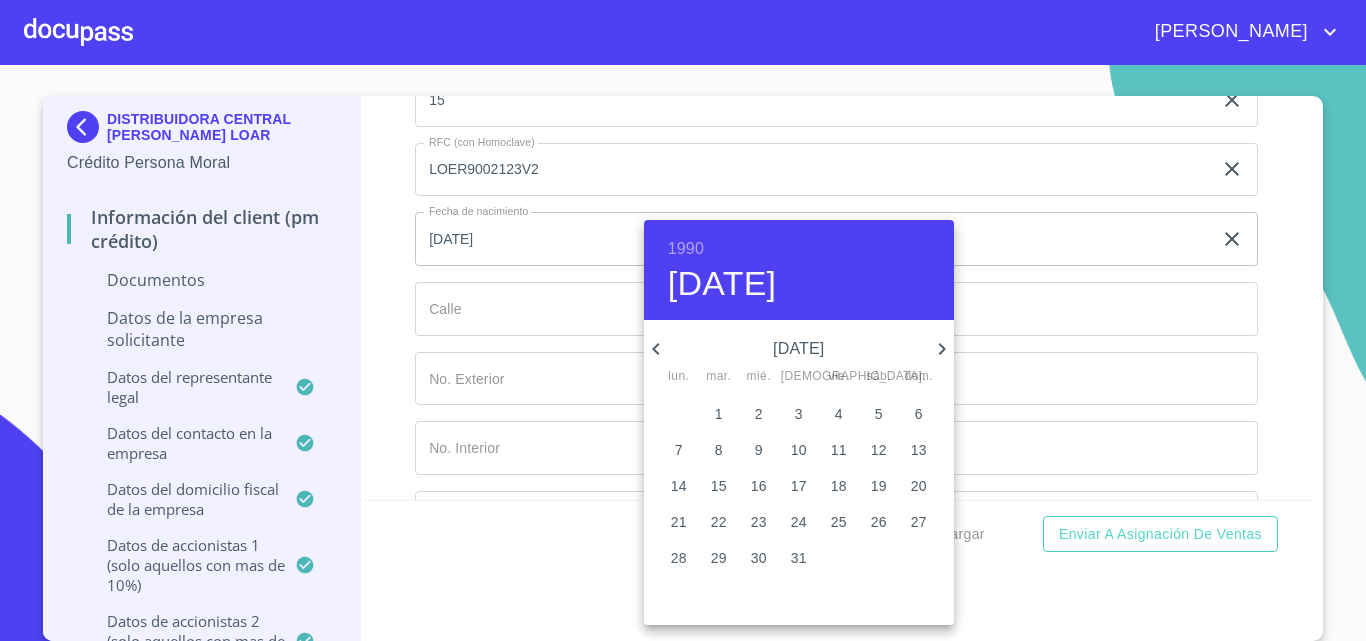 click 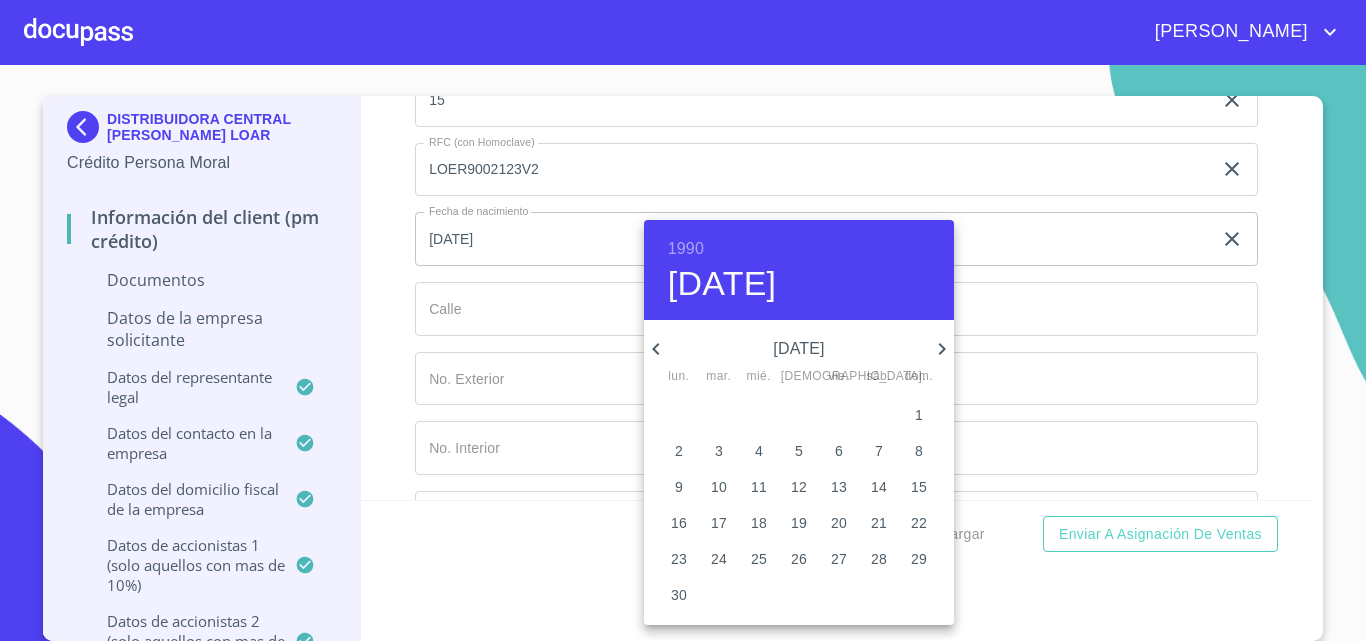 click 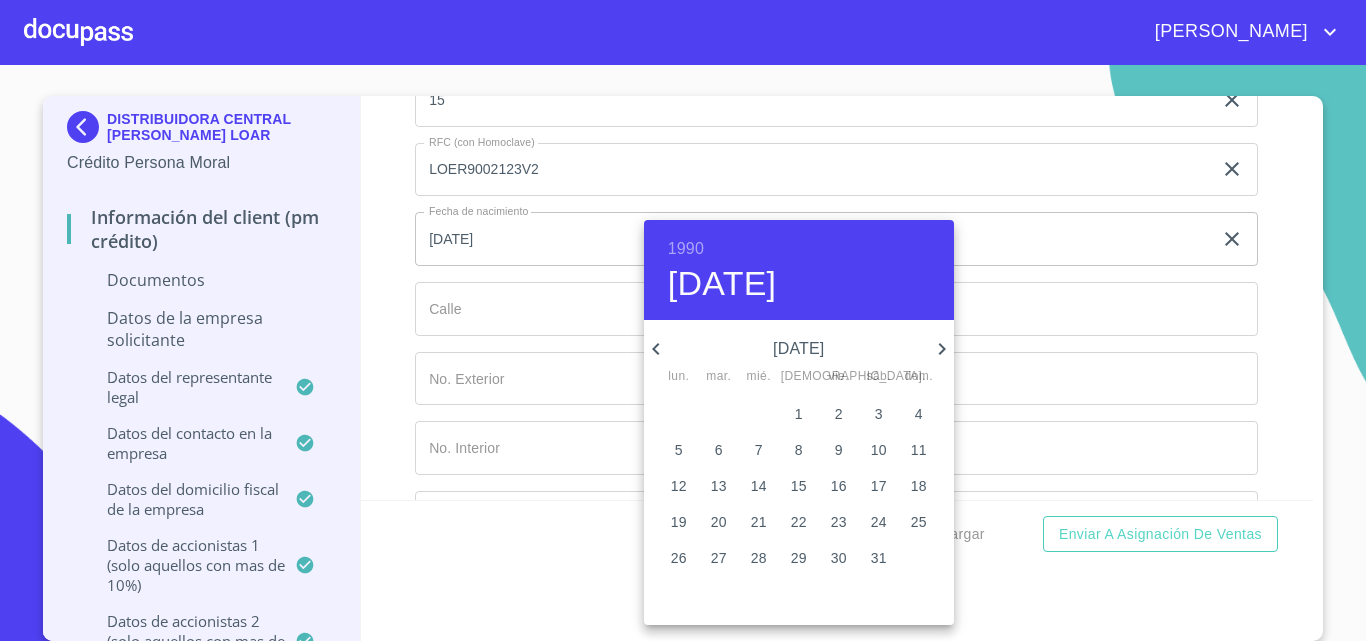 click 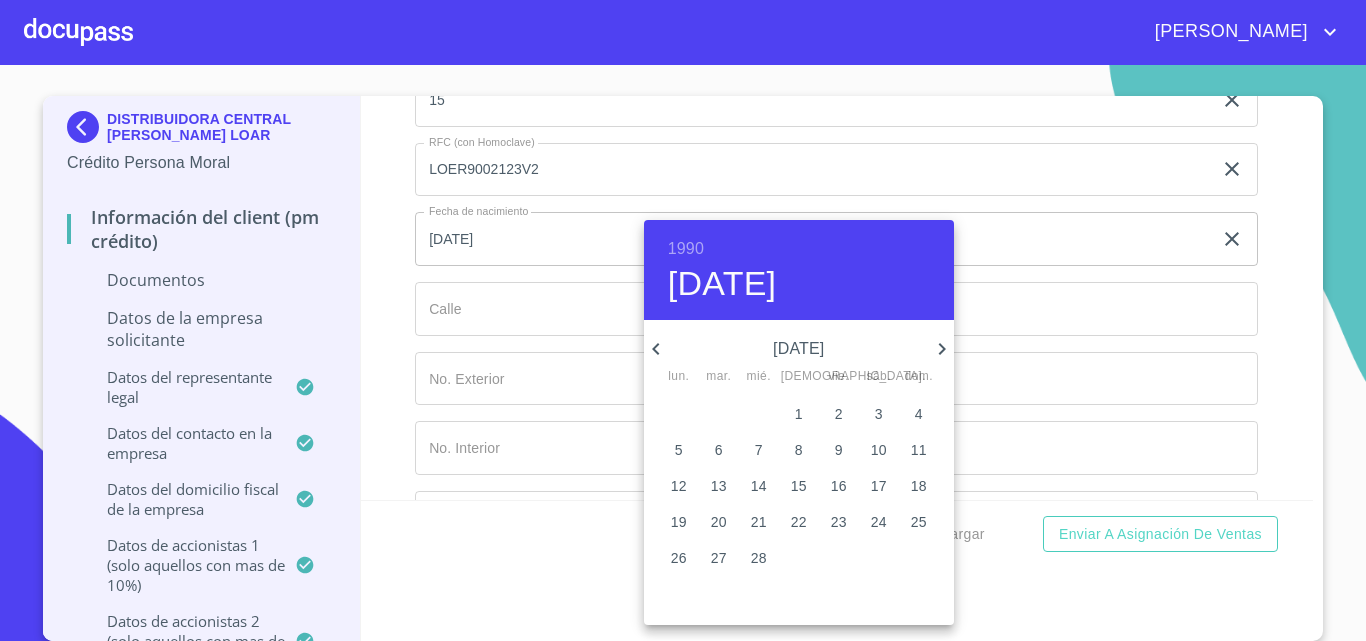 click on "12" at bounding box center (679, 486) 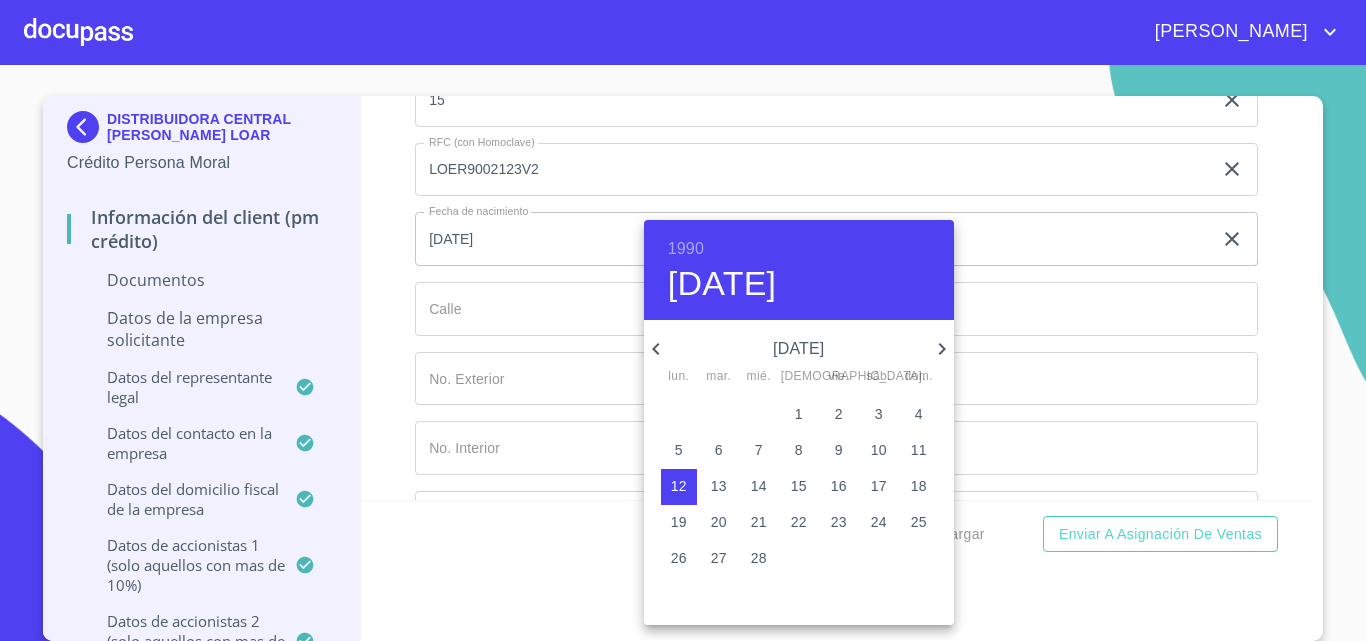 click at bounding box center (683, 320) 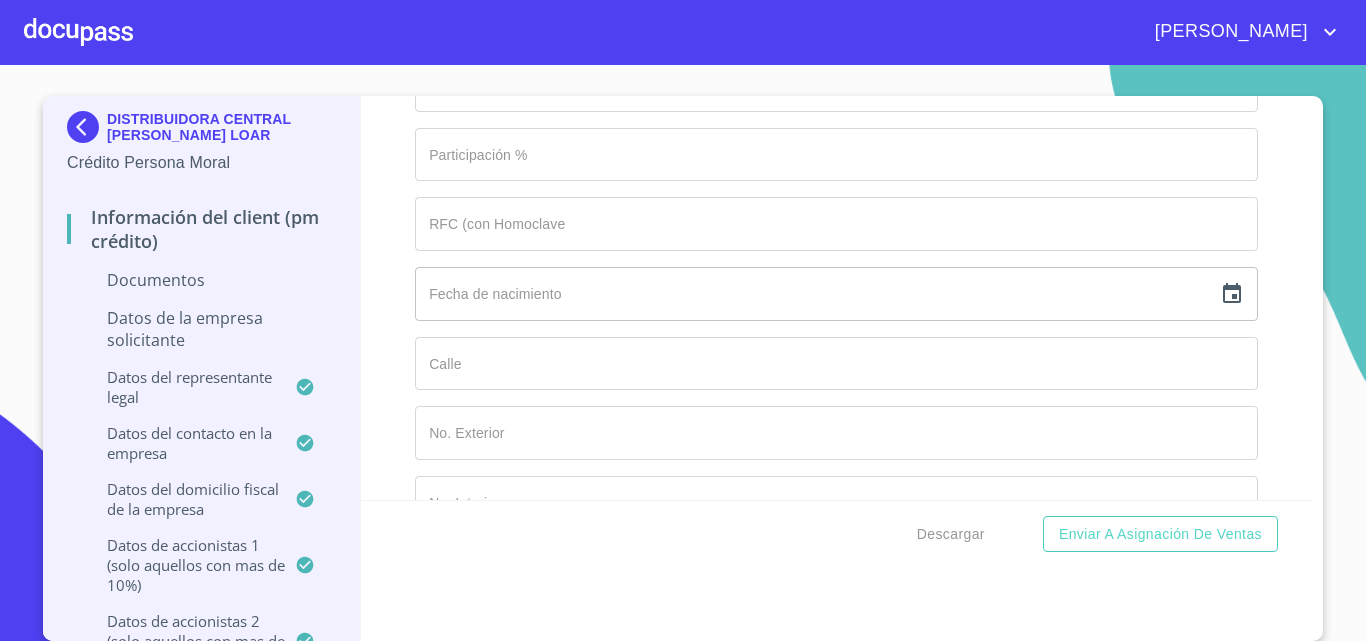 scroll, scrollTop: 16933, scrollLeft: 0, axis: vertical 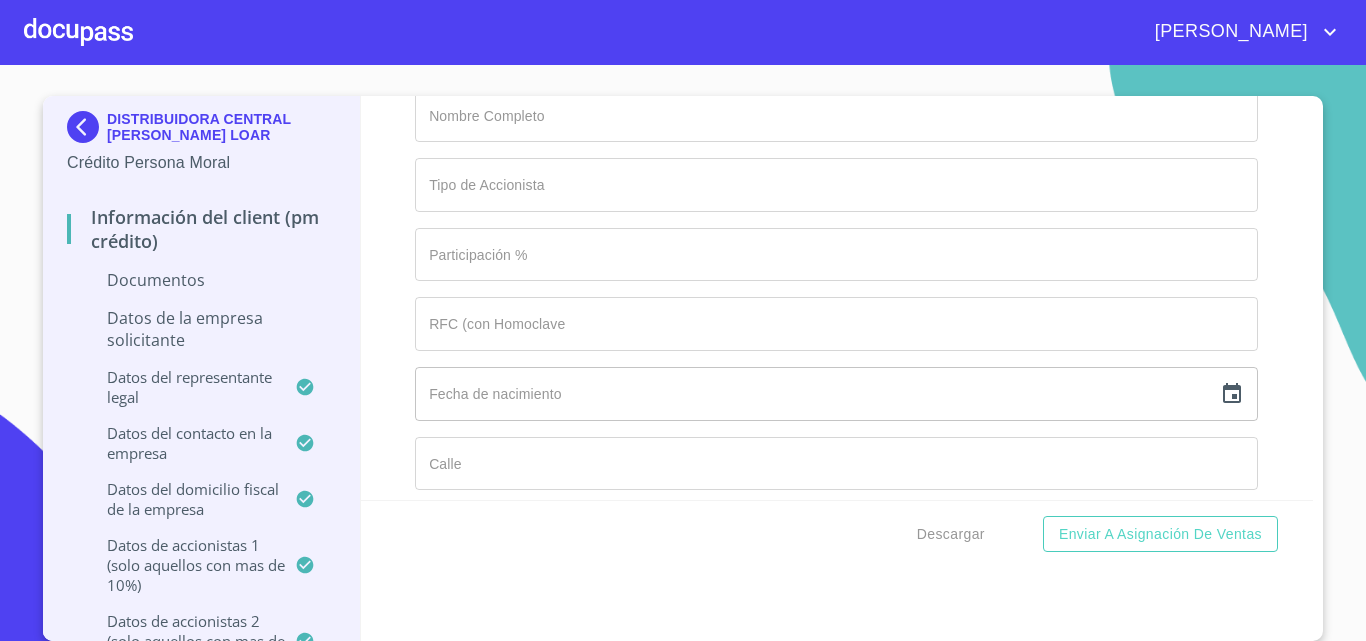 click on "Documento de identificación representante legal.   *" at bounding box center (813, -6294) 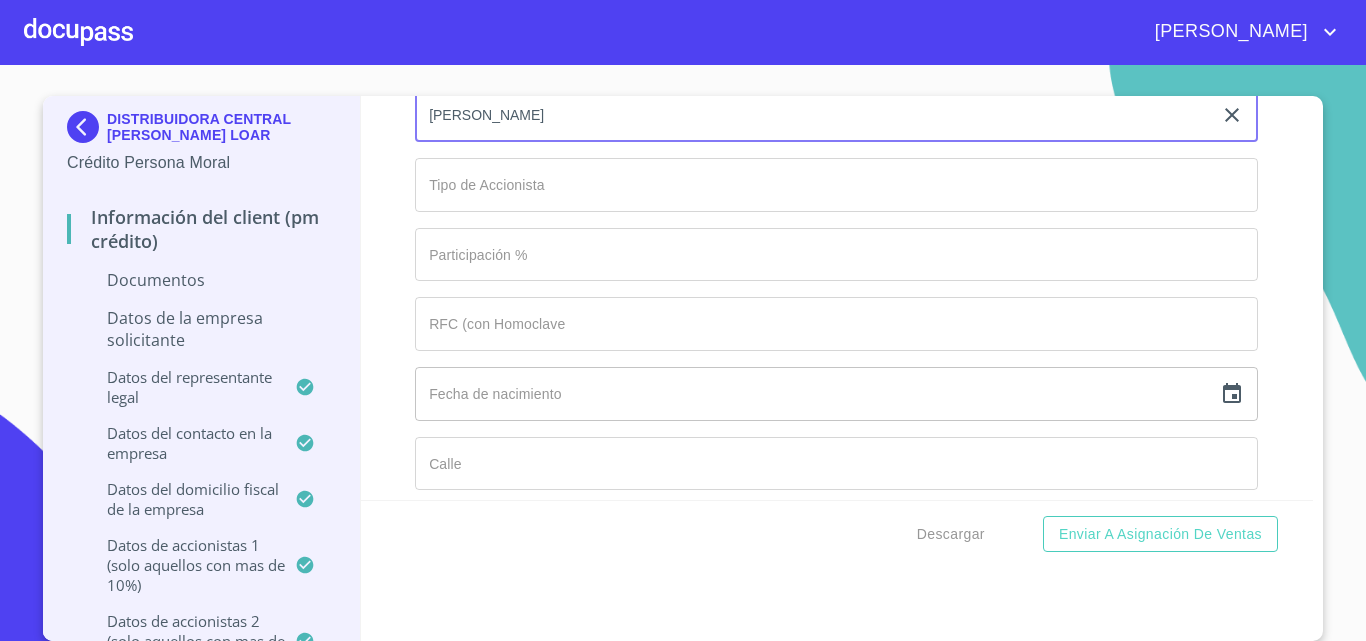 type on "[PERSON_NAME]" 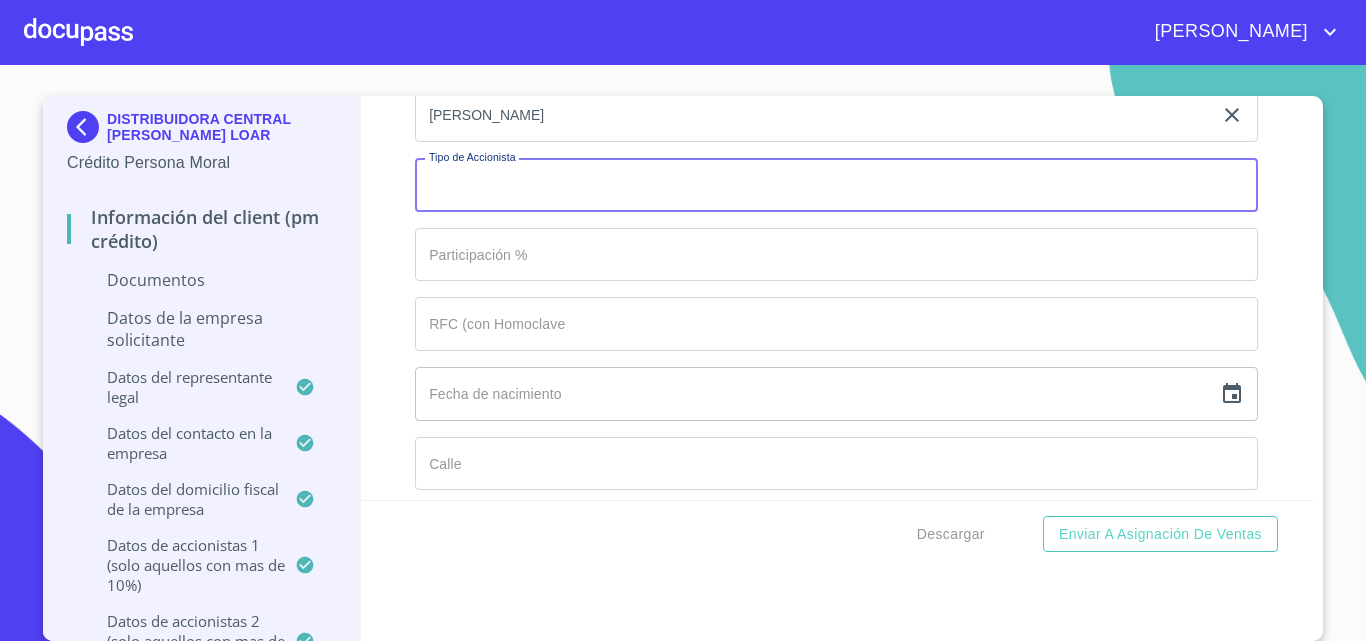 click on "Documento de identificación representante legal.   *" at bounding box center [836, 185] 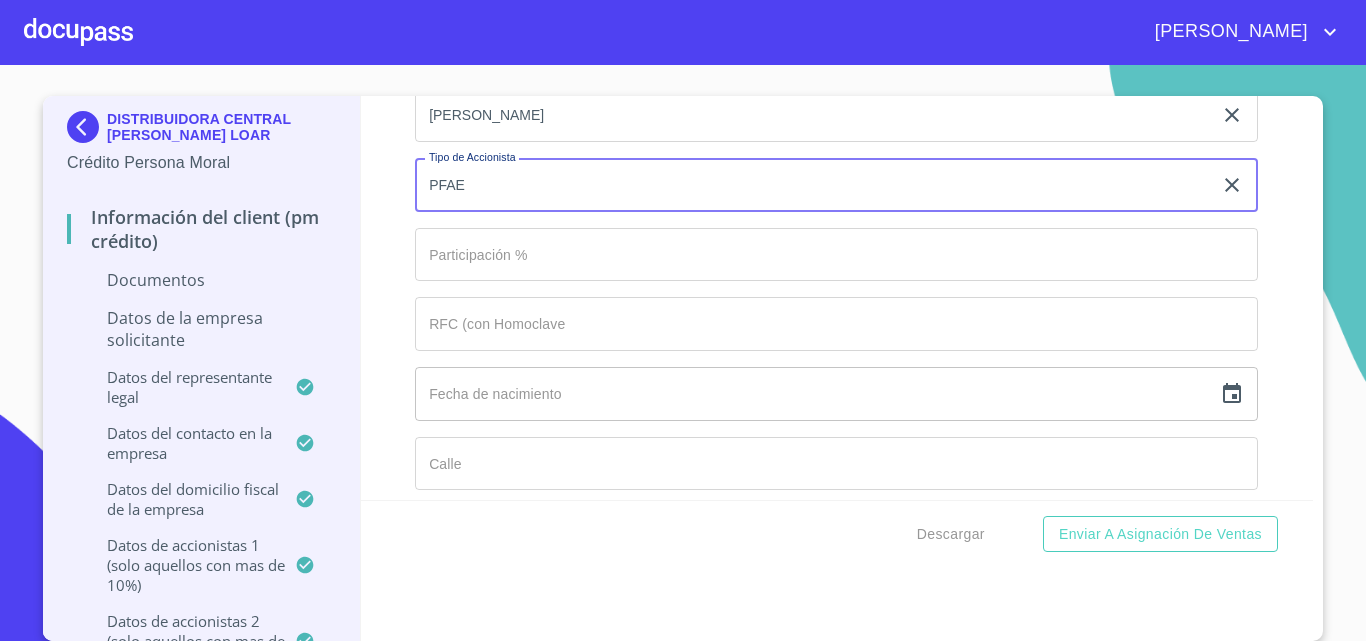 type on "PFAE" 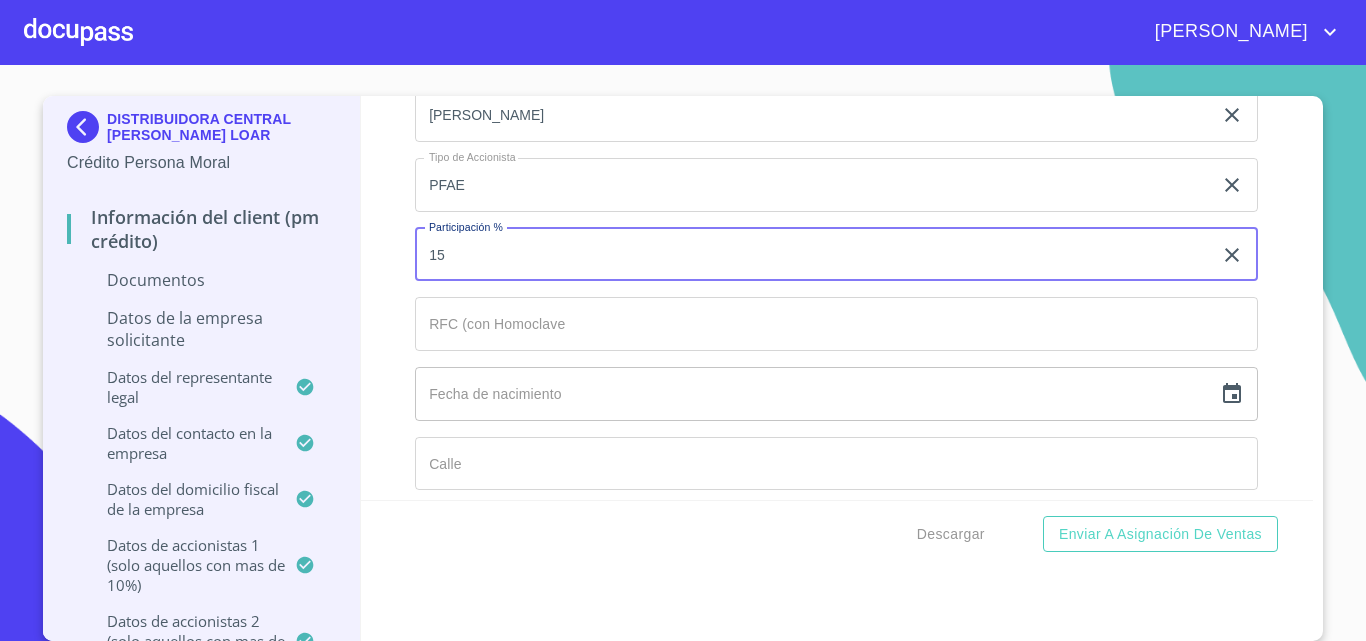 type on "15" 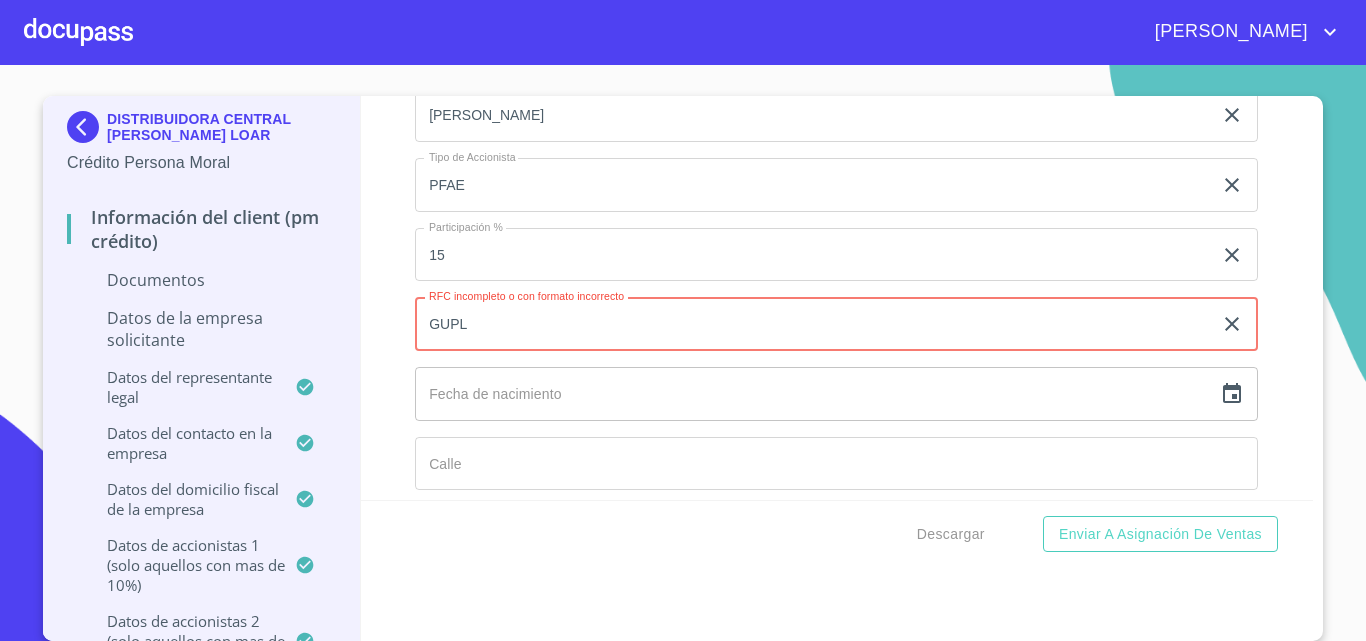 click on "GUPL" at bounding box center [813, 324] 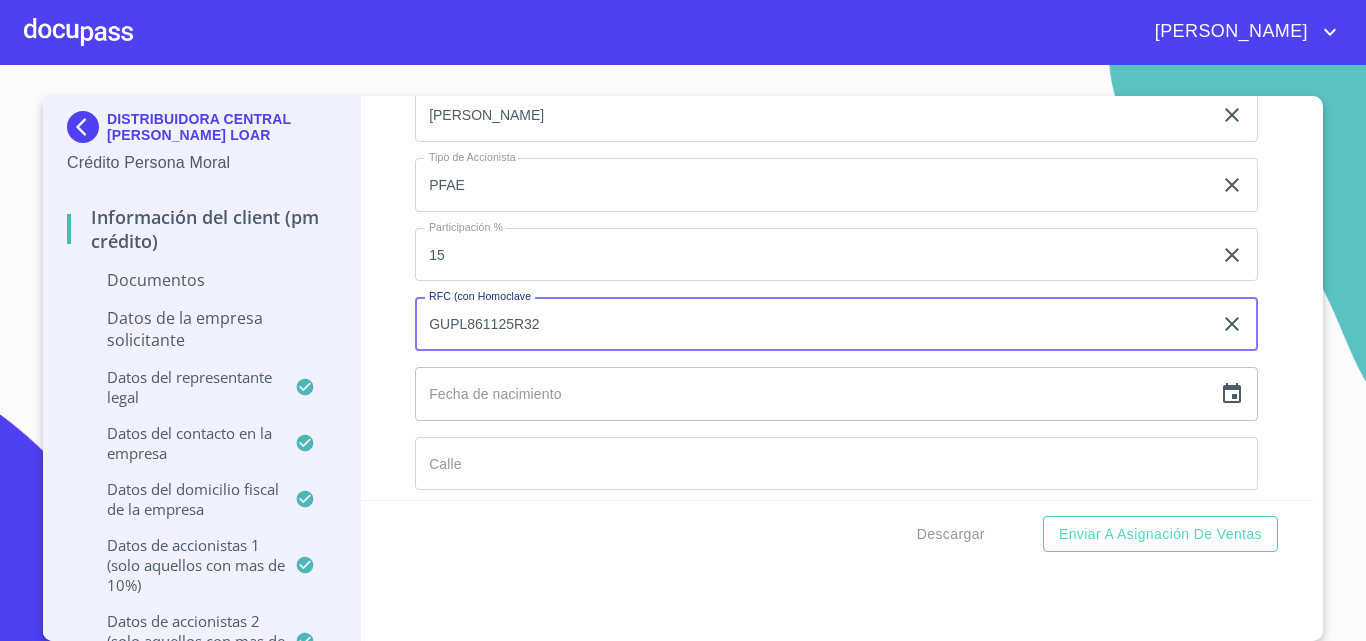 type on "GUPL861125R32" 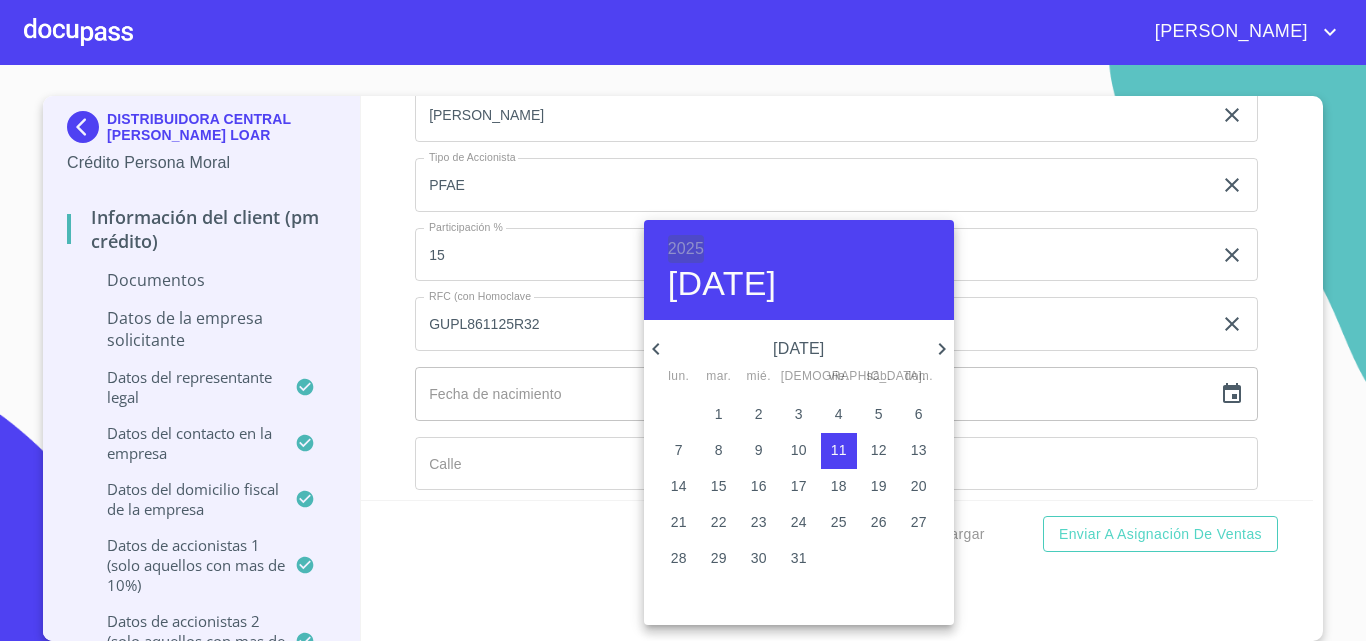 click on "2025" at bounding box center (686, 249) 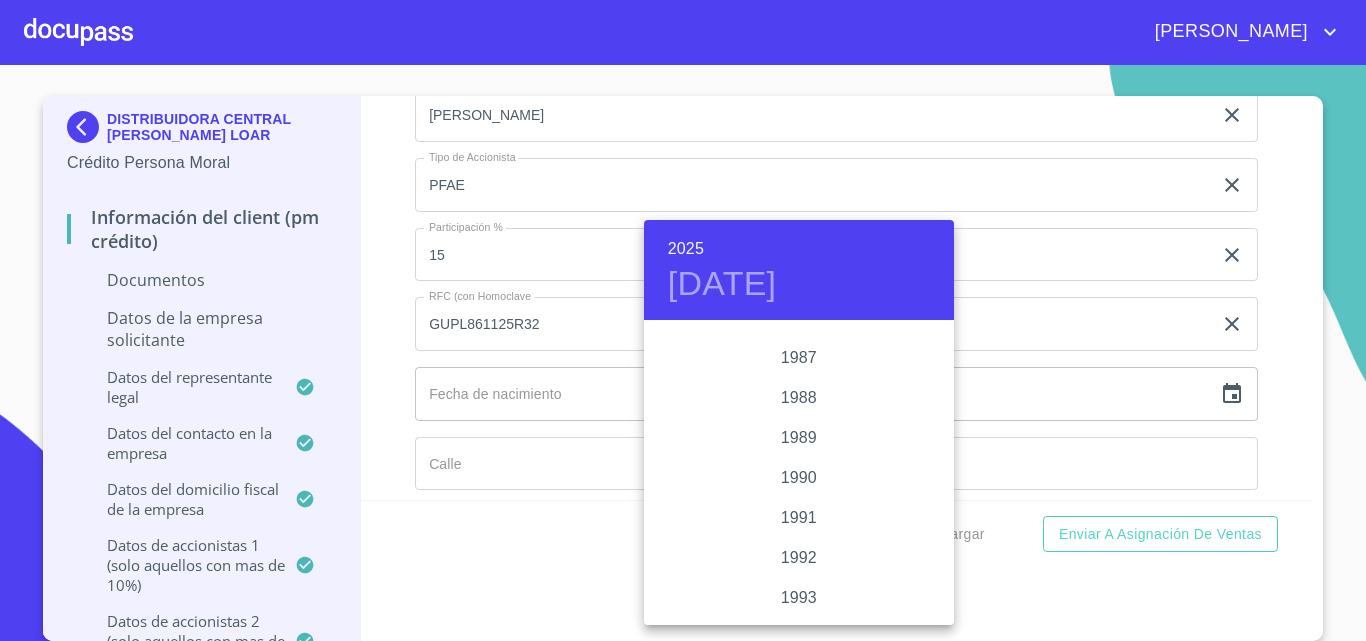 scroll, scrollTop: 2438, scrollLeft: 0, axis: vertical 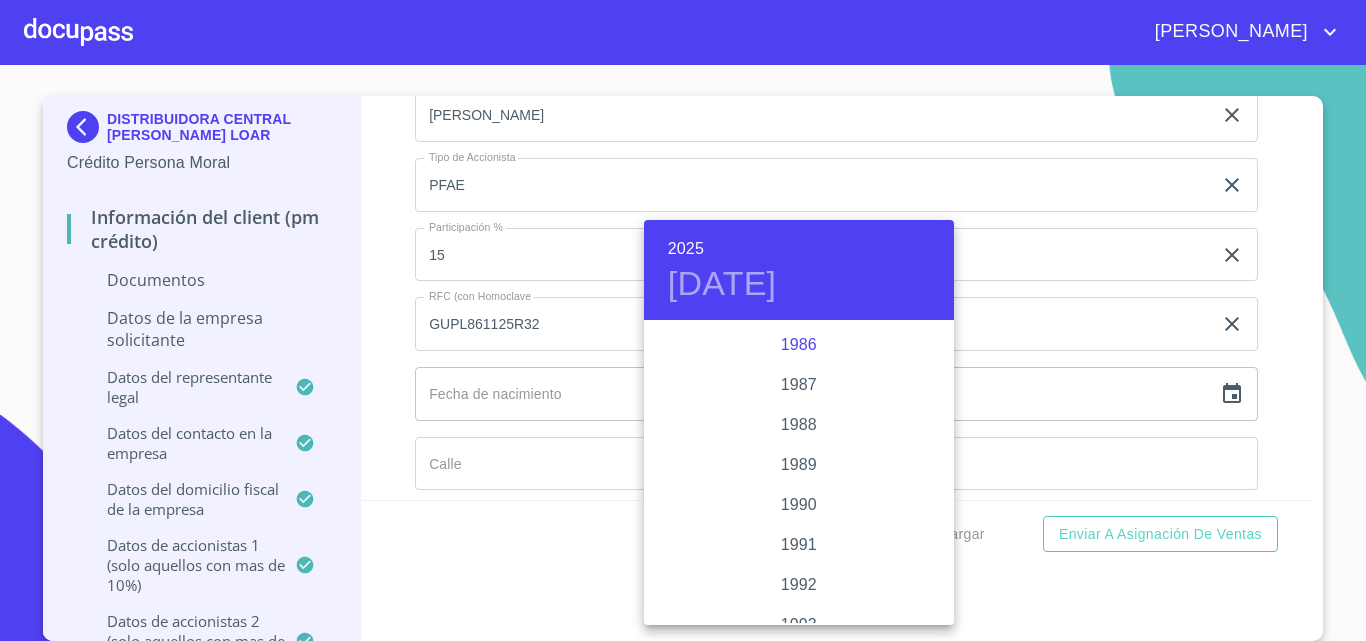 click on "1986" at bounding box center (799, 345) 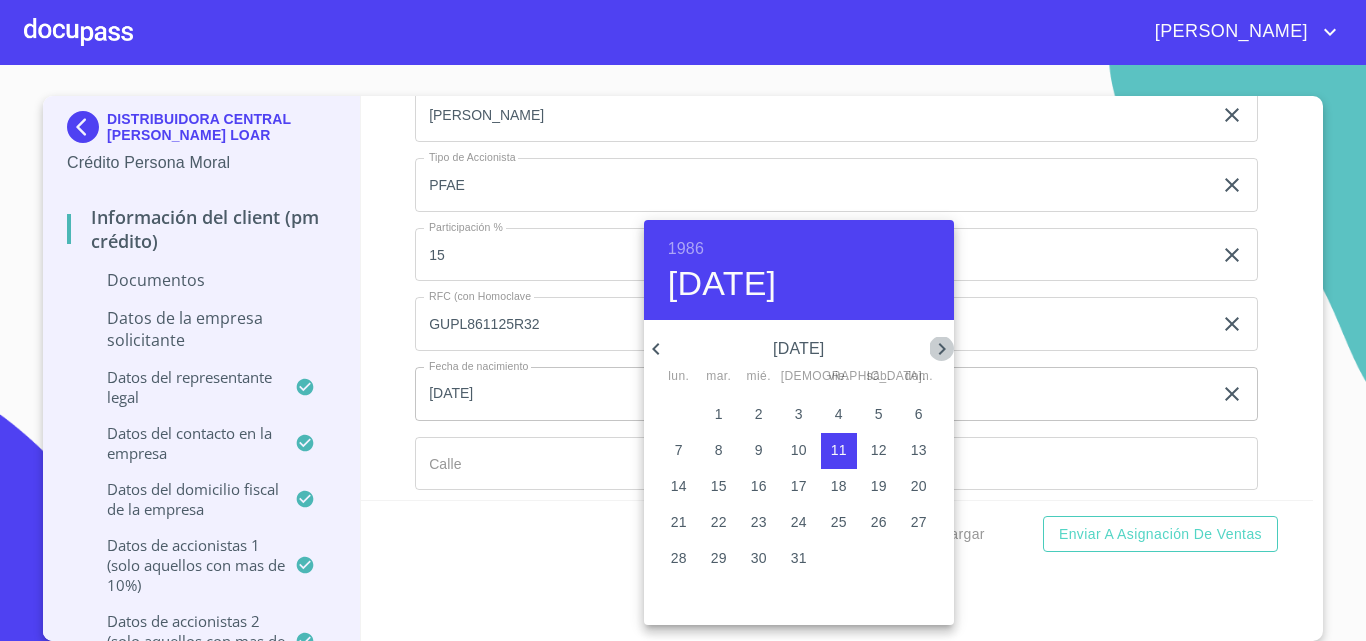 click 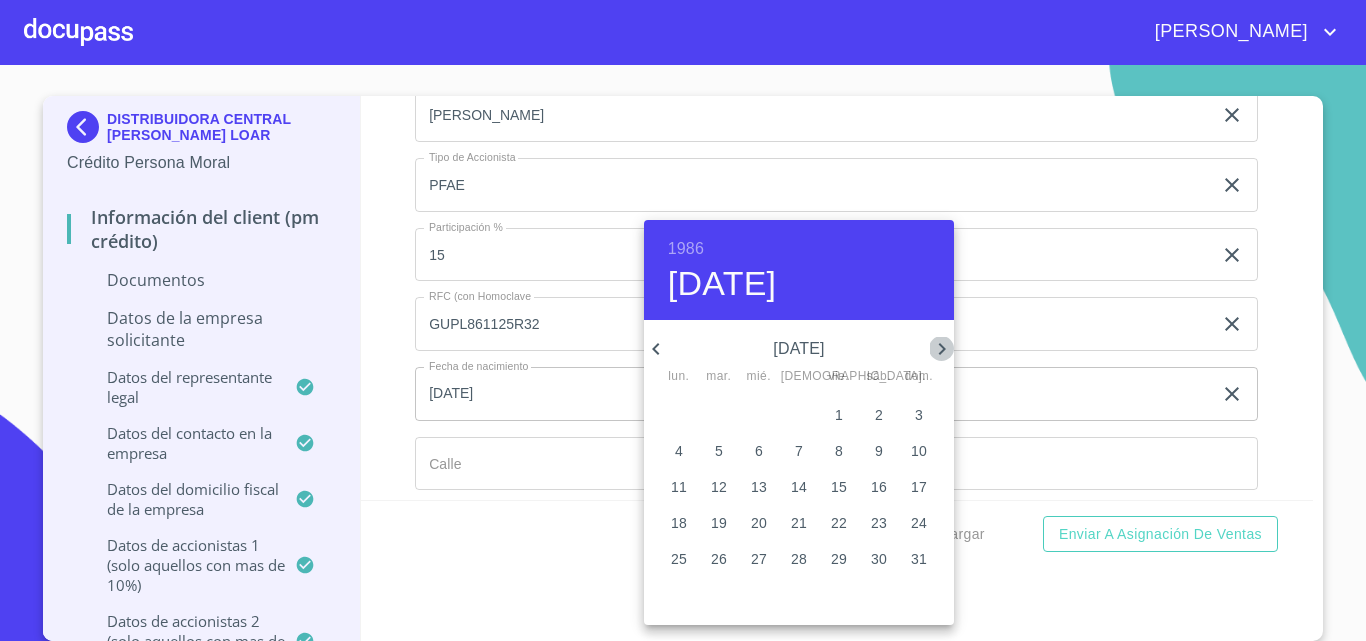 click 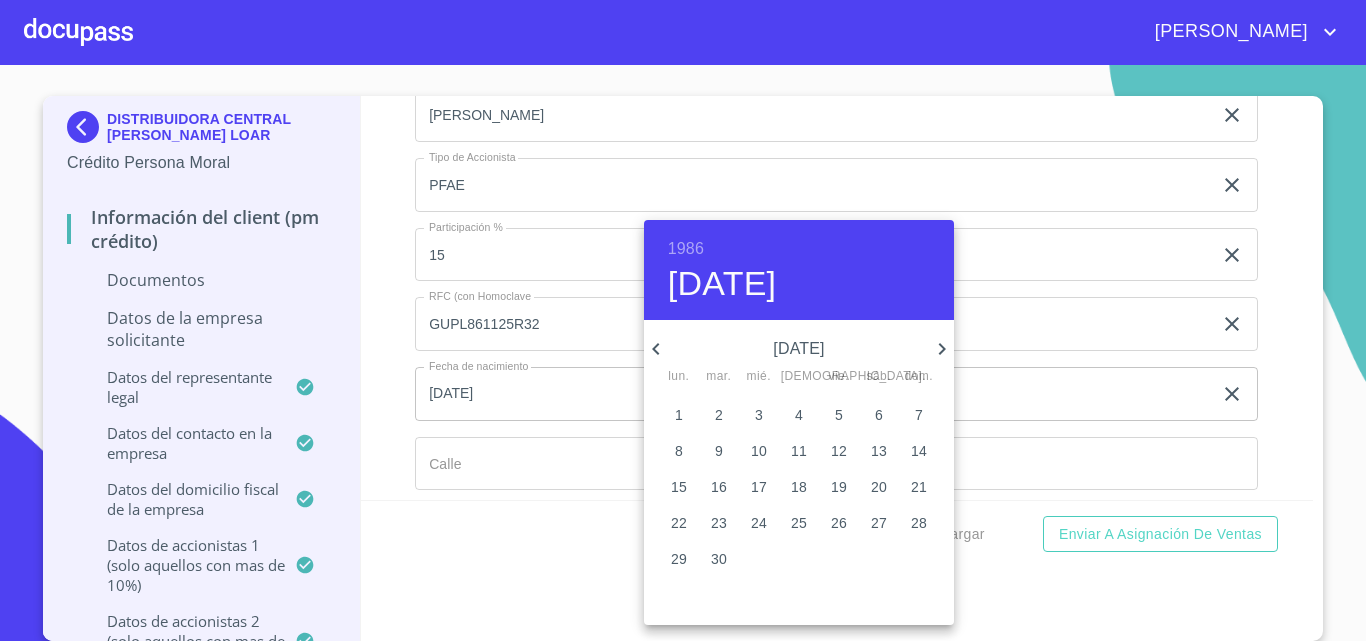 click 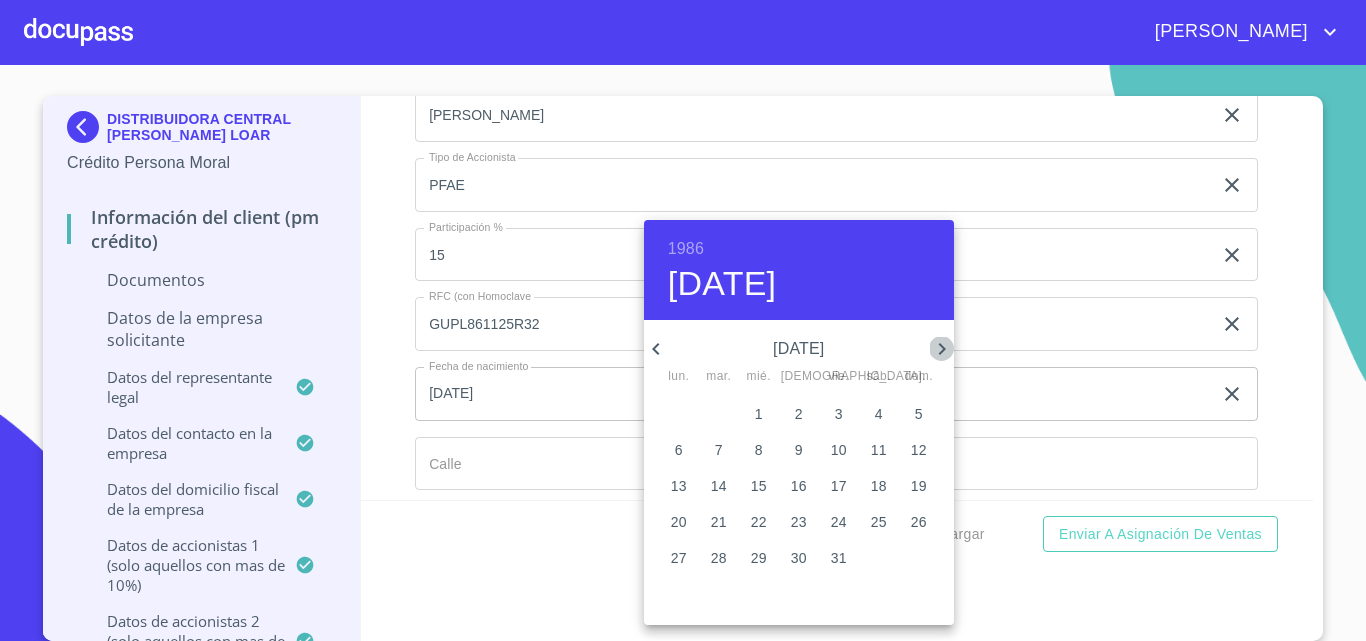 click 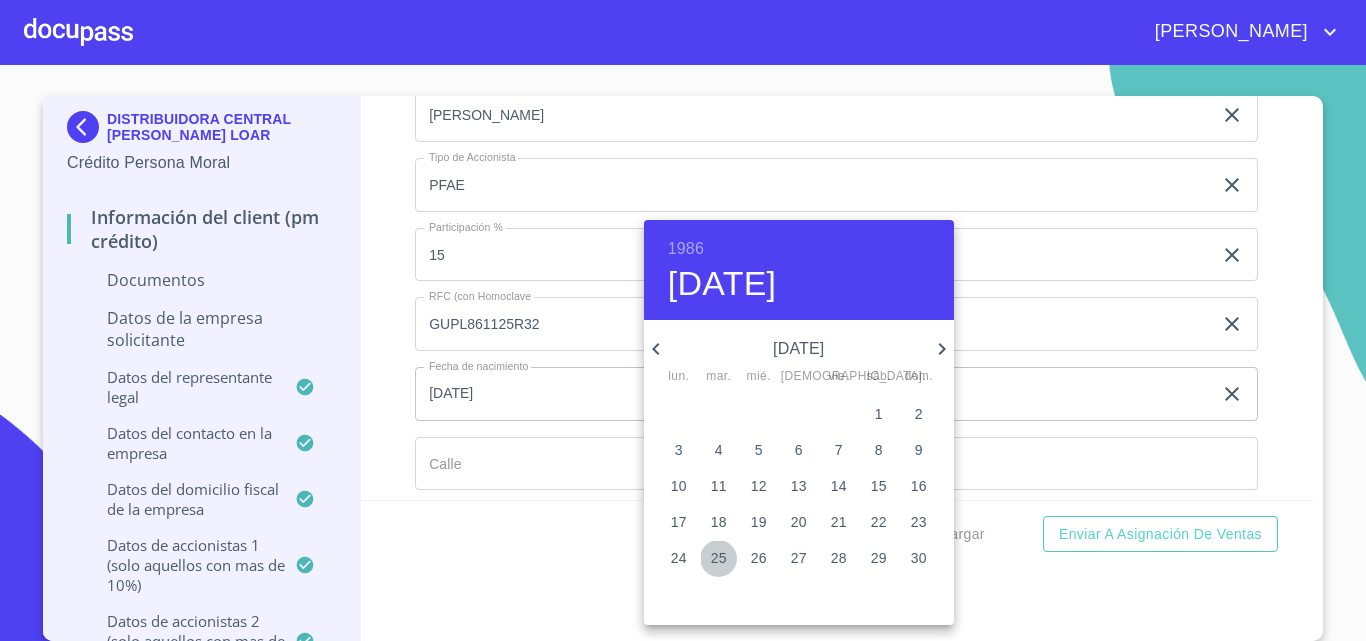 click on "25" at bounding box center (719, 558) 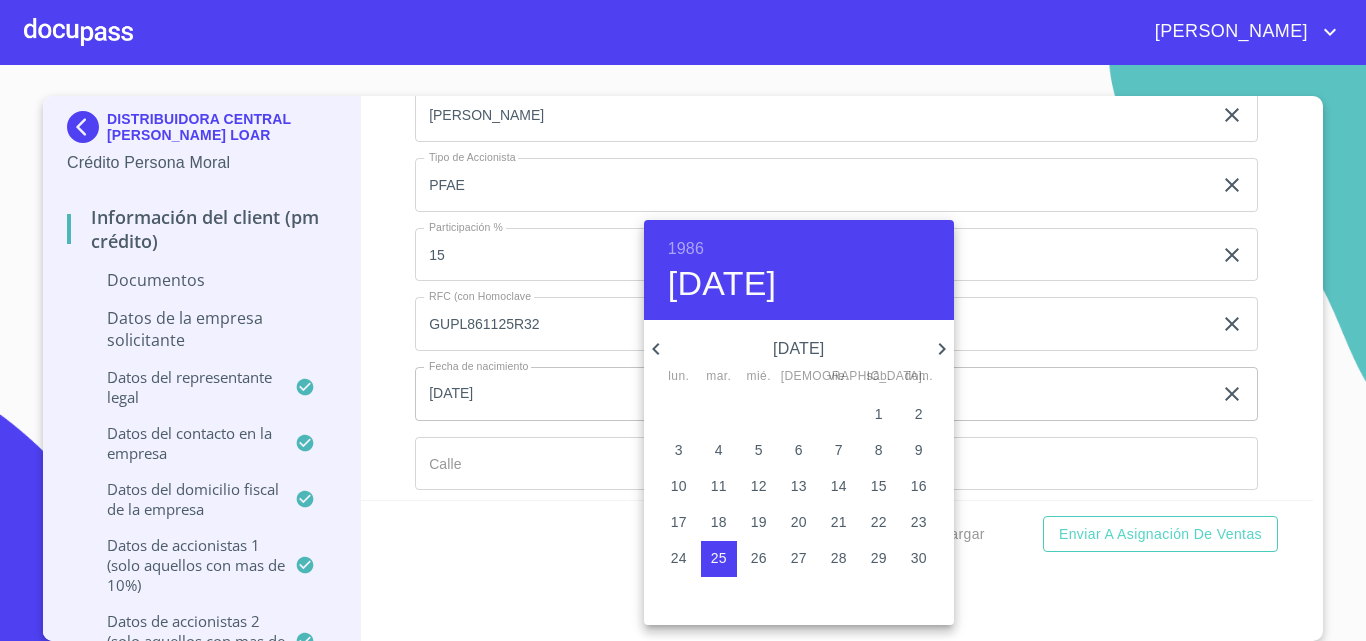 click at bounding box center (683, 320) 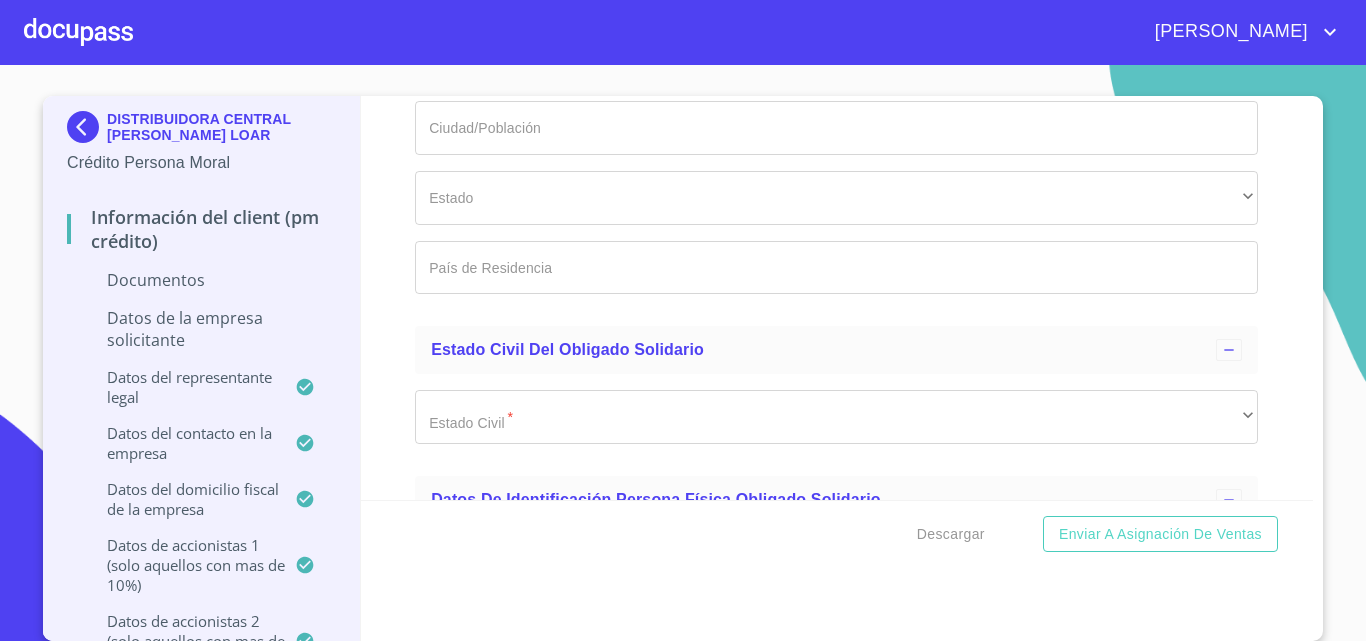 scroll, scrollTop: 17860, scrollLeft: 0, axis: vertical 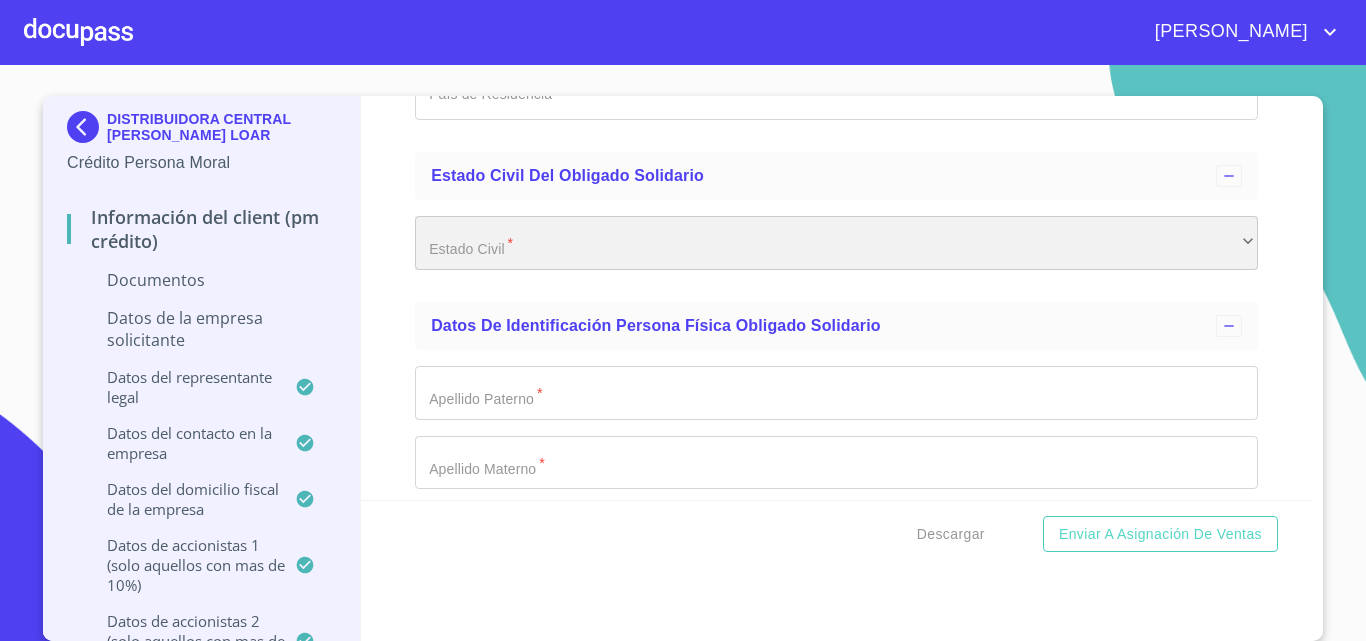 click on "​" at bounding box center (836, 243) 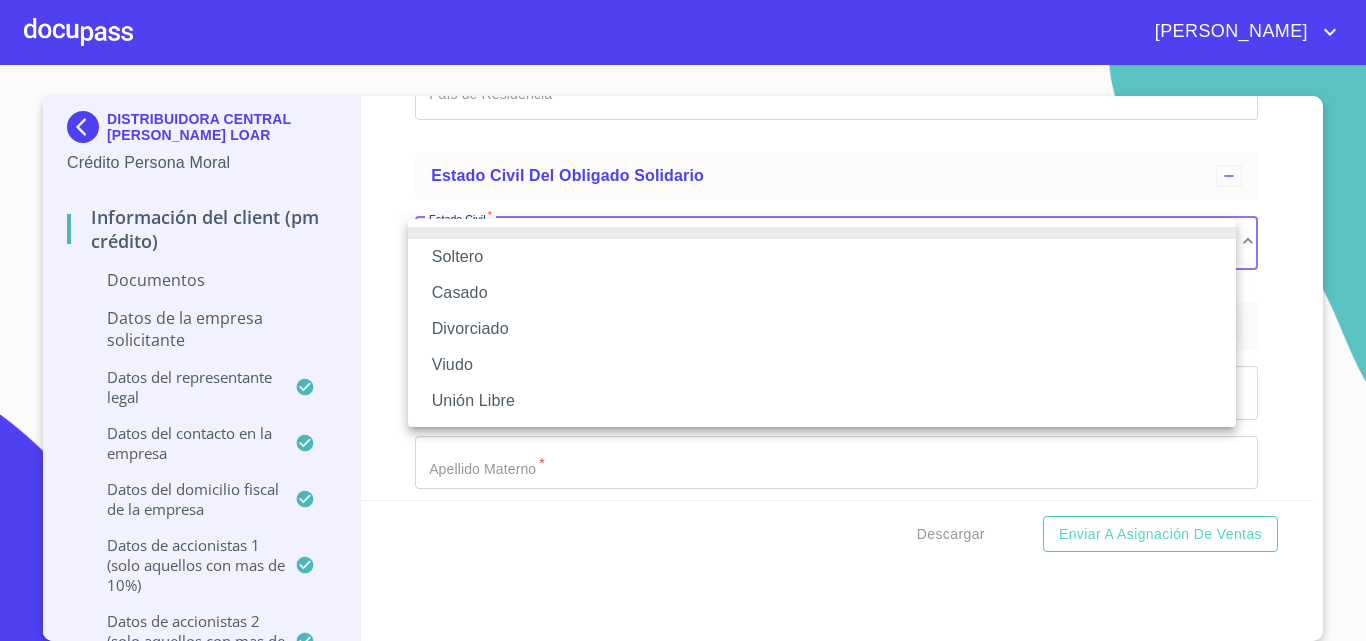 click at bounding box center (683, 320) 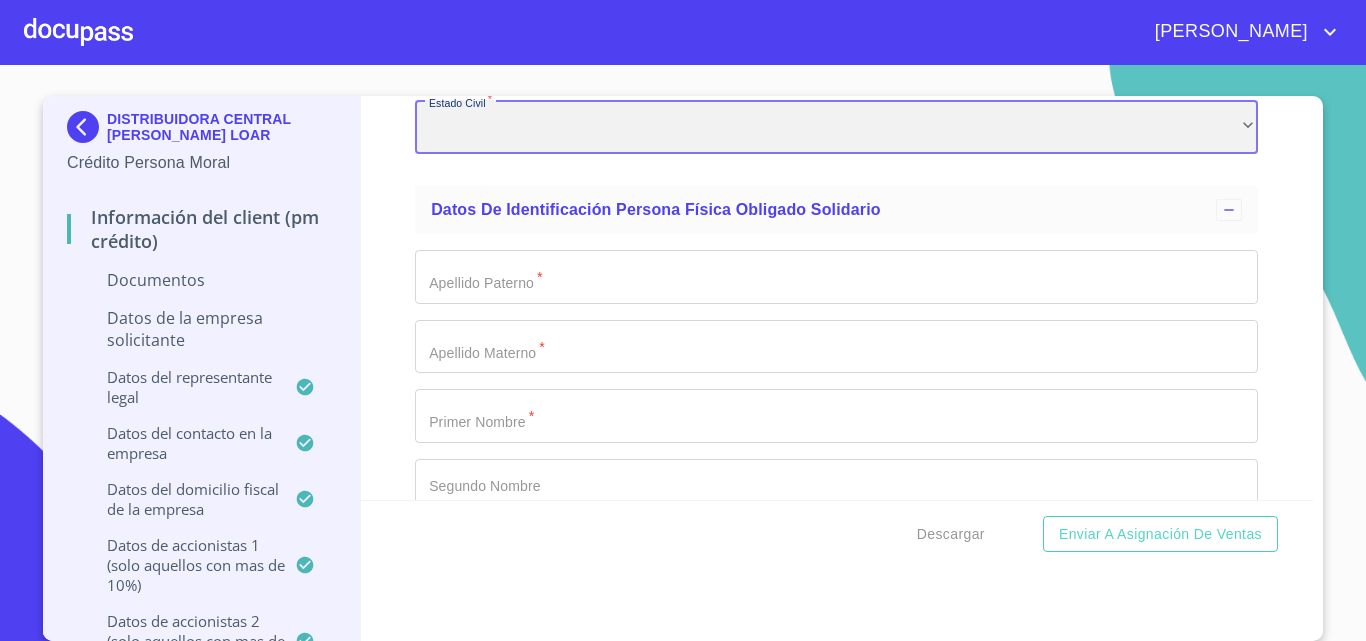scroll, scrollTop: 18092, scrollLeft: 0, axis: vertical 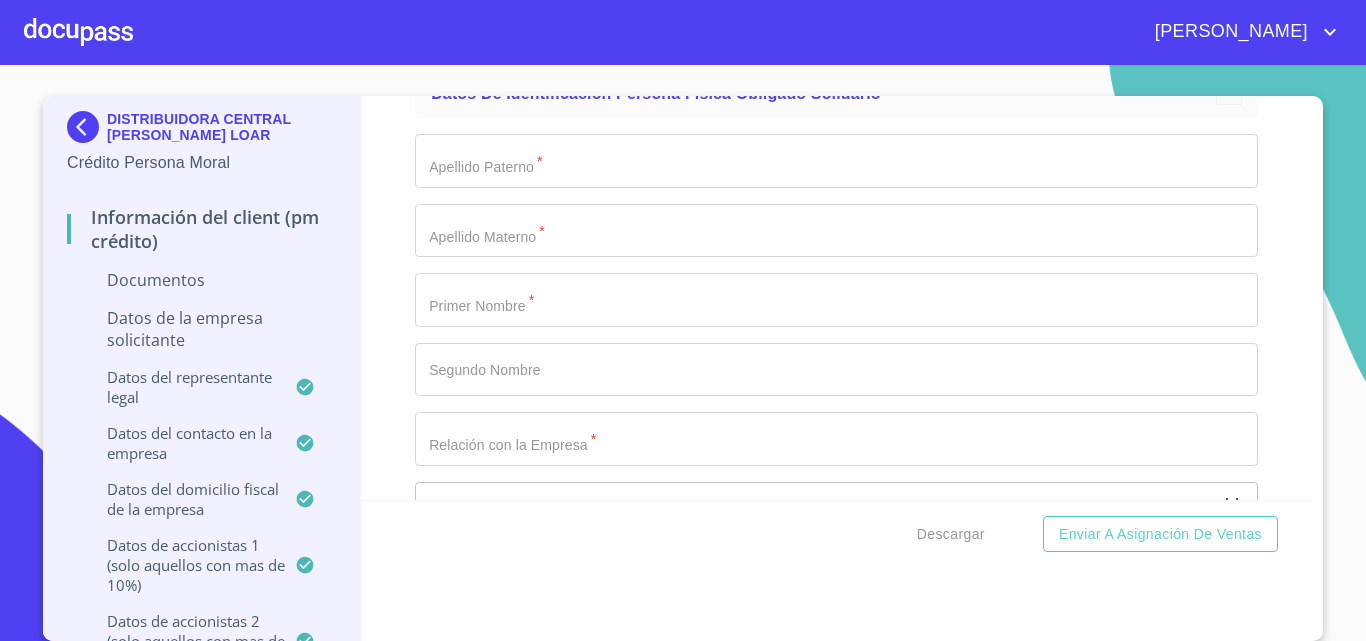 click on "Documento de identificación representante legal.   *" at bounding box center (813, -7453) 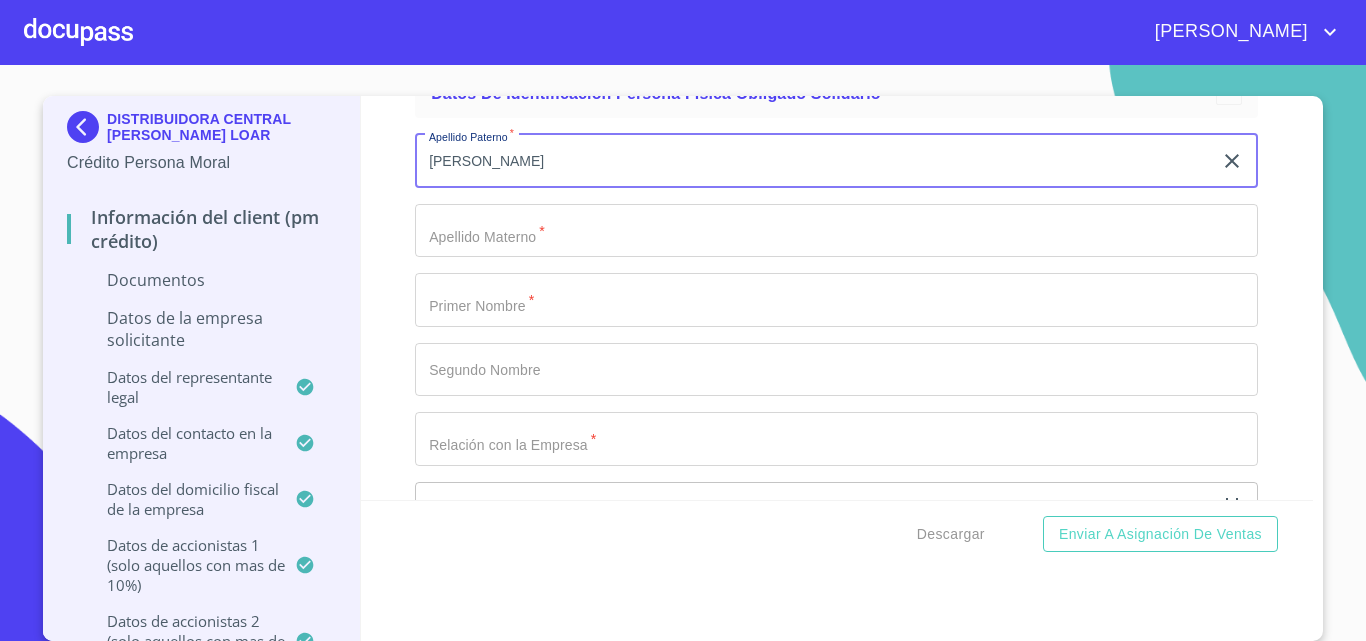 type on "[PERSON_NAME]" 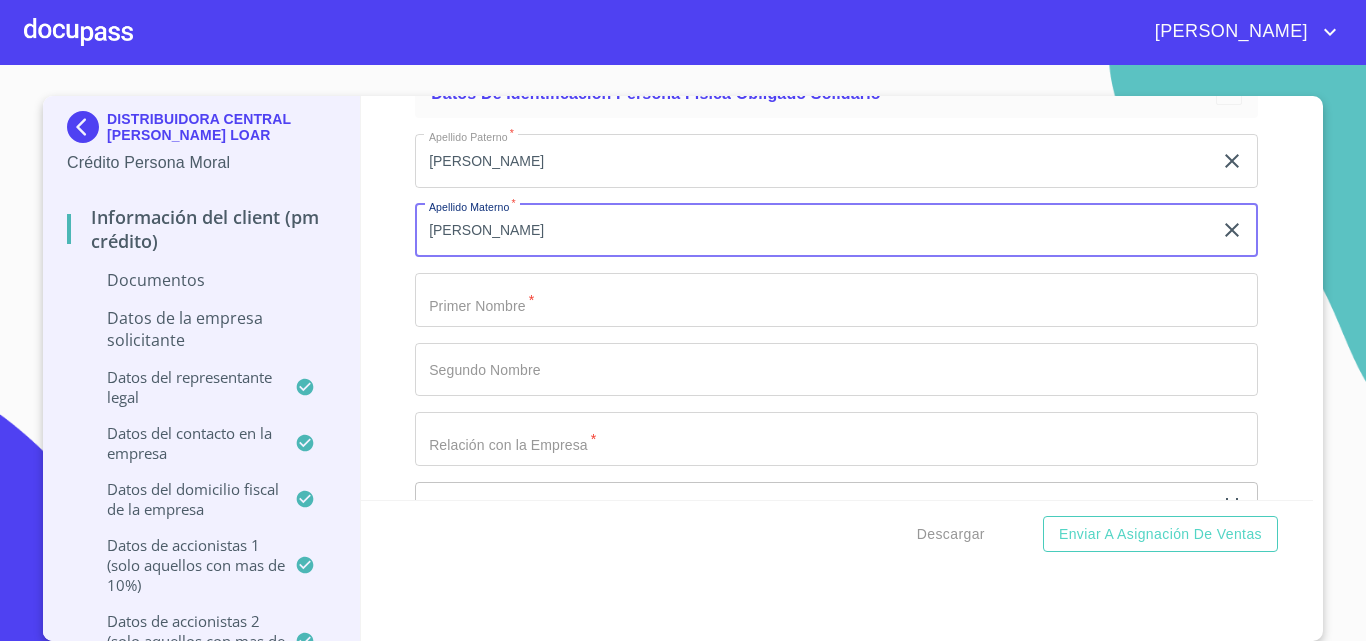 type on "[PERSON_NAME]" 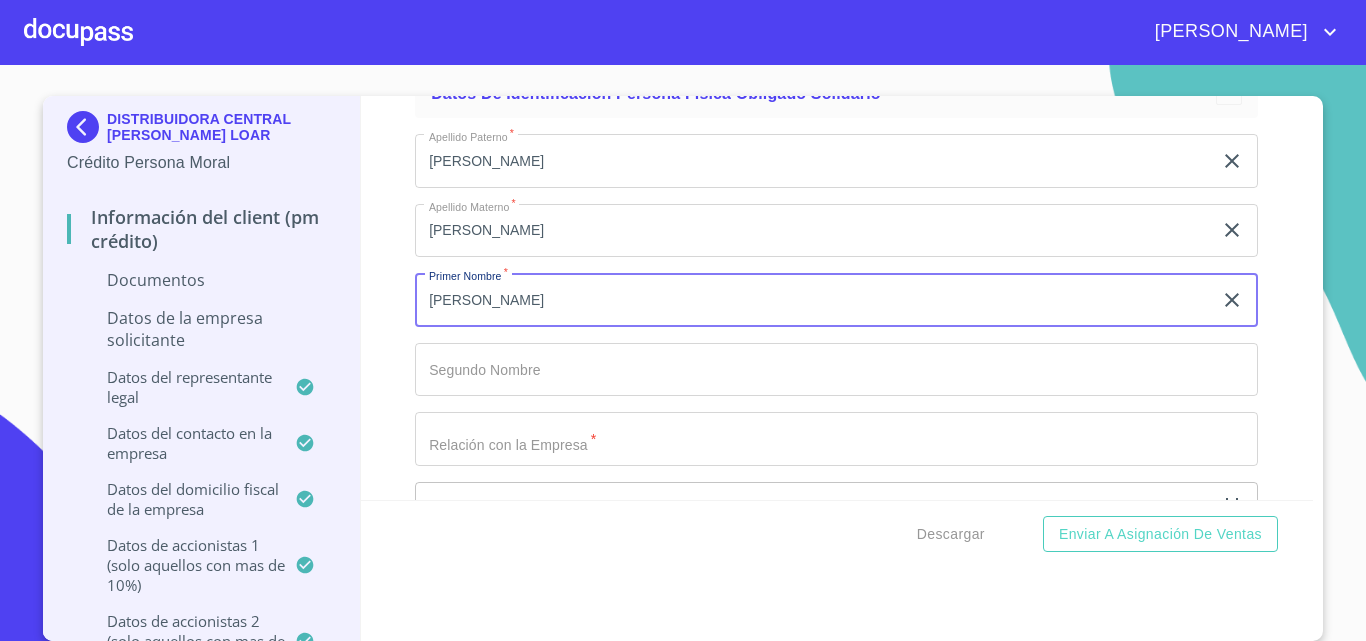 type on "[PERSON_NAME]" 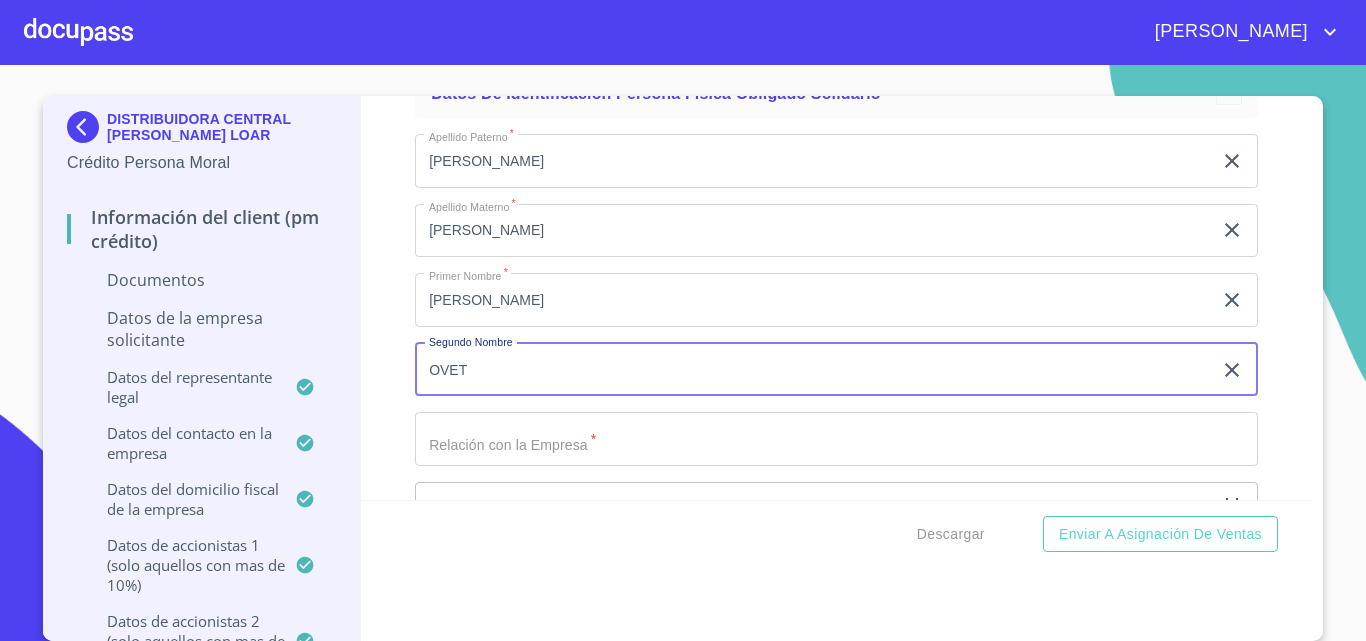 type on "OVET" 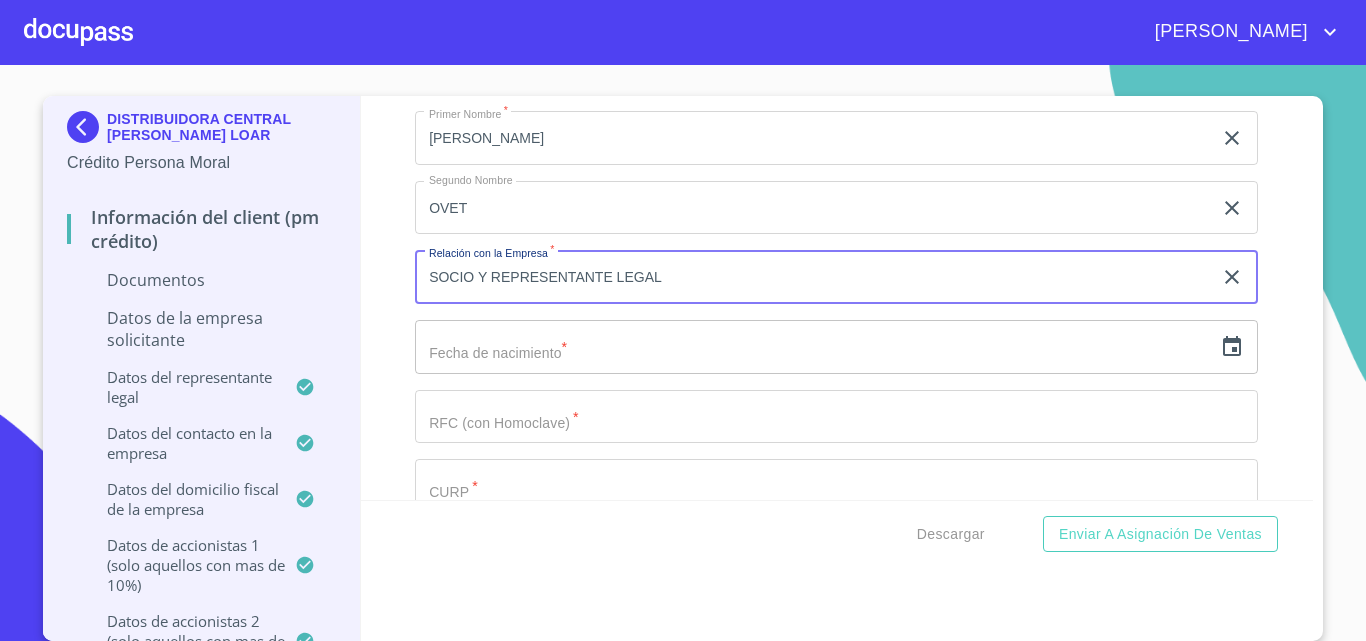 scroll, scrollTop: 18292, scrollLeft: 0, axis: vertical 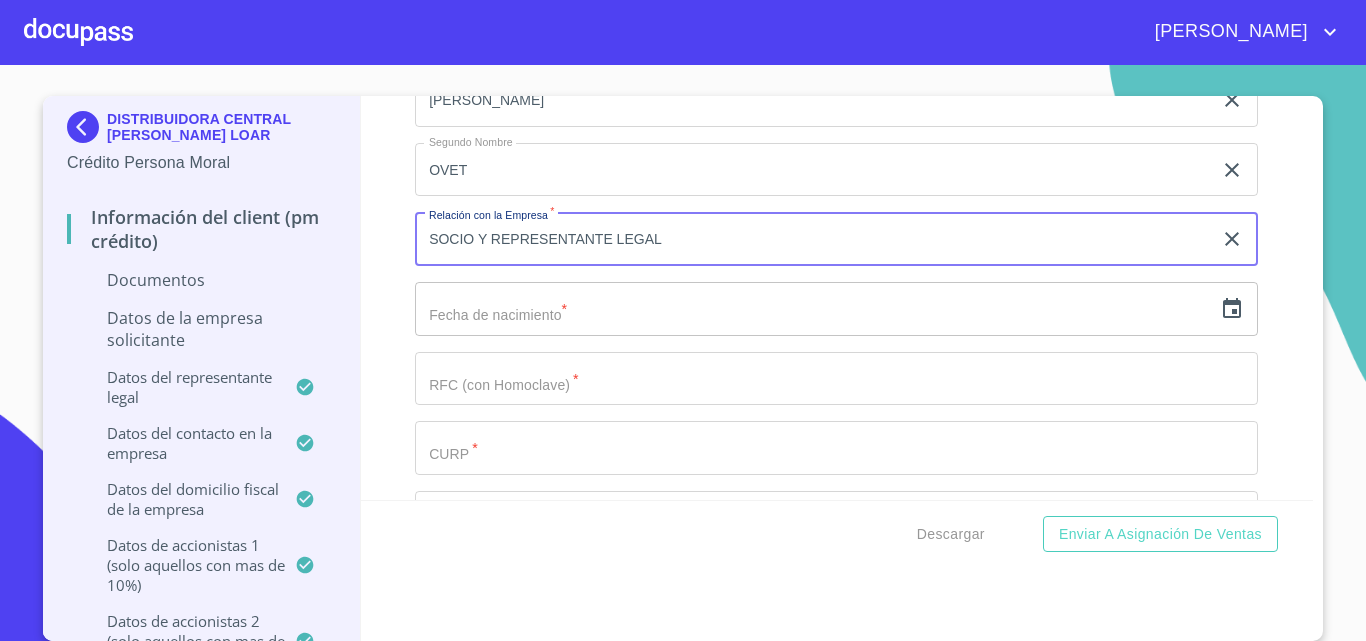 type on "SOCIO Y REPRESENTANTE LEGAL" 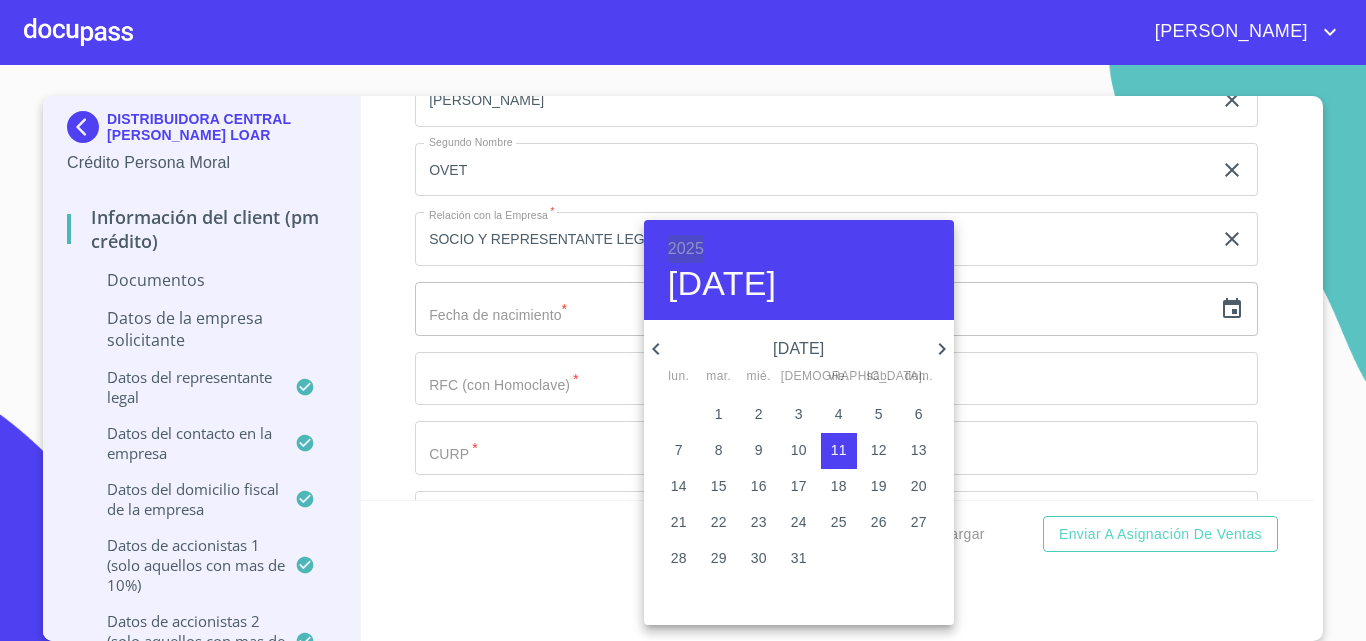 click on "2025" at bounding box center (686, 249) 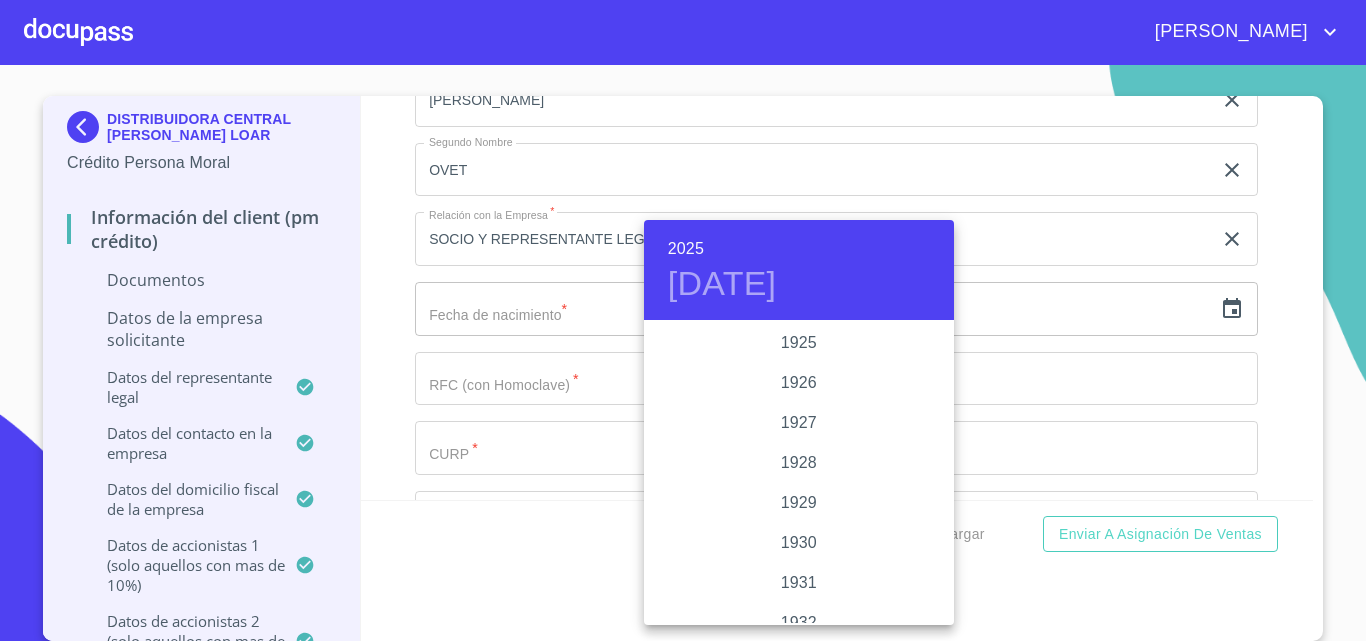 scroll, scrollTop: 3880, scrollLeft: 0, axis: vertical 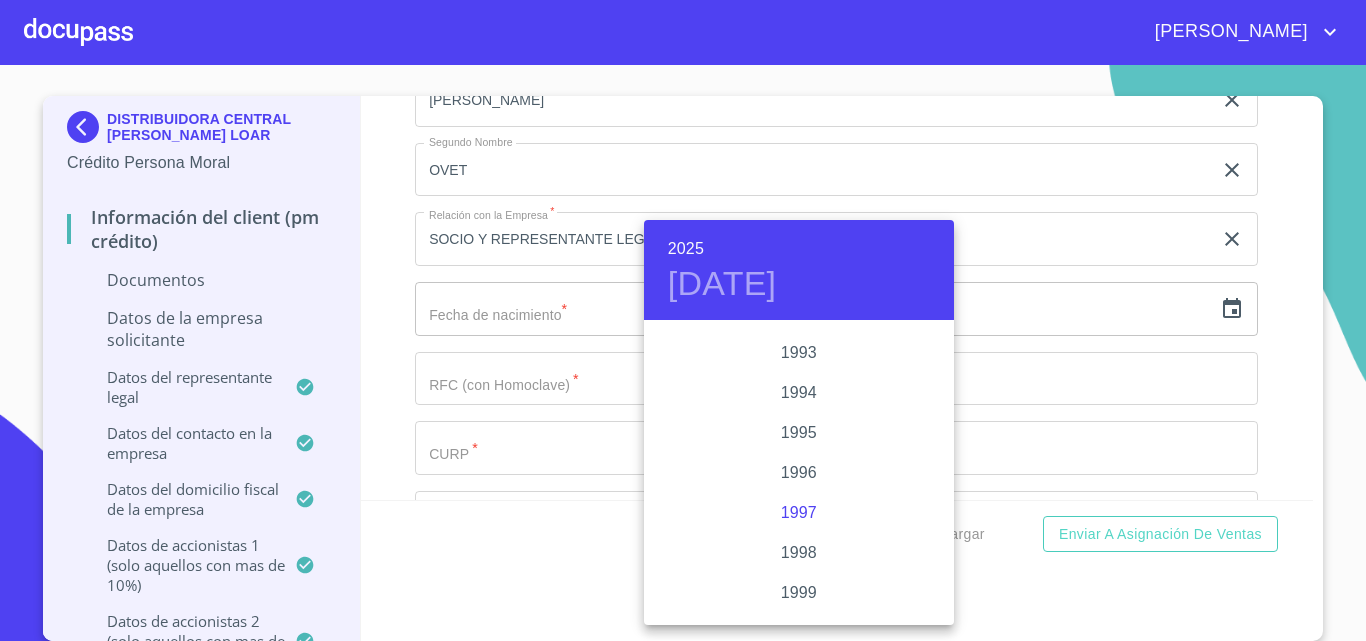 click on "1997" at bounding box center (799, 513) 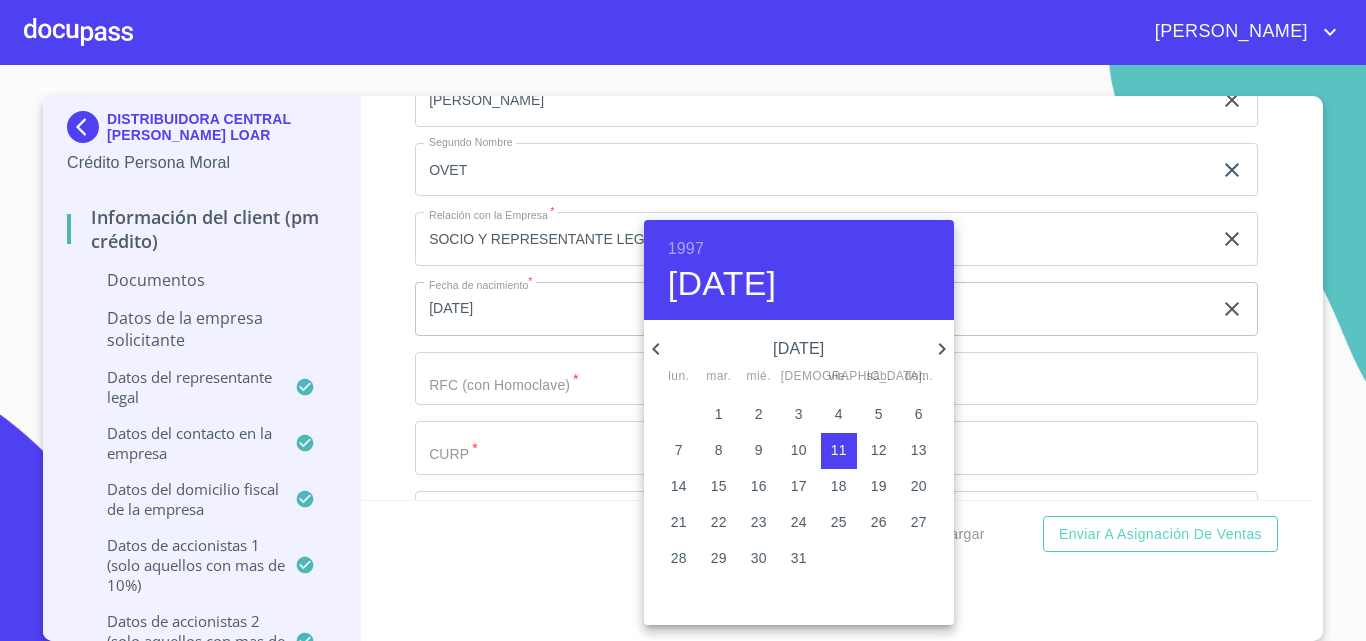 click 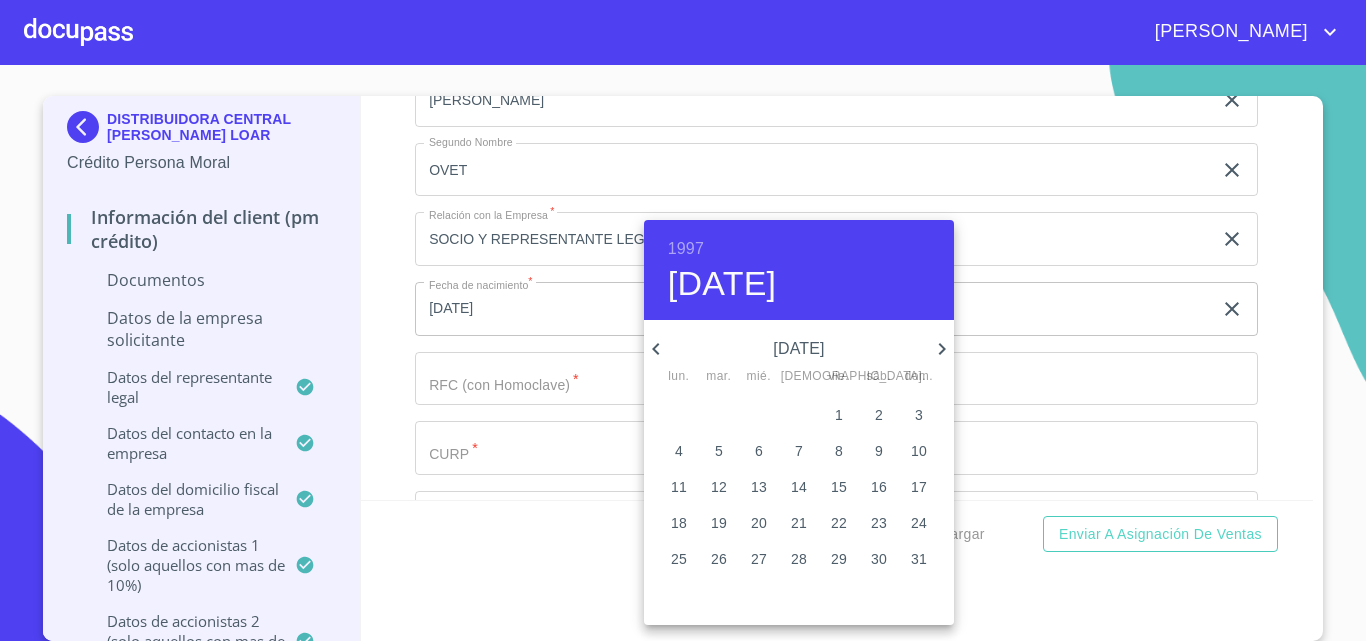 click 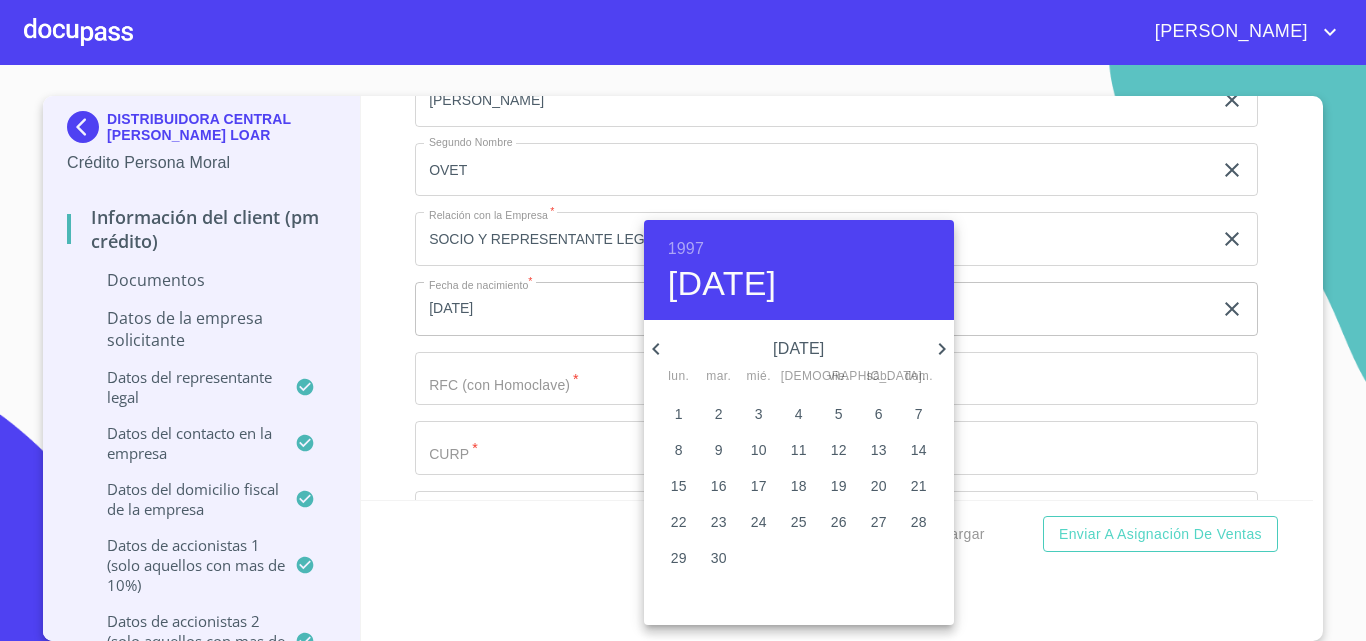 click 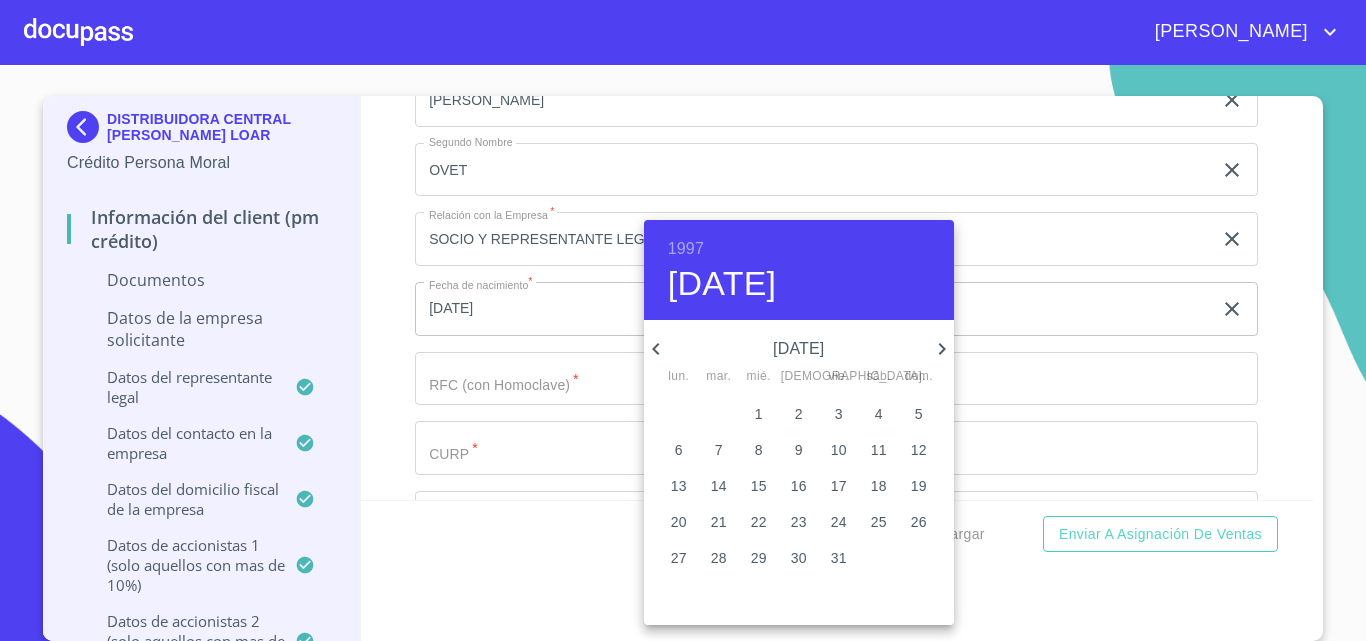 click on "1" at bounding box center (759, 414) 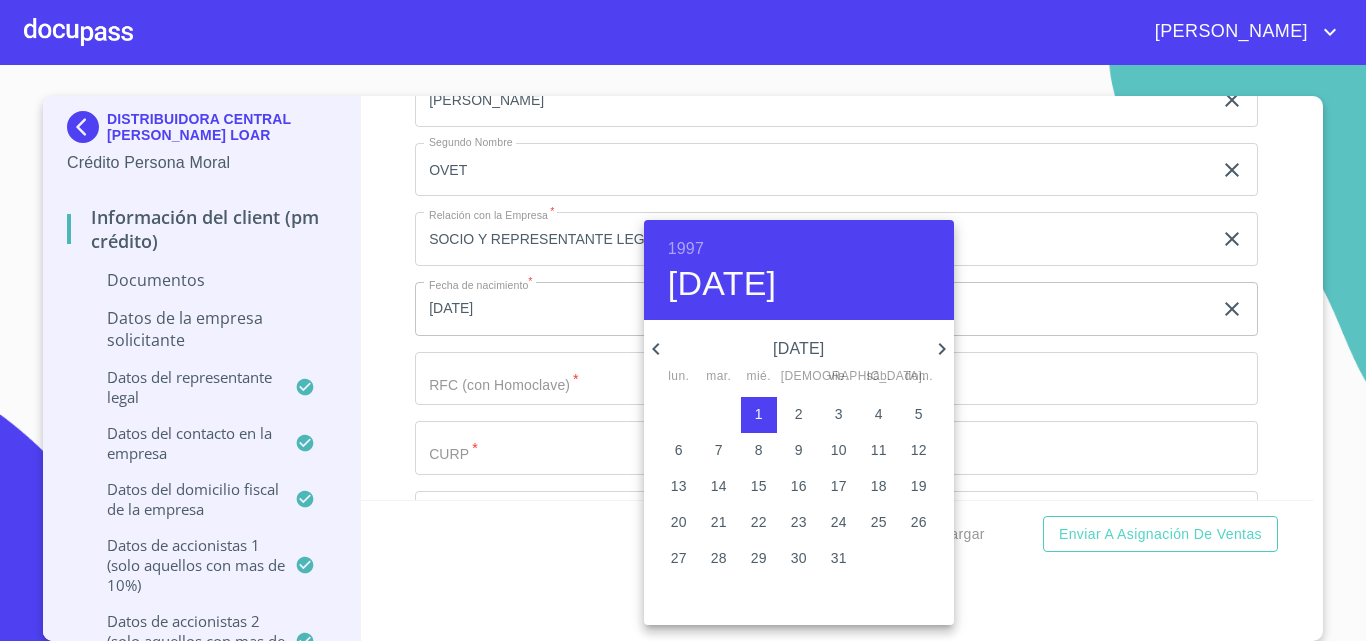 click at bounding box center [683, 320] 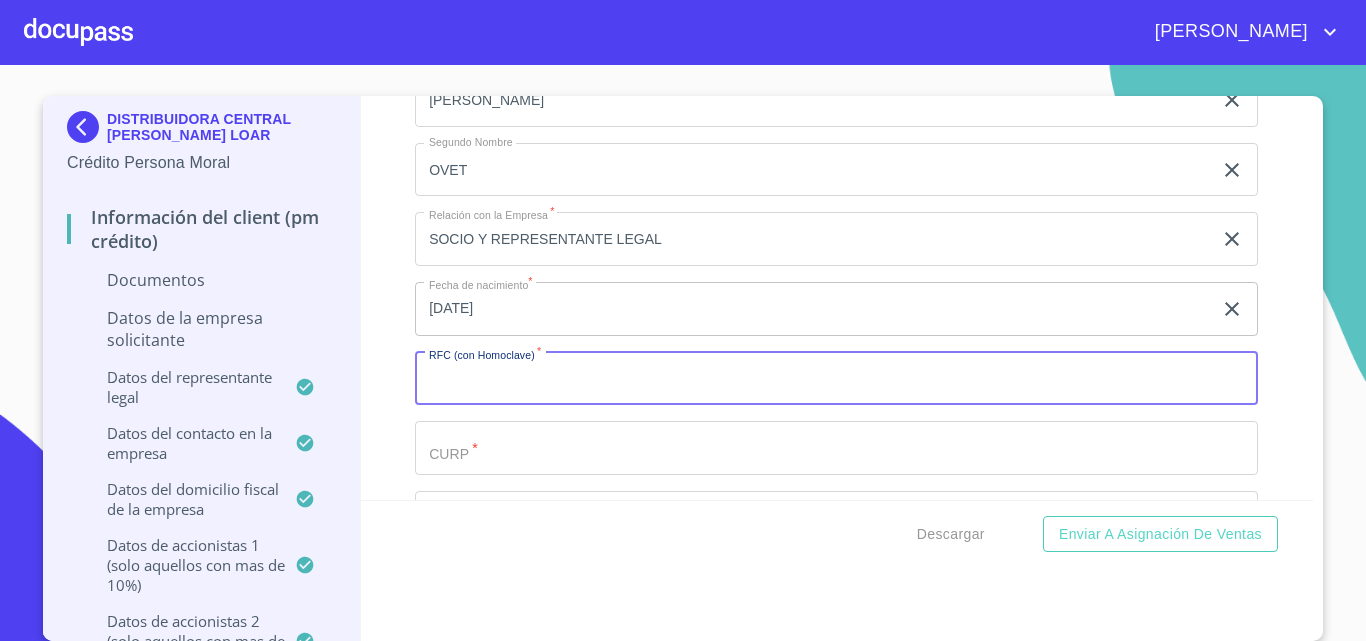 click on "Documento de identificación representante legal.   *" at bounding box center [836, 379] 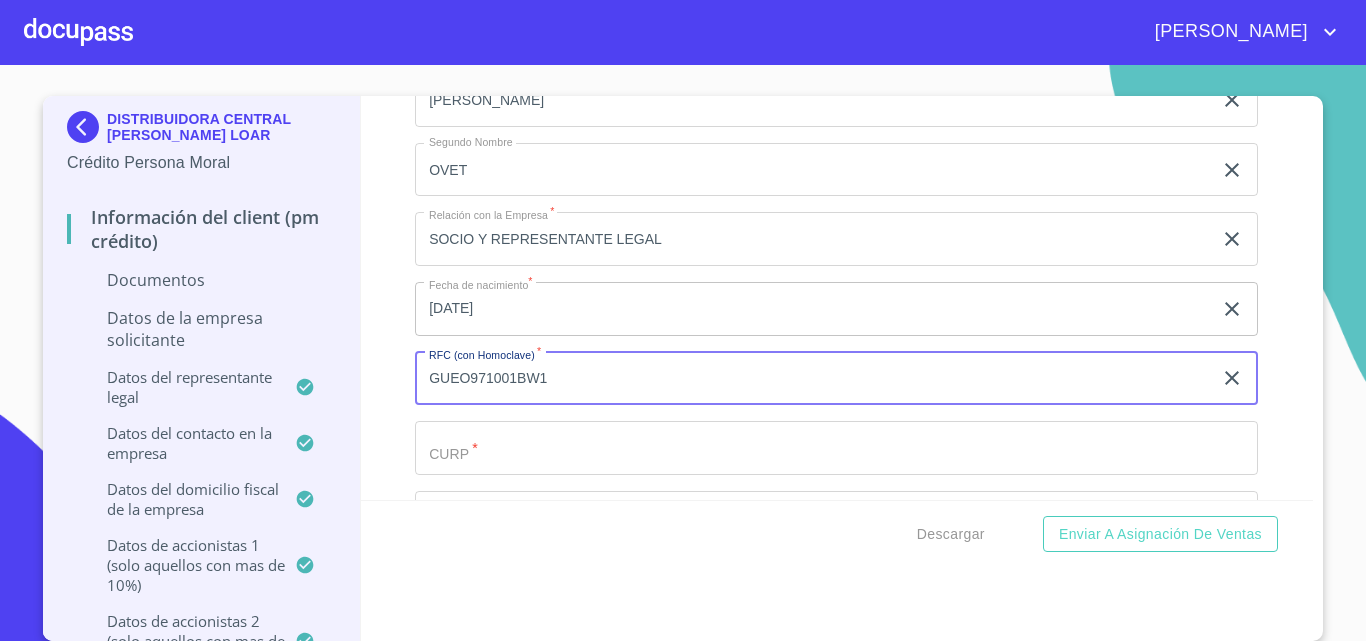 drag, startPoint x: 421, startPoint y: 378, endPoint x: 507, endPoint y: 387, distance: 86.46965 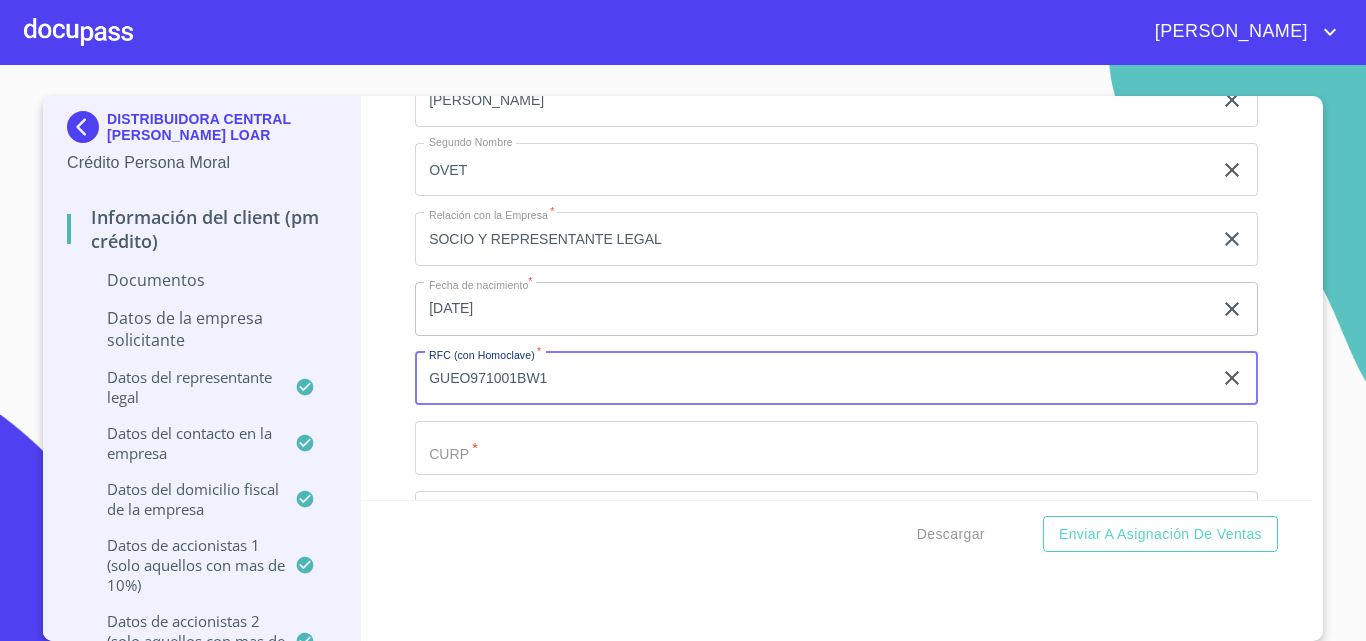 type on "GUEO971001BW1" 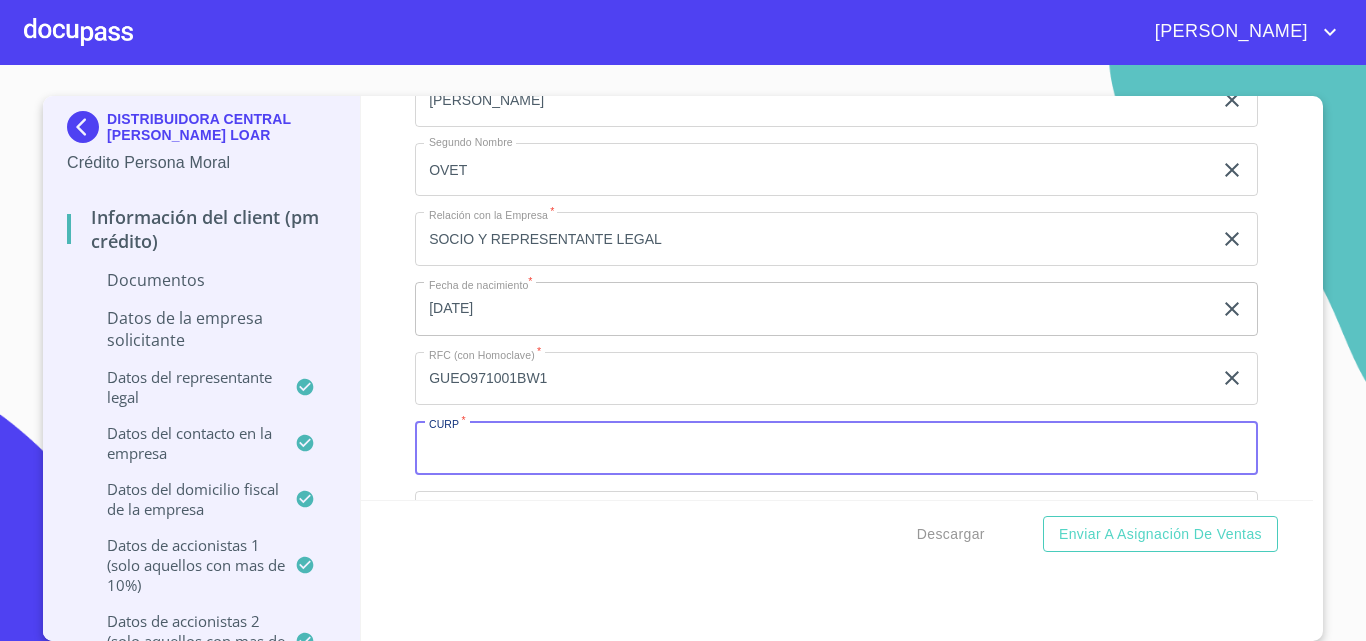 paste on "GUEO971001" 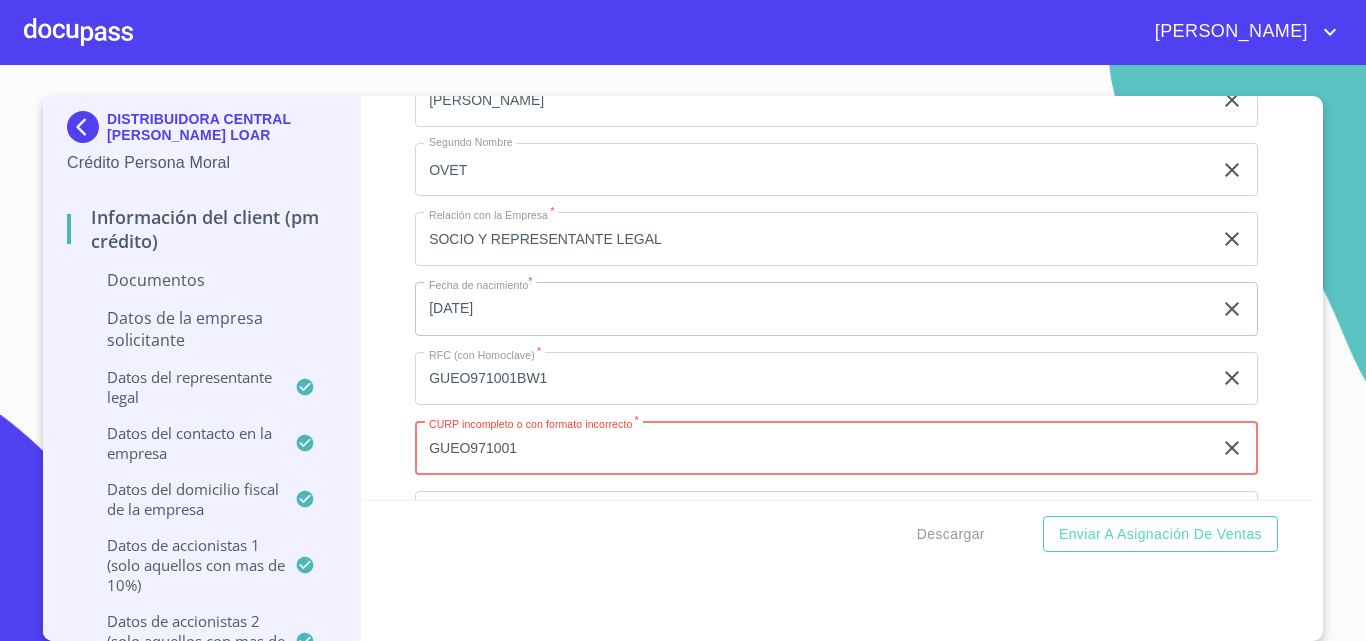 click on "GUEO971001" at bounding box center [813, 448] 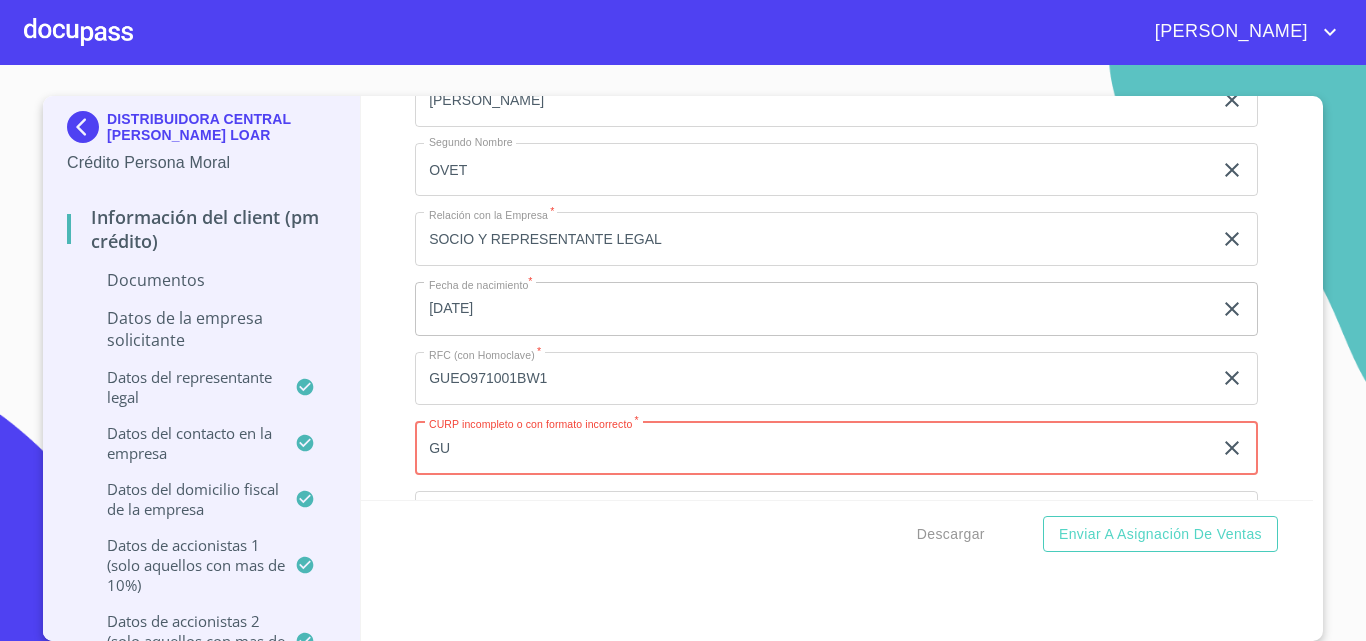 type on "G" 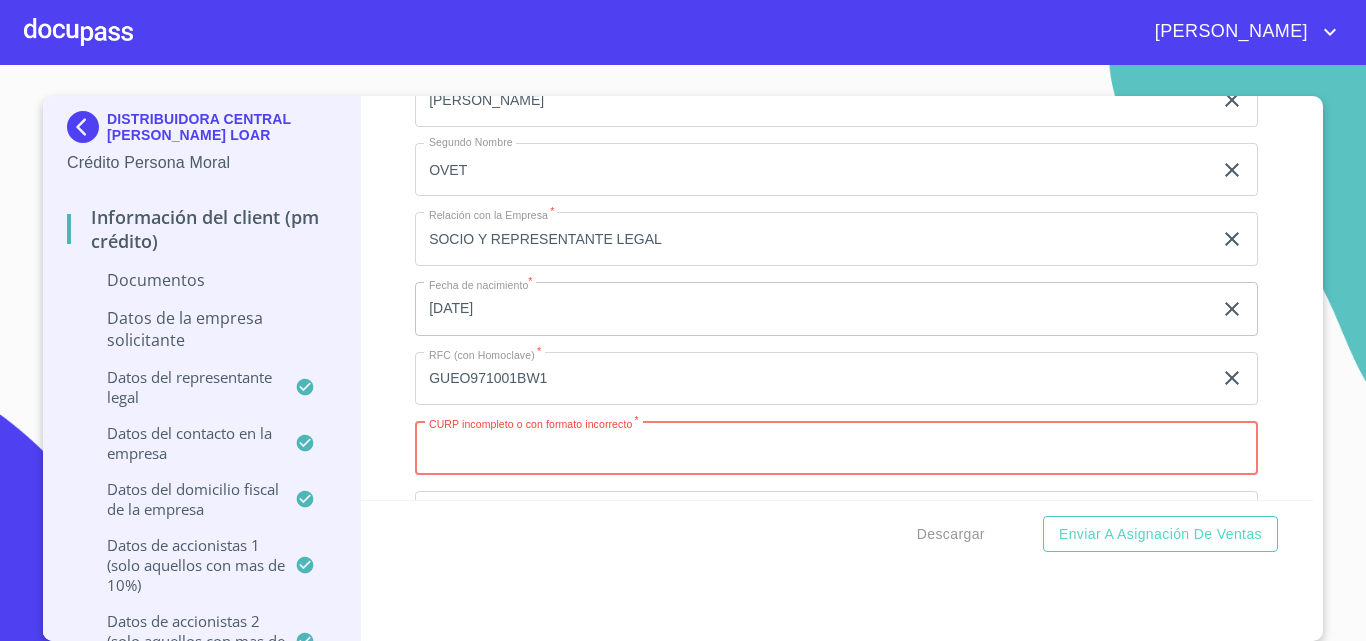 paste on "GUEO971001HJCTNV09" 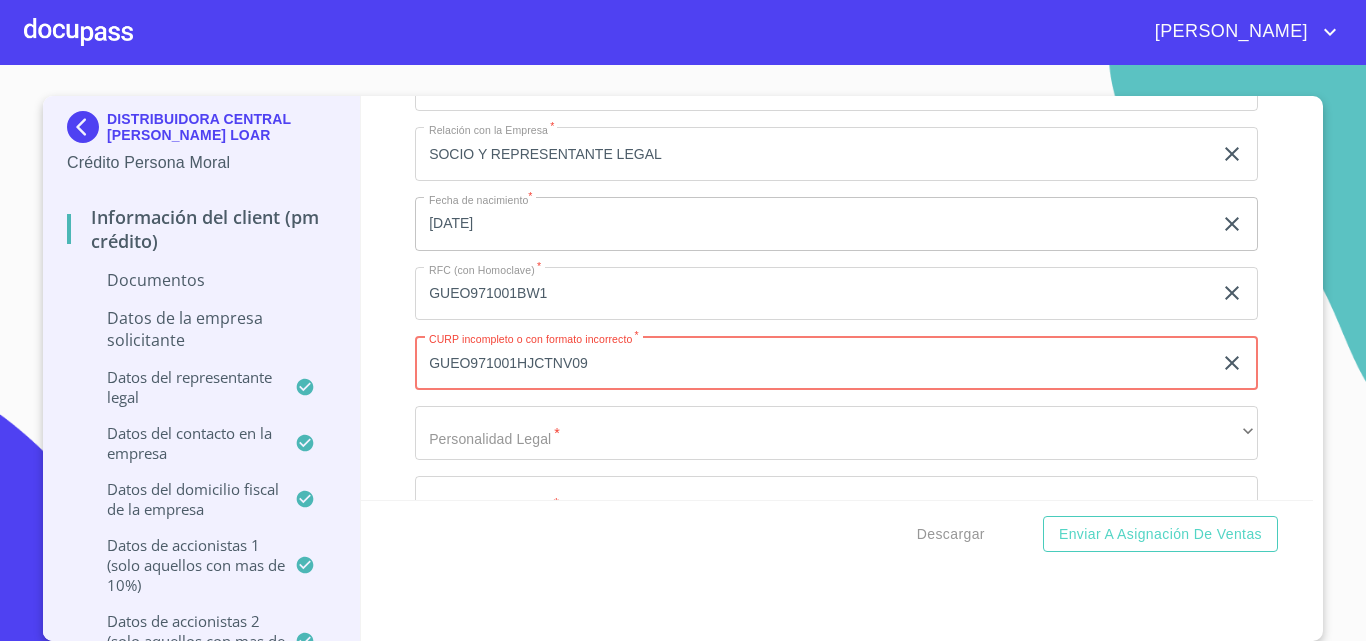 scroll, scrollTop: 18392, scrollLeft: 0, axis: vertical 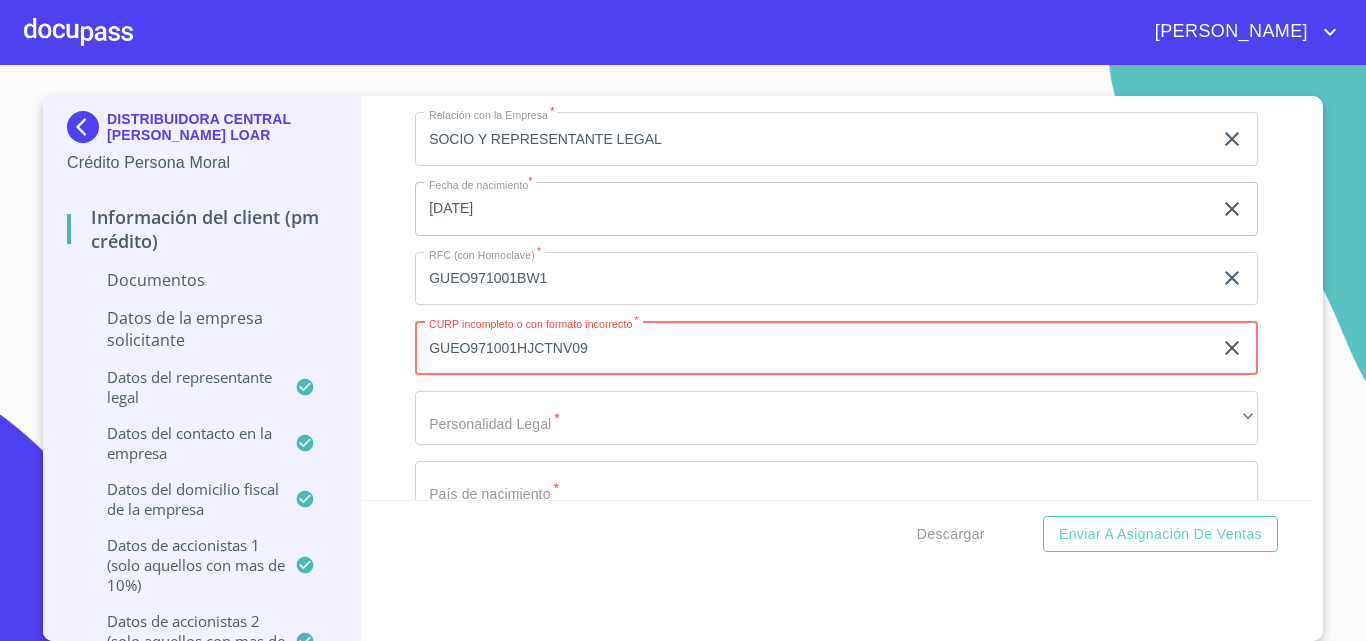 type on "GUEO971001HJCTNV09" 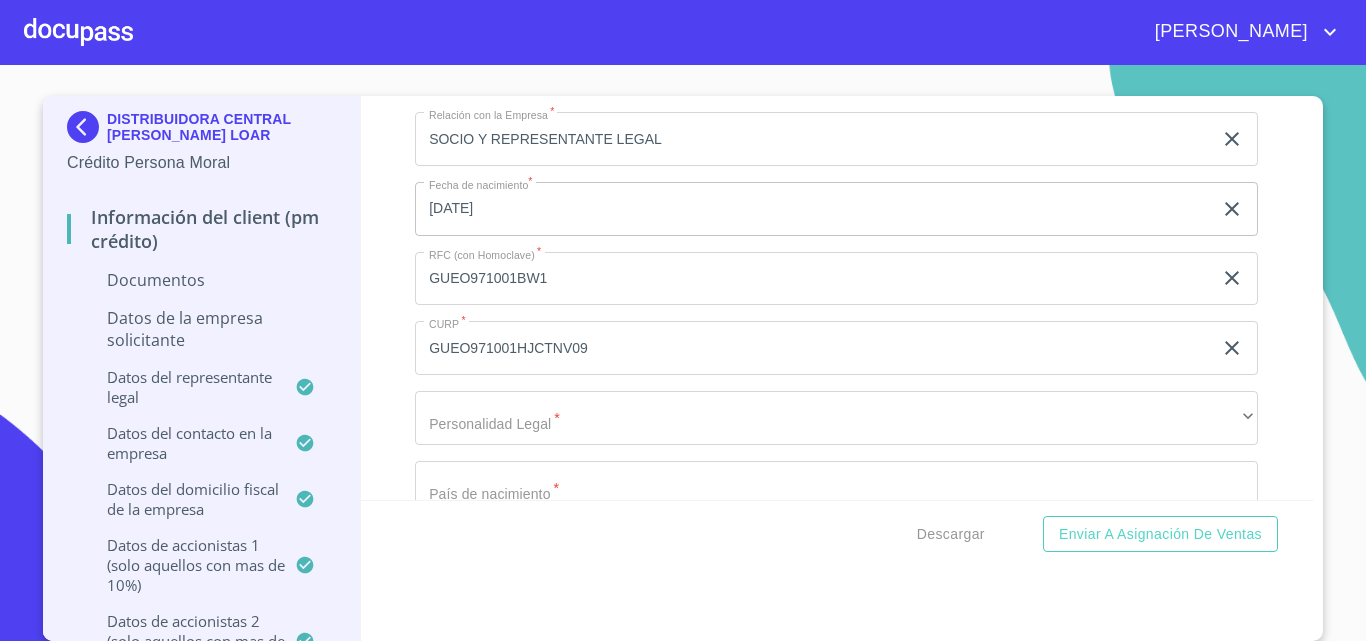 click on "Información del Client (PM crédito)   Documentos Documento de identificación representante legal.   * INE ​ Identificación Oficial Representante Legal * Identificación Oficial Representante Legal Identificación Oficial Representante Legal Comprobante de Domicilio Empresa * Arrastra o selecciona el (los) documento(s) para agregar Fuente de ingresos   * Independiente/Dueño de negocio/Persona Moral ​ Comprobante de Ingresos mes 1 * Comprobante de Ingresos mes 1 Comprobante de Ingresos mes 1 Comprobante de Ingresos mes 2 * Comprobante de Ingresos mes 2 Comprobante de Ingresos mes 2 Comprobante de Ingresos mes 3 * Comprobante de Ingresos mes 3 Comprobante de Ingresos mes 3 Constancia de Situación Fiscal Empresa * Constancia de Situación Fiscal Empresa Constancia de Situación Fiscal Empresa Acta Constitutiva con poderes * Acta Constitutiva con poderes Acta Constitutiva con poderes Declaración Anual con Acuse * Declaración Anual con Acuse Declaración Anual con Acuse   * INE ​ * * * *   * *" at bounding box center (837, 298) 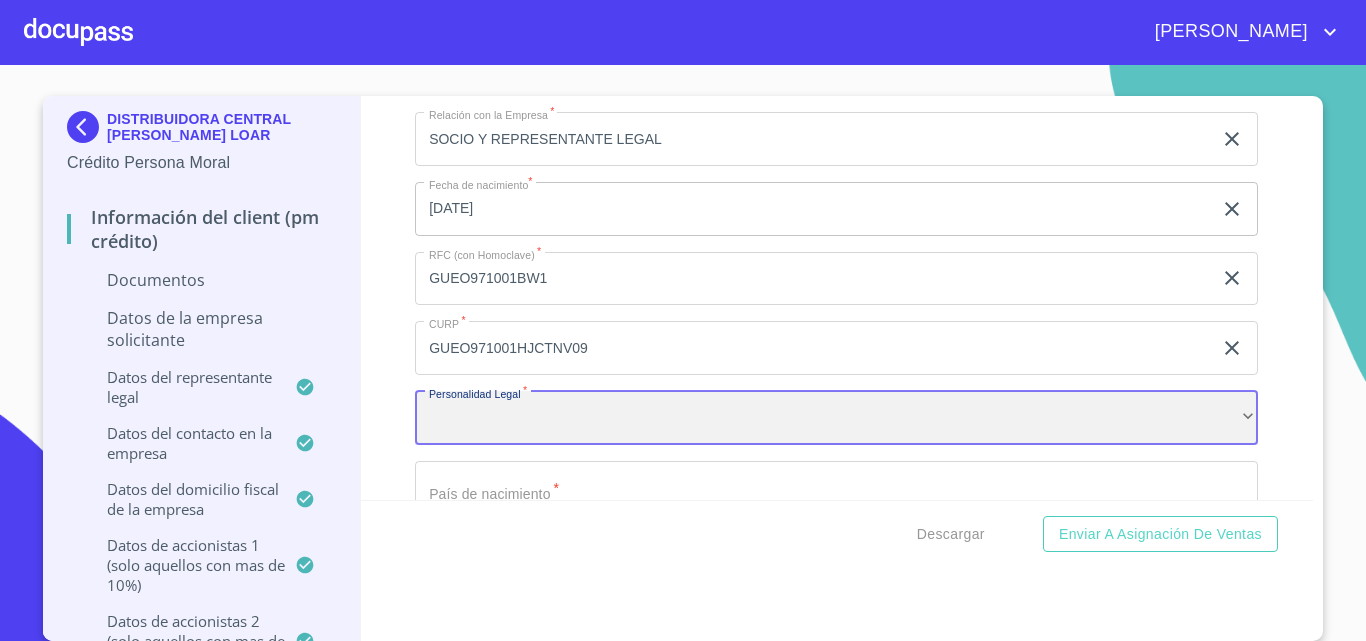 click on "​" at bounding box center (836, 418) 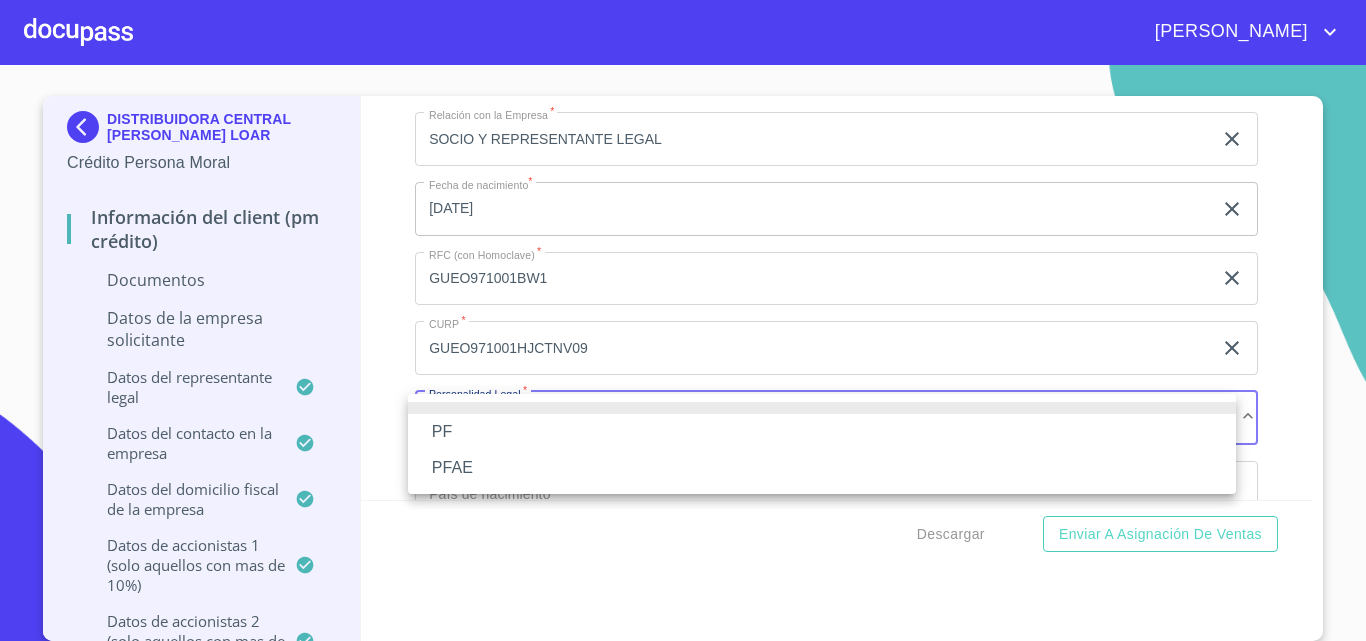 click on "PFAE" at bounding box center [822, 468] 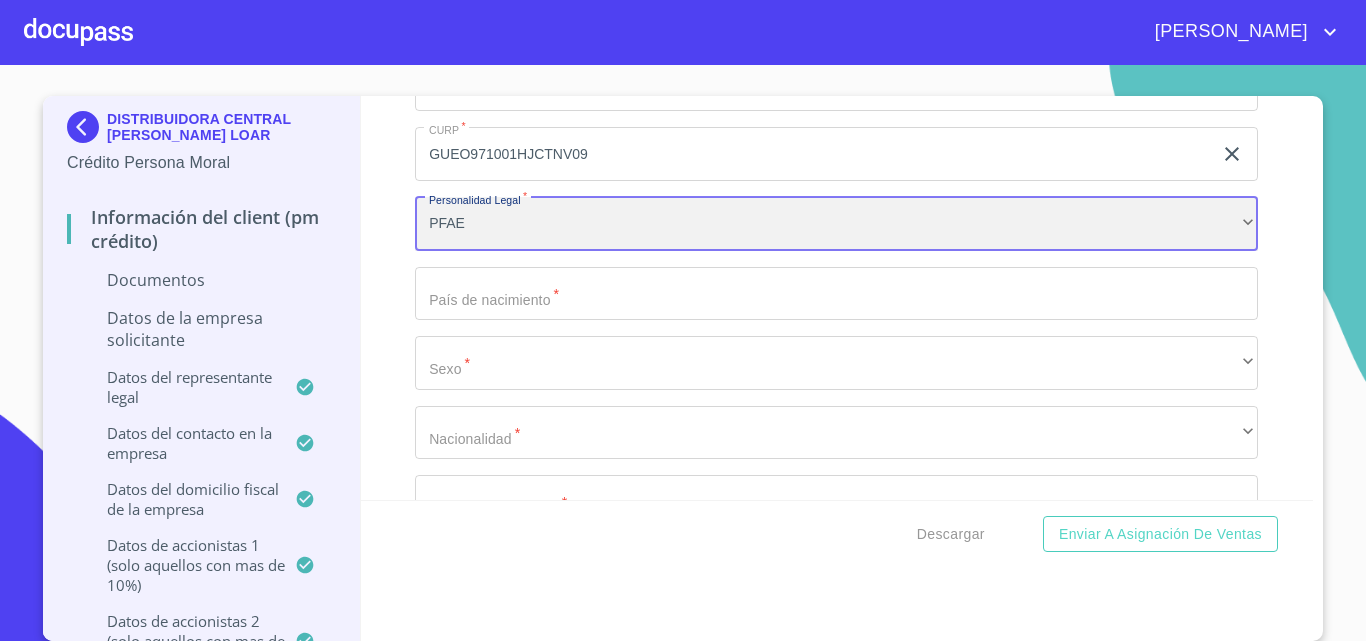 scroll, scrollTop: 18592, scrollLeft: 0, axis: vertical 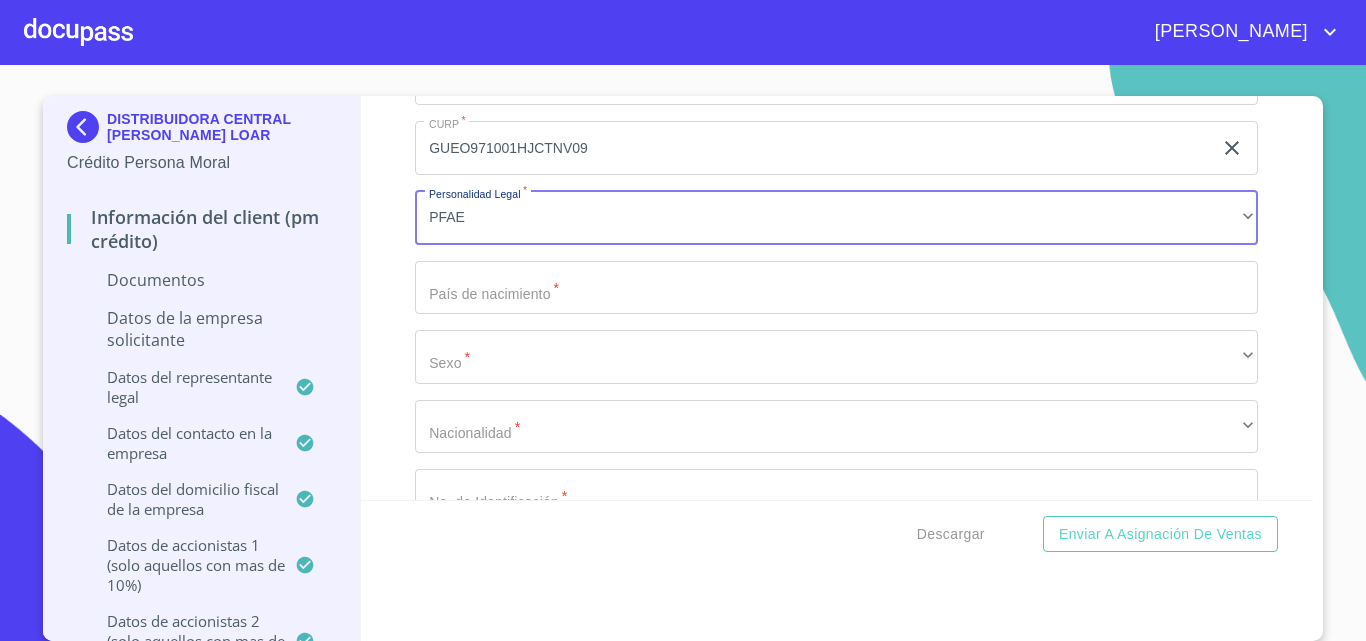 click on "Documento de identificación representante legal.   *" at bounding box center (813, -7953) 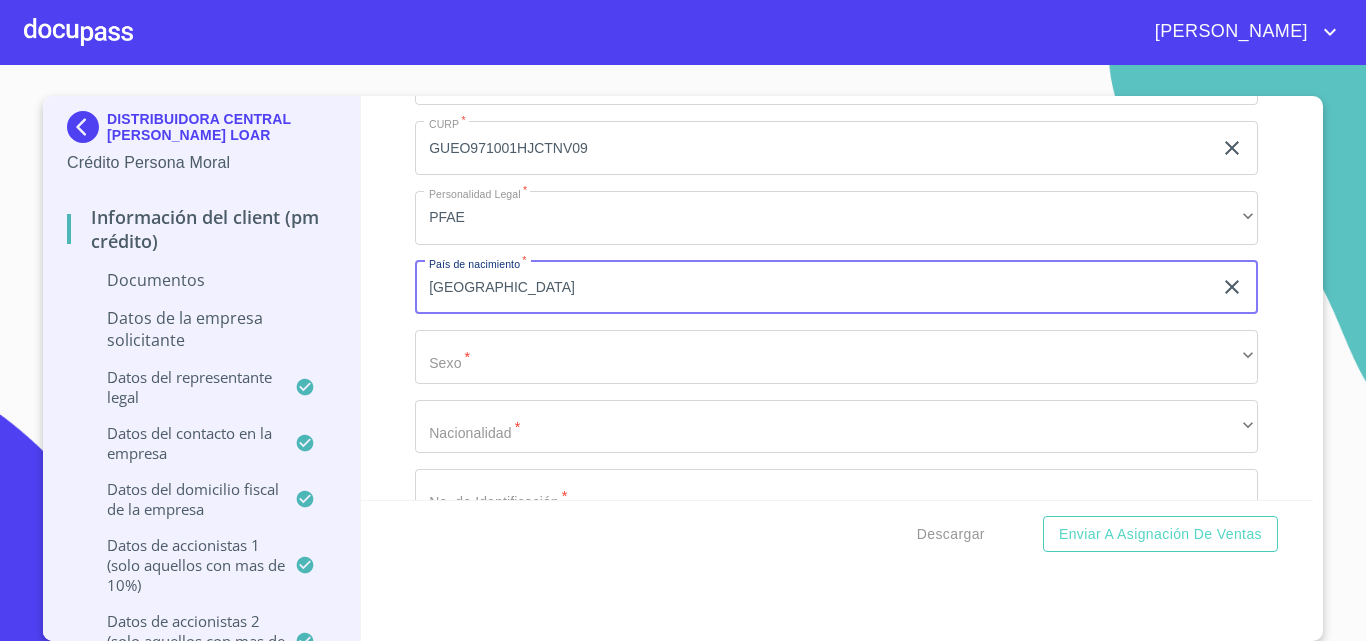 type on "[GEOGRAPHIC_DATA]" 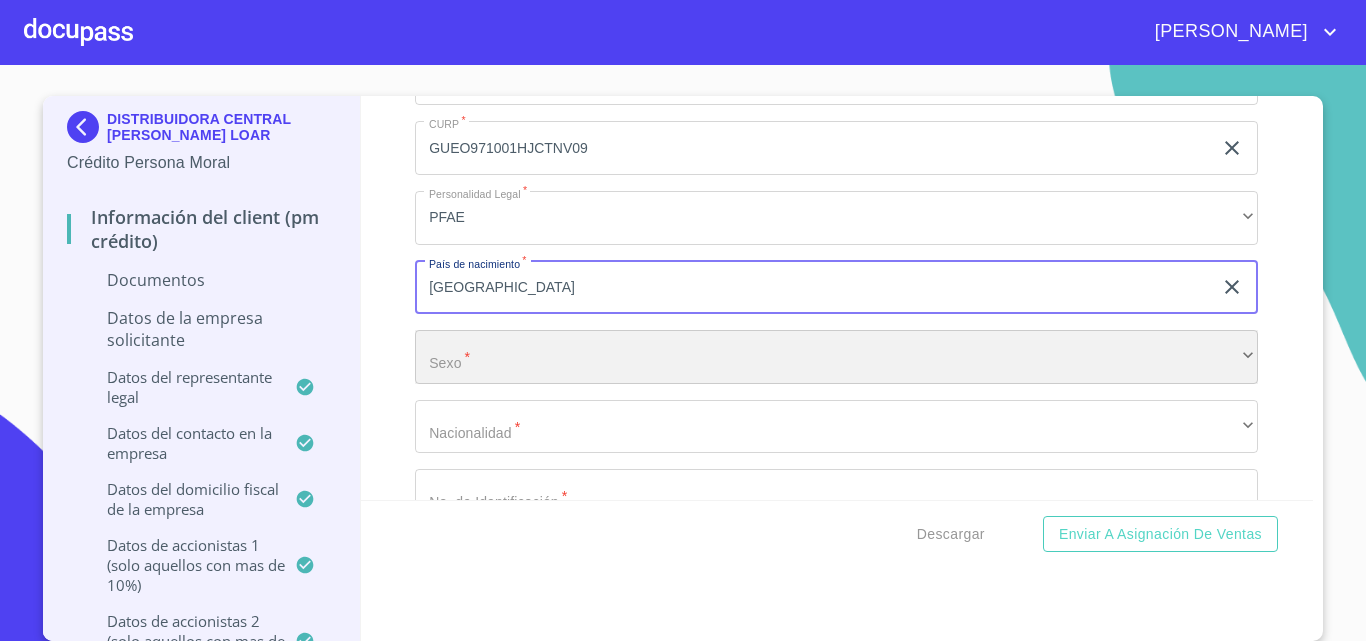 click on "​" at bounding box center (836, 357) 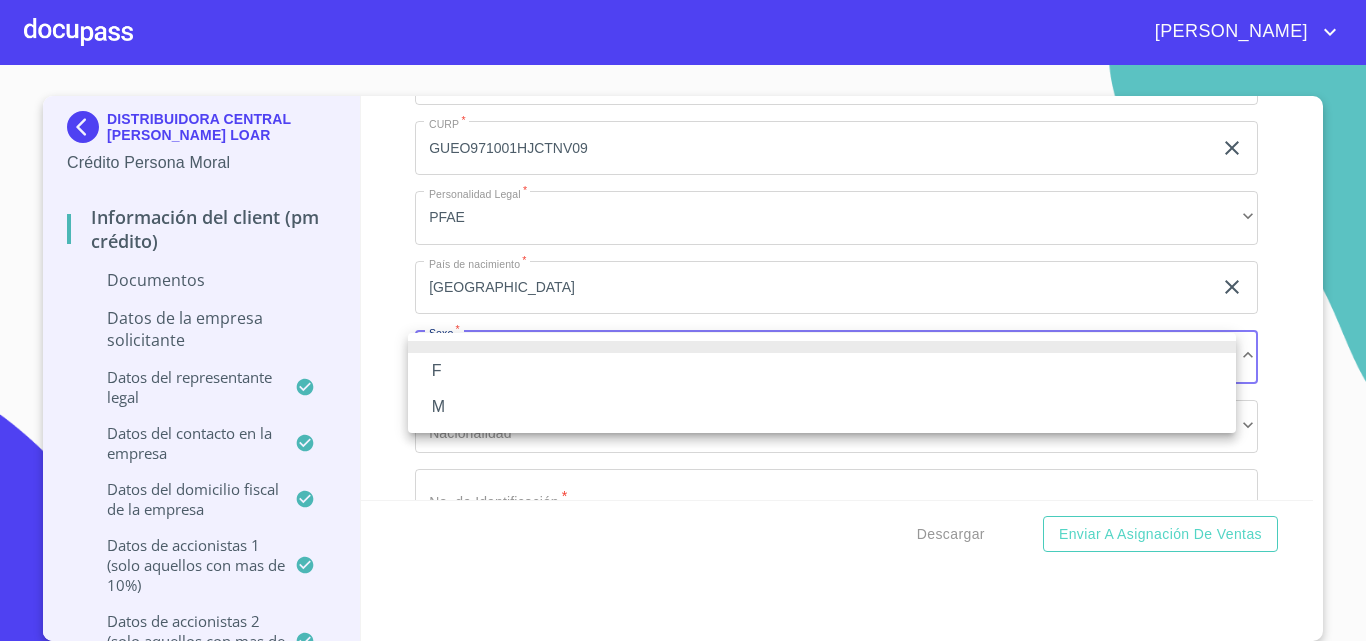 click on "M" at bounding box center [822, 407] 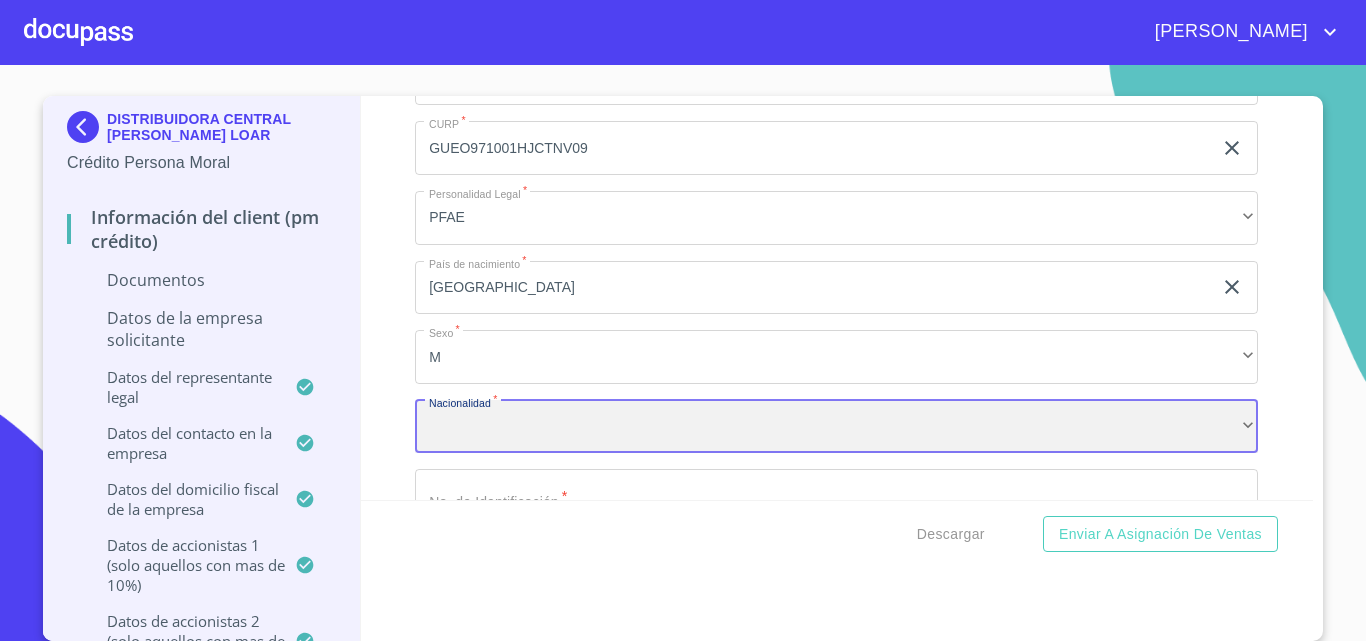click on "​" at bounding box center [836, 427] 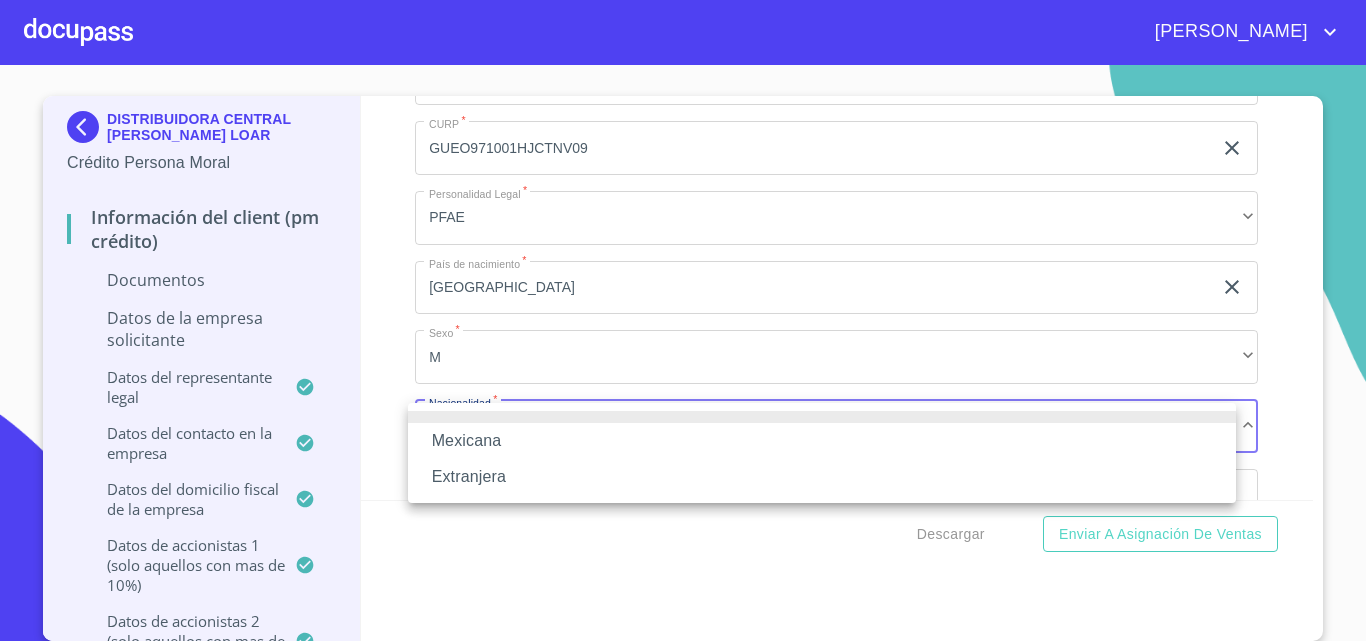 click on "Mexicana" at bounding box center [822, 441] 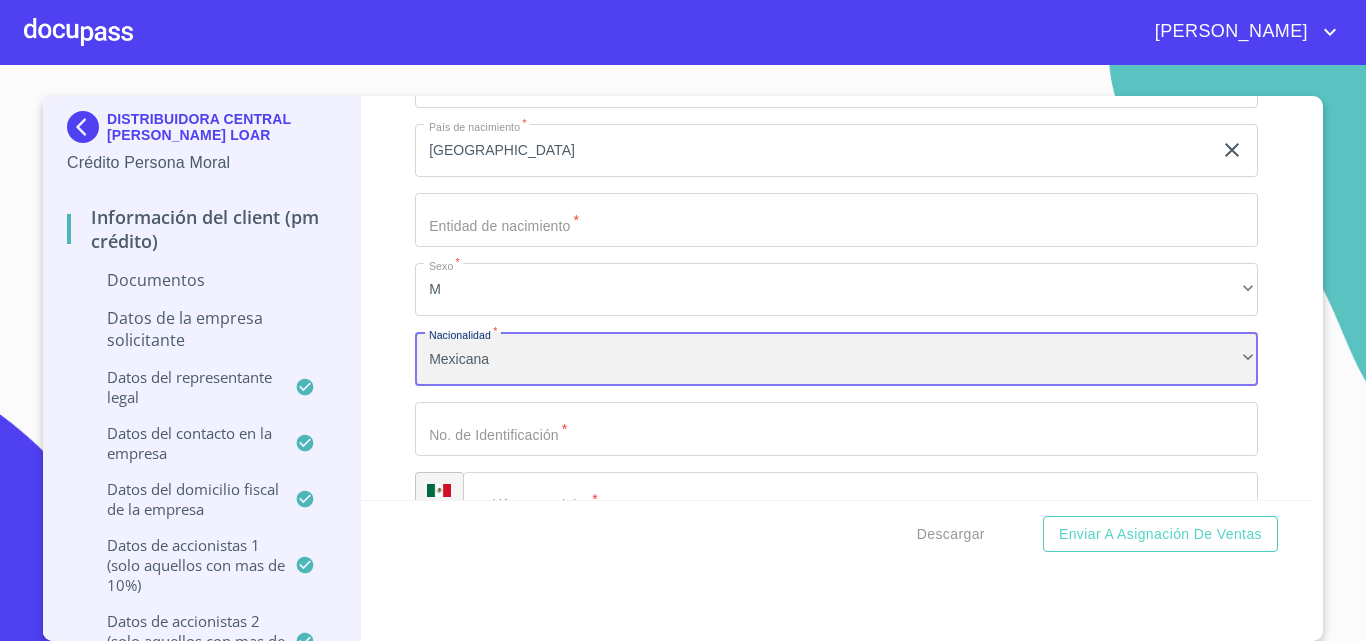 scroll, scrollTop: 18792, scrollLeft: 0, axis: vertical 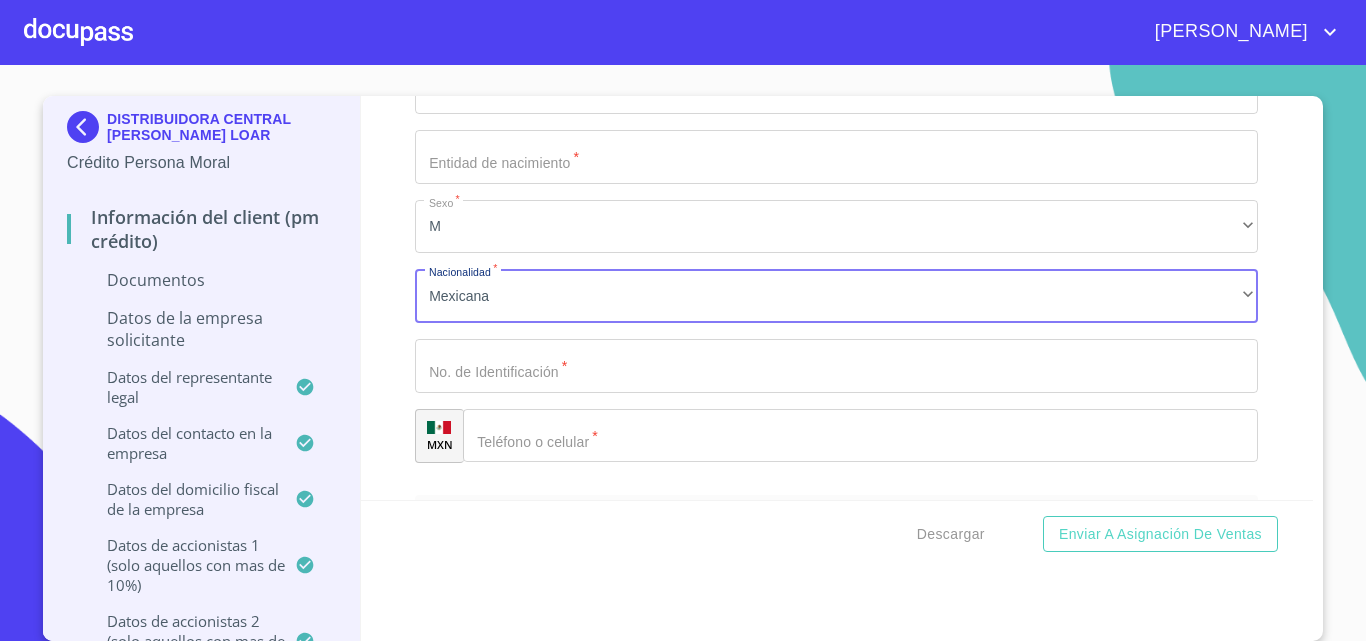 click on "Documento de identificación representante legal.   *" at bounding box center (813, -8153) 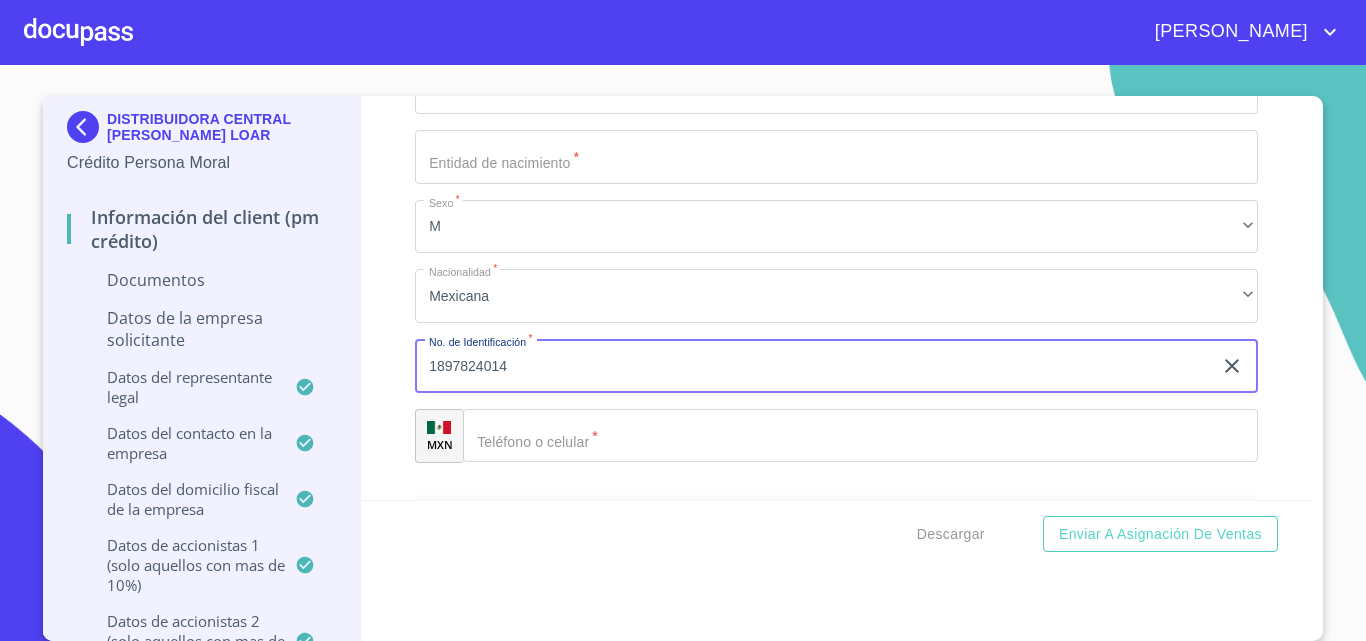 type on "1897824014" 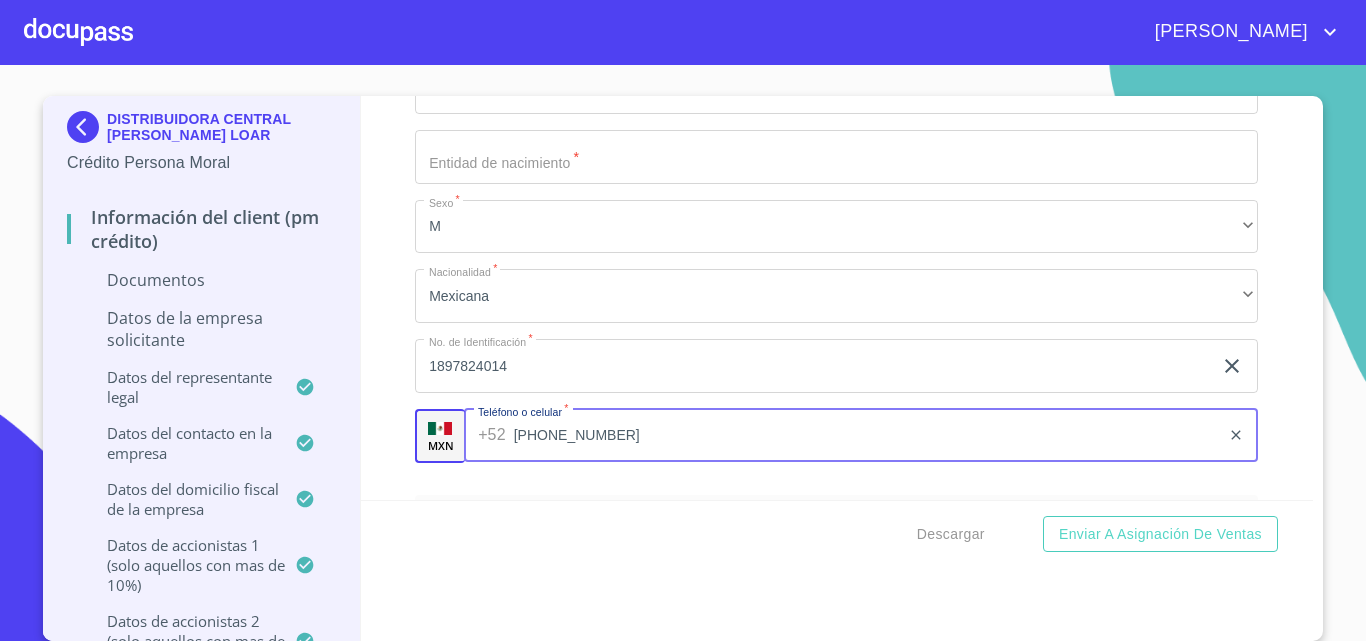 scroll, scrollTop: 19092, scrollLeft: 0, axis: vertical 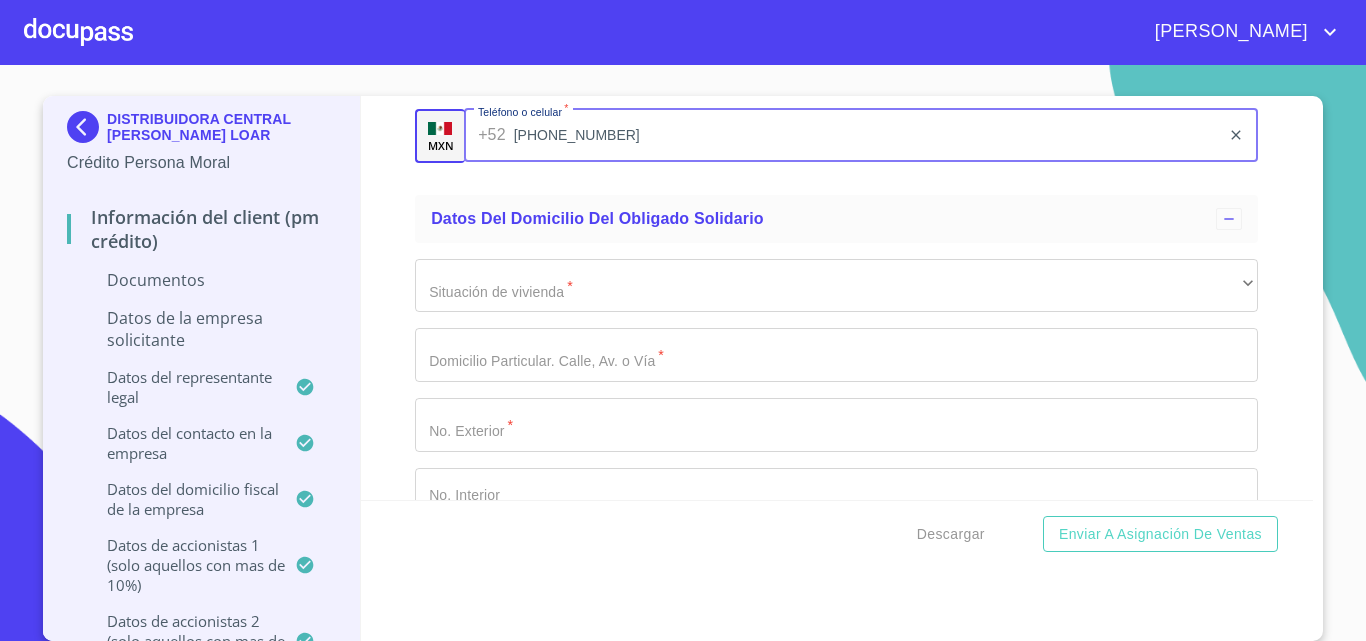 type on "[PHONE_NUMBER]" 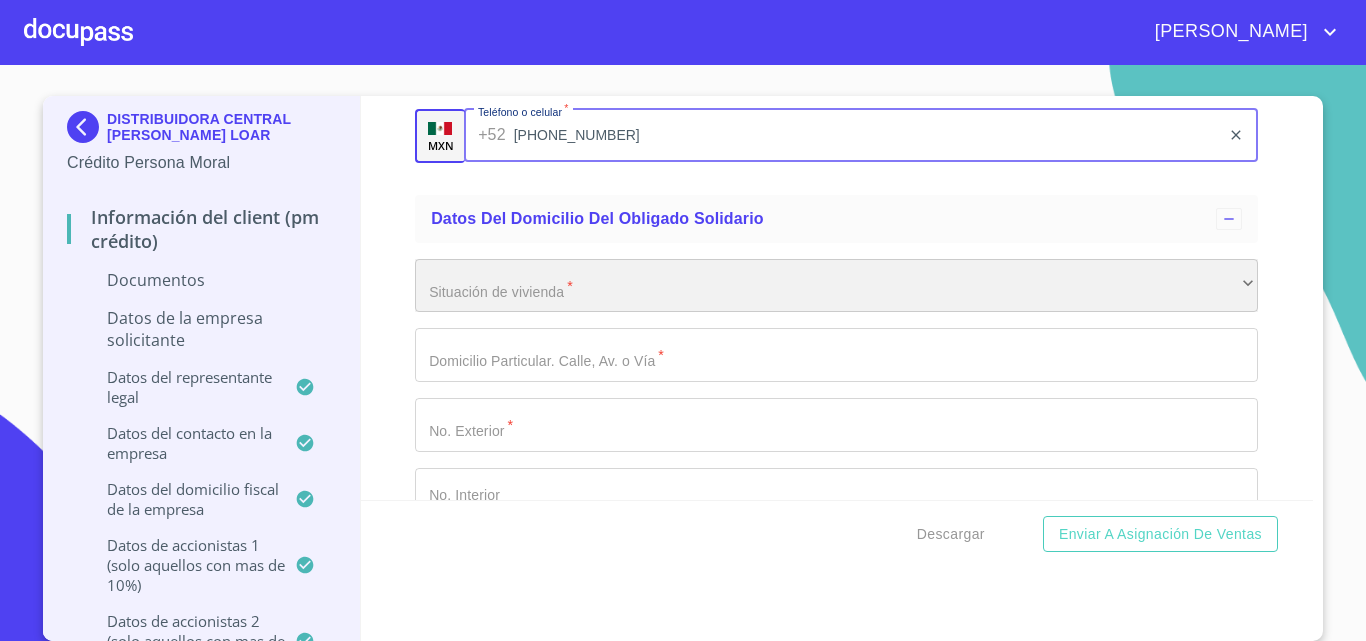 click on "​" at bounding box center (836, 286) 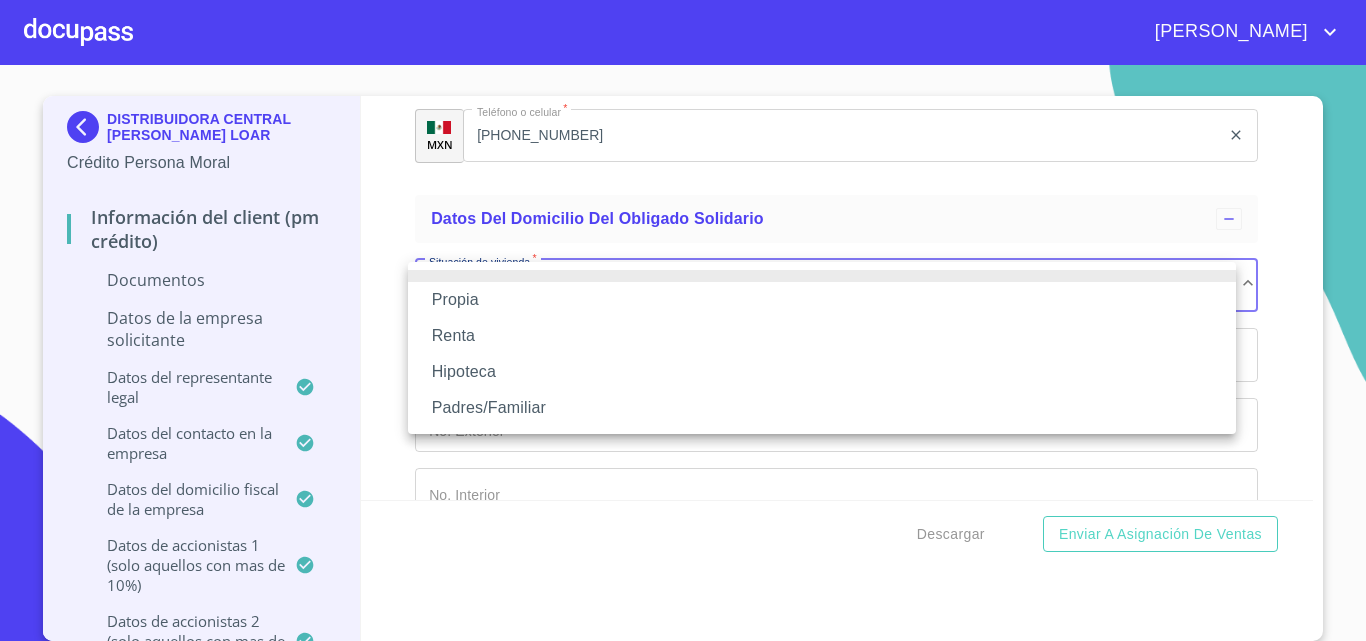 click on "Propia" at bounding box center (822, 300) 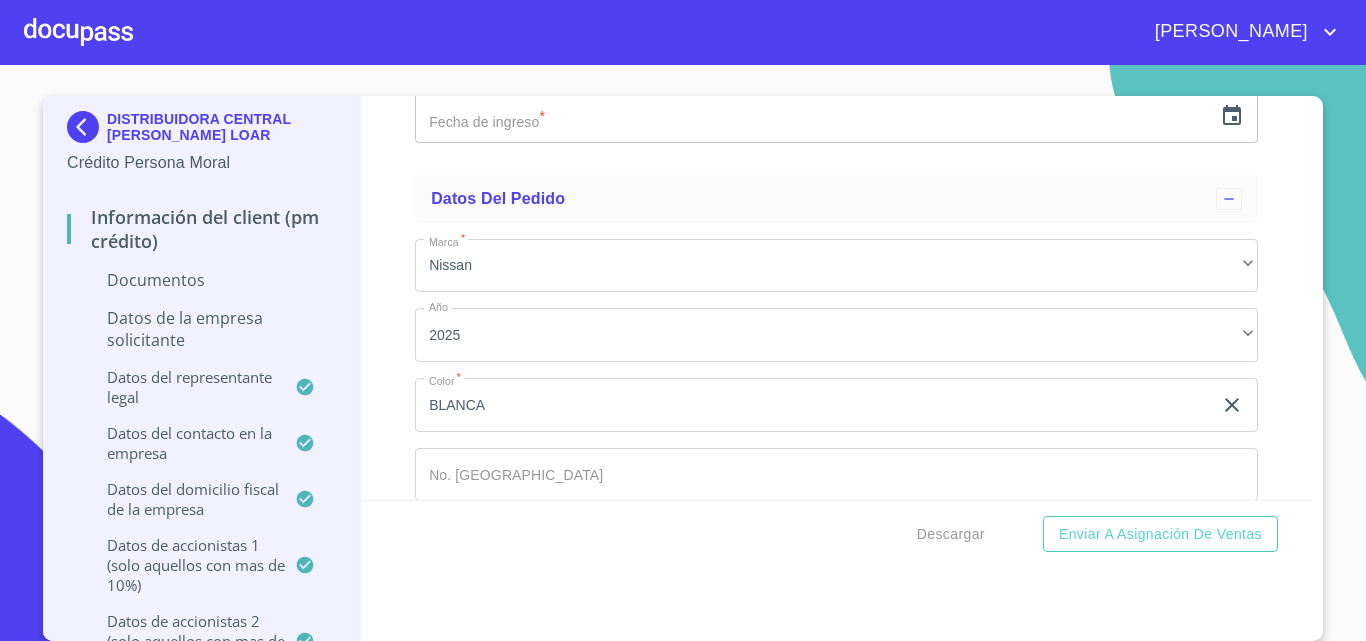scroll, scrollTop: 20481, scrollLeft: 0, axis: vertical 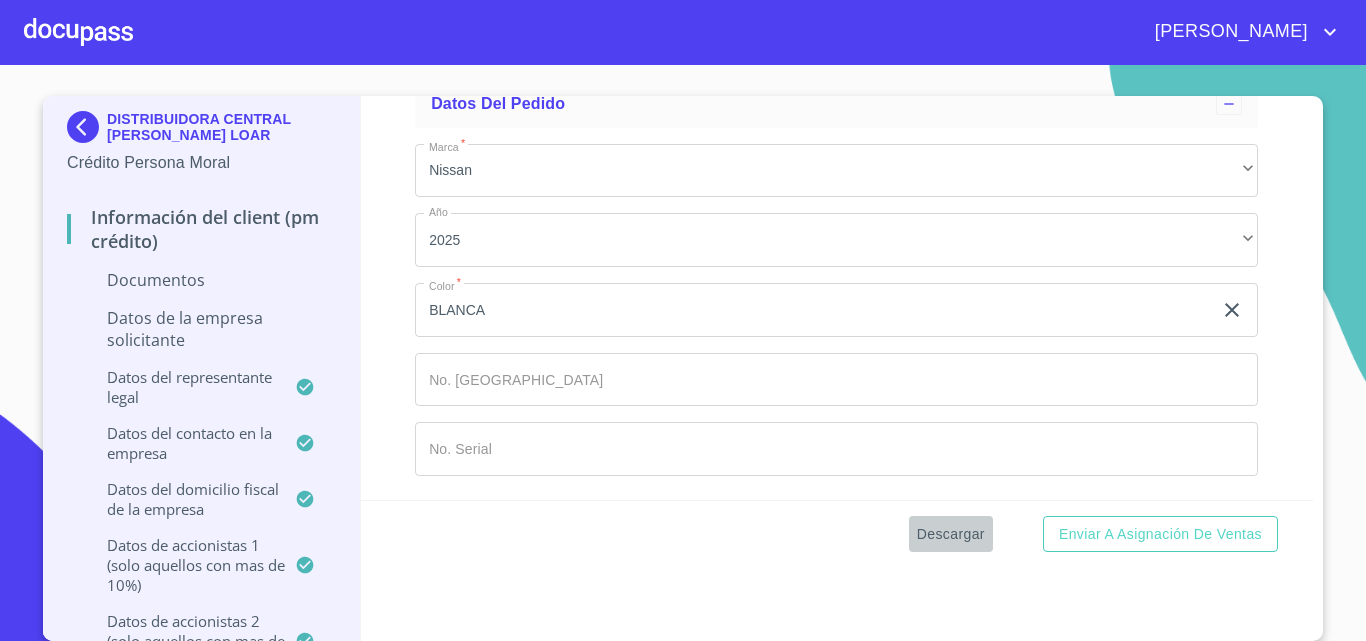 click on "Descargar" at bounding box center (951, 534) 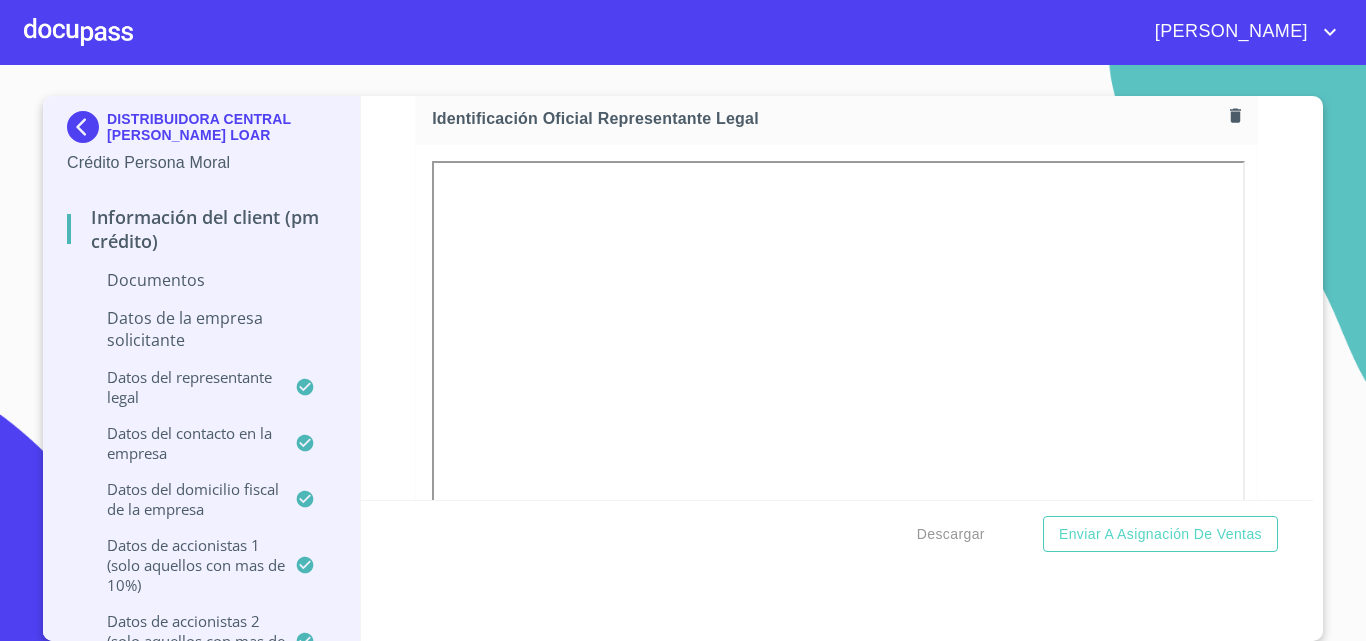 scroll, scrollTop: 0, scrollLeft: 0, axis: both 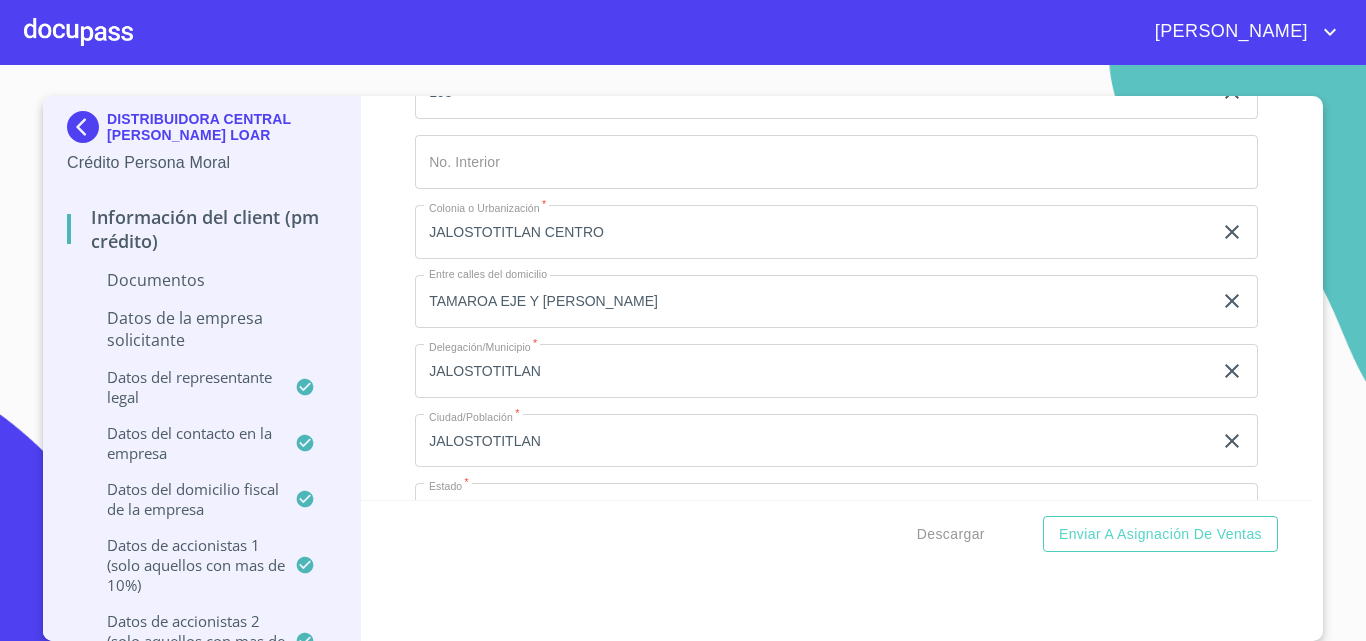 click on "TAMAROA EJE Y [PERSON_NAME]" at bounding box center [813, -2446] 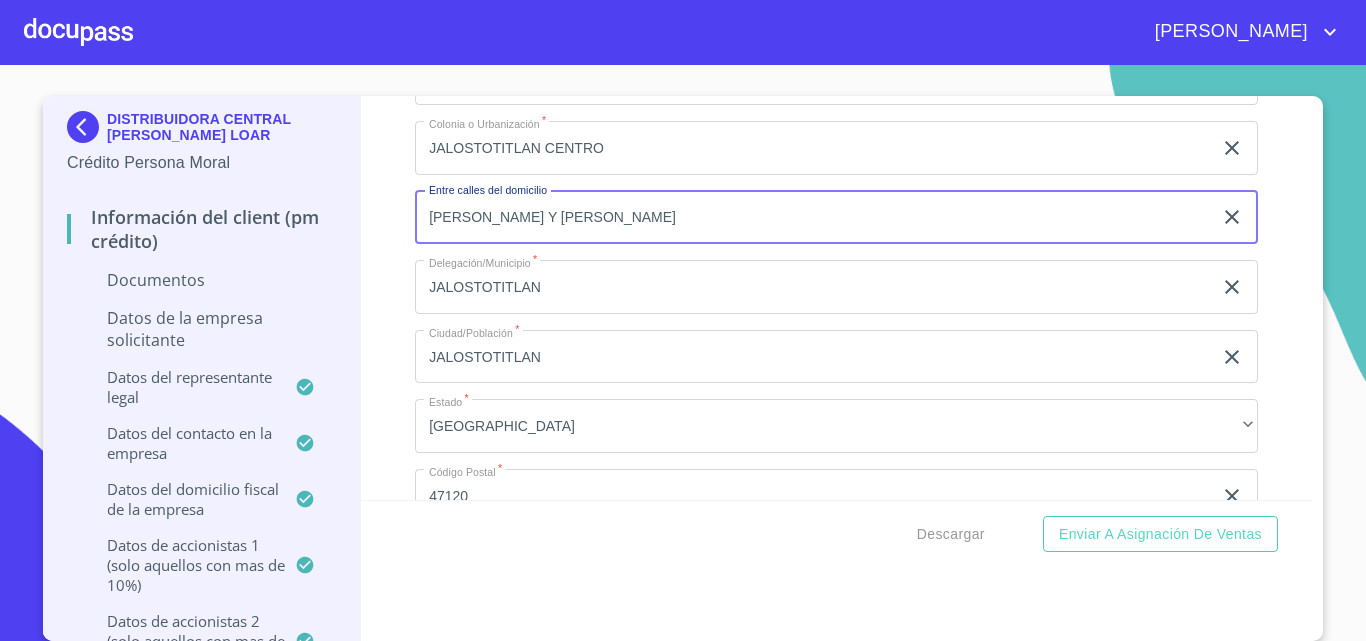 scroll, scrollTop: 13185, scrollLeft: 0, axis: vertical 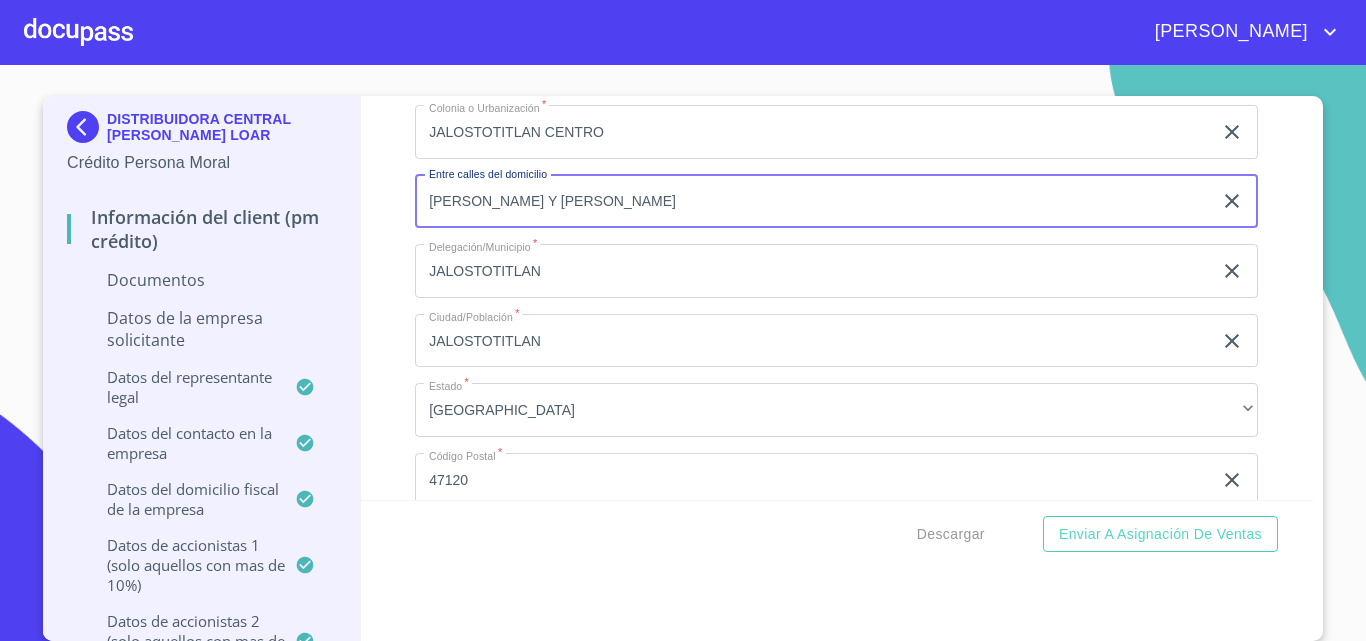 click on "[PERSON_NAME] Y [PERSON_NAME]" at bounding box center [813, 202] 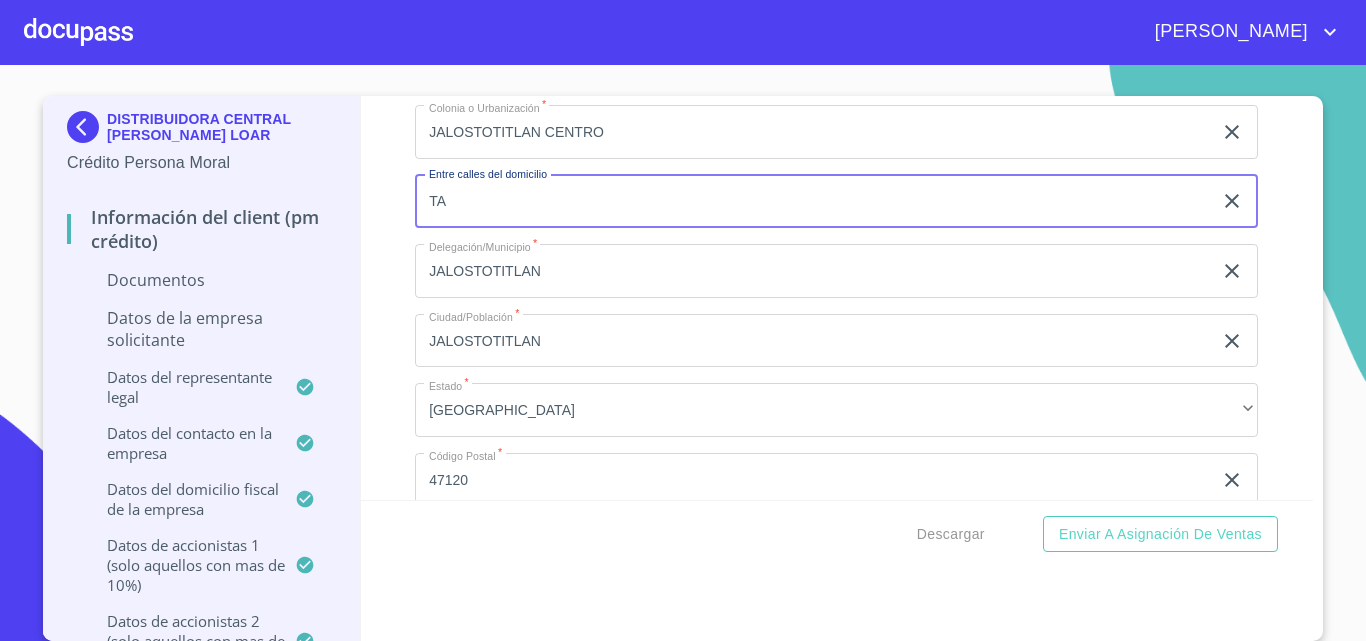 type on "T" 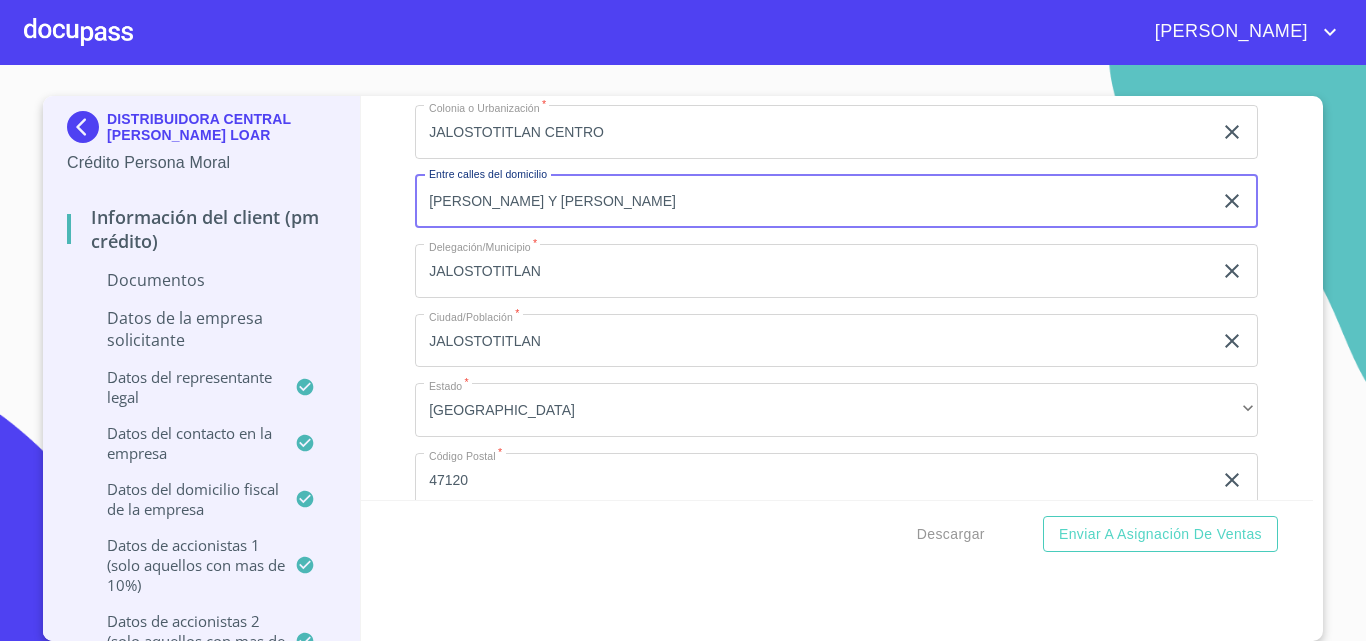 type on "[PERSON_NAME] Y [PERSON_NAME]" 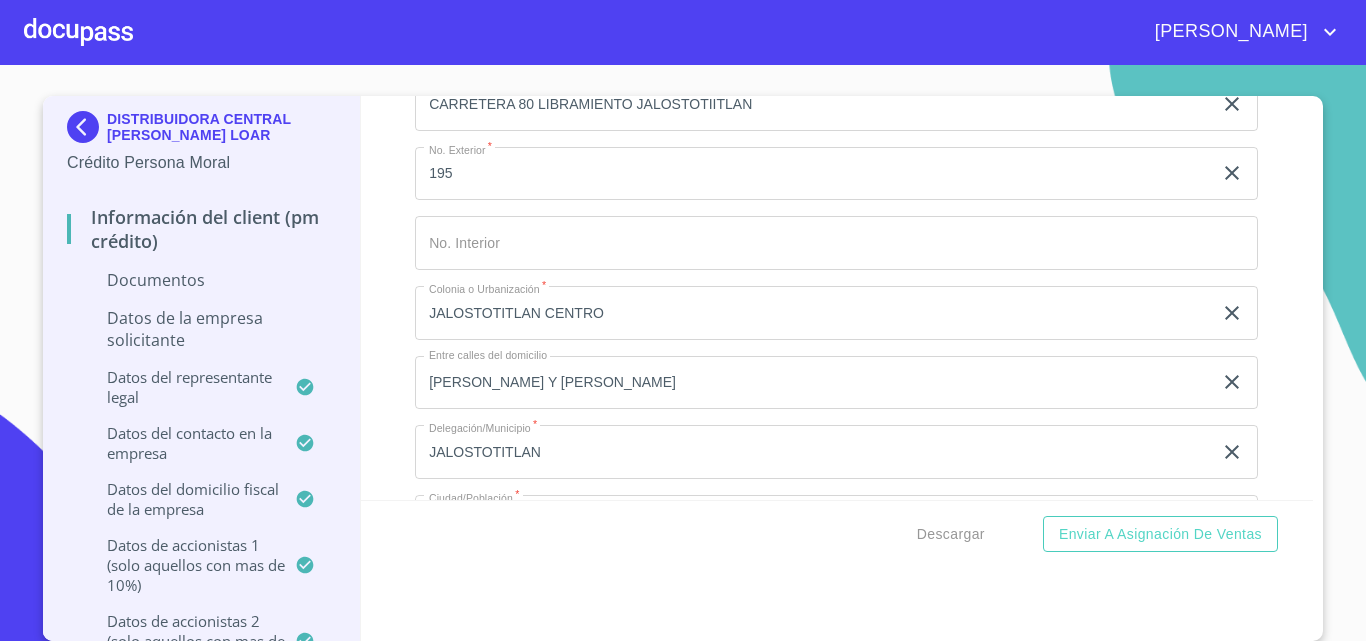 scroll, scrollTop: 12985, scrollLeft: 0, axis: vertical 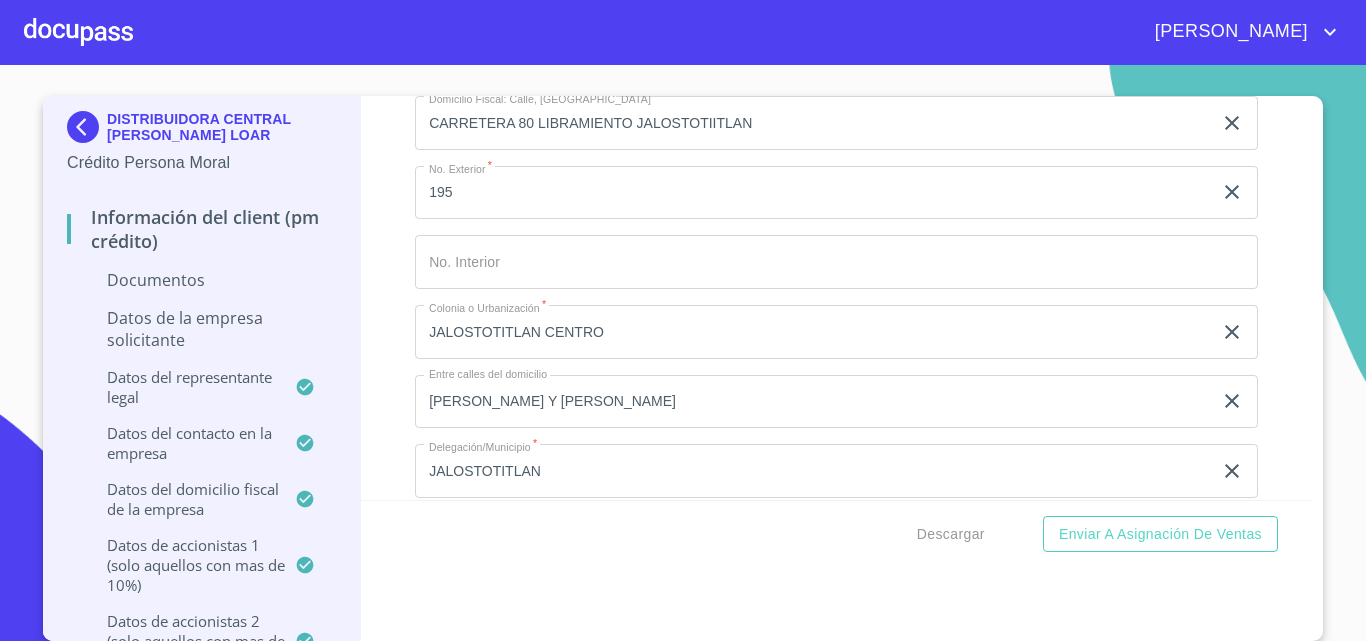 click on "CARRETERA 80 LIBRAMIENTO JALOSTOTIITLAN" at bounding box center (813, -2346) 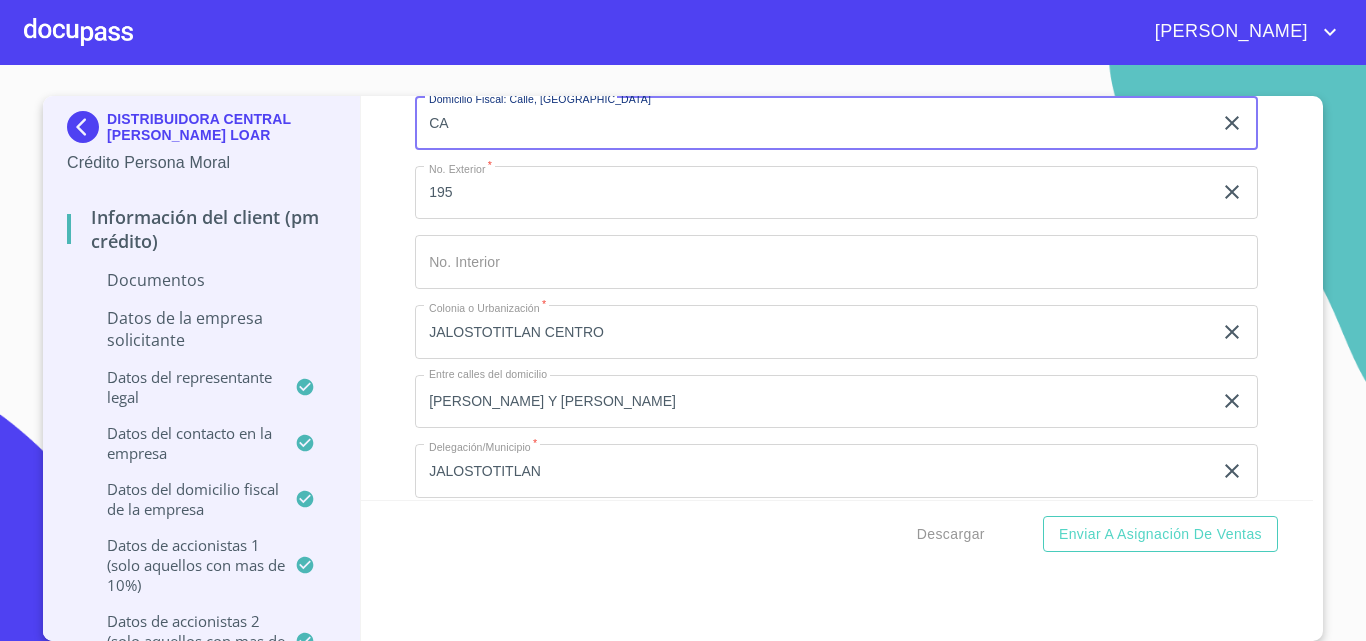 type on "C" 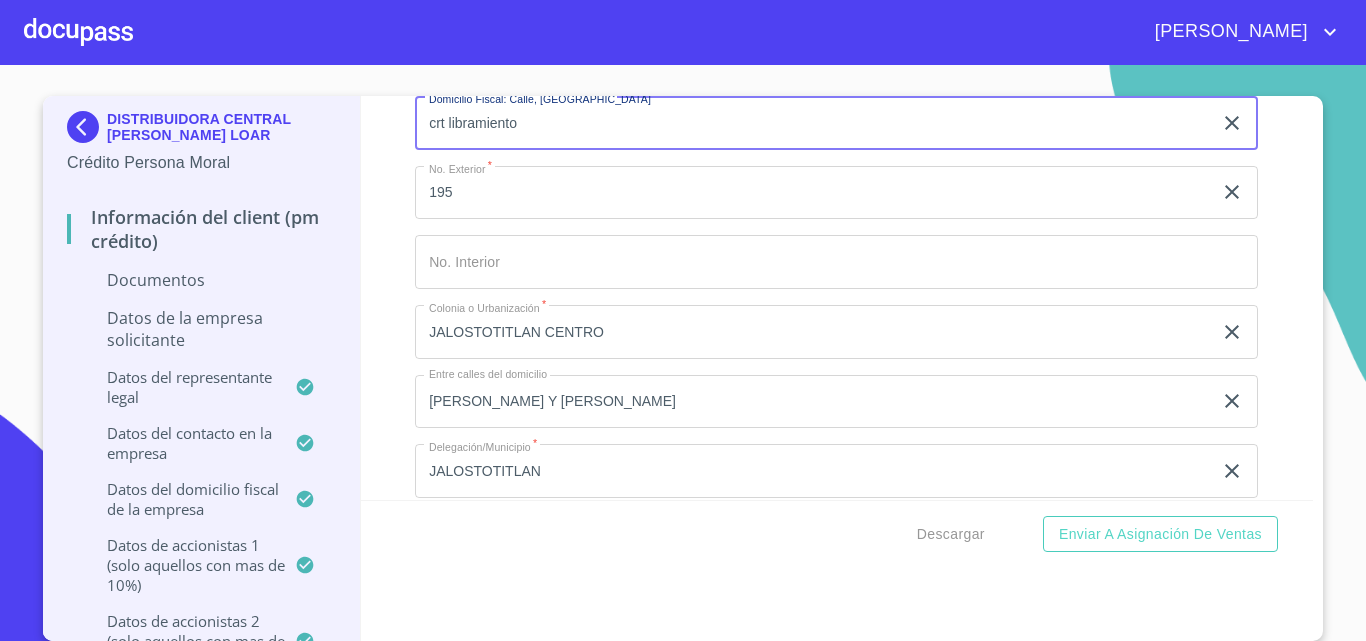 type on "crt libramiento" 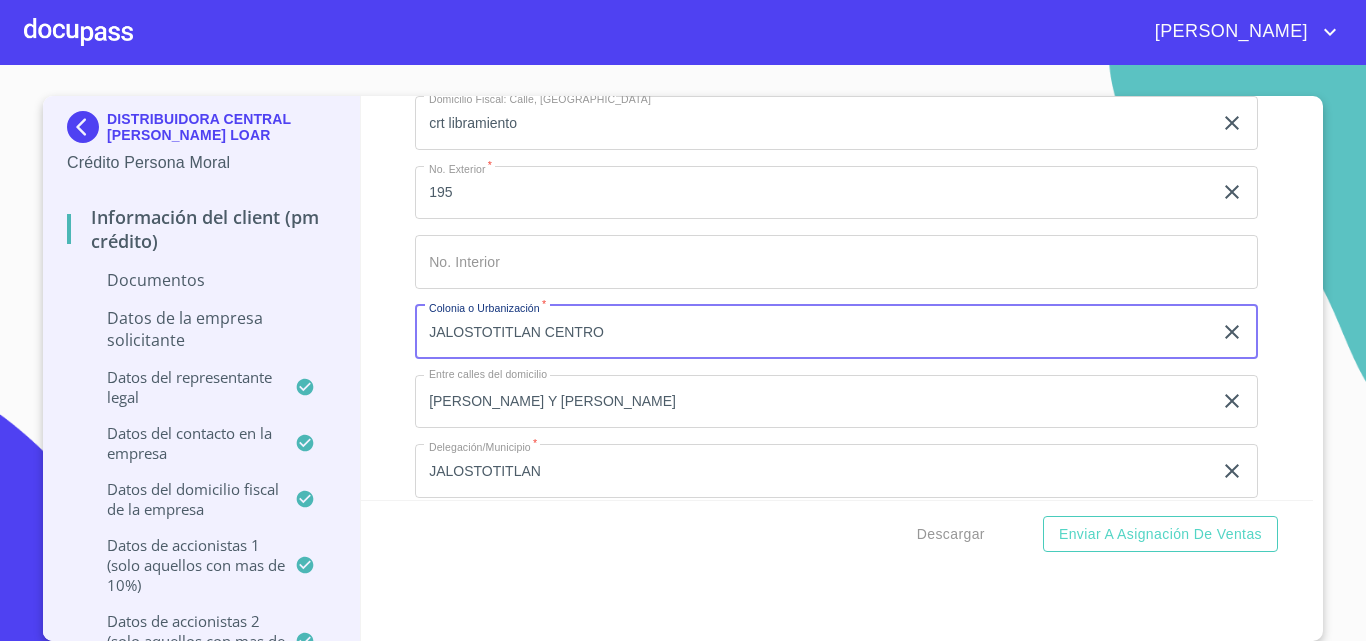 click on "JALOSTOTITLAN CENTRO" at bounding box center (813, 332) 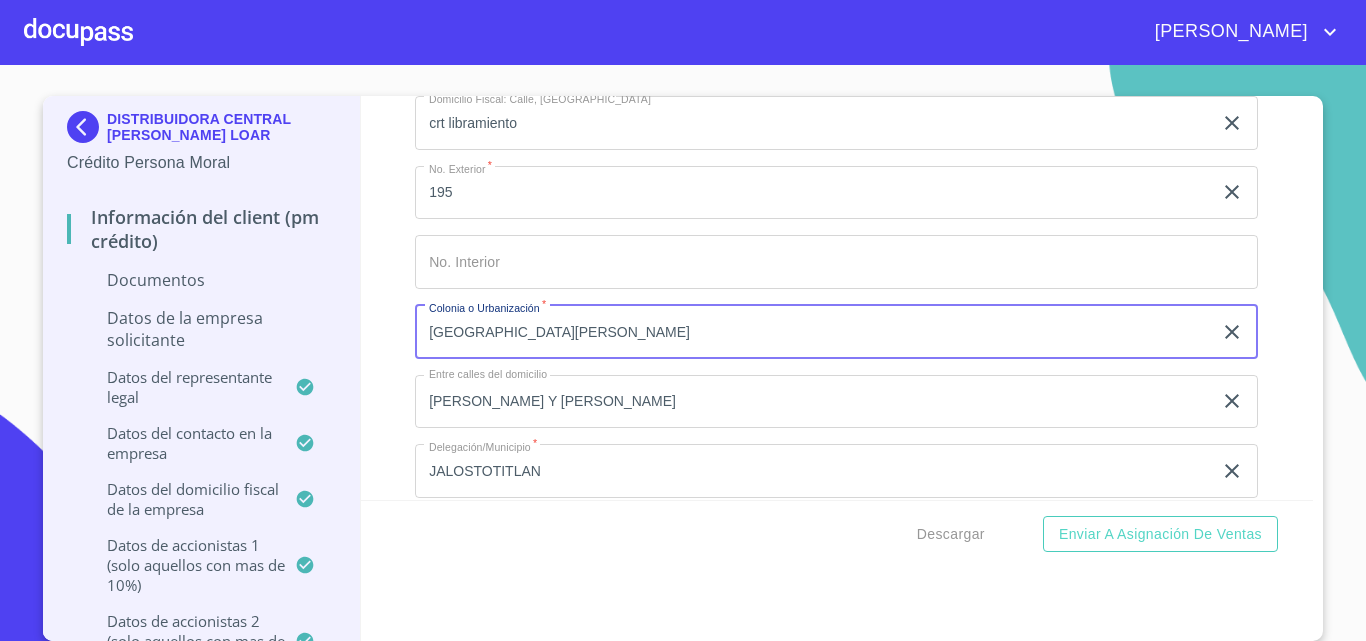 type on "[GEOGRAPHIC_DATA][PERSON_NAME]" 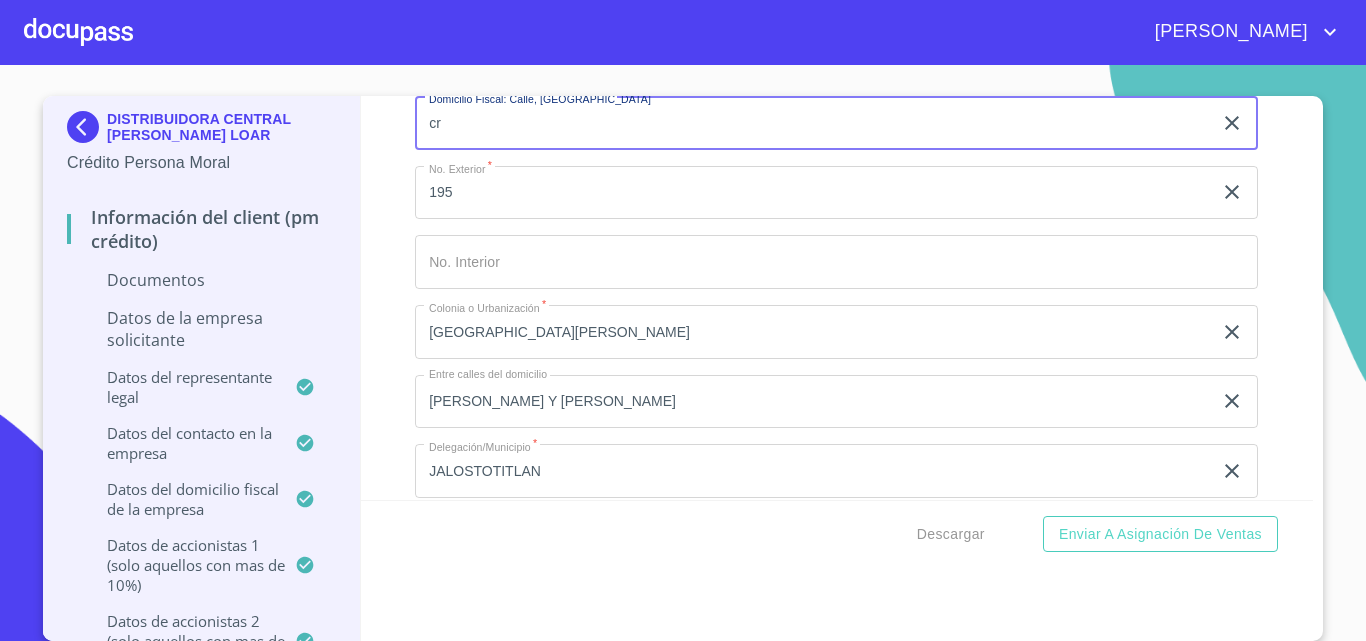 type on "c" 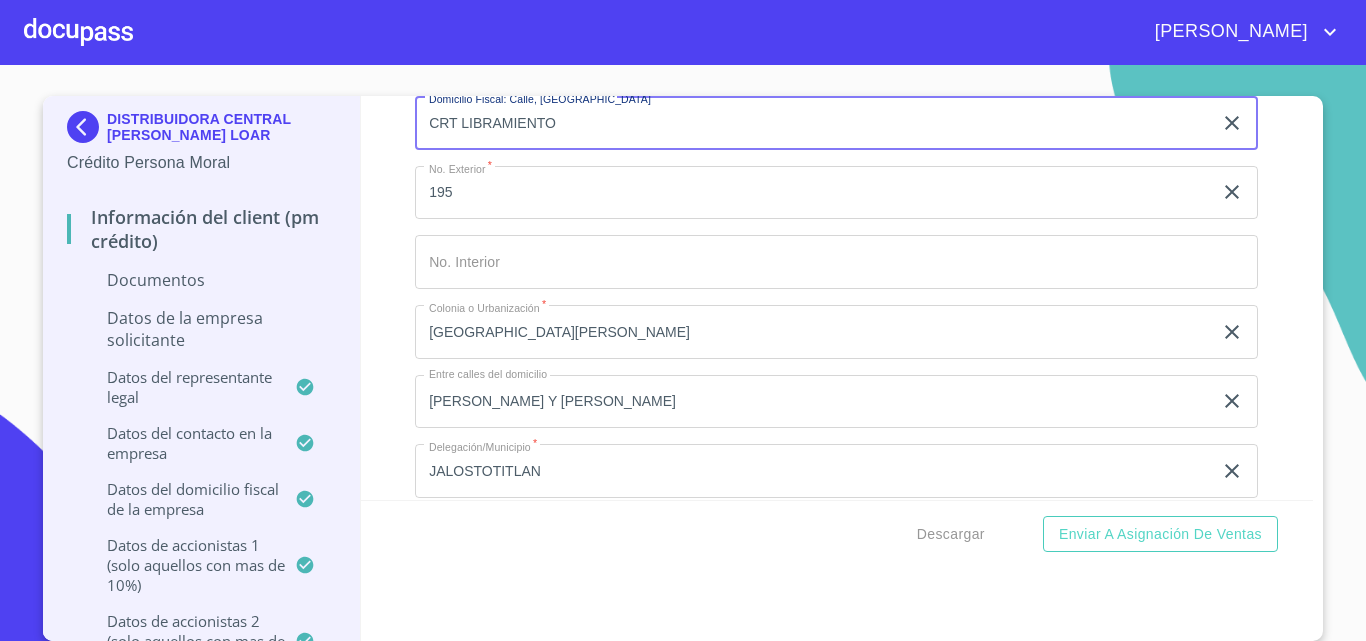 type on "CRT LIBRAMIENTO" 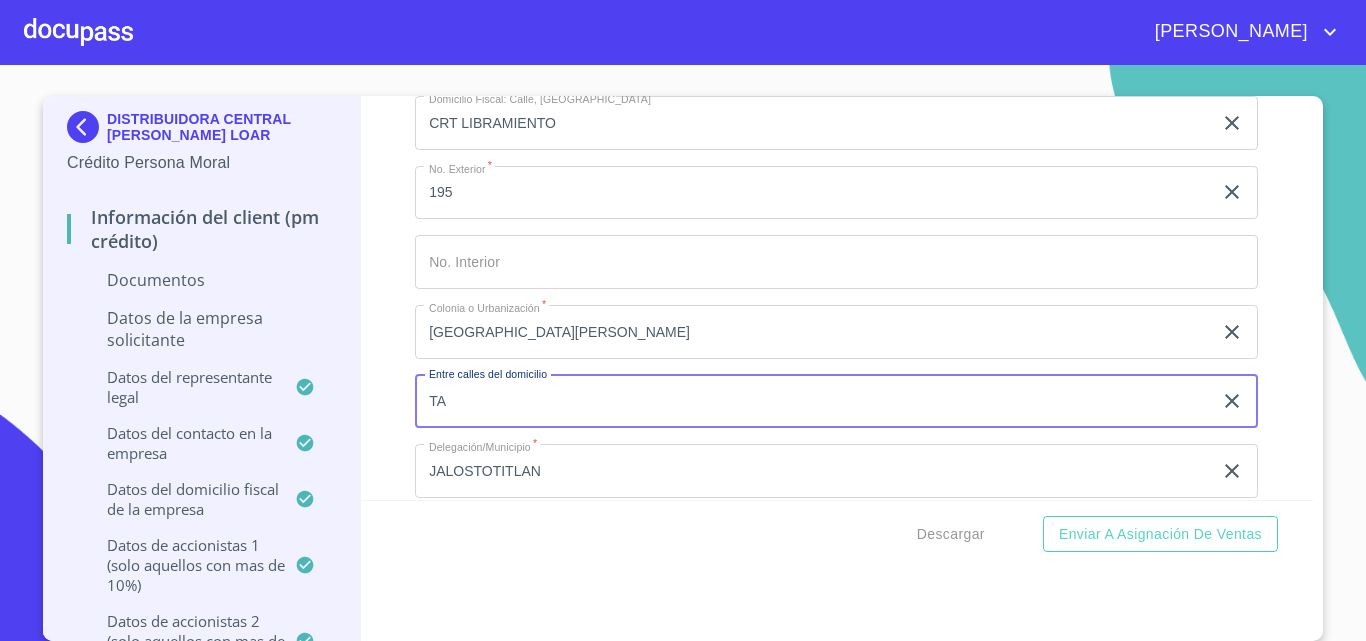 type on "T" 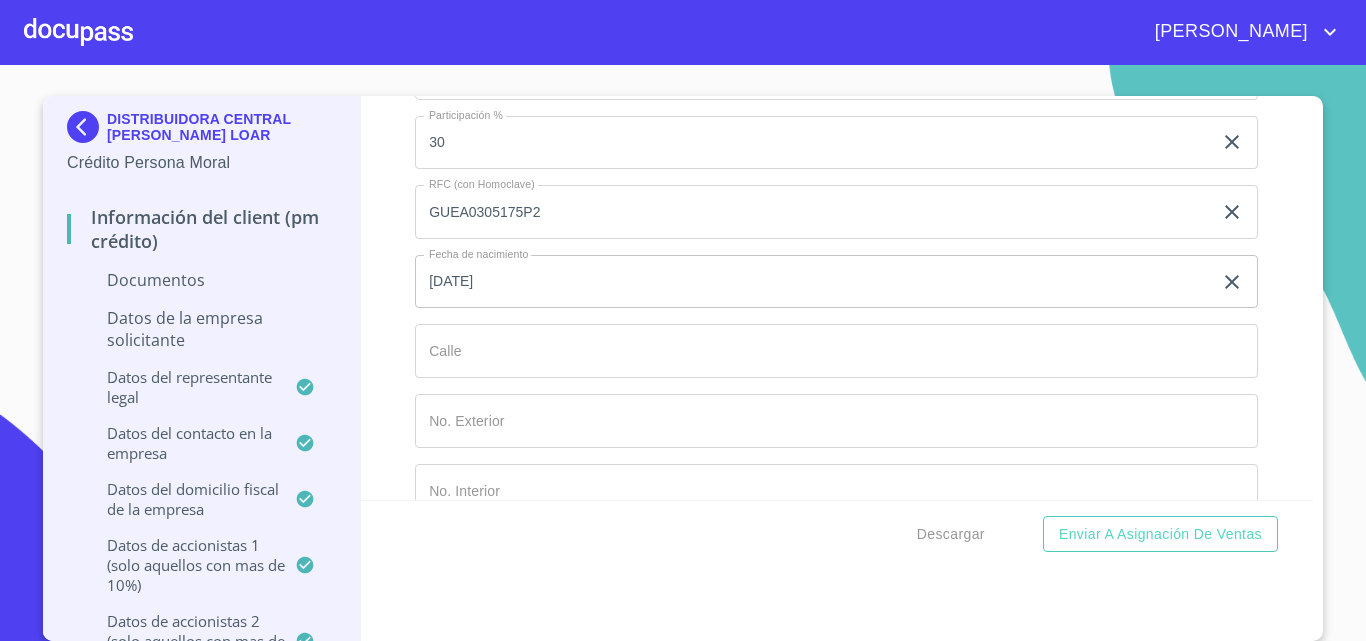 scroll, scrollTop: 13885, scrollLeft: 0, axis: vertical 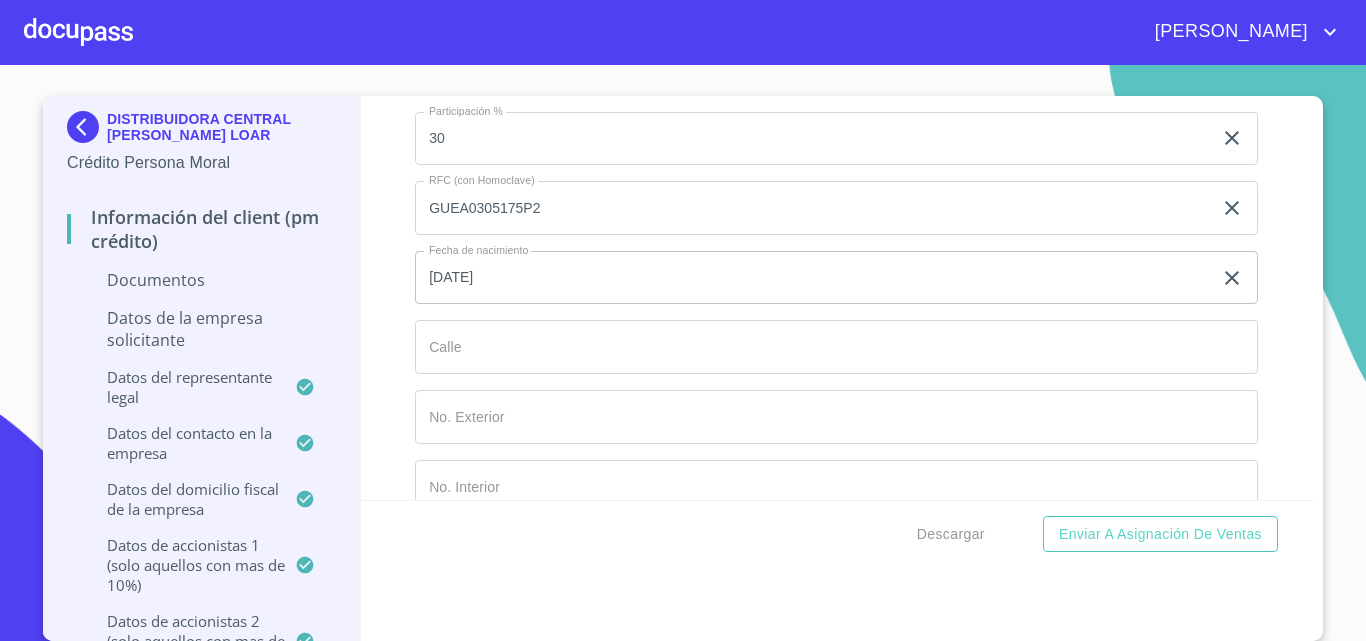 type on "[PERSON_NAME] Y RIO [PERSON_NAME]" 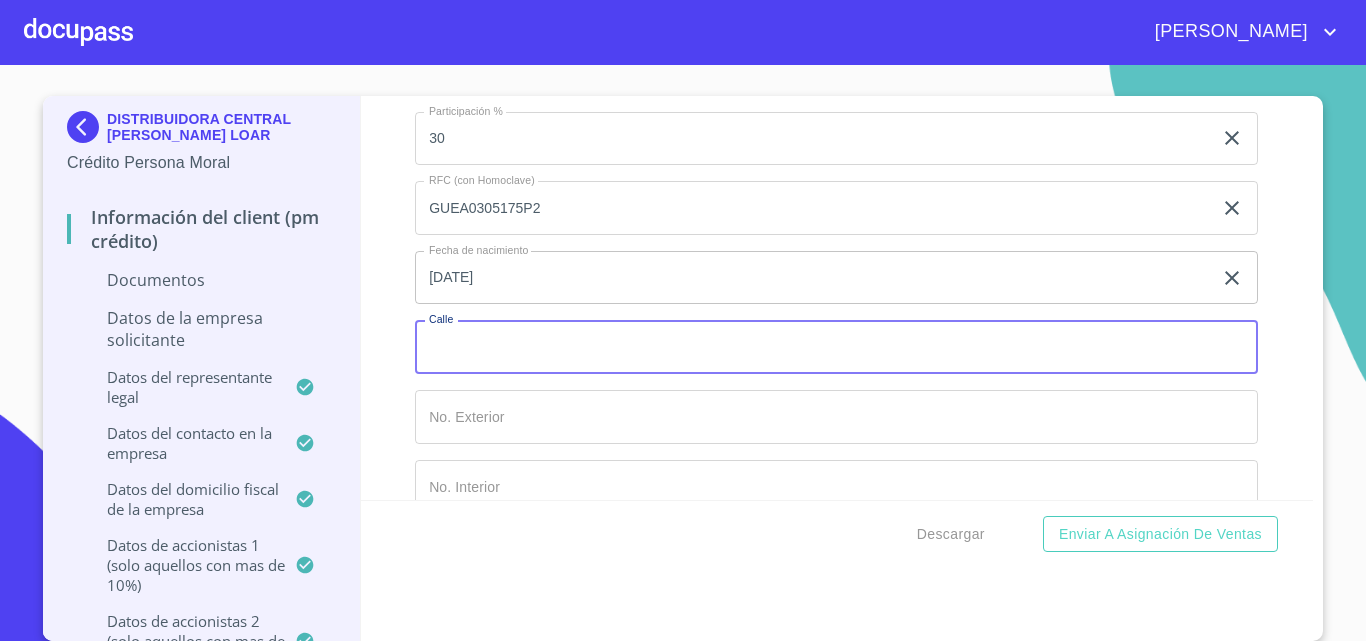 click on "Documento de identificación representante legal.   *" at bounding box center [836, 347] 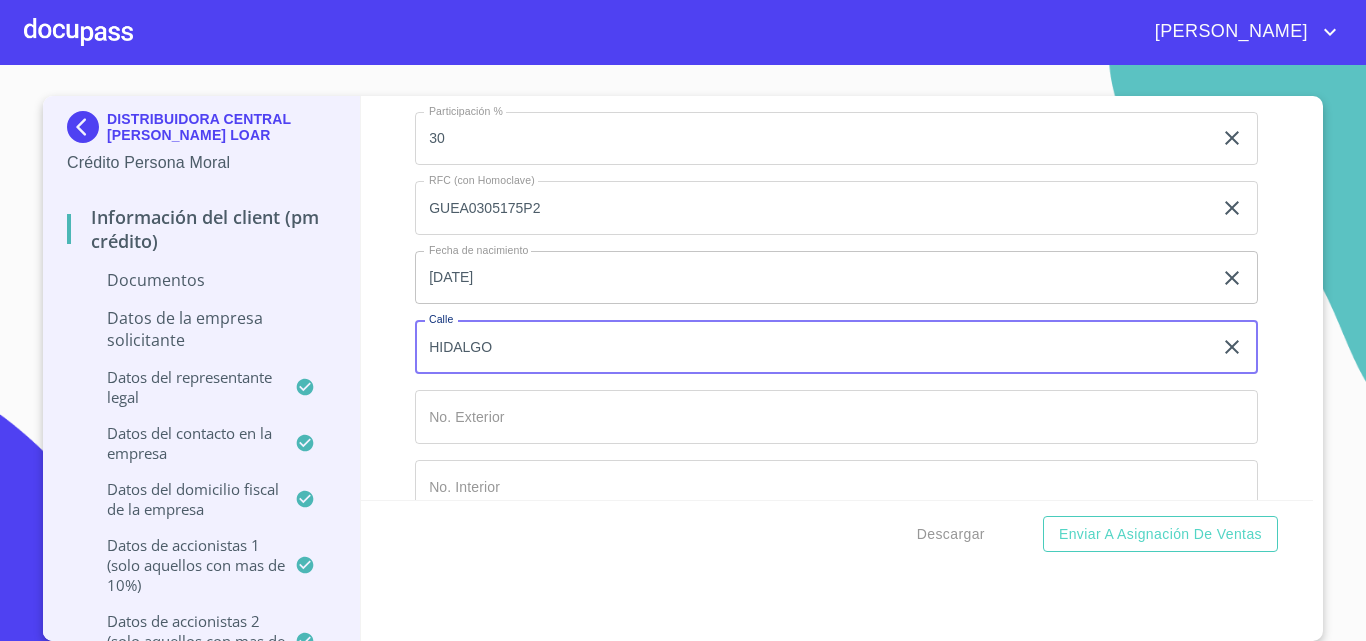 type on "HIDALGO" 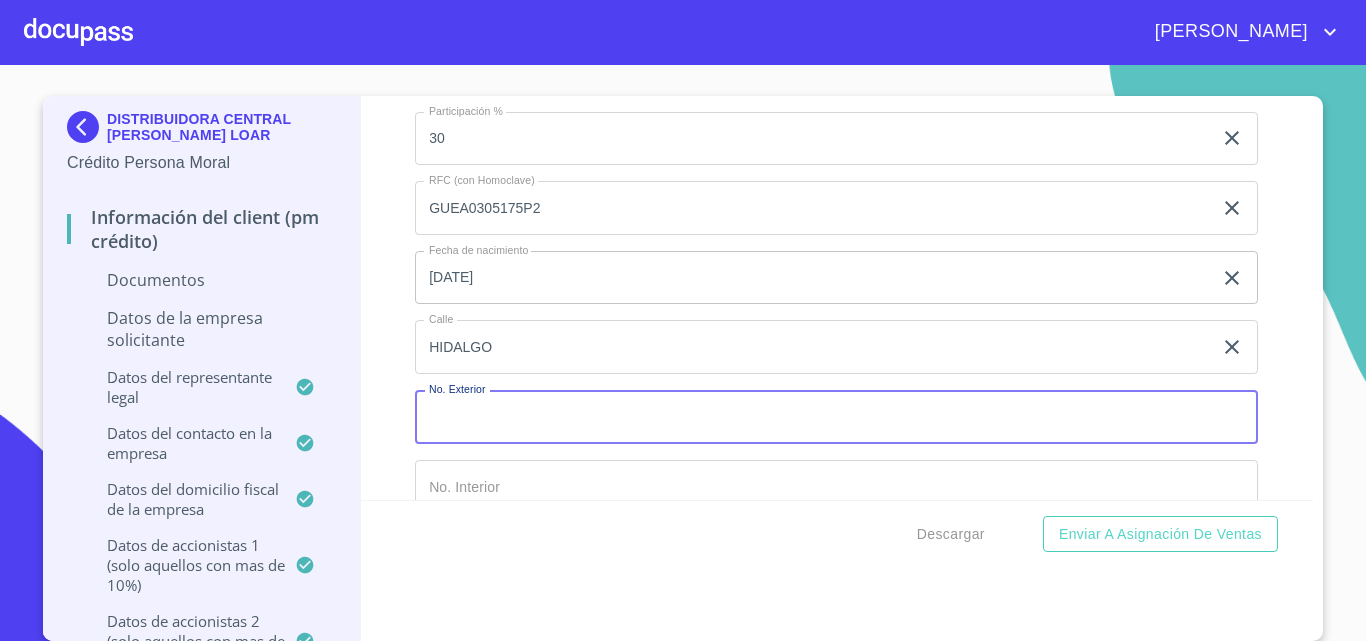 click on "Documento de identificación representante legal.   *" at bounding box center (836, 417) 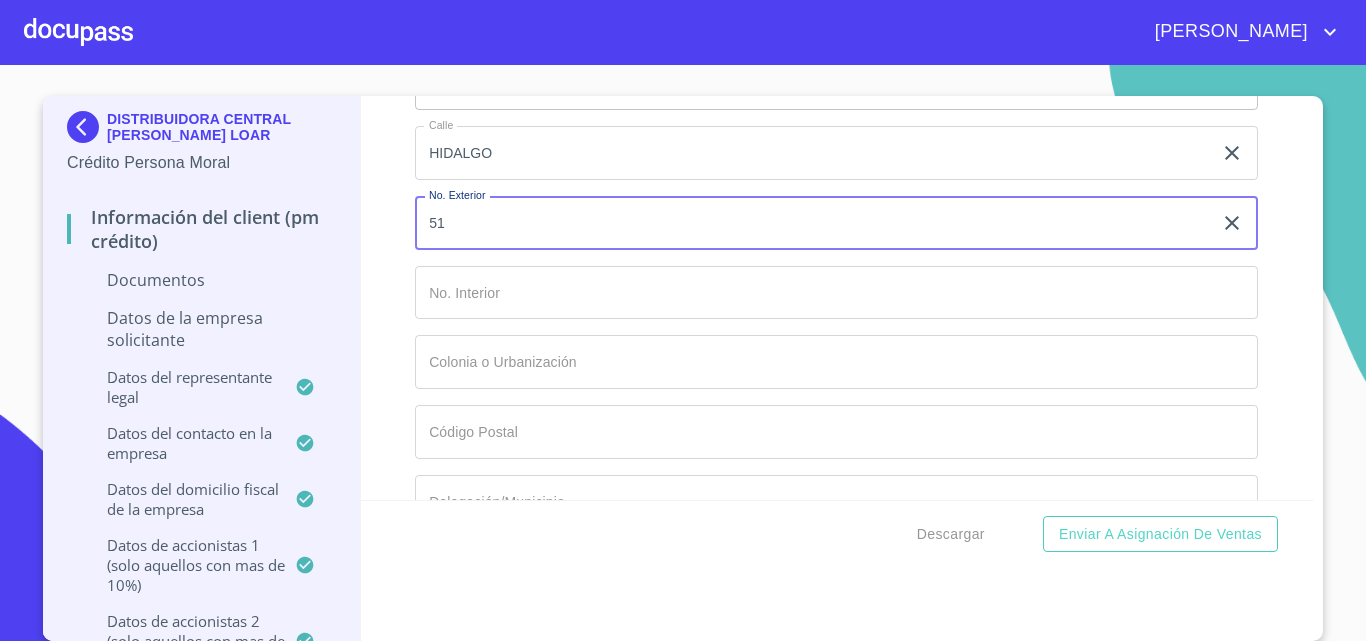 scroll, scrollTop: 14085, scrollLeft: 0, axis: vertical 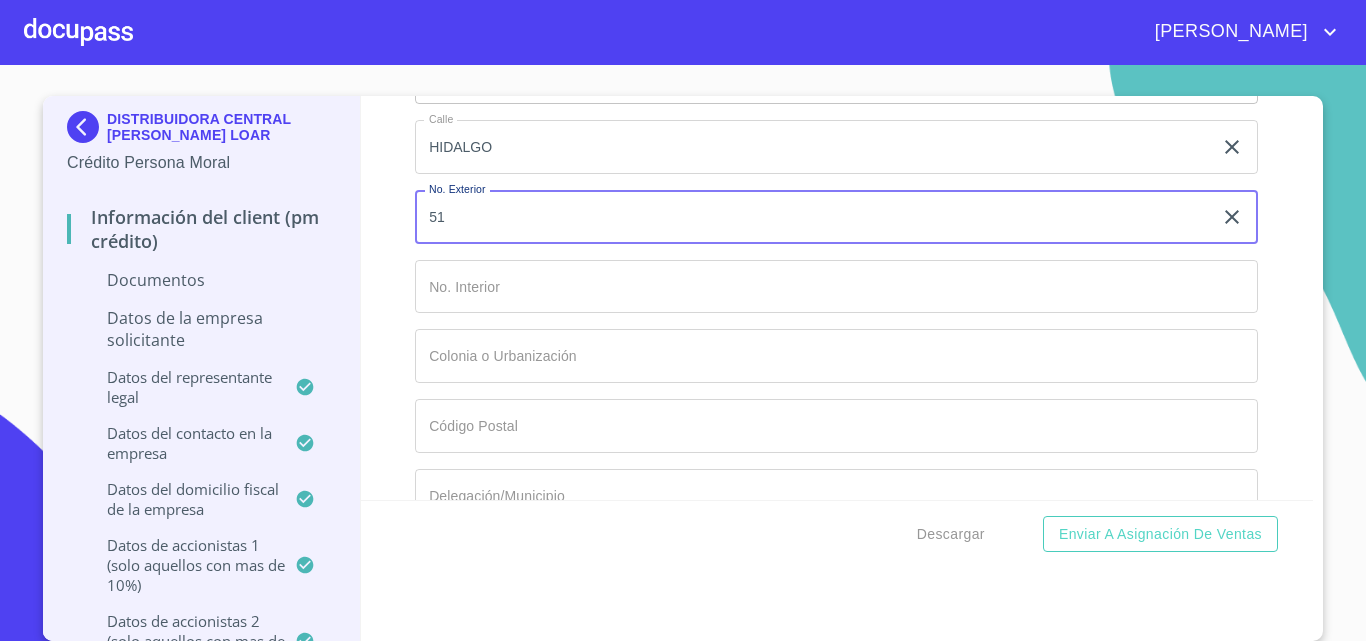 type on "51" 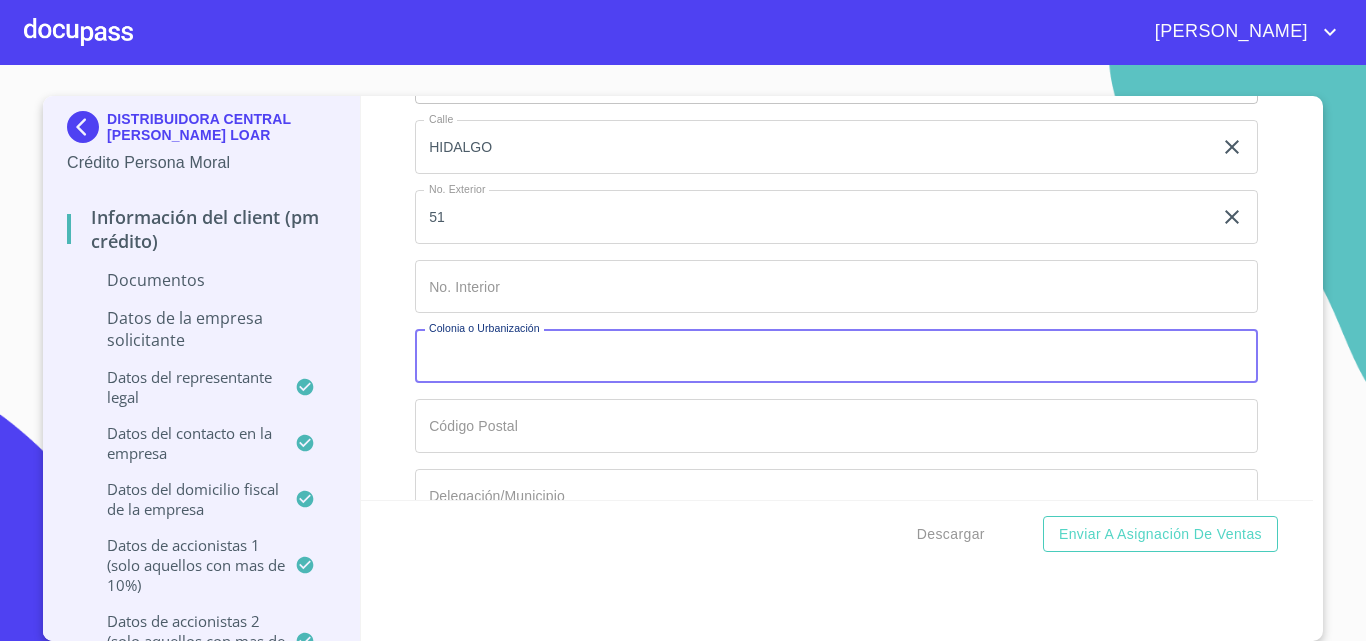 click on "Documento de identificación representante legal.   *" at bounding box center [836, 356] 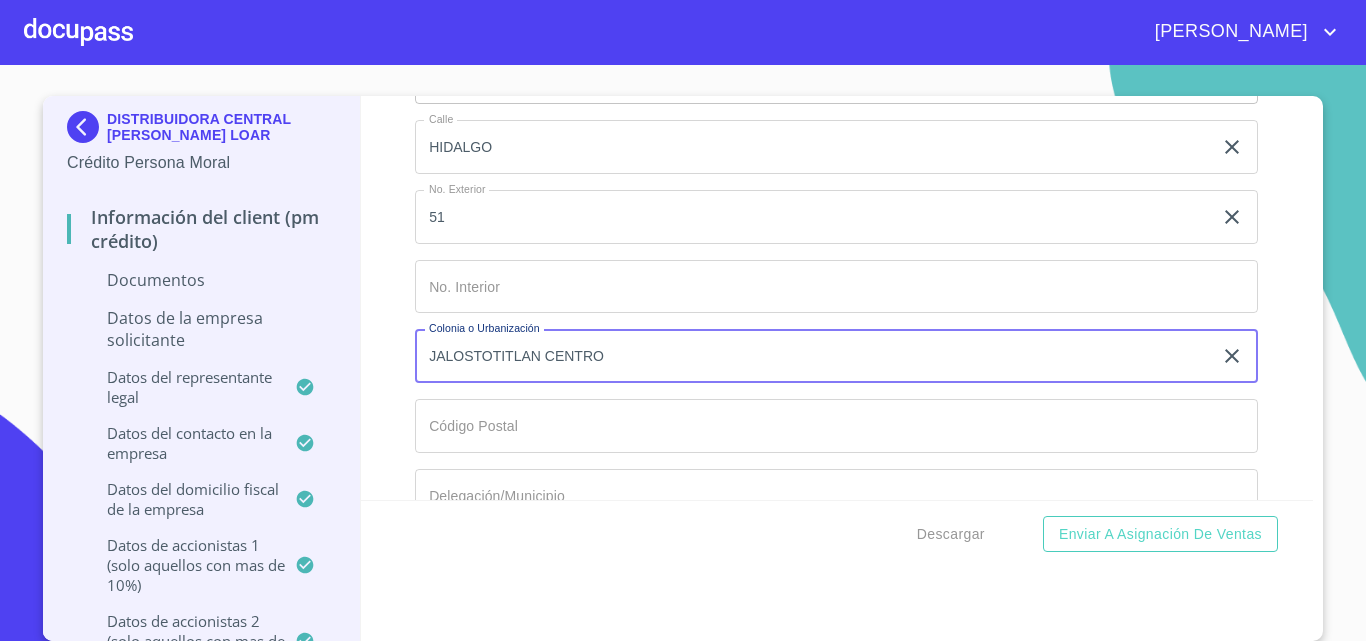 type on "JALOSTOTITLAN CENTRO" 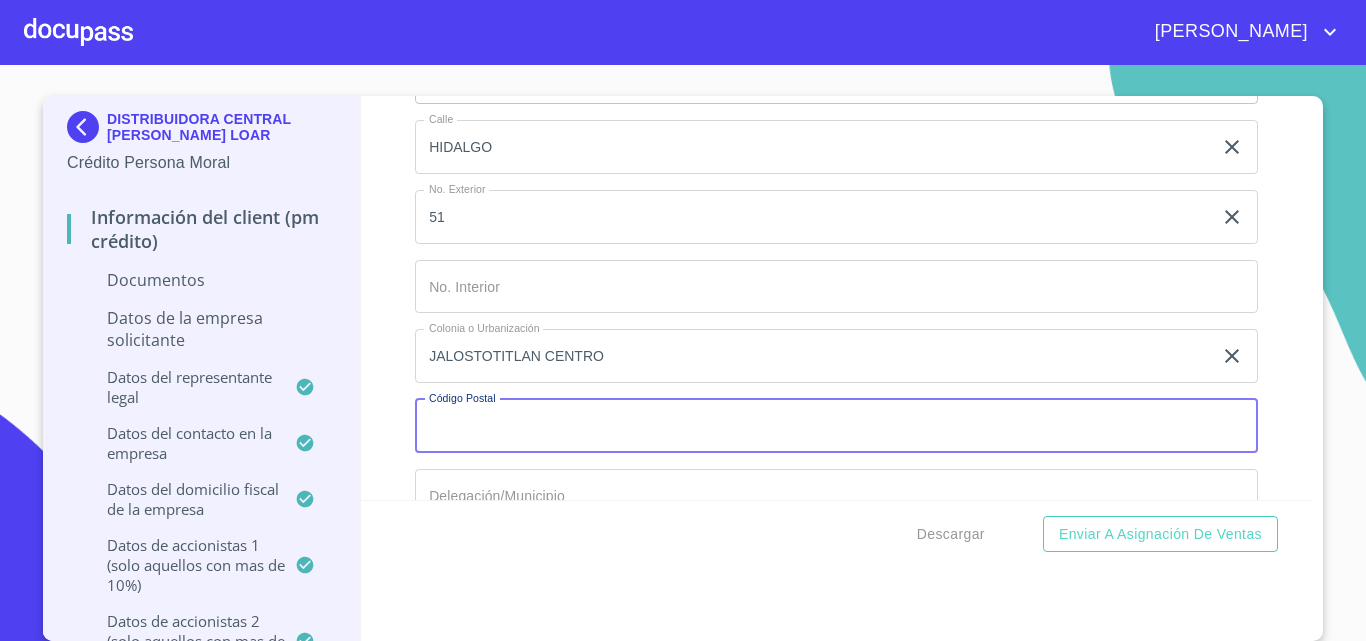 click on "Documento de identificación representante legal.   *" at bounding box center [836, 426] 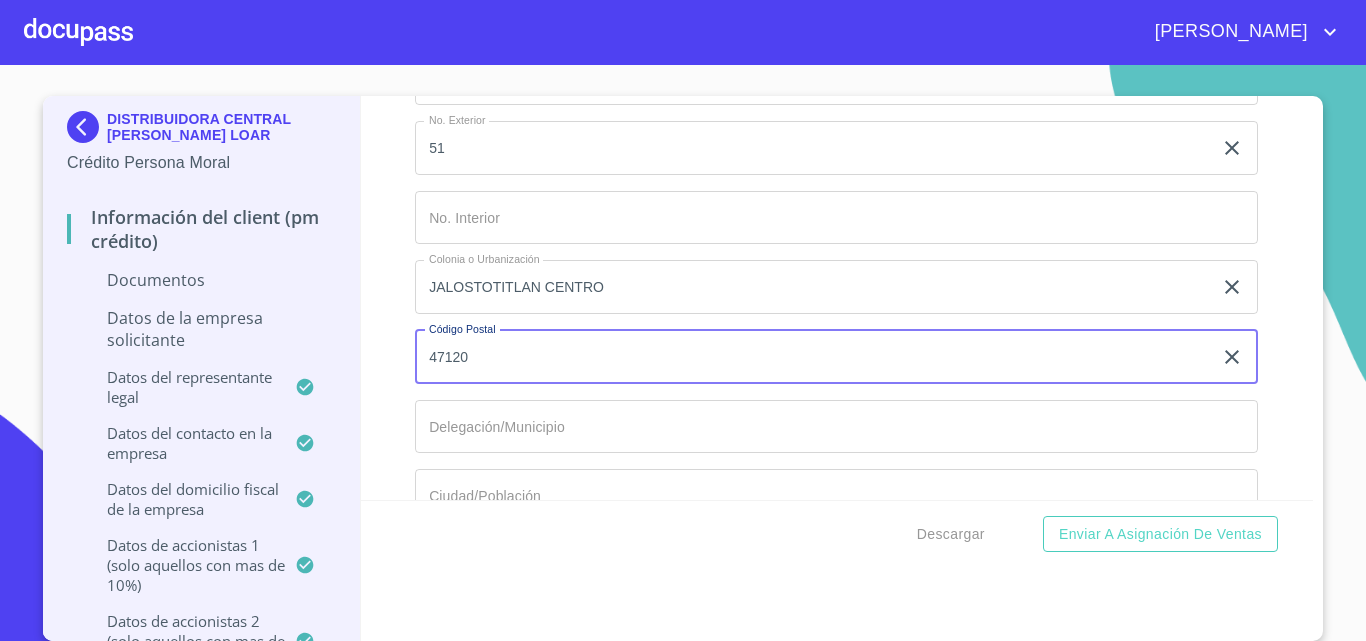 scroll, scrollTop: 14185, scrollLeft: 0, axis: vertical 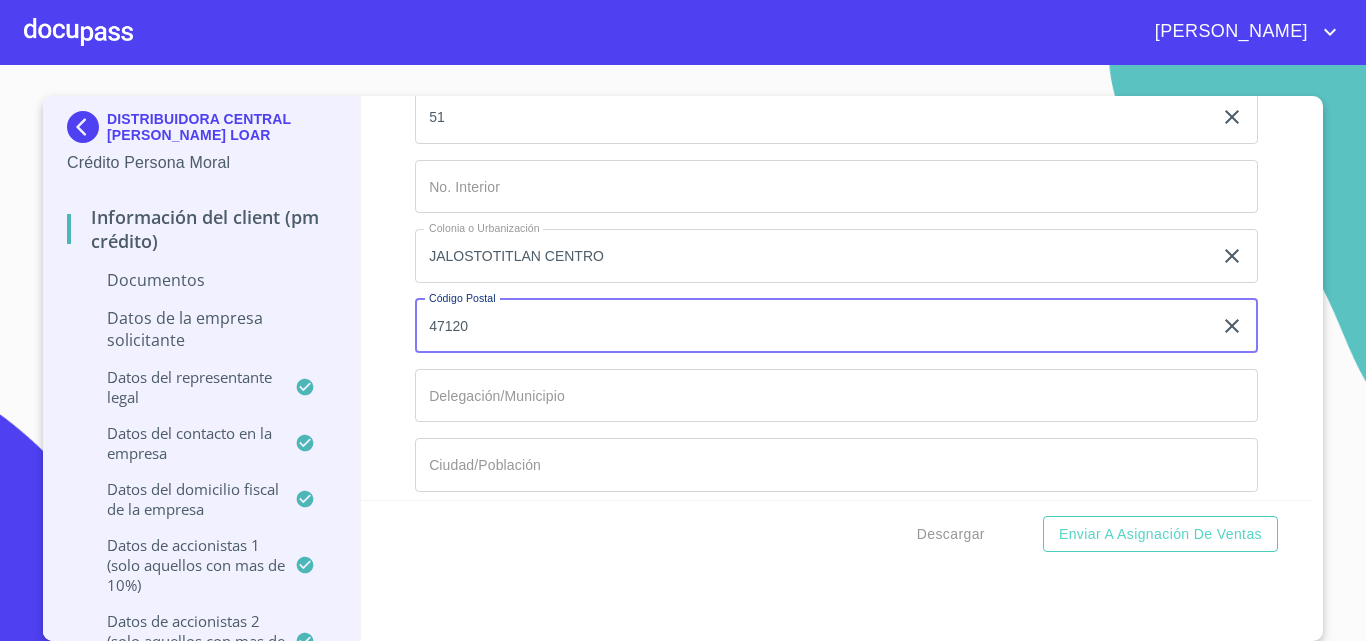 type on "47120" 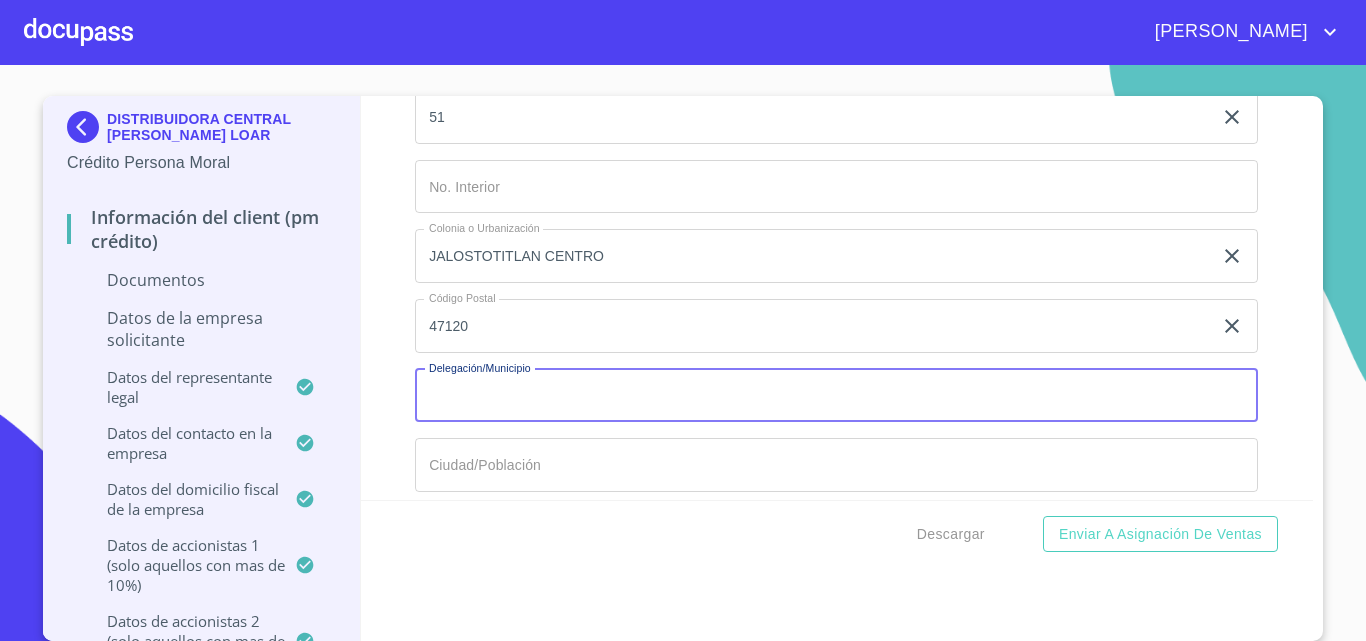 click on "Documento de identificación representante legal.   *" at bounding box center (836, 396) 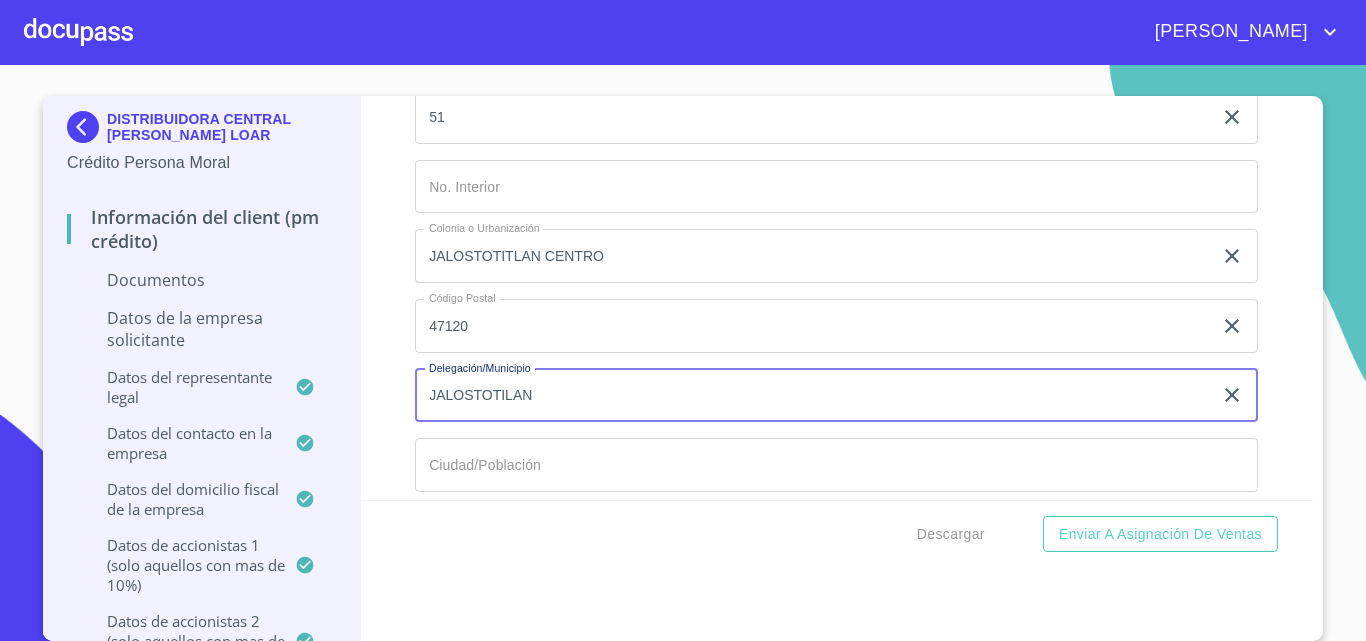 drag, startPoint x: 423, startPoint y: 394, endPoint x: 541, endPoint y: 393, distance: 118.004234 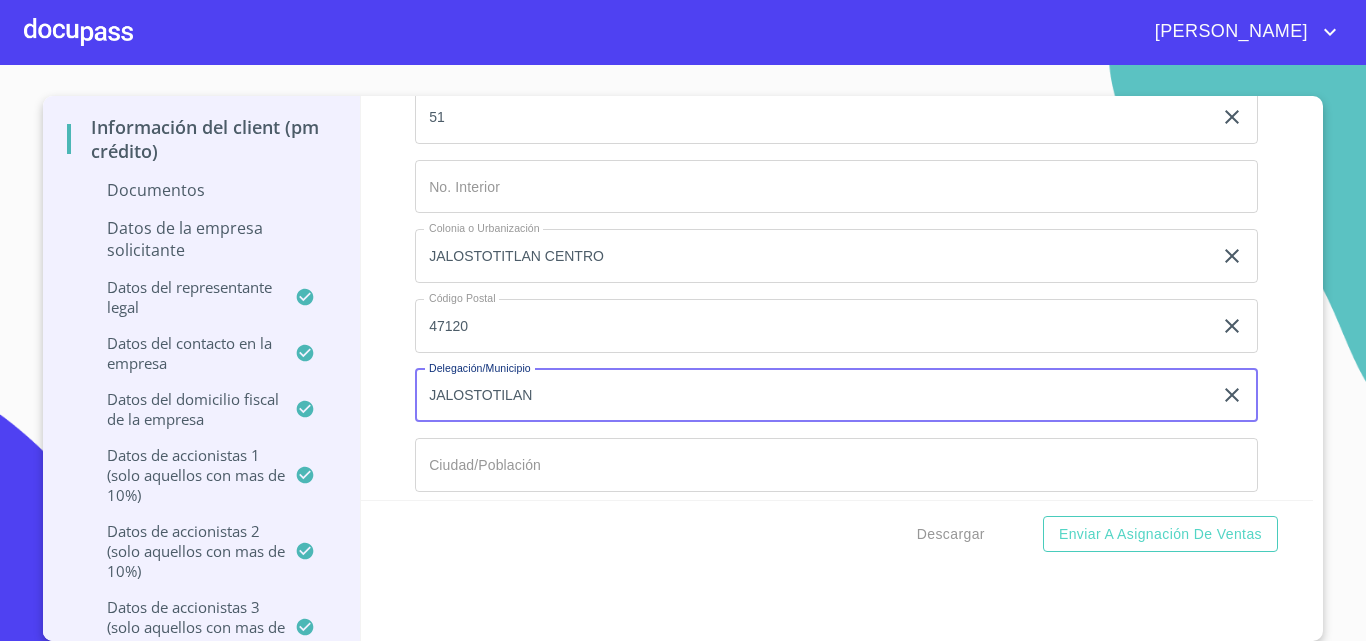 scroll, scrollTop: 300, scrollLeft: 0, axis: vertical 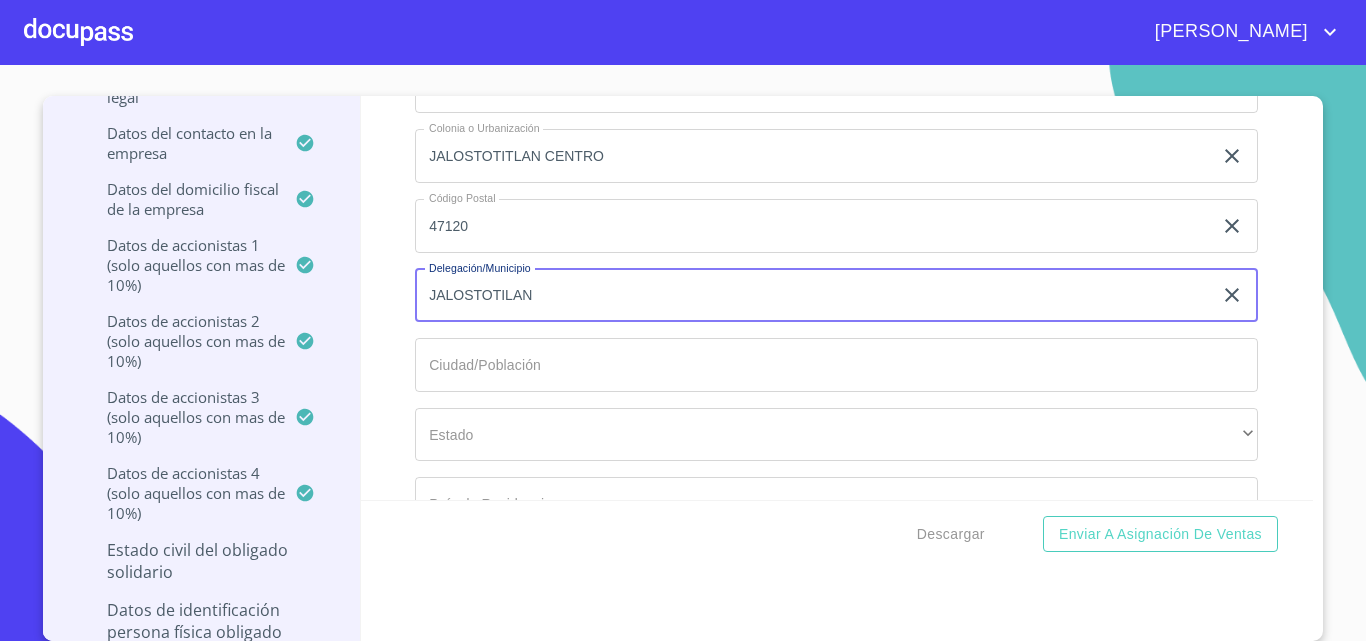 type on "JALOSTOTILAN" 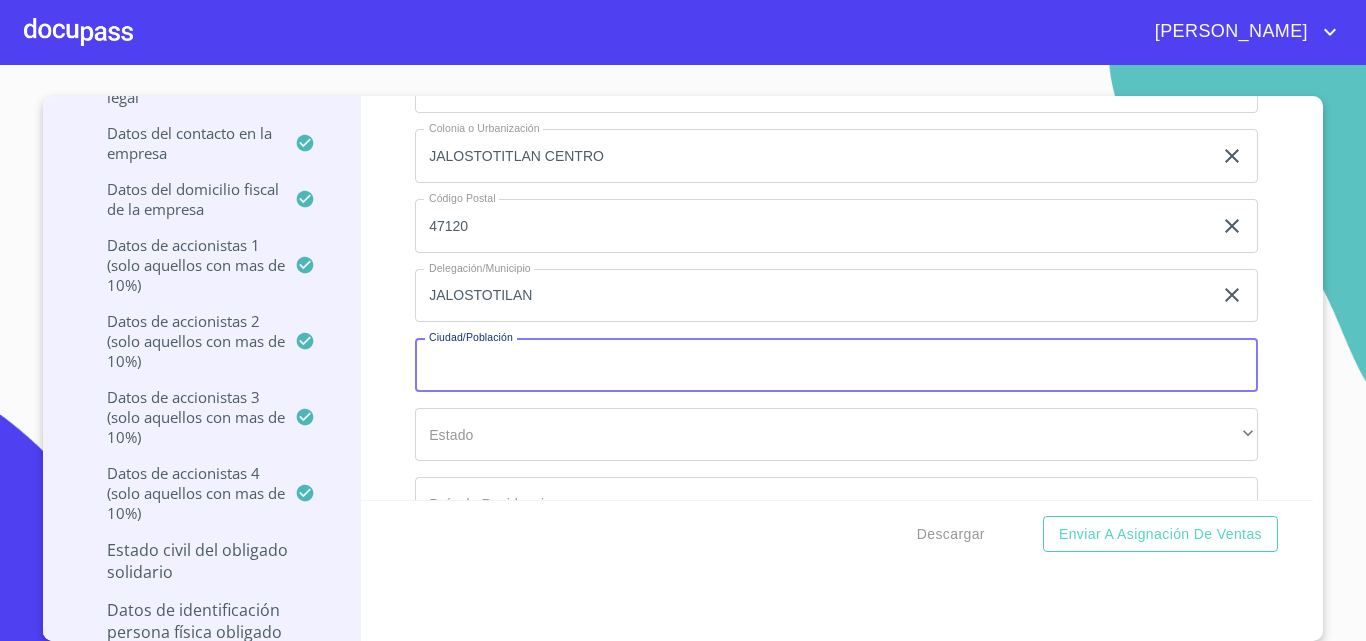 paste on "JALOSTOTILAN" 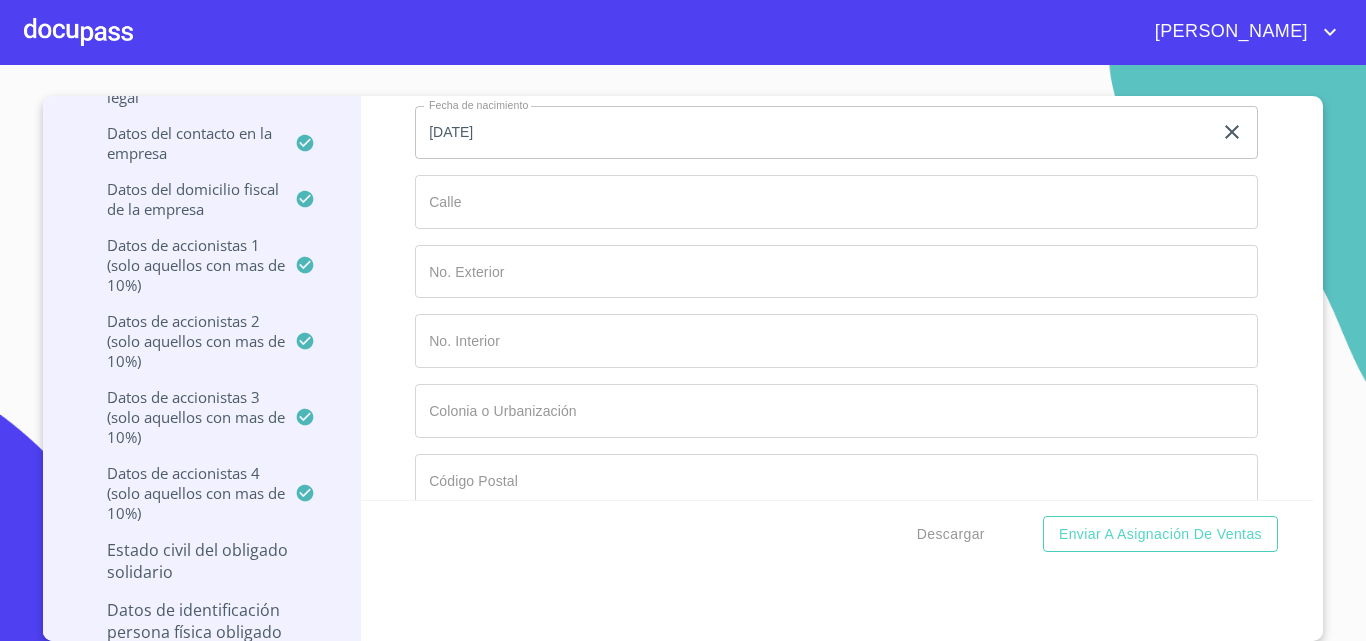 scroll, scrollTop: 15285, scrollLeft: 0, axis: vertical 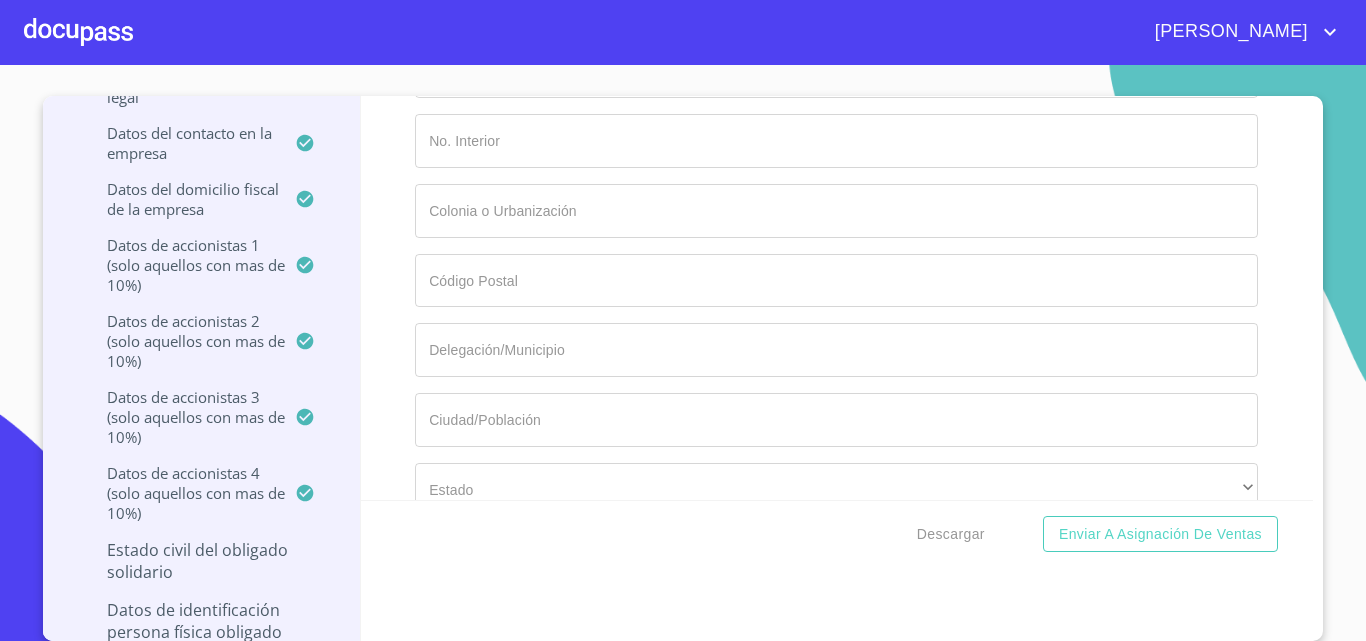 type on "JALOSTOTILAN" 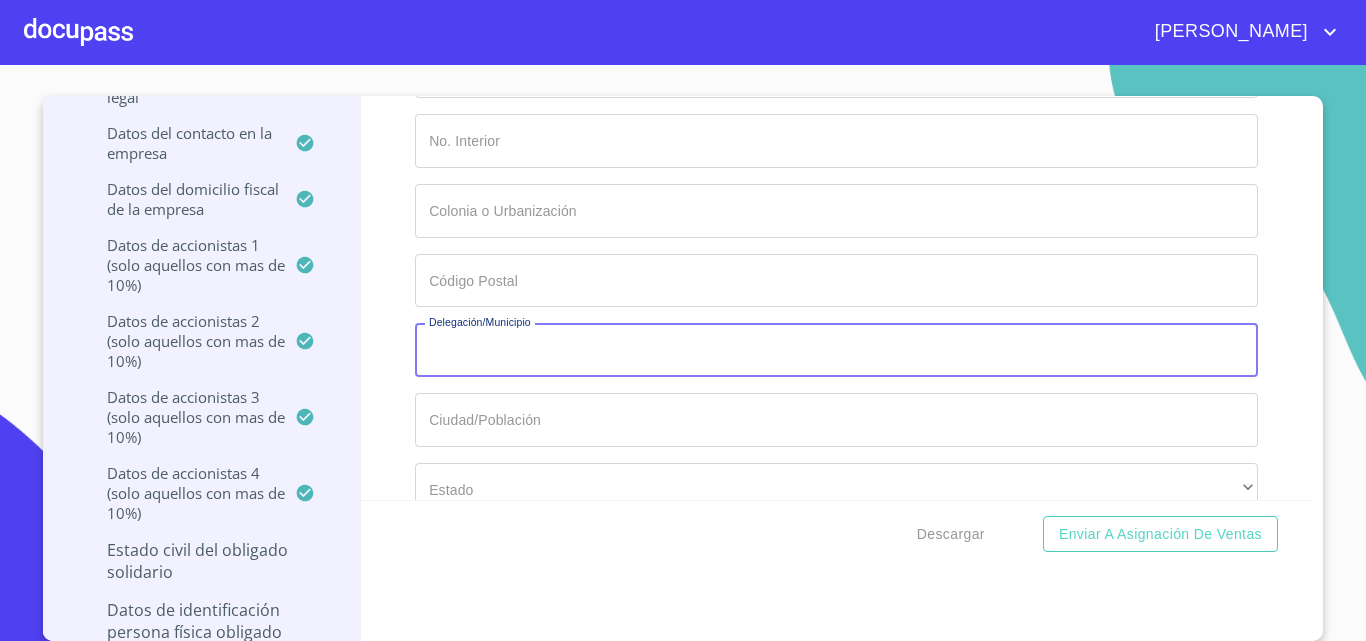 click on "Documento de identificación representante legal.   *" at bounding box center [836, 350] 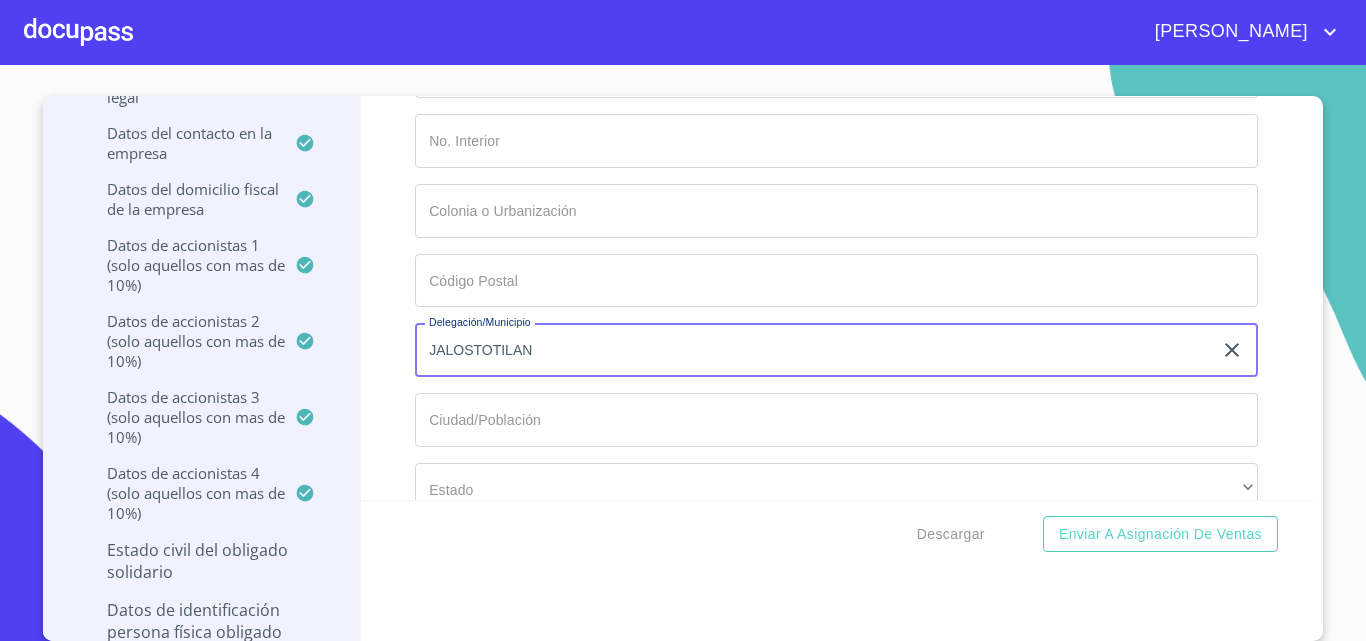 type on "JALOSTOTILAN" 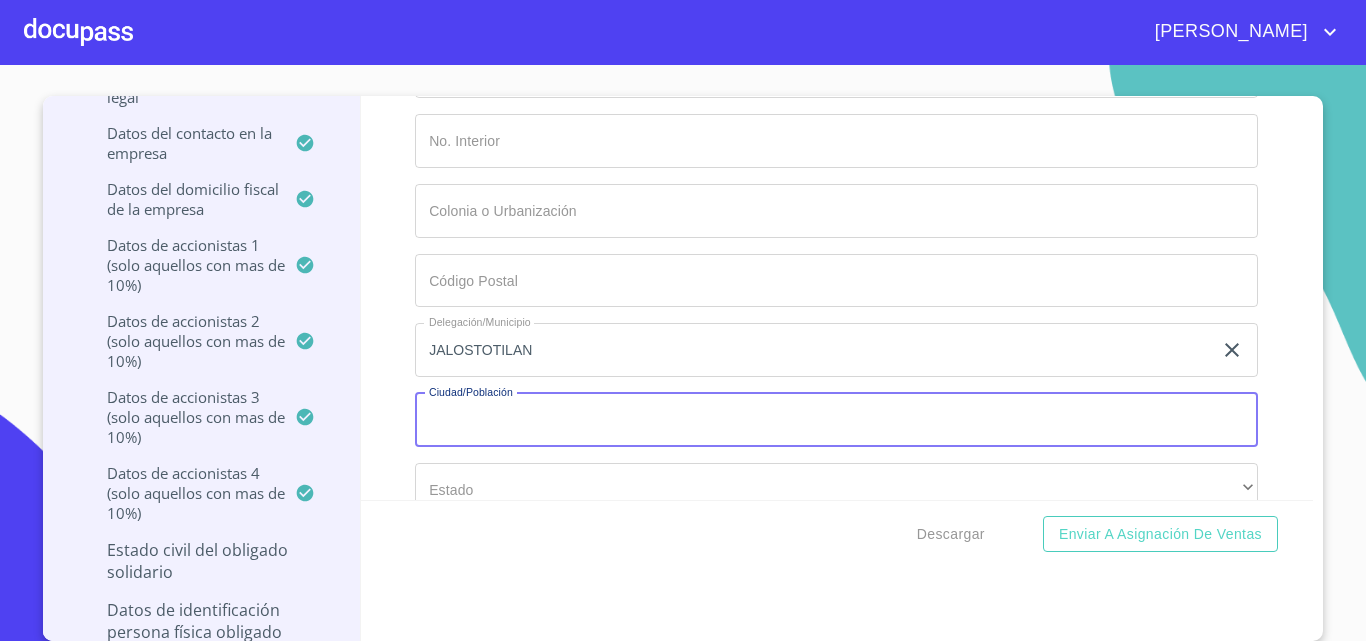 paste on "JALOSTOTILAN" 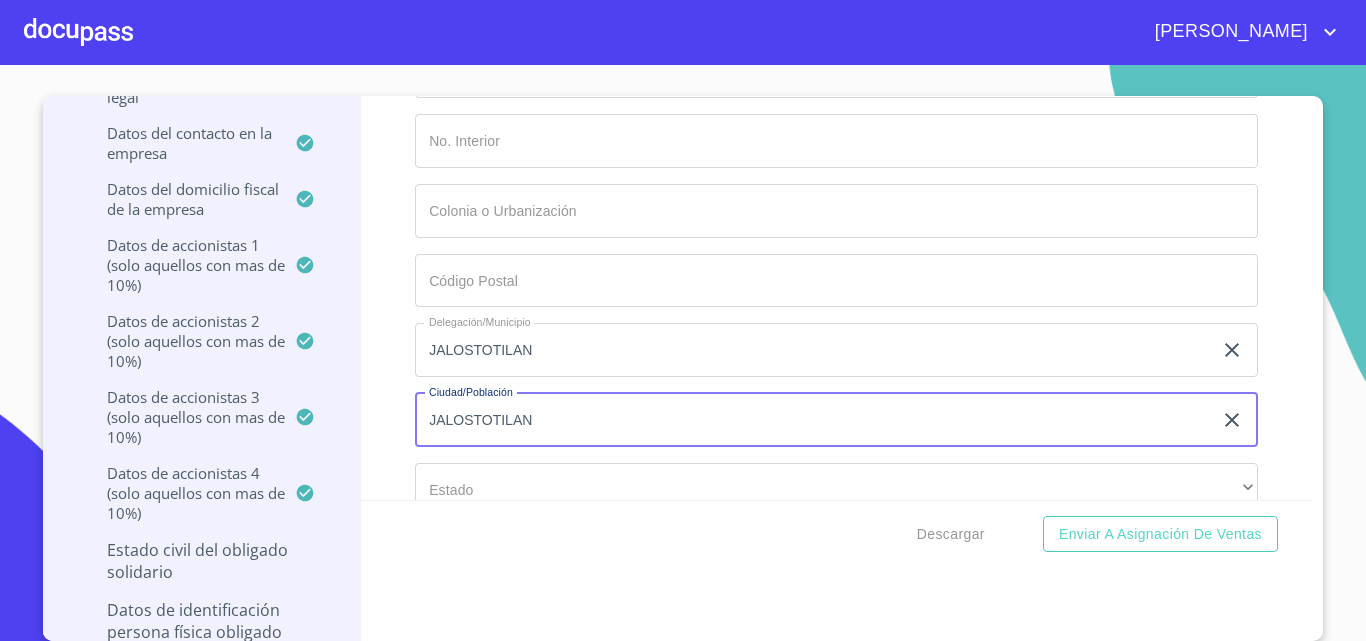 type on "JALOSTOTILAN" 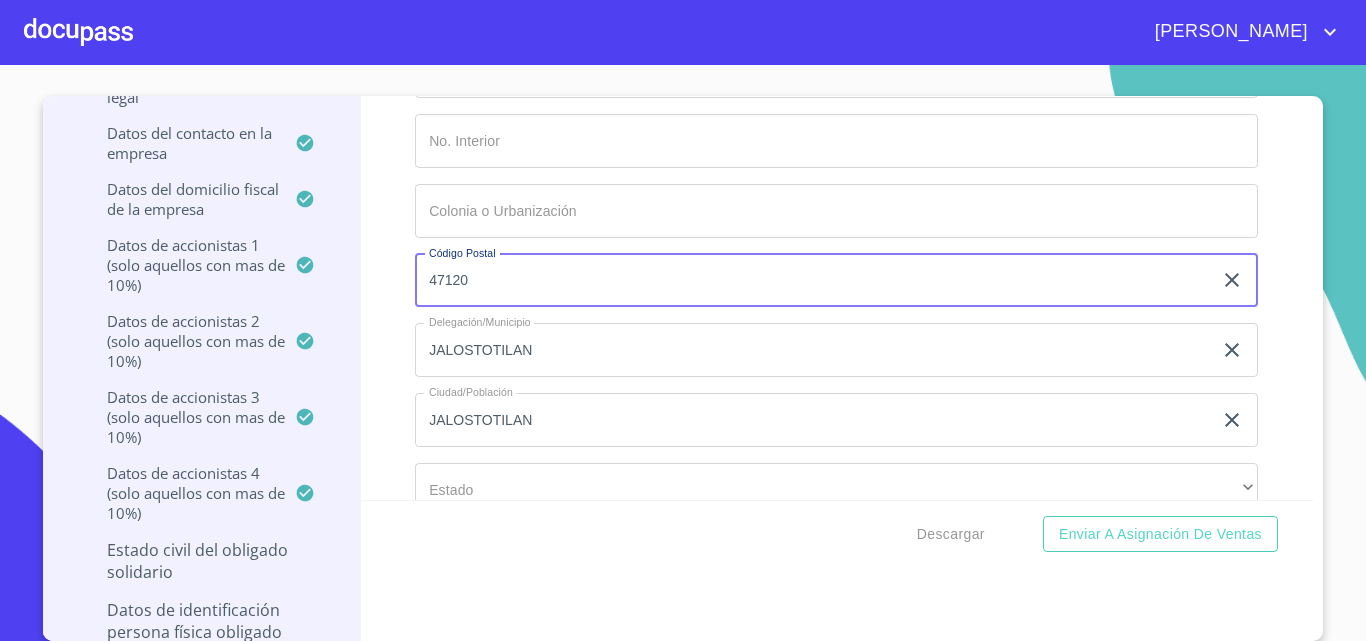 type on "47120" 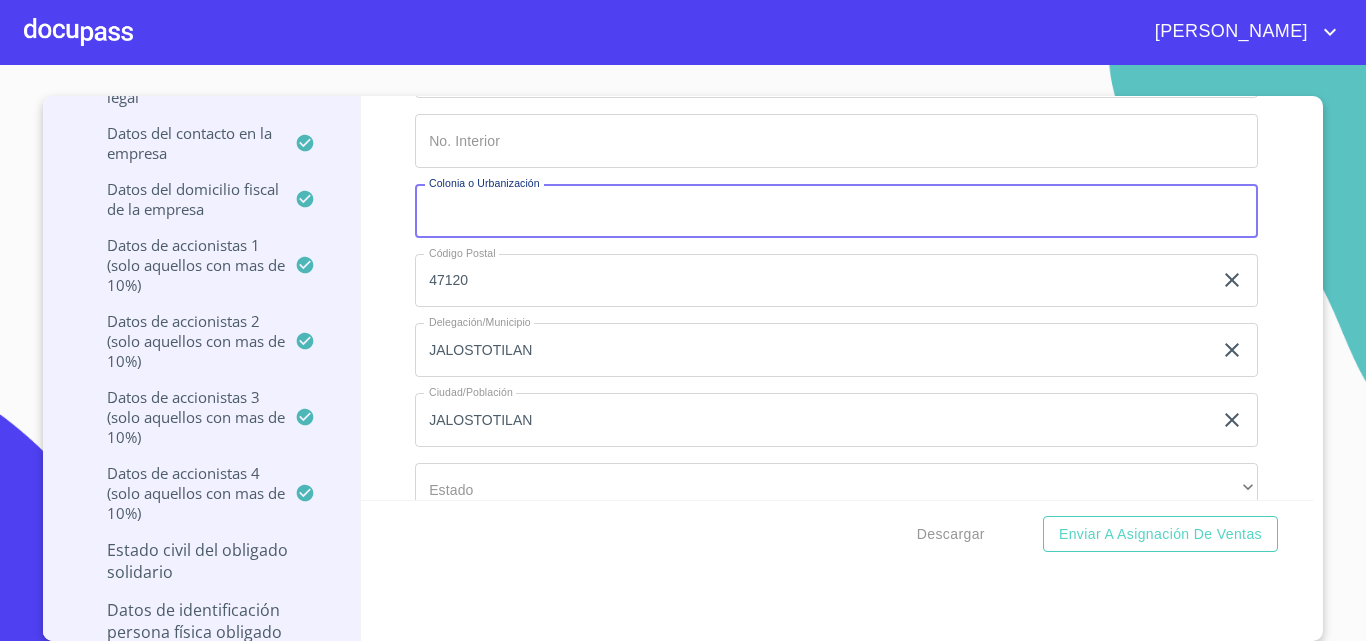 click on "Documento de identificación representante legal.   *" at bounding box center (836, 211) 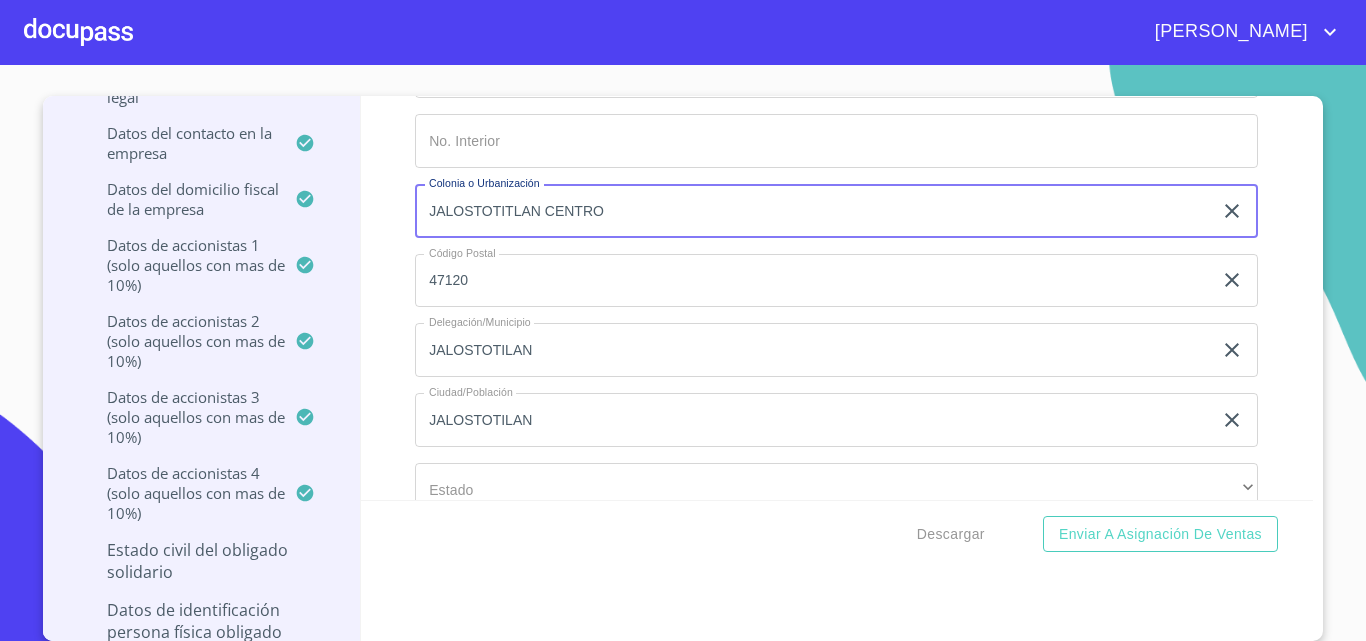 drag, startPoint x: 420, startPoint y: 211, endPoint x: 629, endPoint y: 227, distance: 209.61154 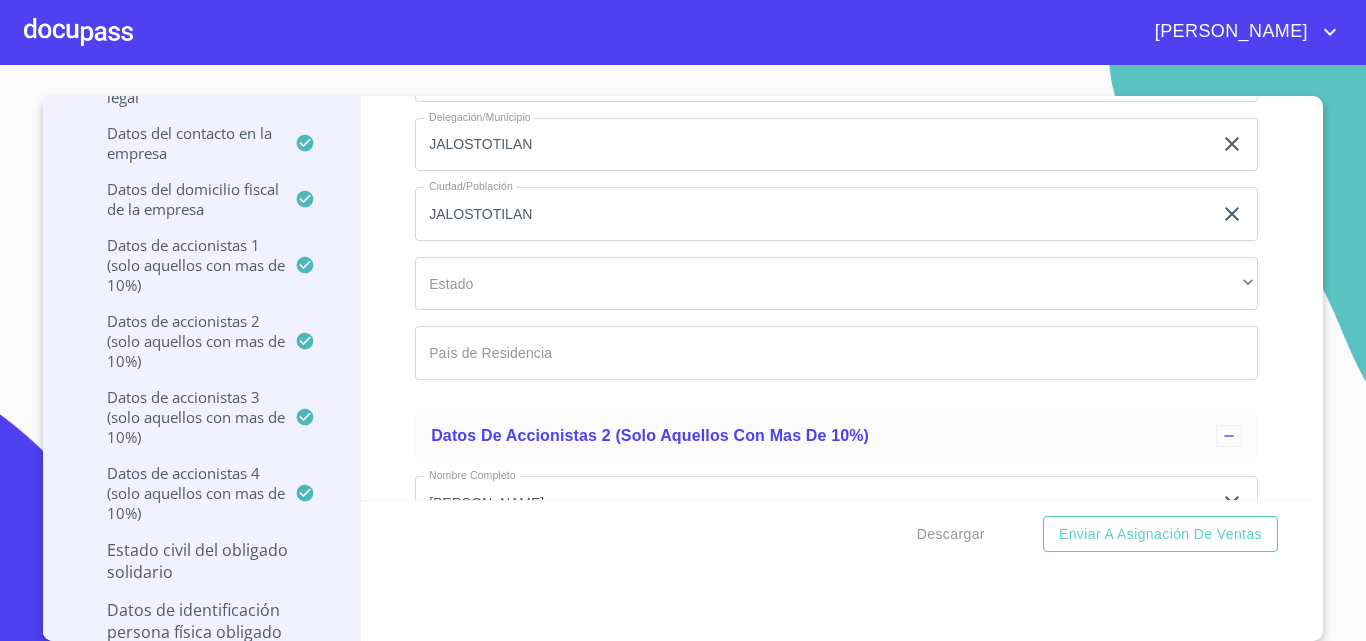 scroll, scrollTop: 14485, scrollLeft: 0, axis: vertical 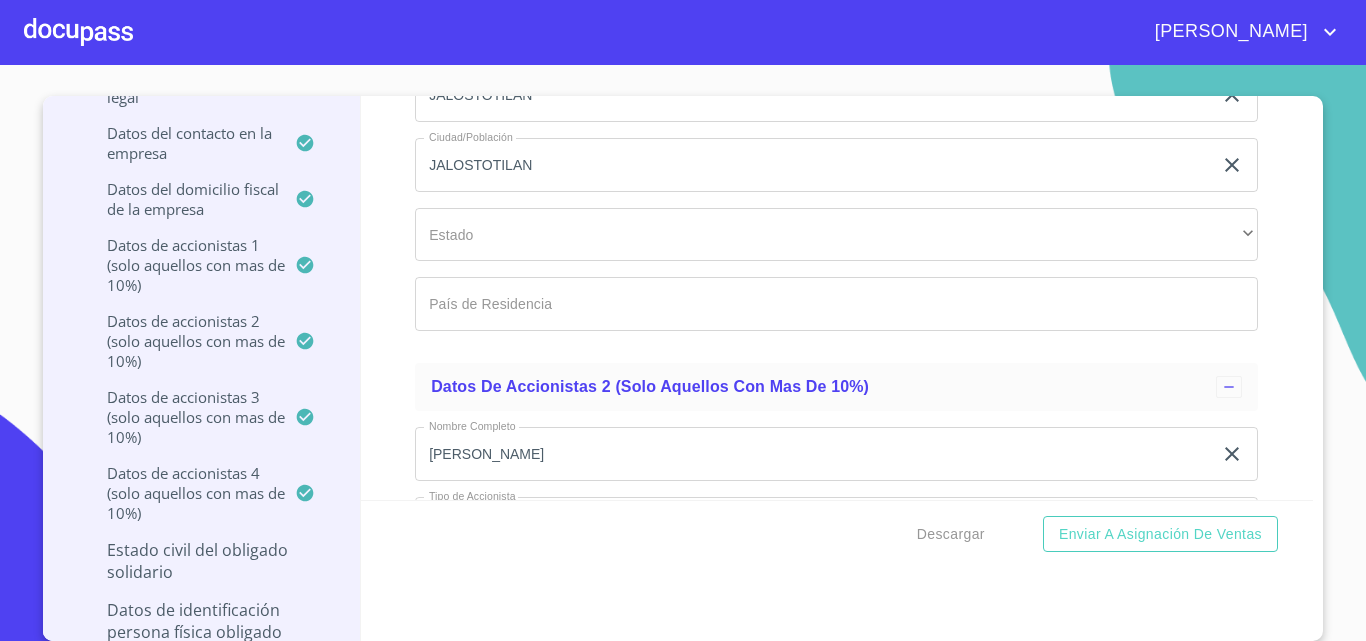 type on "JALOSTOTITLAN CENTRO" 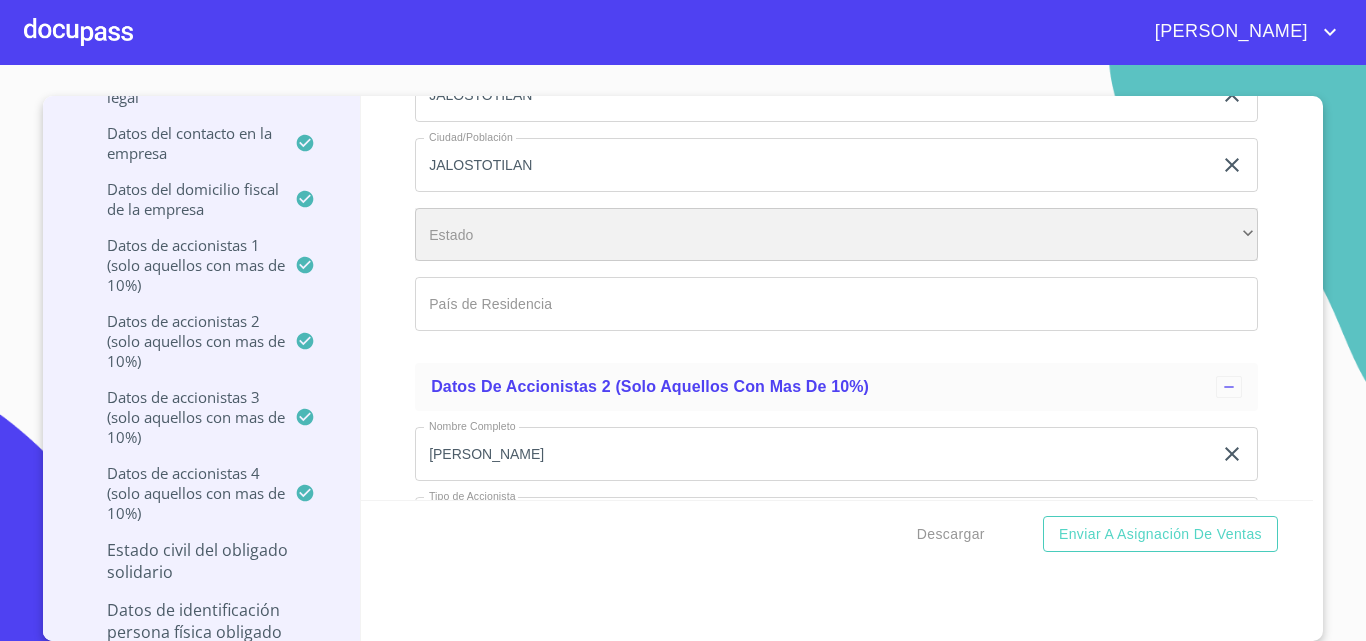 click on "​" at bounding box center [836, 235] 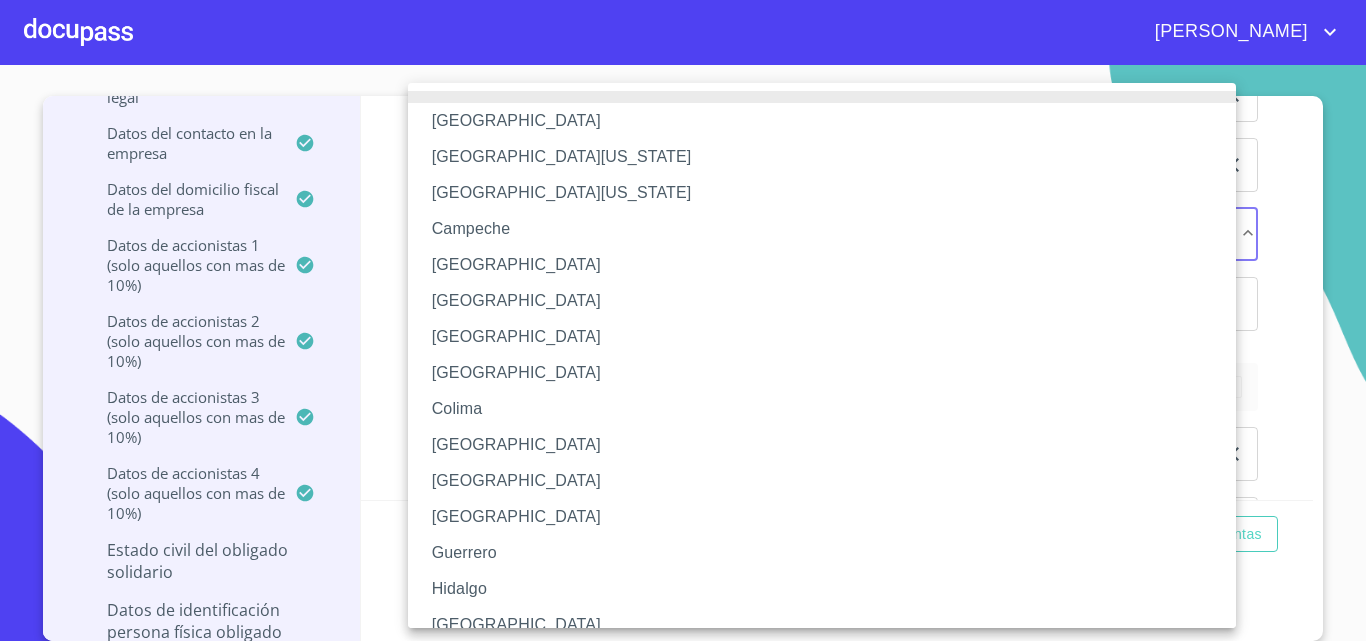 click on "[GEOGRAPHIC_DATA]" at bounding box center [829, 625] 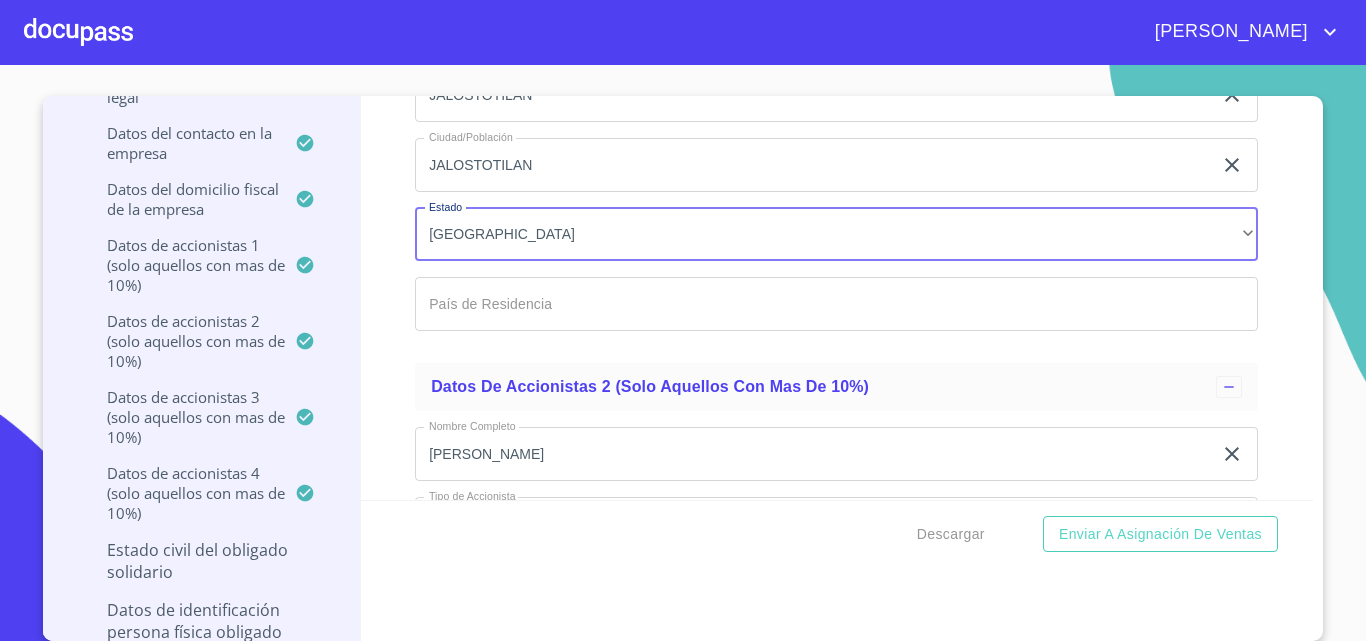 click on "Documento de identificación representante legal.   *" at bounding box center [813, -3846] 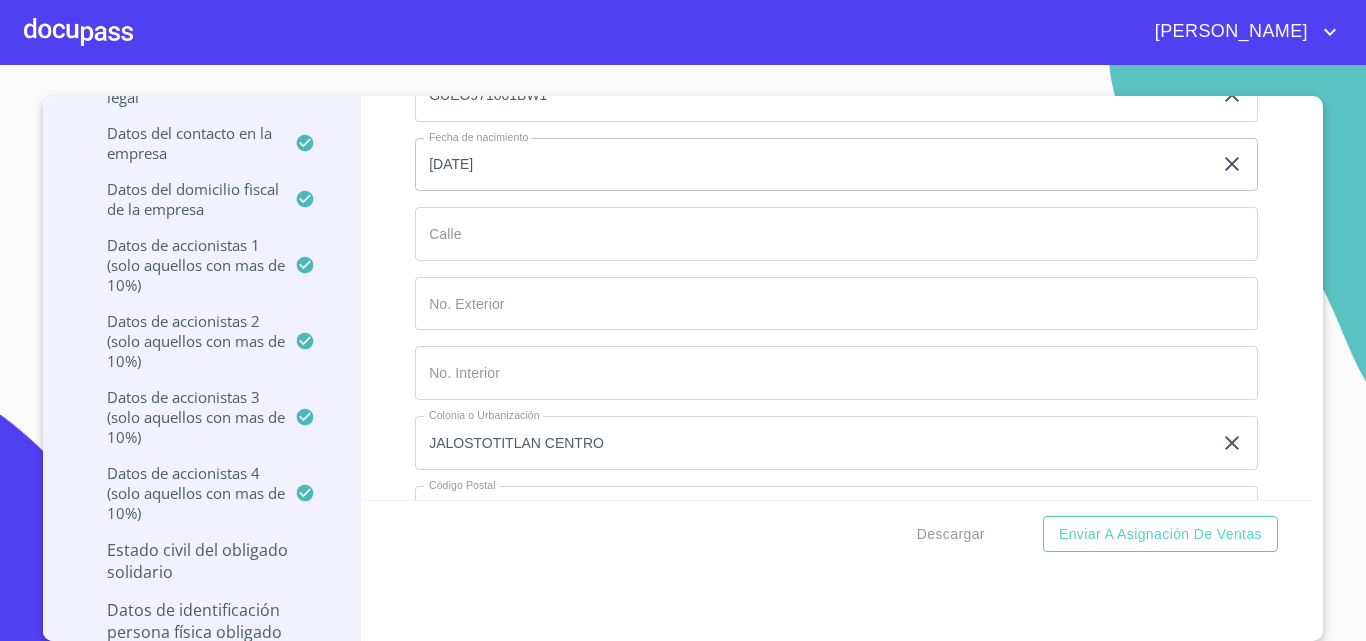 scroll, scrollTop: 15085, scrollLeft: 0, axis: vertical 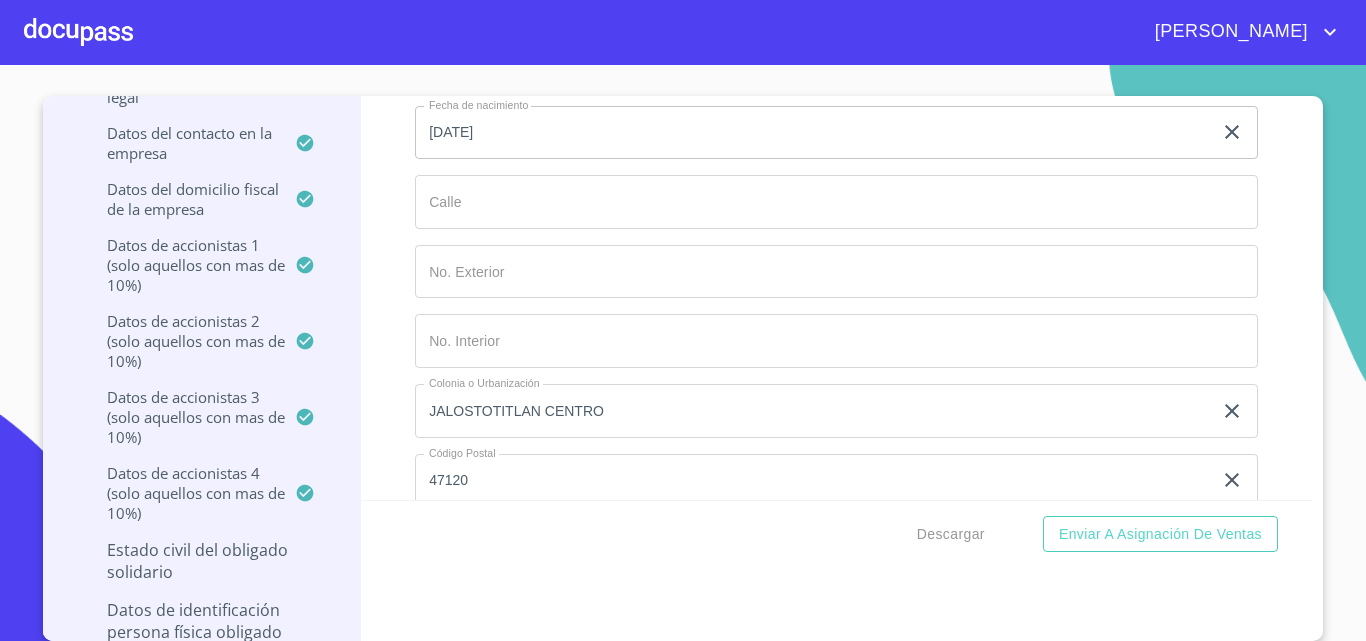 type on "[GEOGRAPHIC_DATA]" 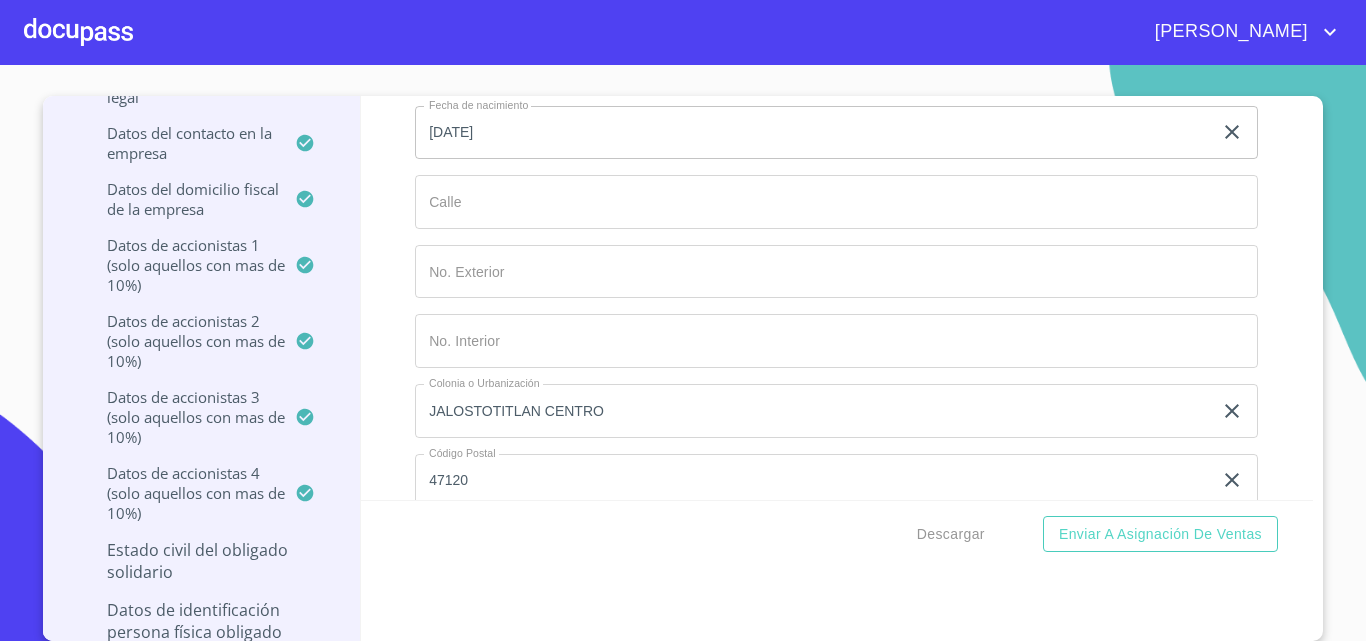 click on "Documento de identificación representante legal.   *" at bounding box center (813, -4446) 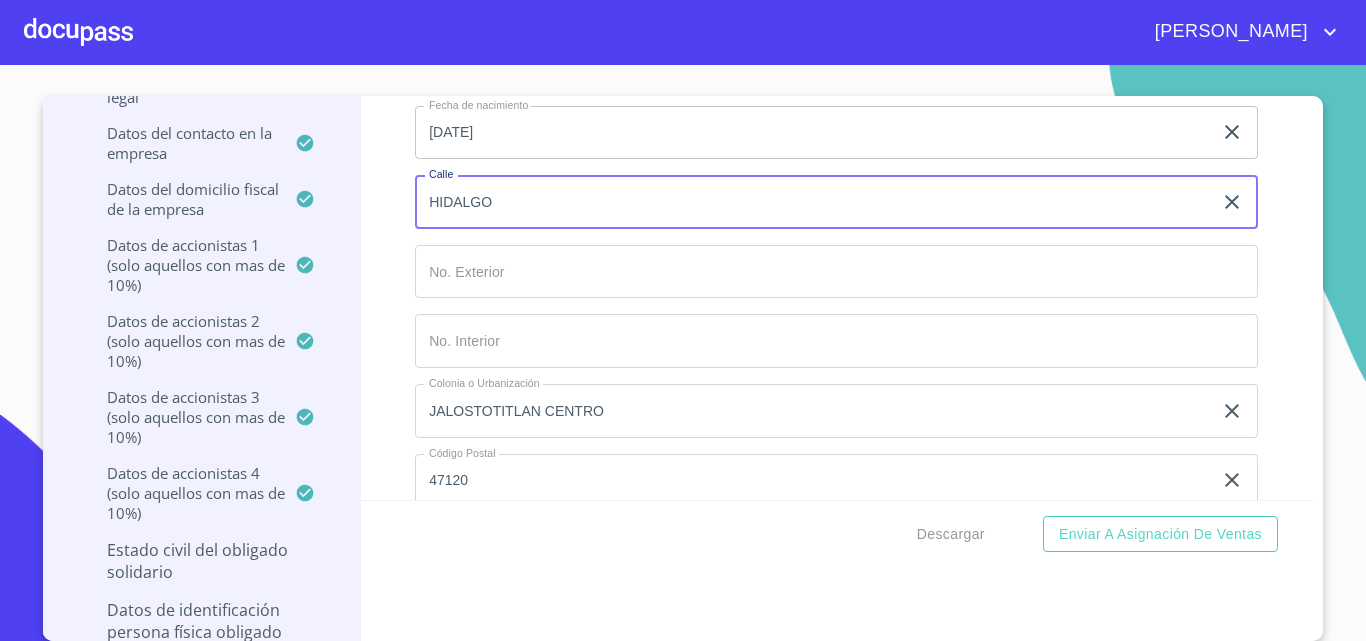type on "HIDALGO" 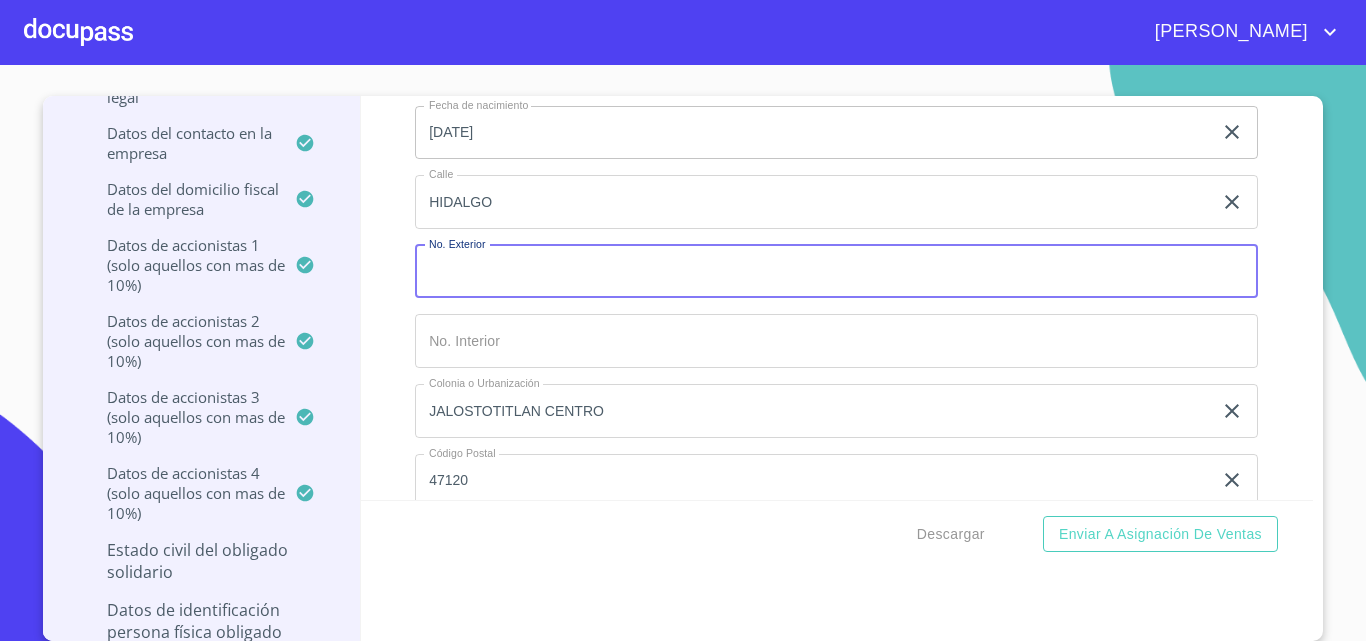 click on "Documento de identificación representante legal.   *" at bounding box center [836, 272] 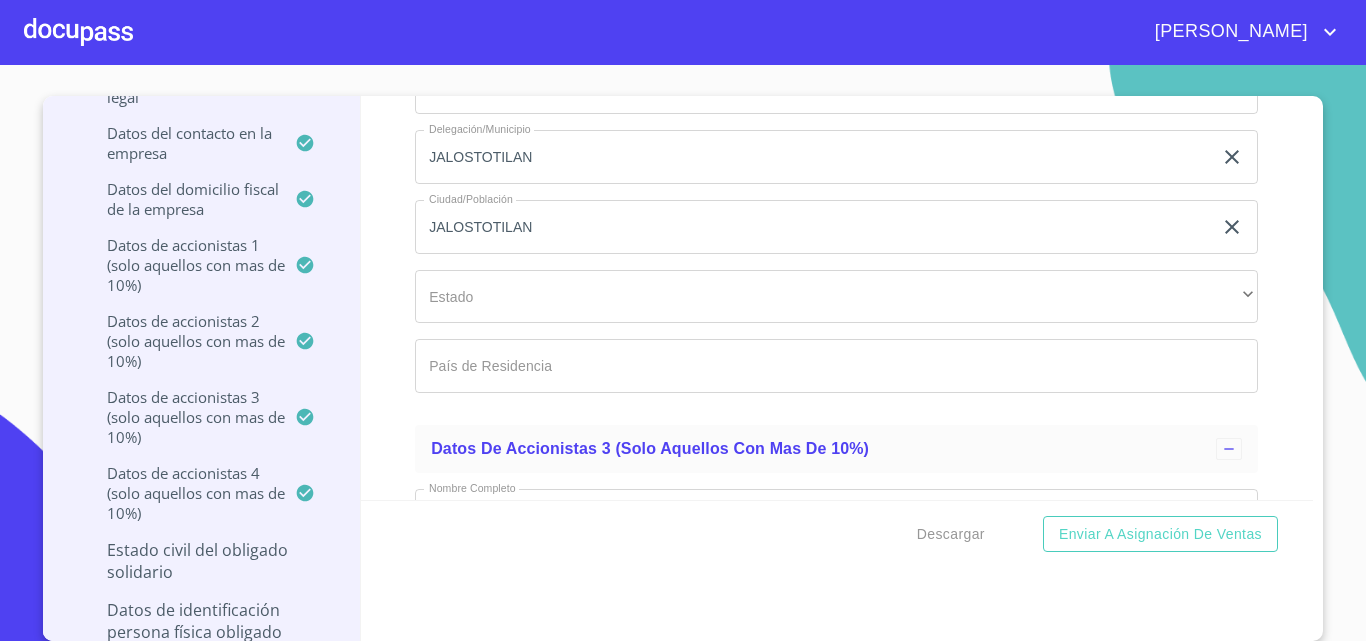 scroll, scrollTop: 15485, scrollLeft: 0, axis: vertical 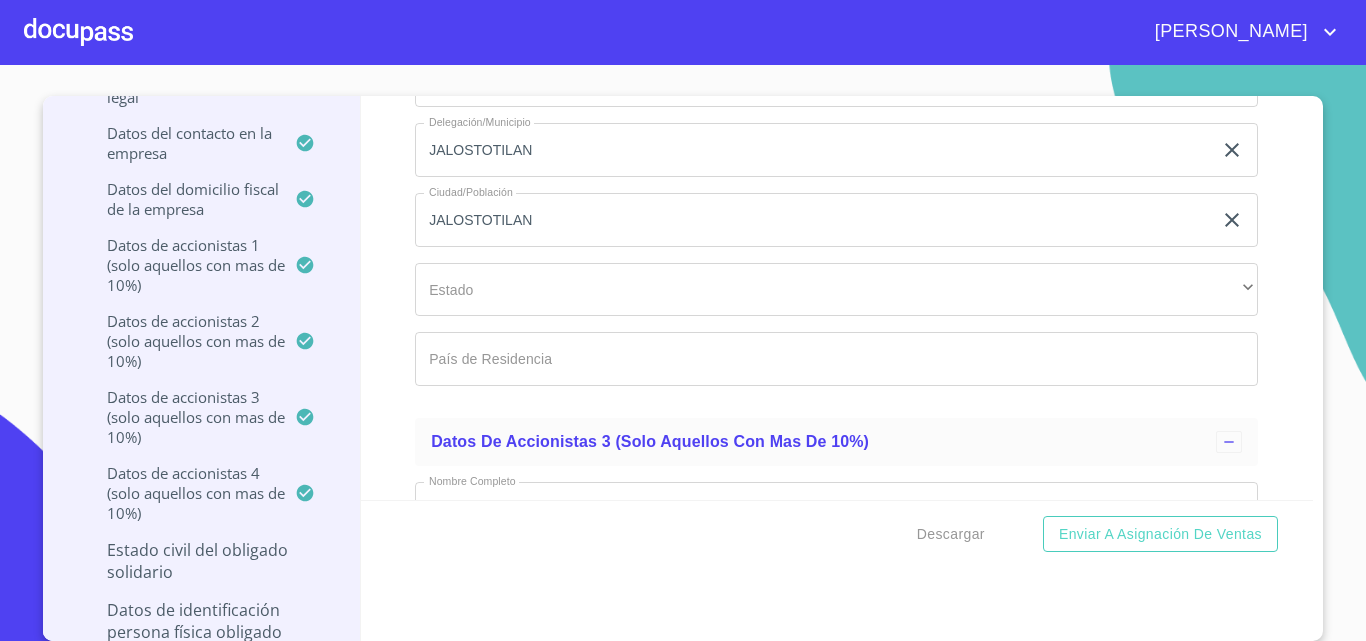 type on "51" 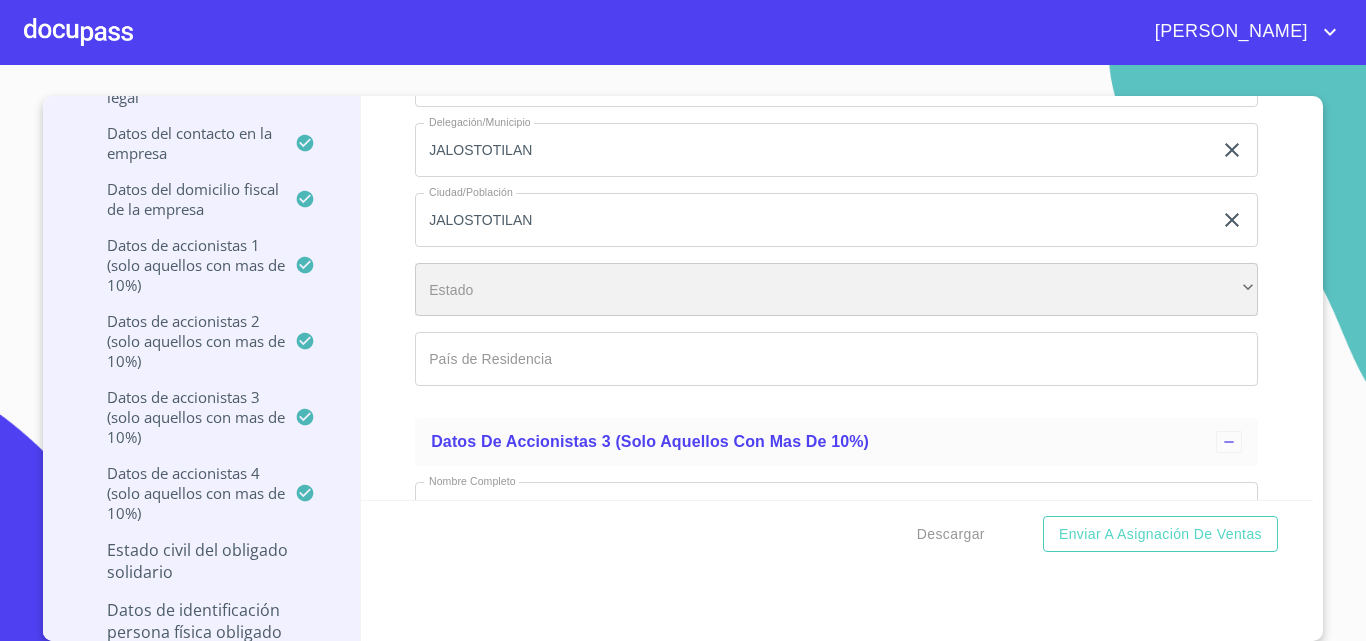 click on "​" at bounding box center (836, 290) 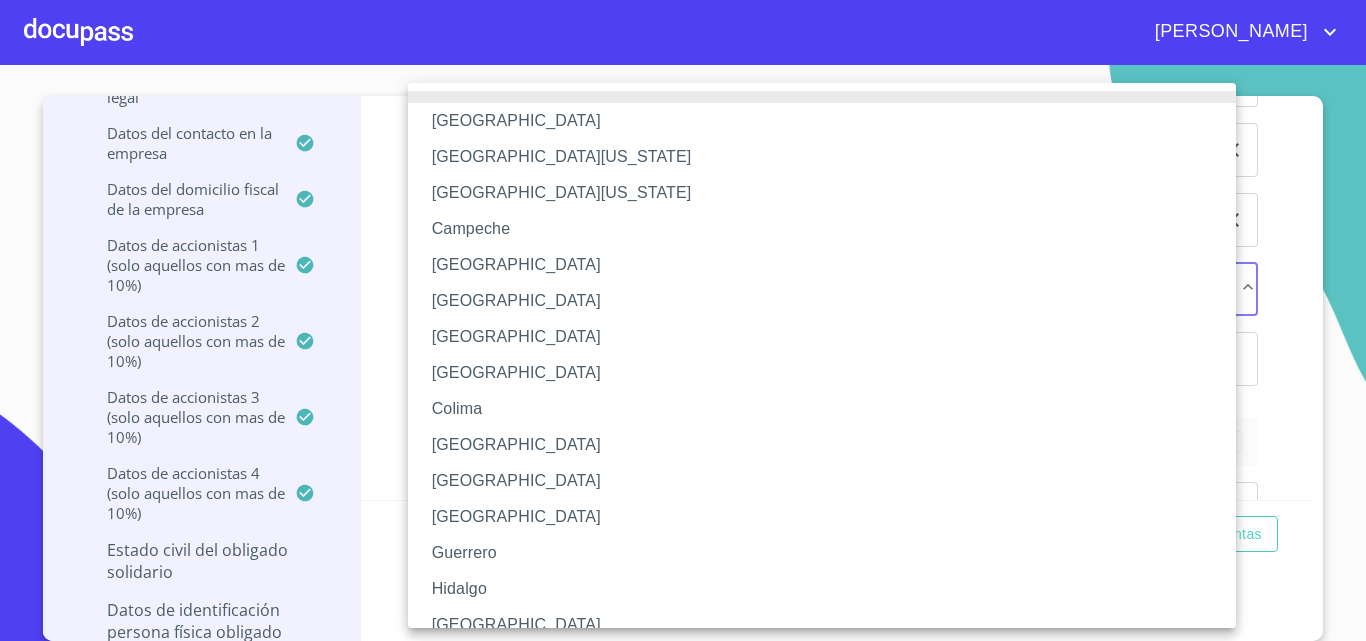 click on "[GEOGRAPHIC_DATA]" at bounding box center (829, 625) 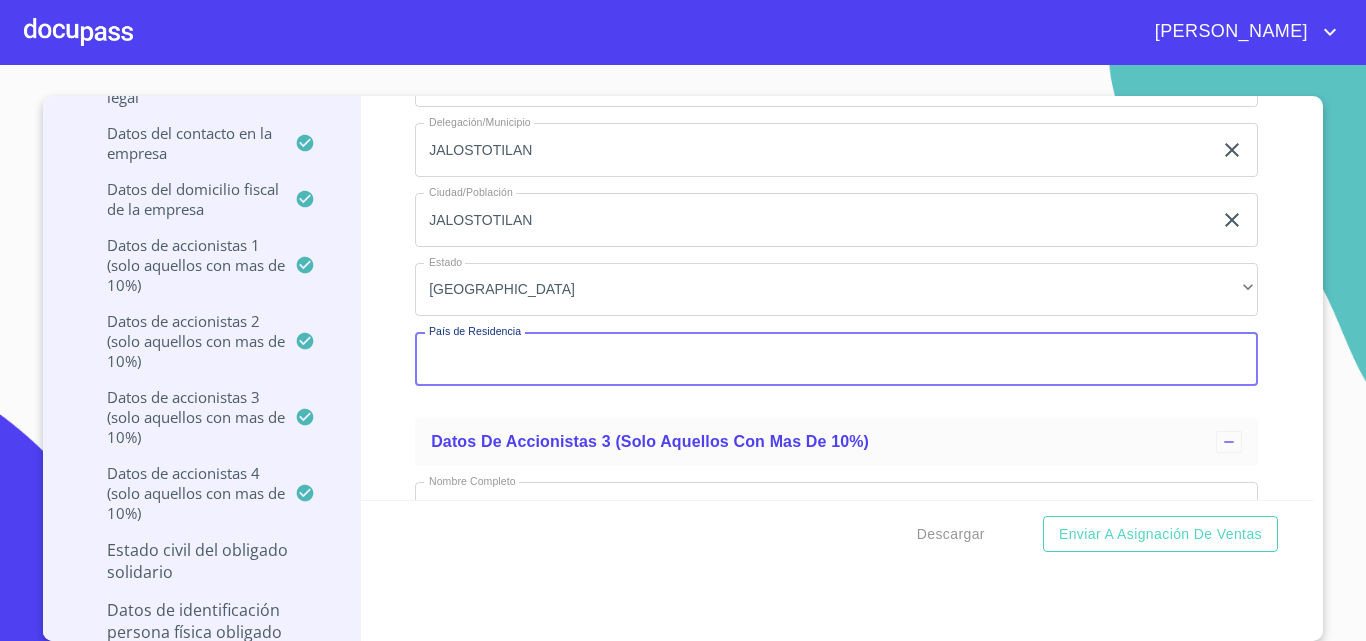 click on "Documento de identificación representante legal.   *" at bounding box center (836, 359) 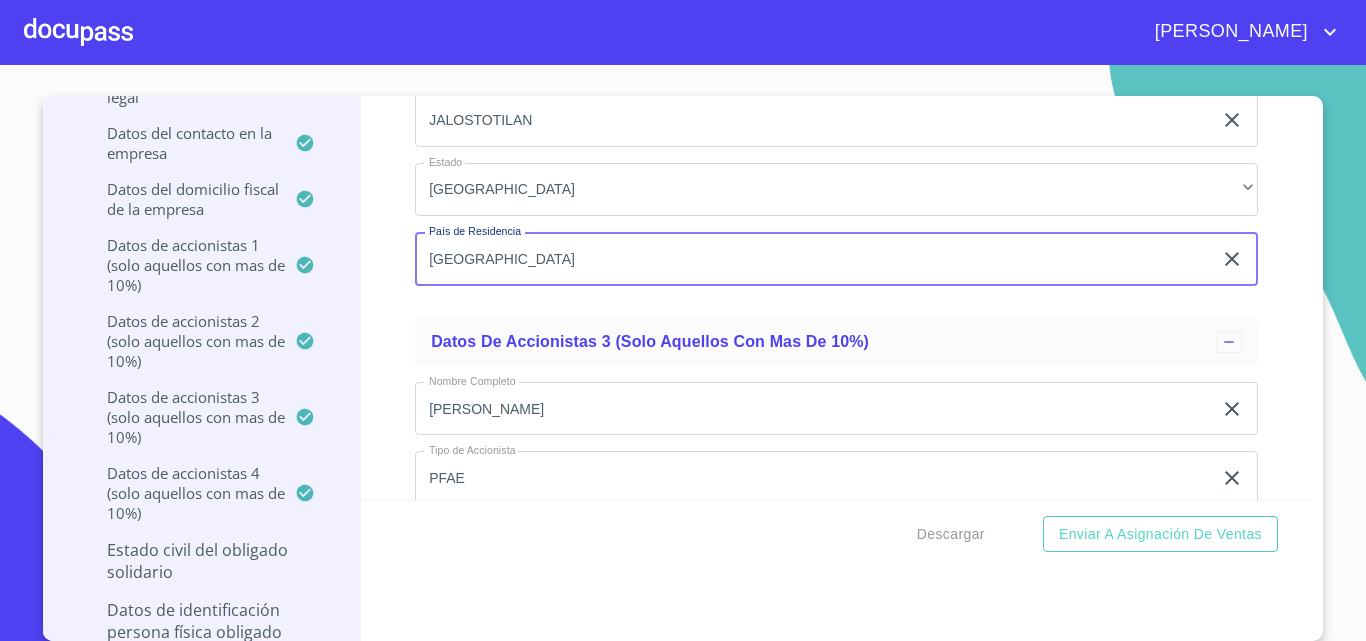 scroll, scrollTop: 15885, scrollLeft: 0, axis: vertical 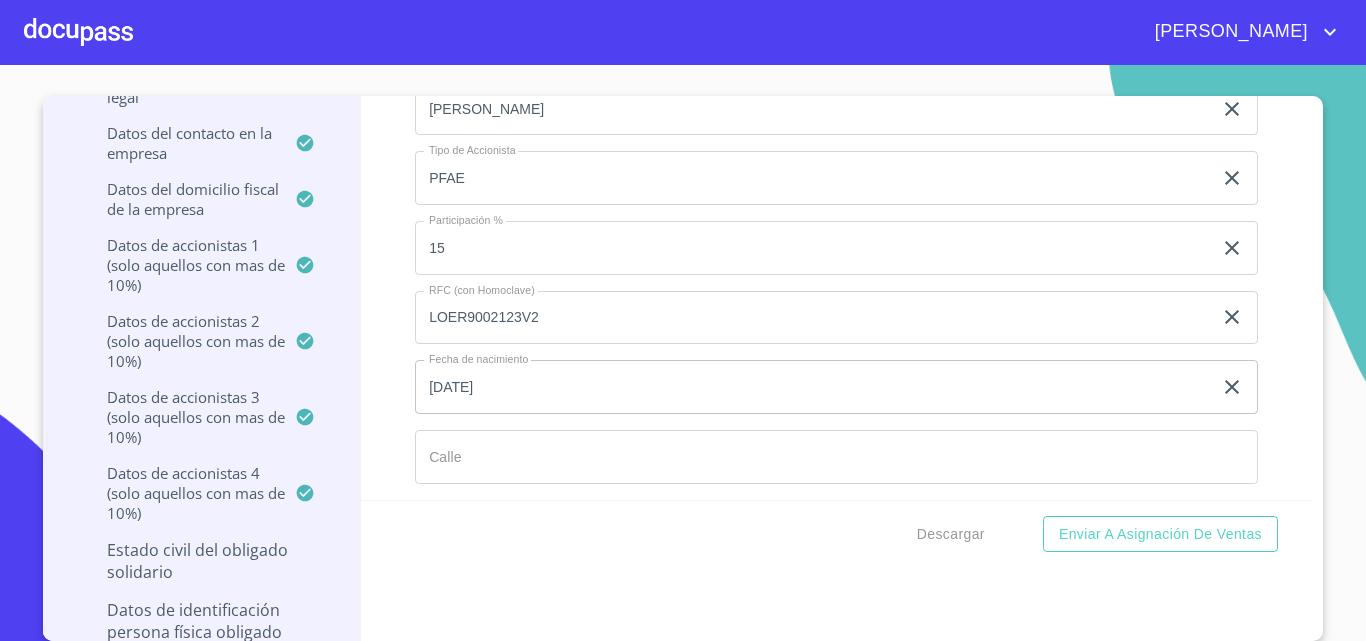 type on "[GEOGRAPHIC_DATA]" 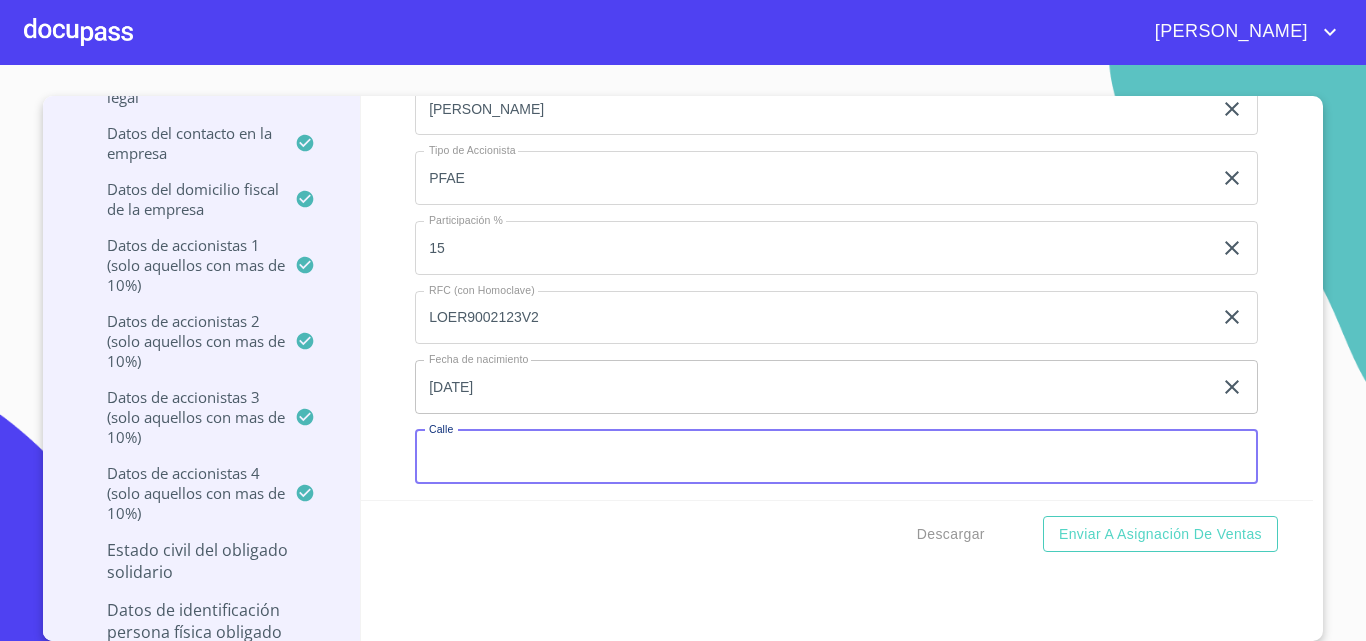 click on "Documento de identificación representante legal.   *" at bounding box center [836, 457] 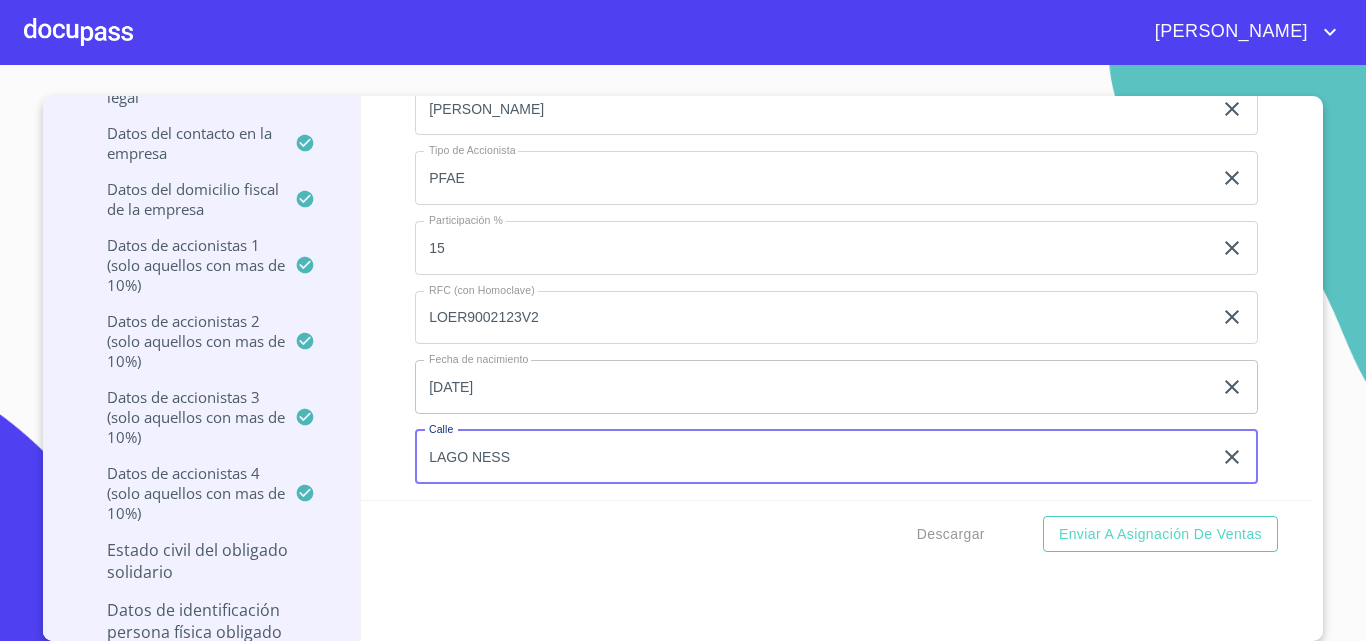 type on "LAGO NESS" 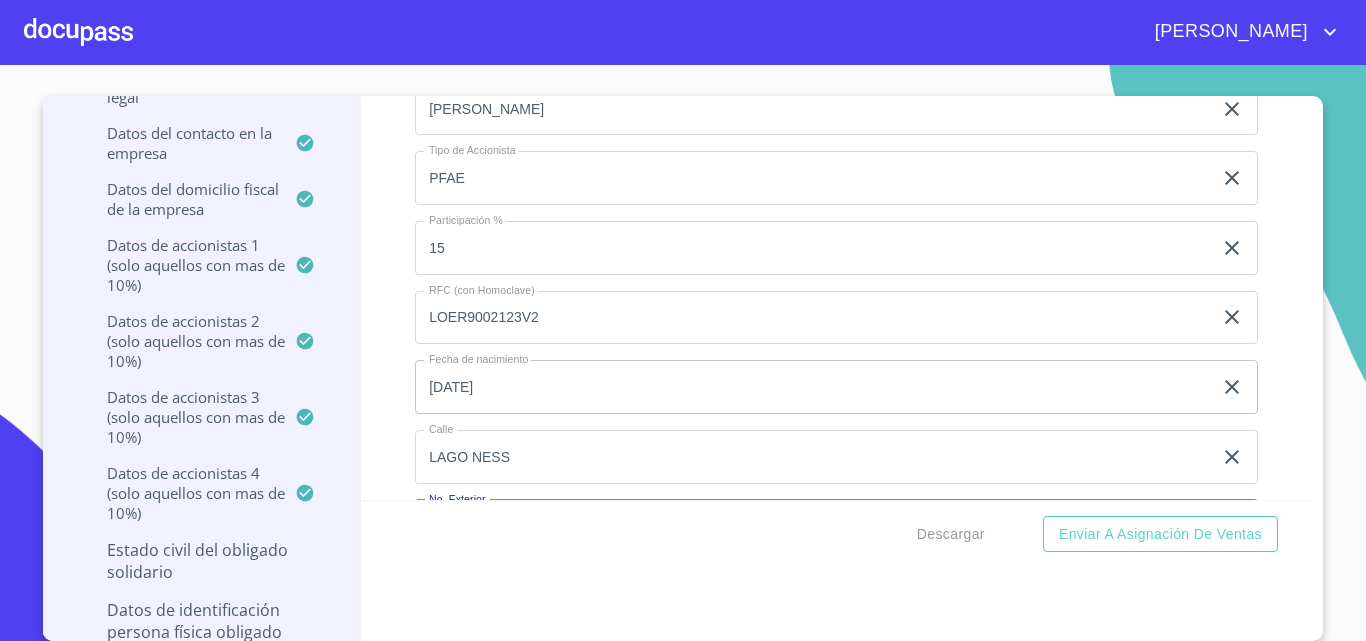 scroll, scrollTop: 16114, scrollLeft: 0, axis: vertical 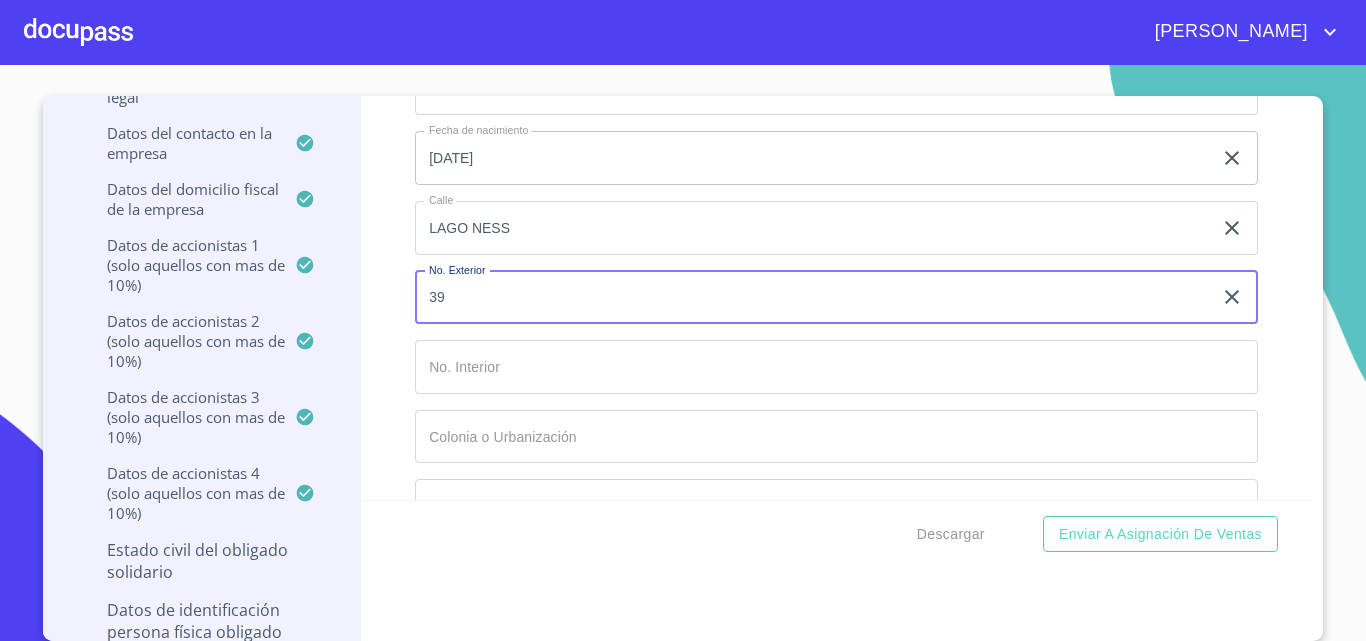 type on "39" 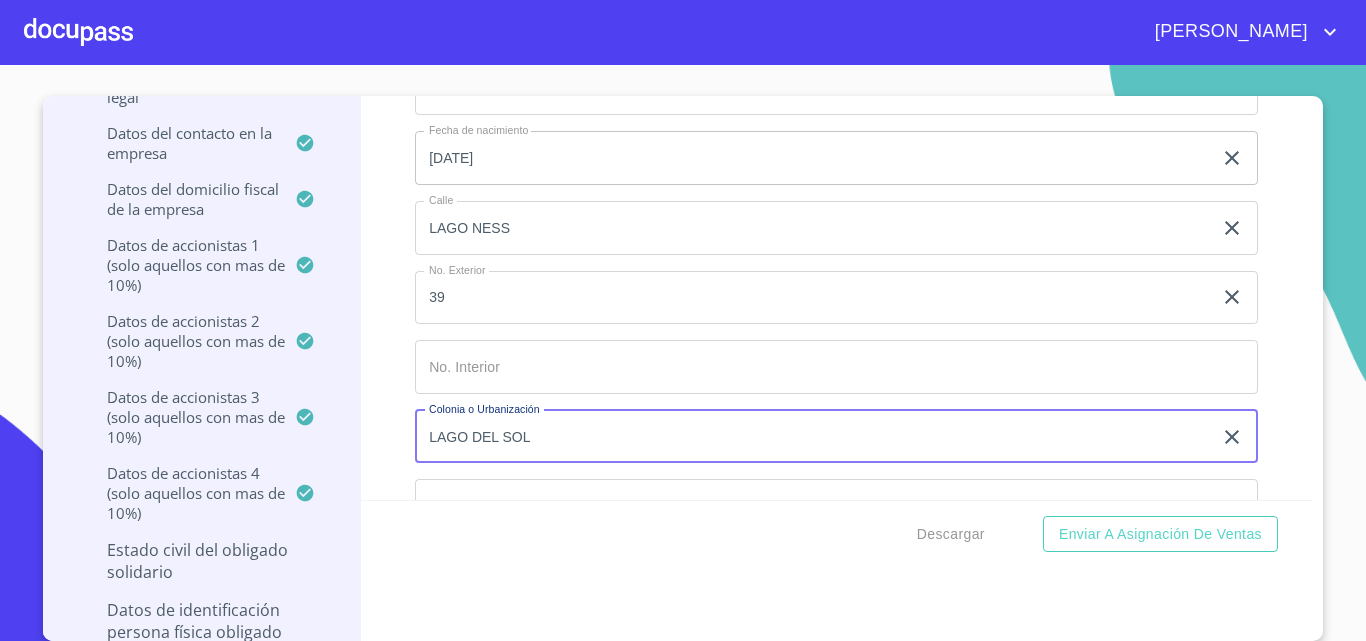 type on "LAGO DEL SOL" 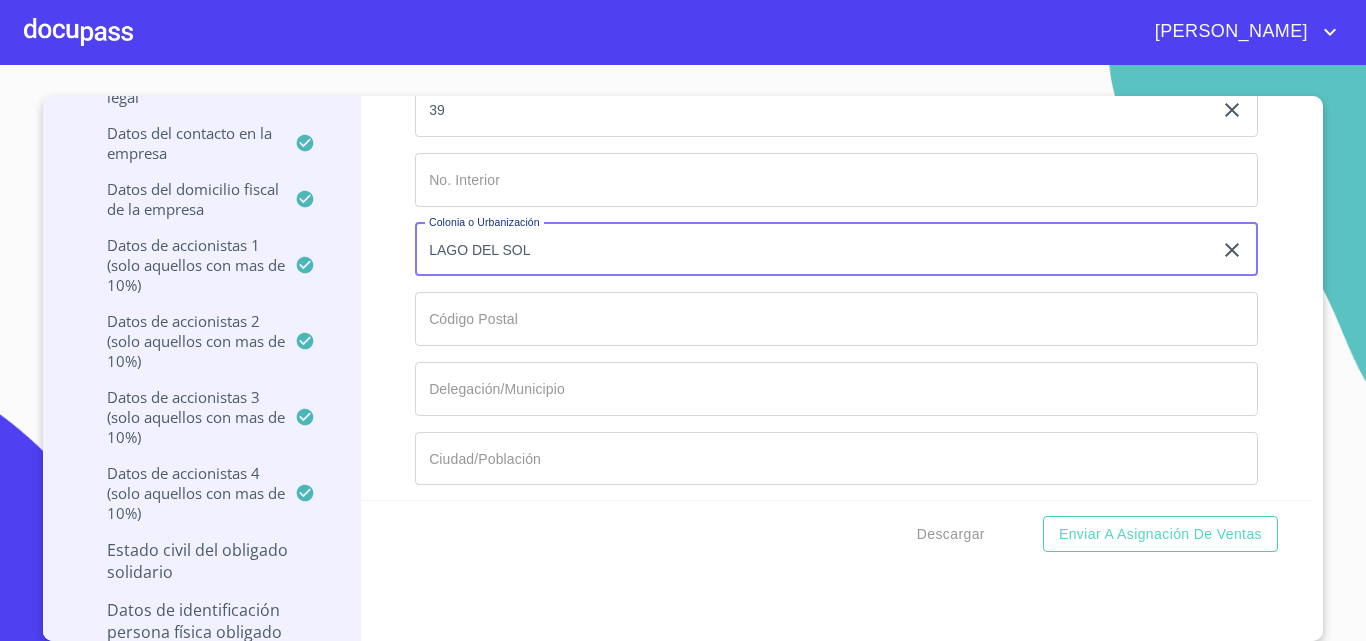 scroll, scrollTop: 16314, scrollLeft: 0, axis: vertical 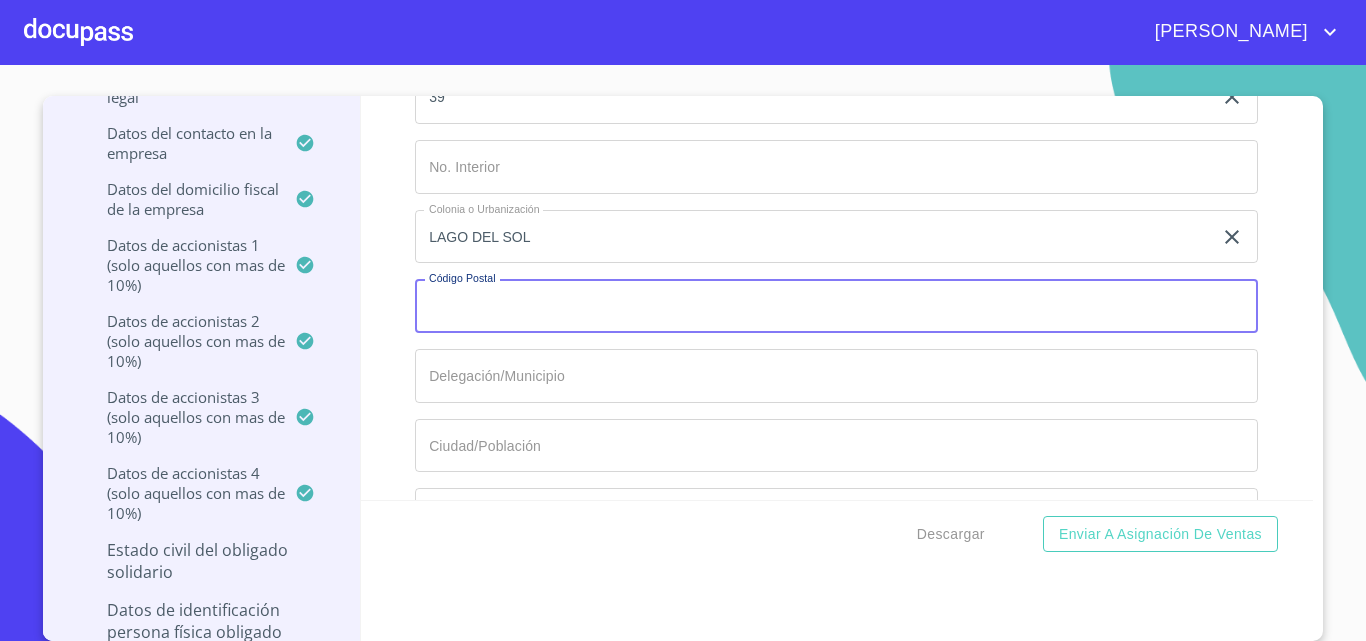 click on "Documento de identificación representante legal.   *" at bounding box center (836, 306) 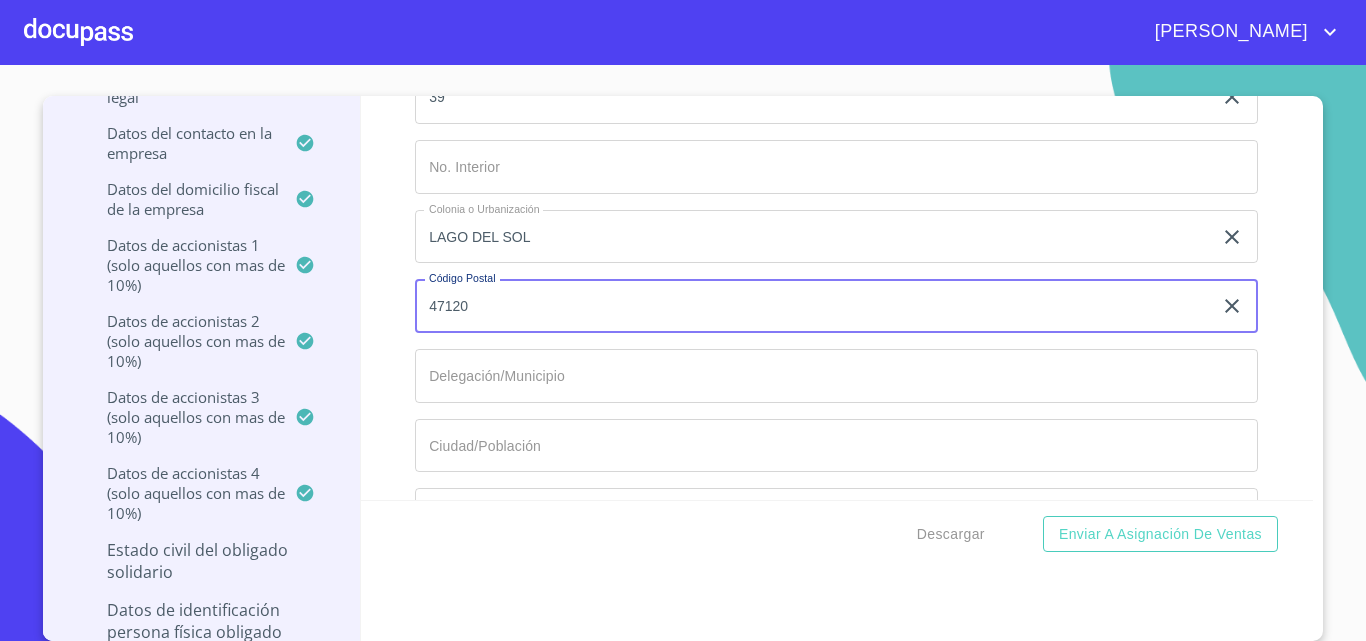type on "47120" 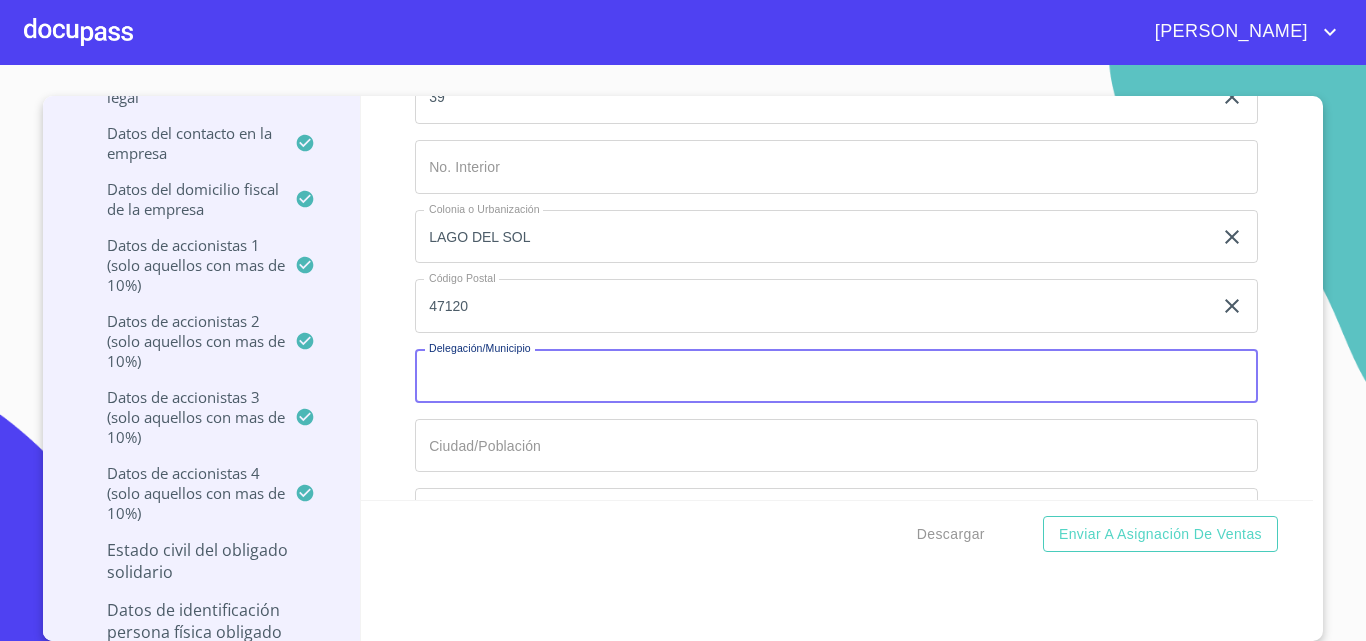 type on "J" 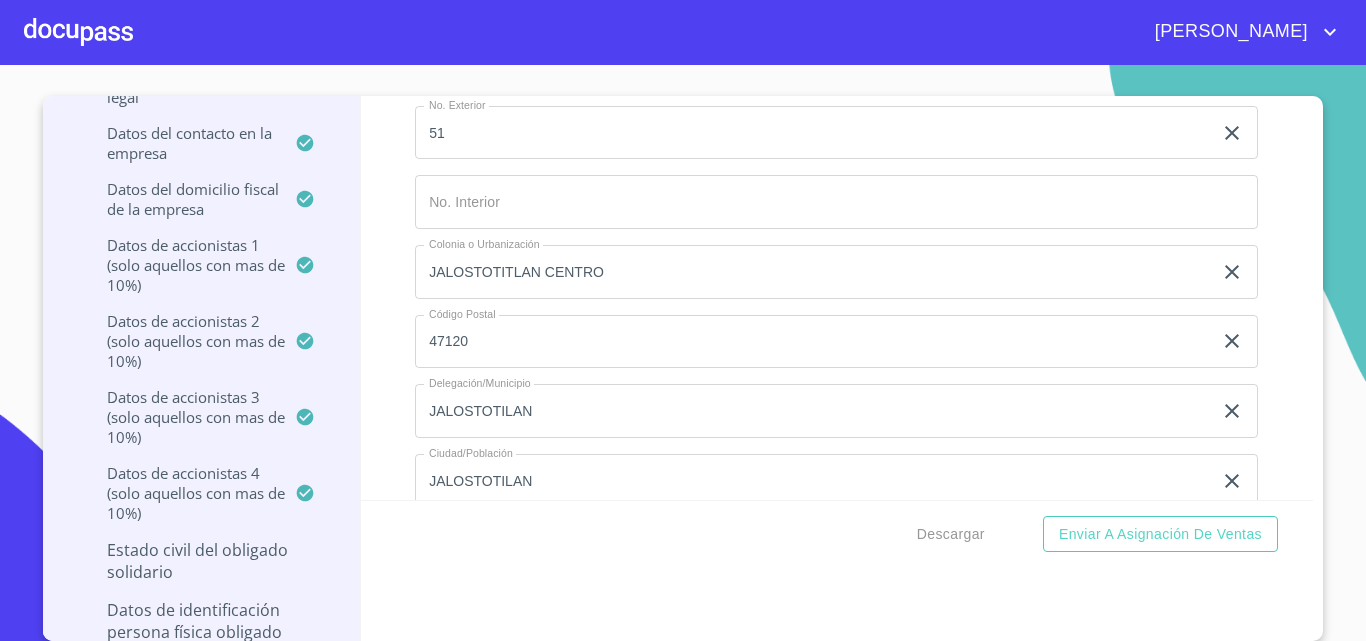 scroll, scrollTop: 15214, scrollLeft: 0, axis: vertical 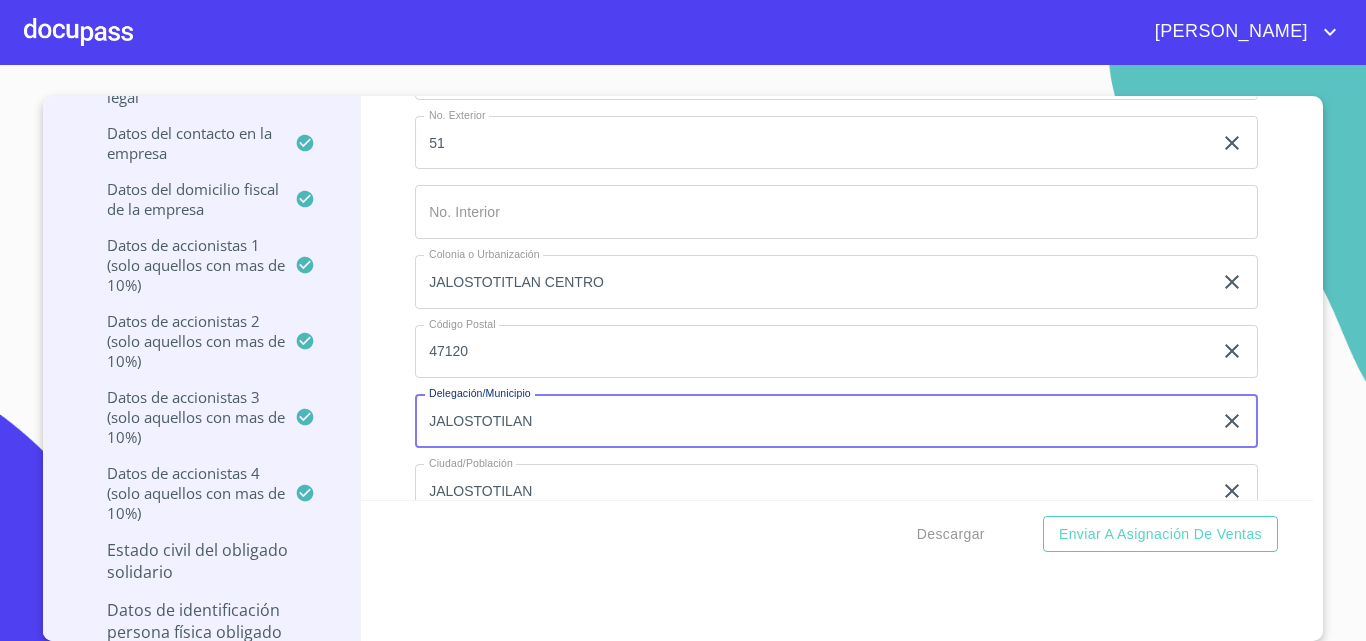 drag, startPoint x: 416, startPoint y: 427, endPoint x: 565, endPoint y: 425, distance: 149.01343 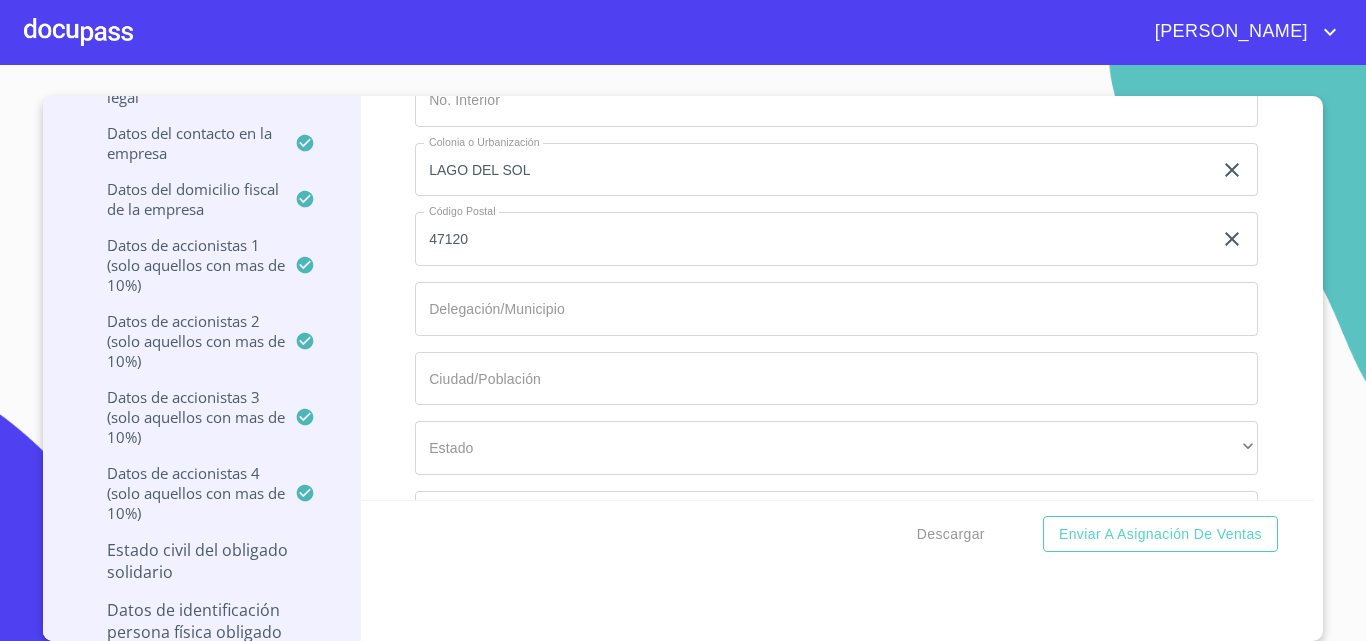 scroll, scrollTop: 16439, scrollLeft: 0, axis: vertical 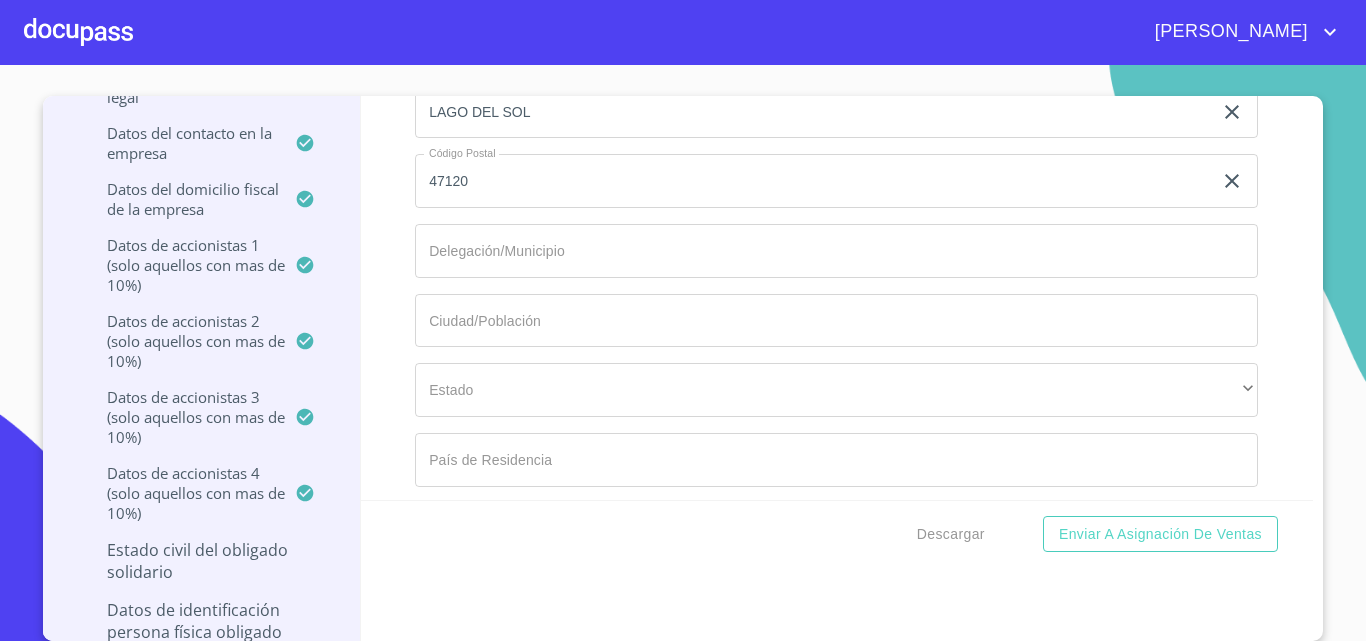 click on "Documento de identificación representante legal.   *" at bounding box center (813, -5800) 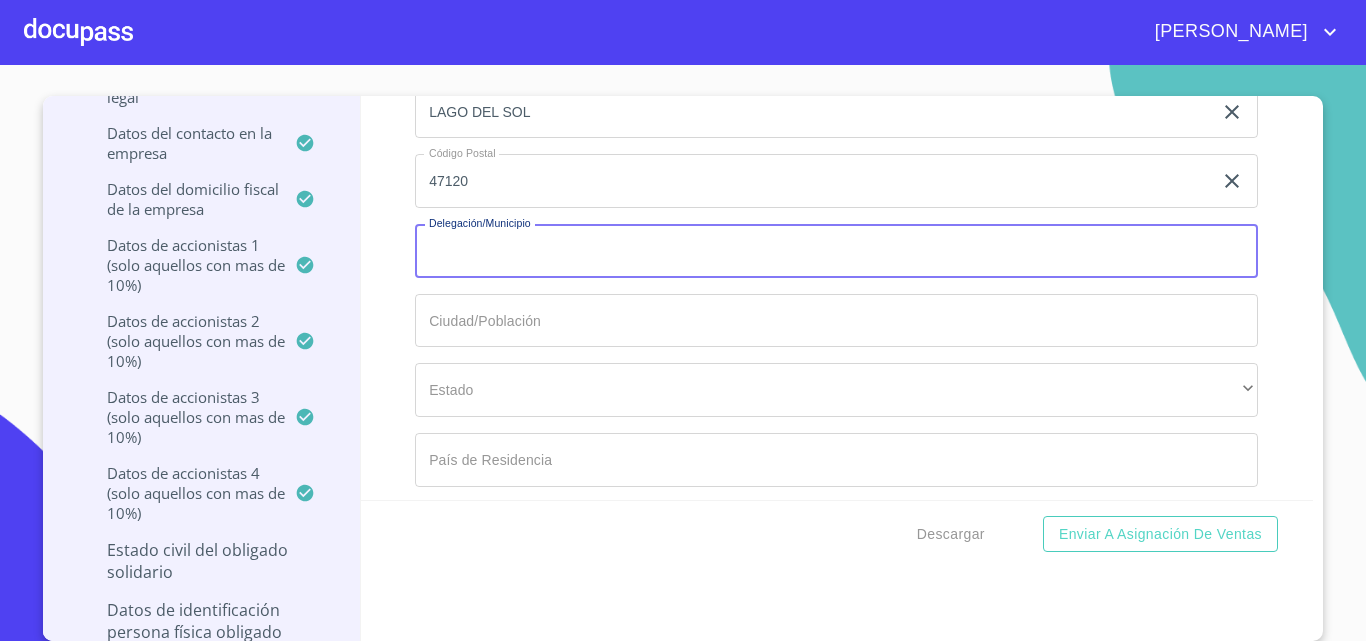 paste on "JALOSTOTILAN" 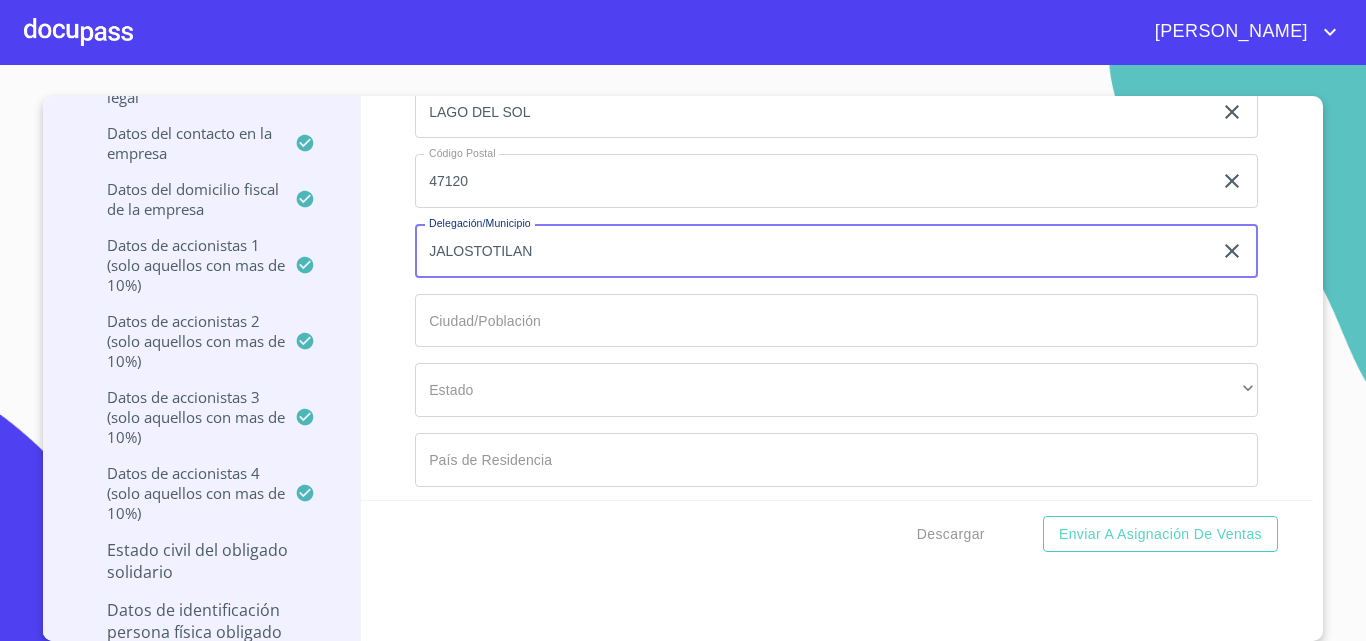 type on "JALOSTOTILAN" 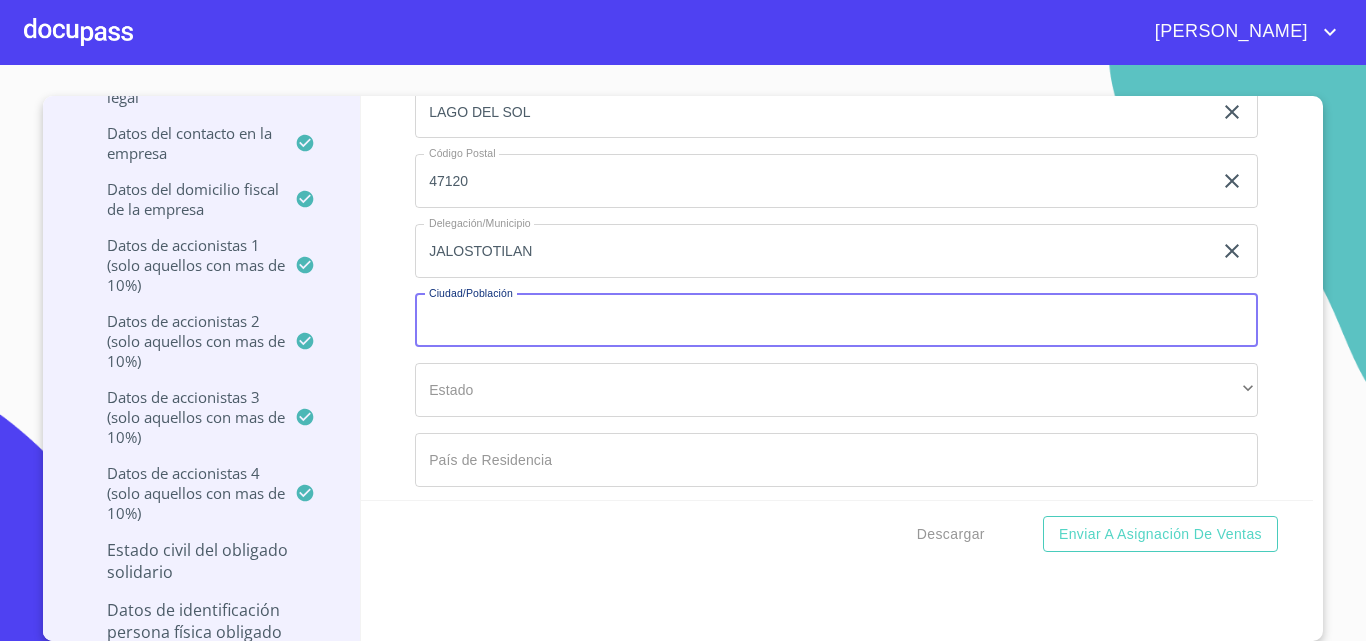 paste on "JALOSTOTILAN" 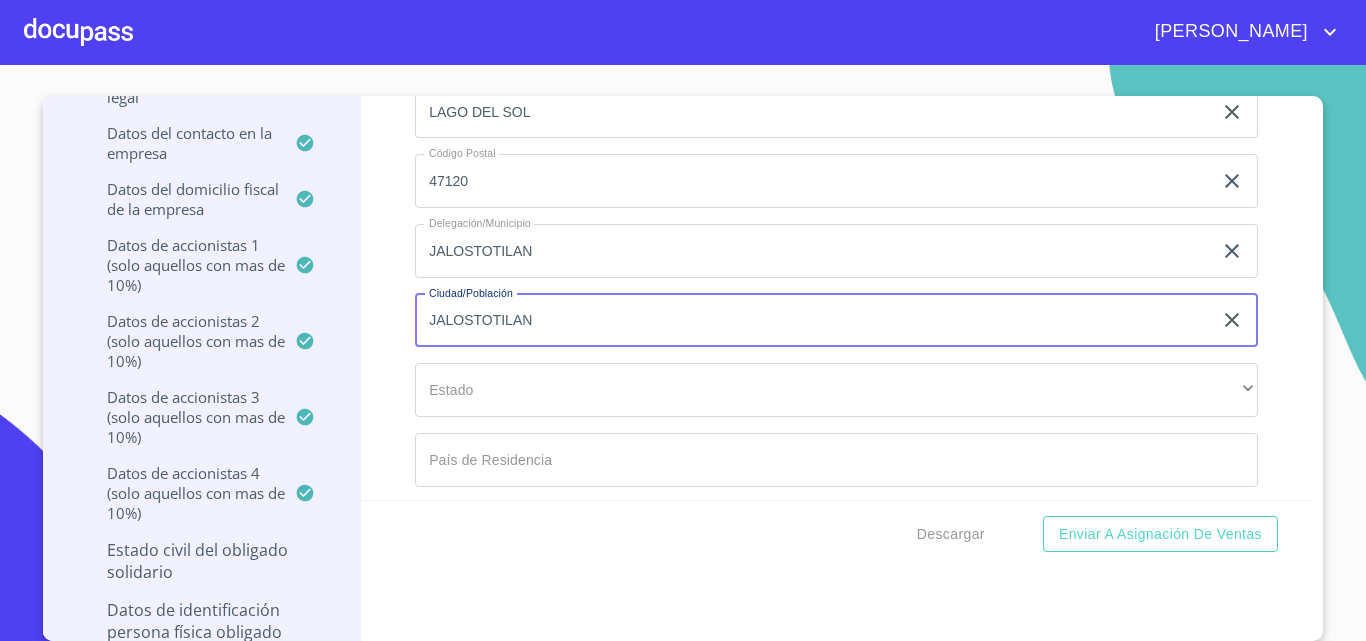 type on "JALOSTOTILAN" 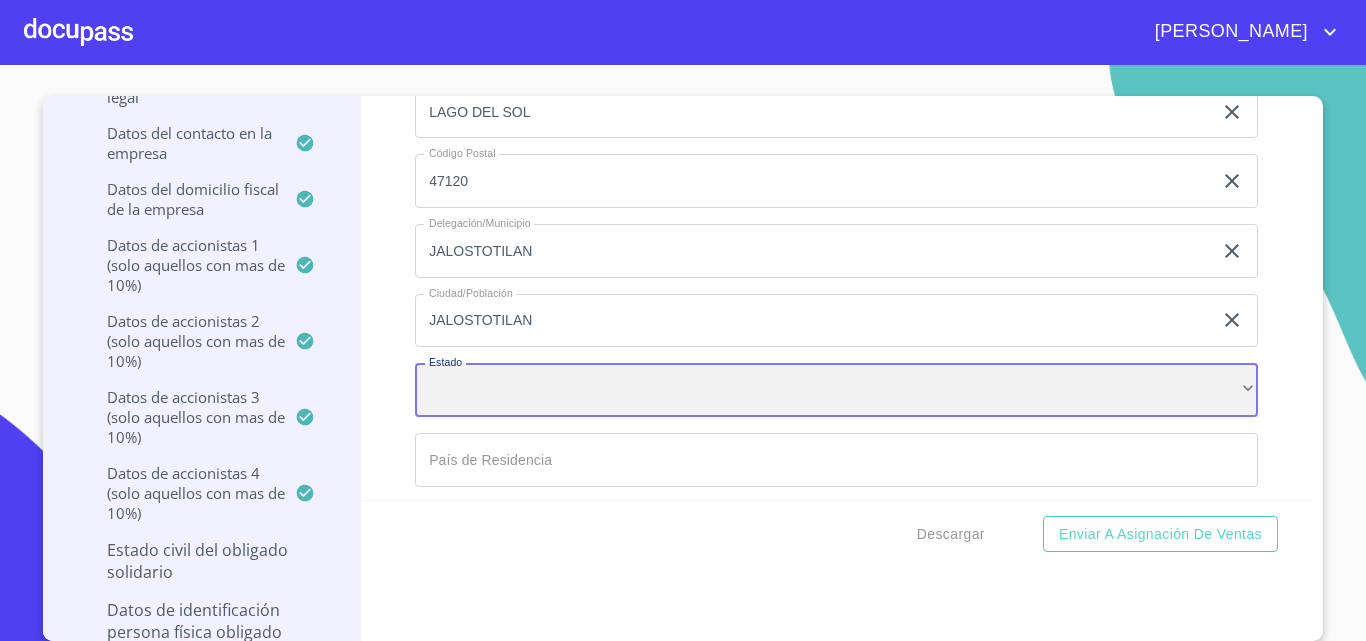 click on "​" at bounding box center [836, 390] 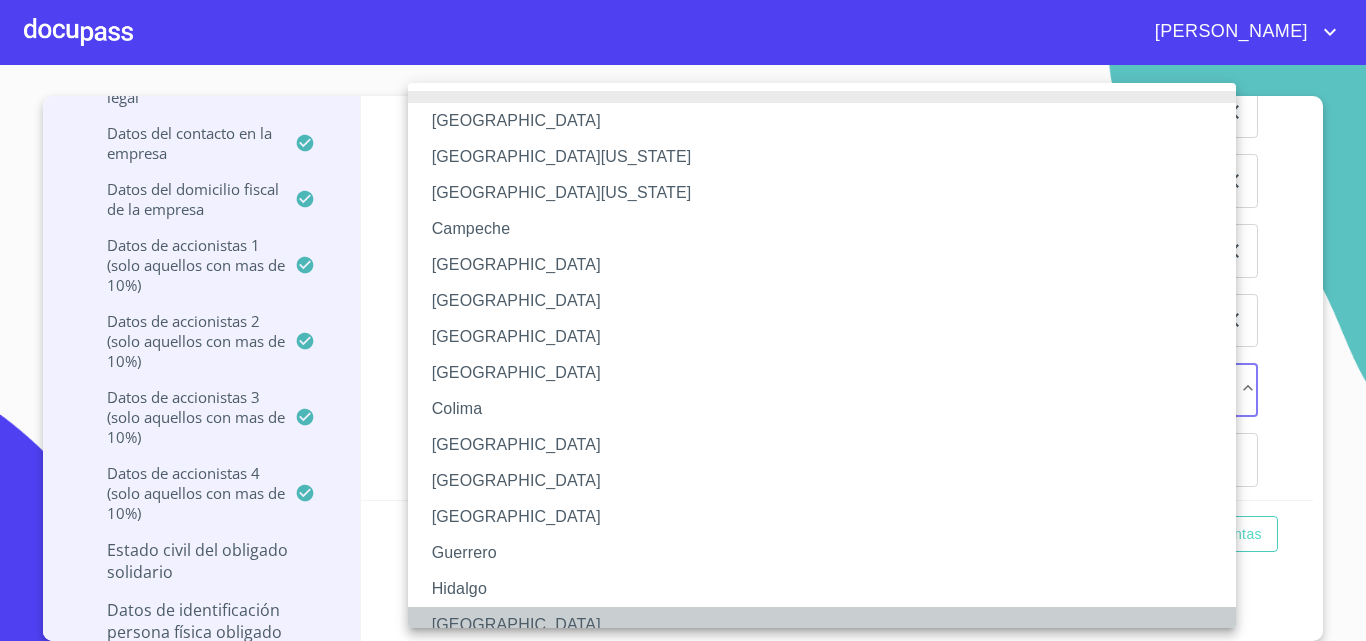 click on "[GEOGRAPHIC_DATA]" at bounding box center (829, 625) 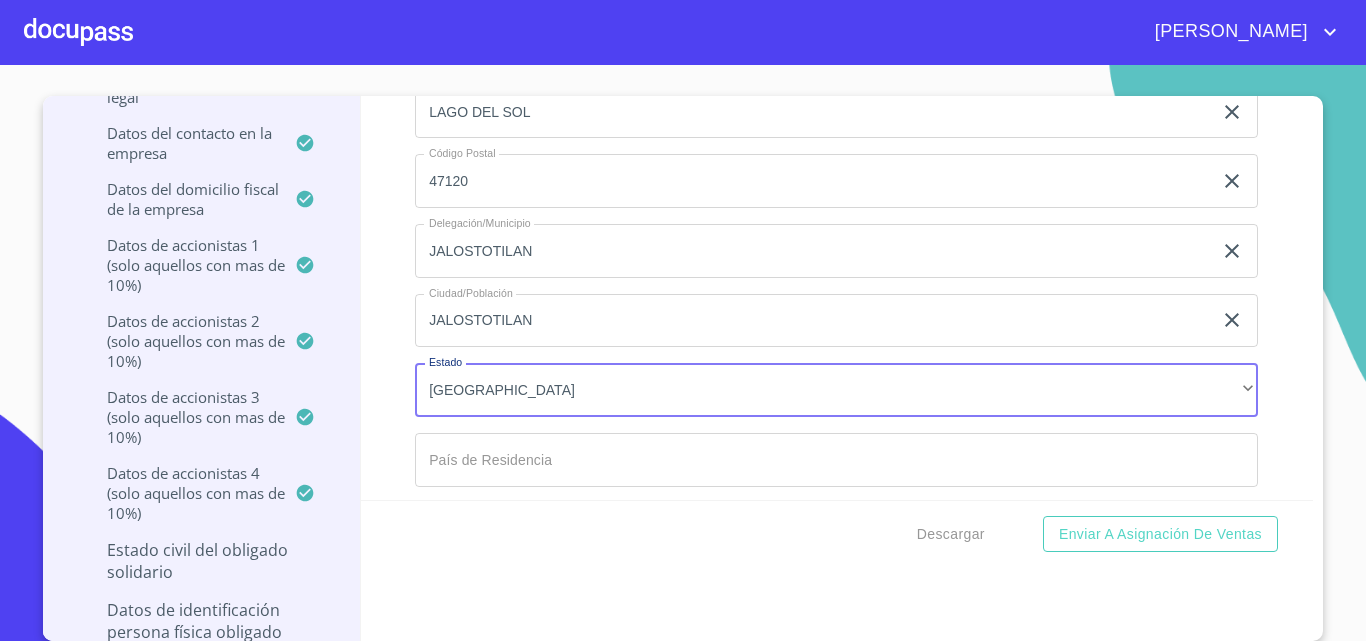 click on "Documento de identificación representante legal.   *" at bounding box center (813, -5800) 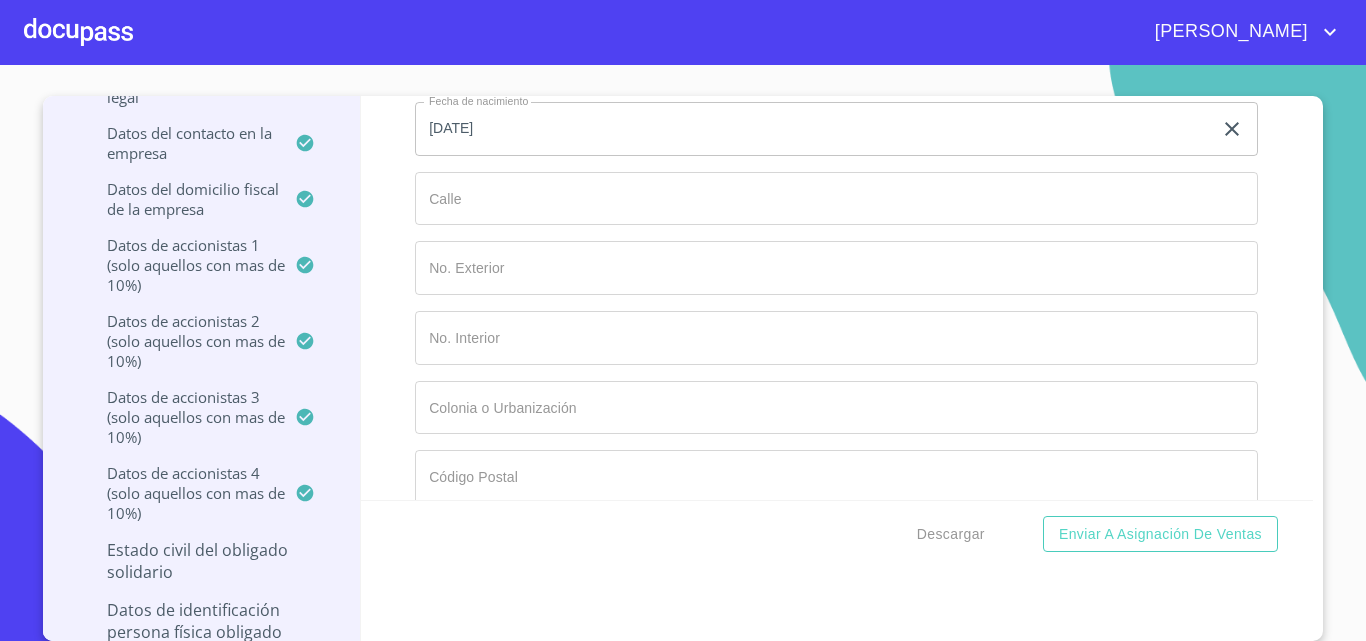scroll, scrollTop: 17256, scrollLeft: 0, axis: vertical 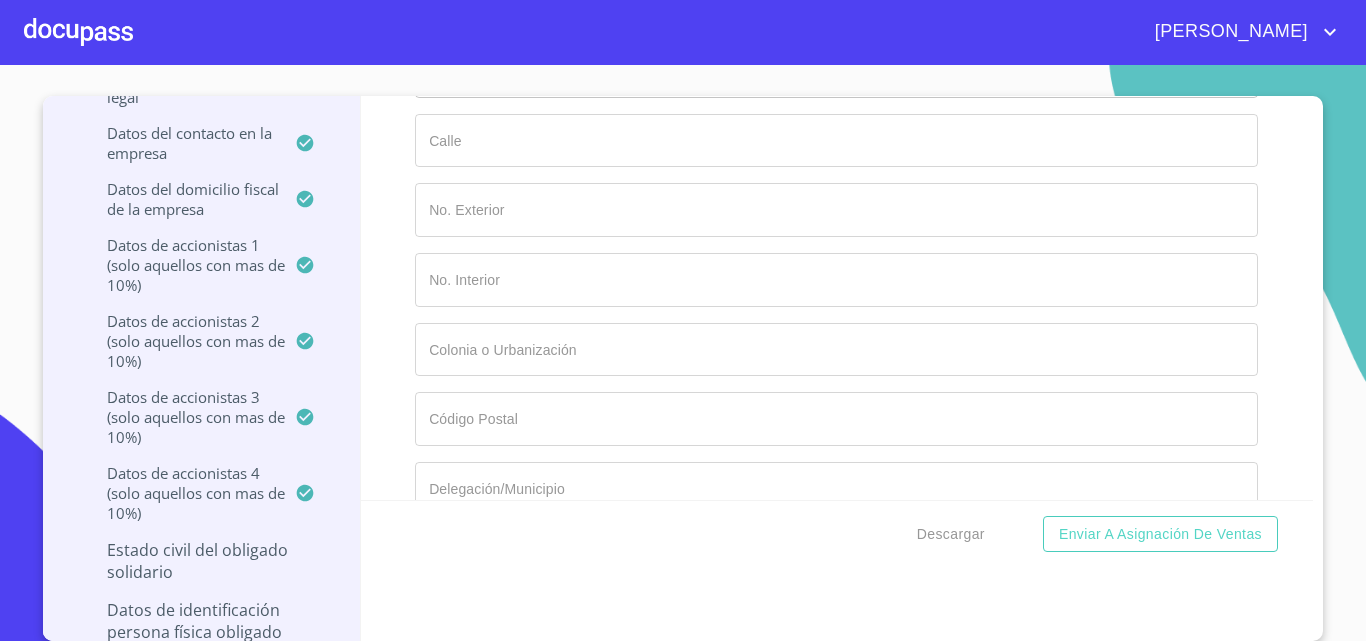 type on "[GEOGRAPHIC_DATA]" 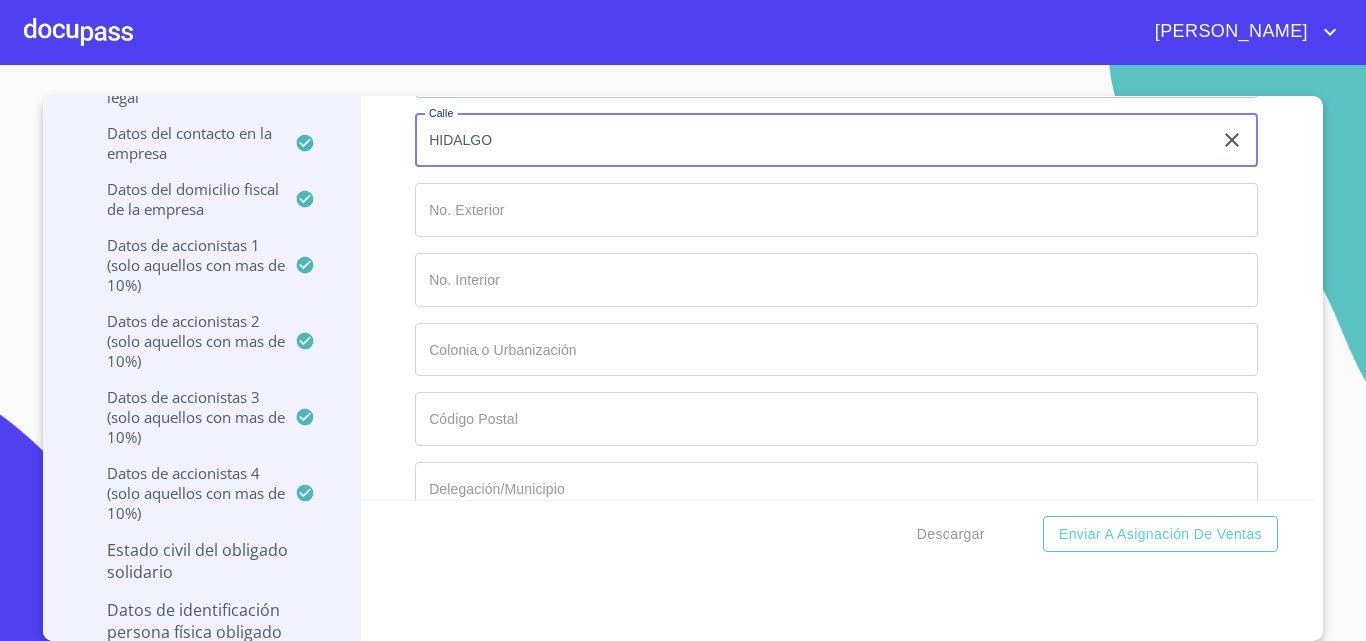type on "HIDALGO" 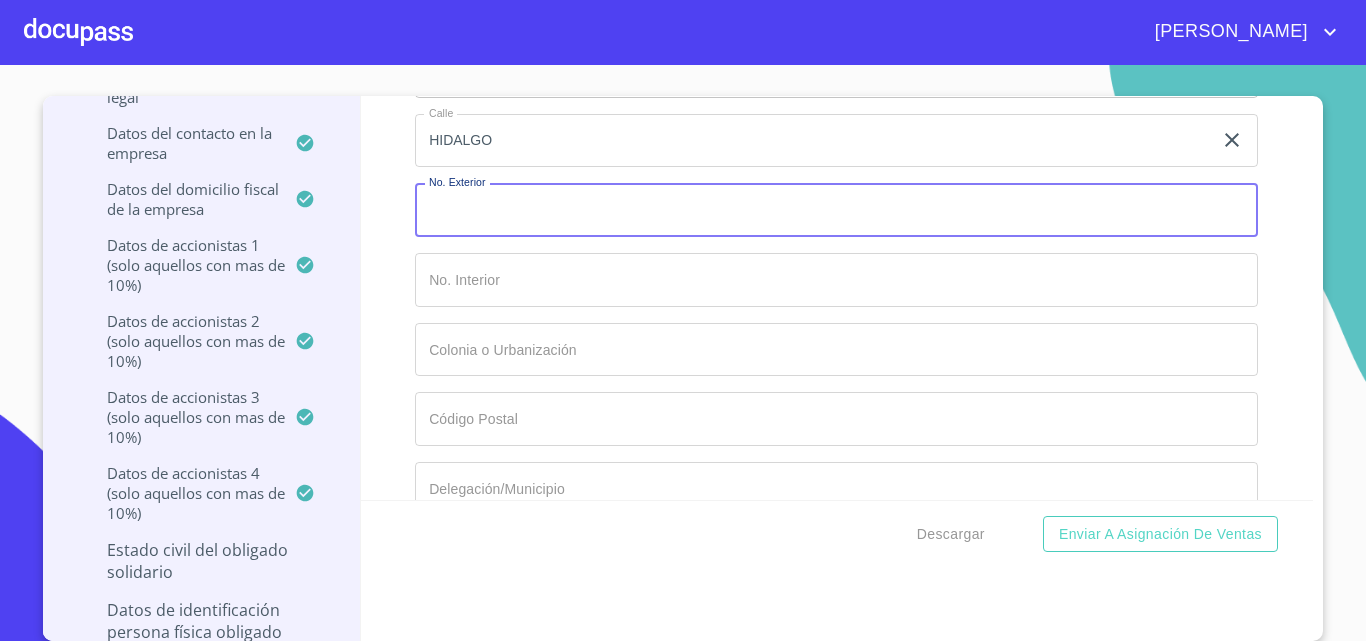 click on "Documento de identificación representante legal.   *" at bounding box center (836, 210) 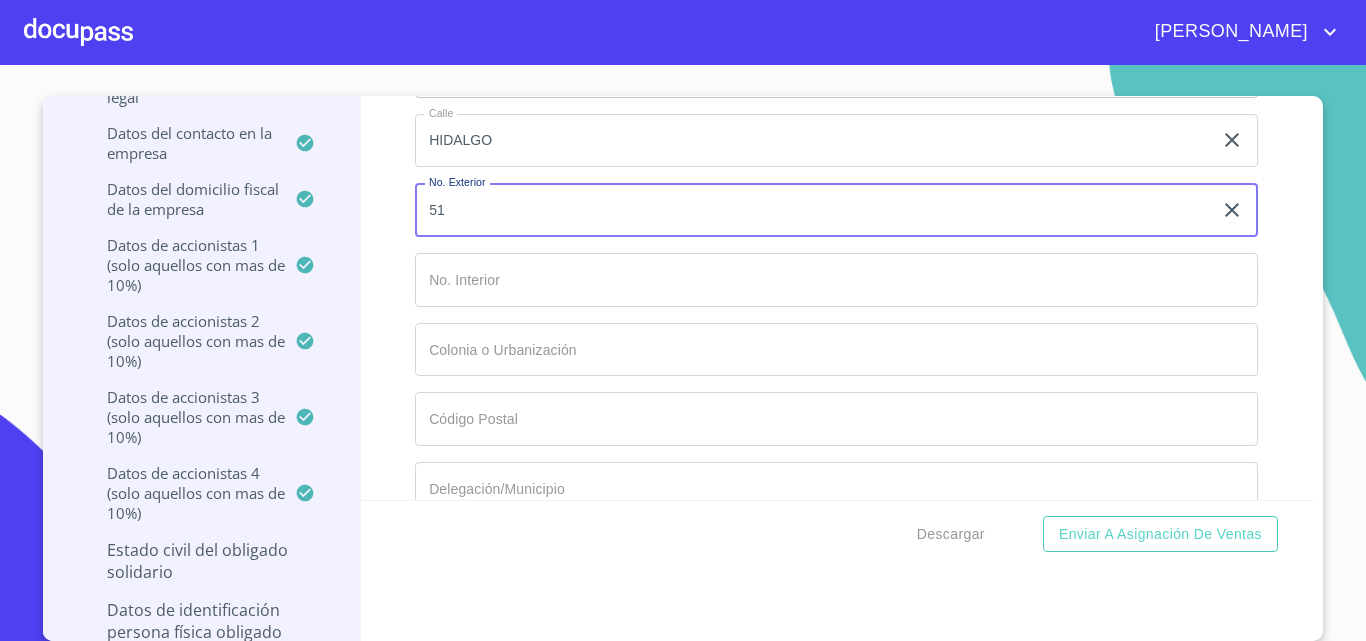 type on "51" 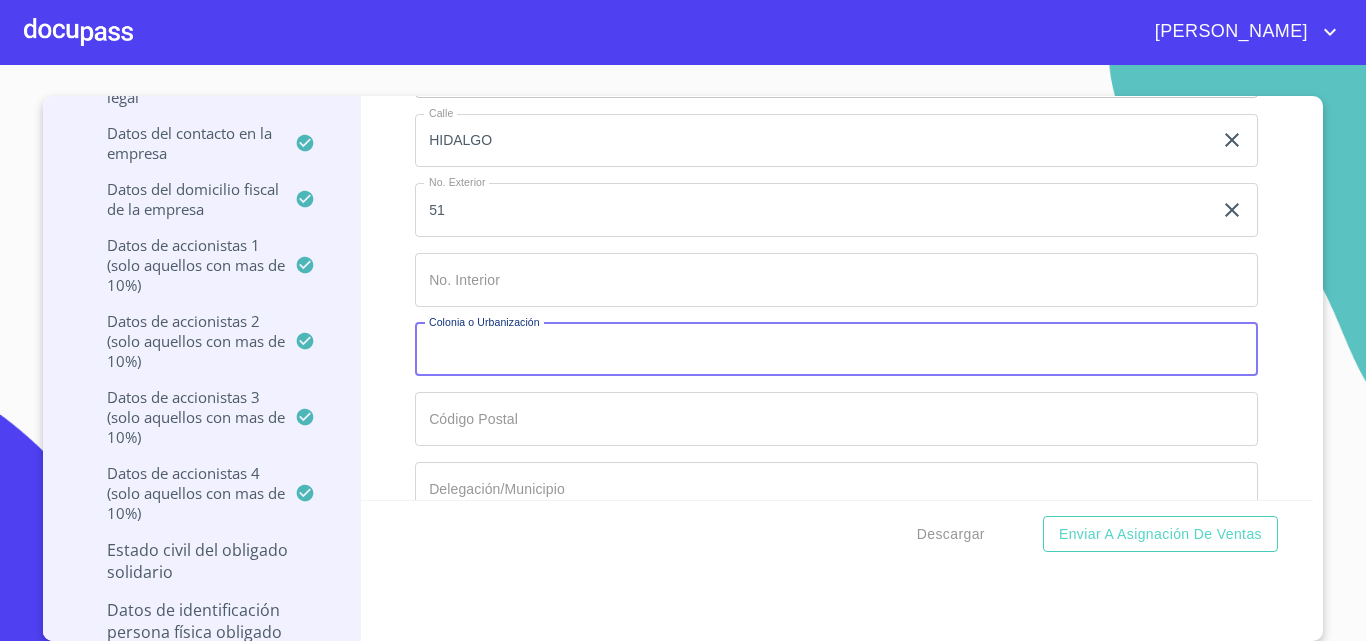 click on "Documento de identificación representante legal.   *" at bounding box center [813, -6617] 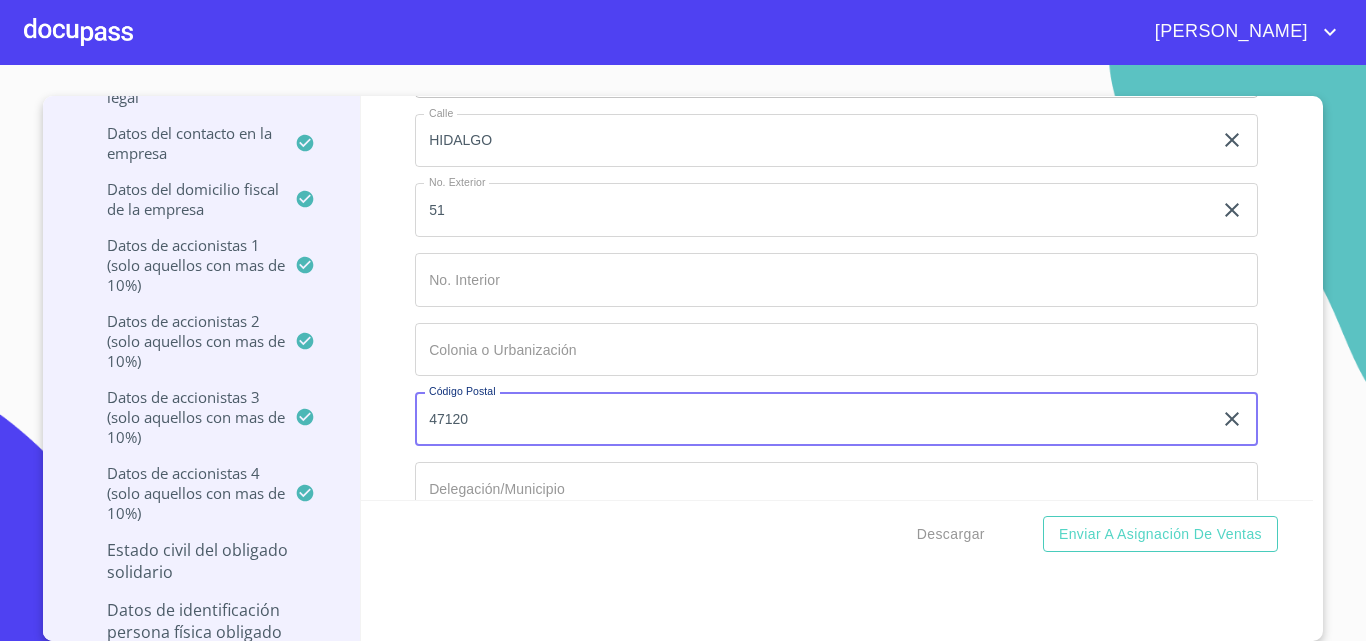 type on "47120" 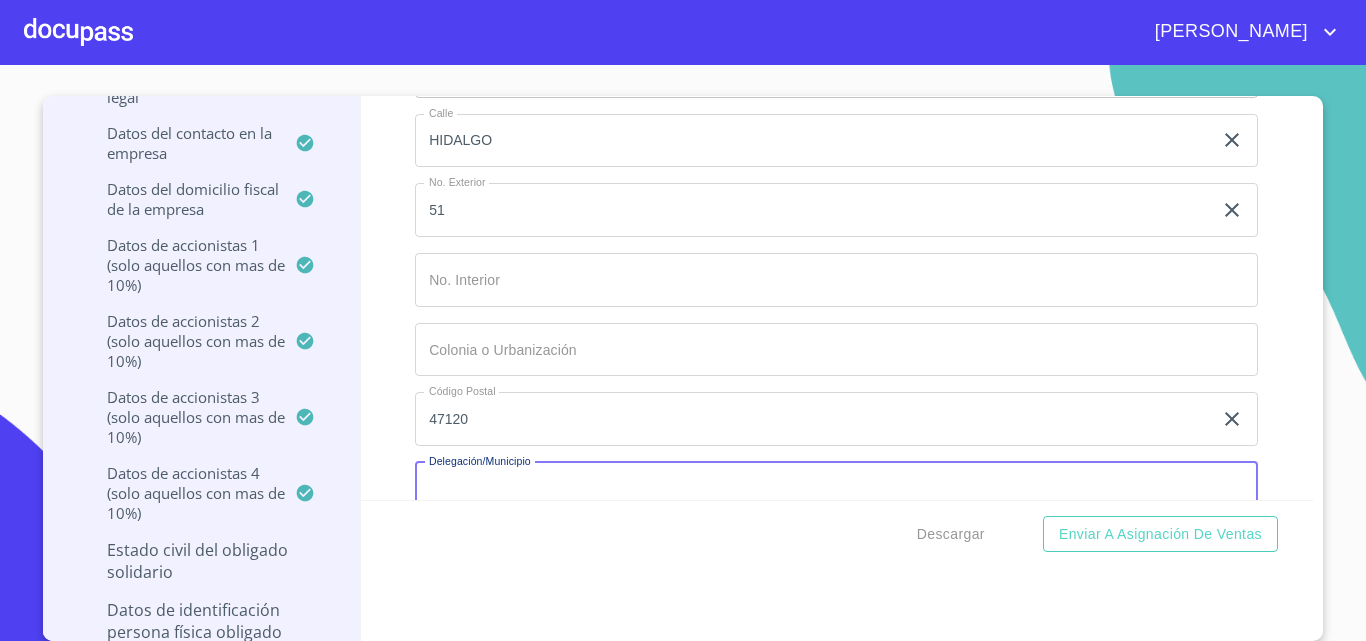 paste on "JALOSTOTILAN" 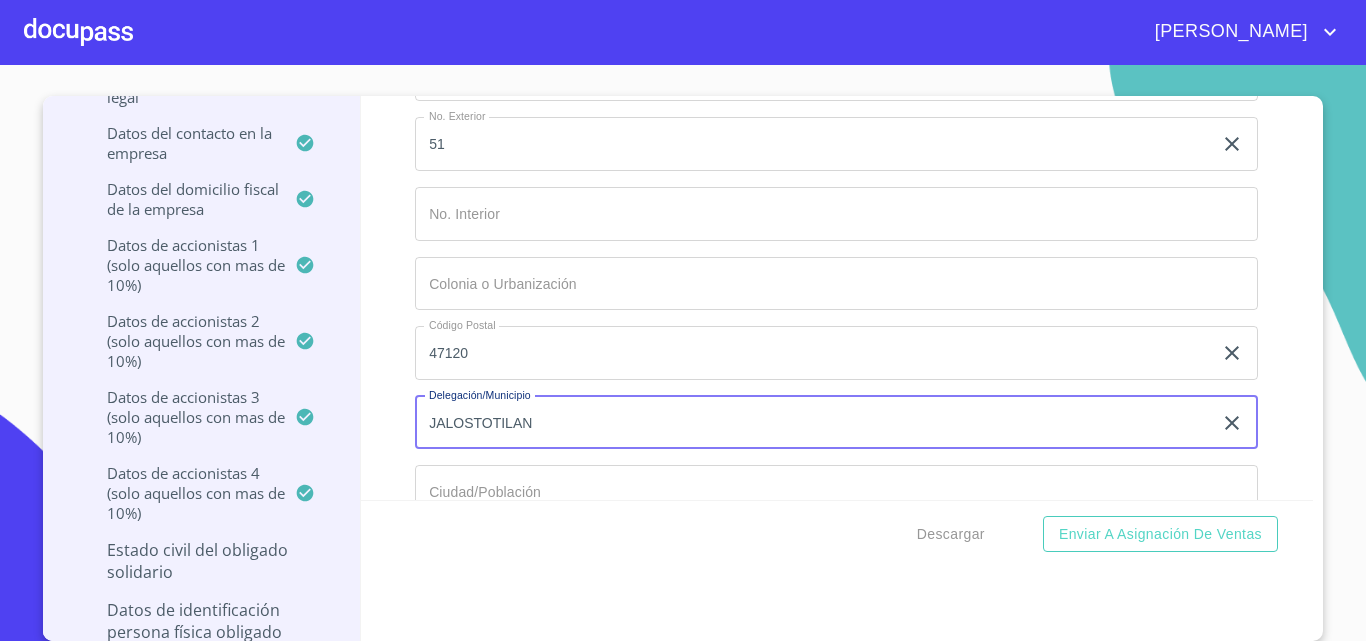 scroll, scrollTop: 17356, scrollLeft: 0, axis: vertical 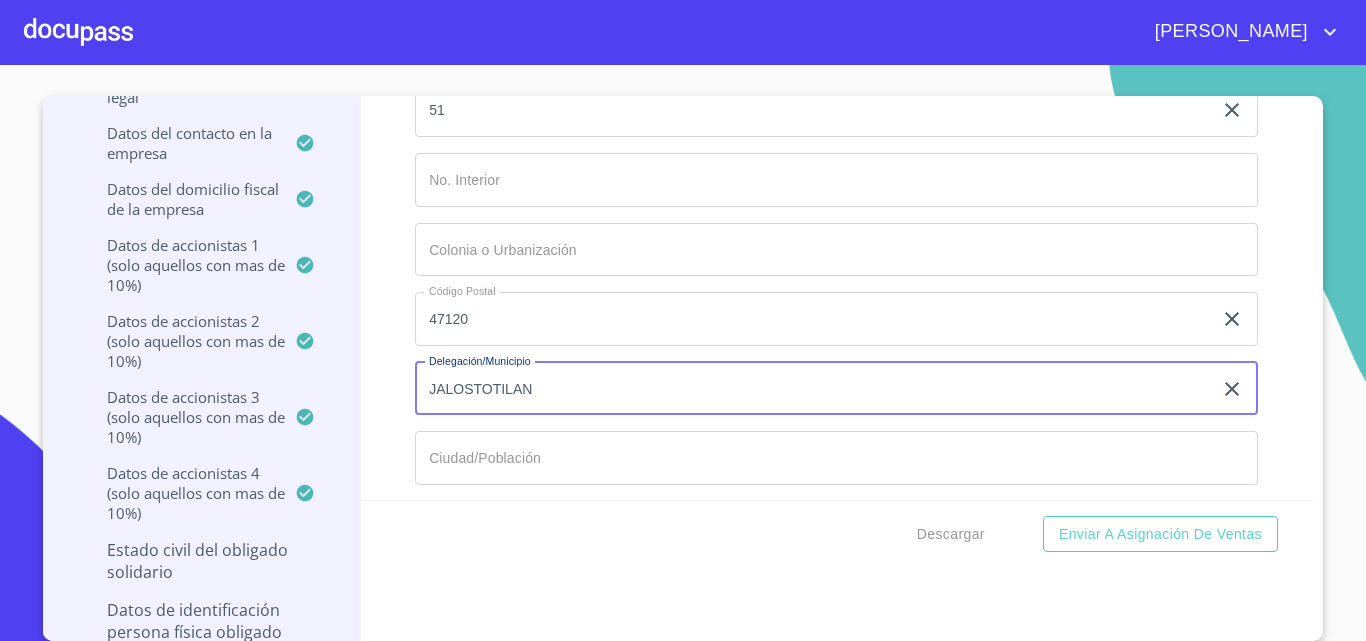 type on "JALOSTOTILAN" 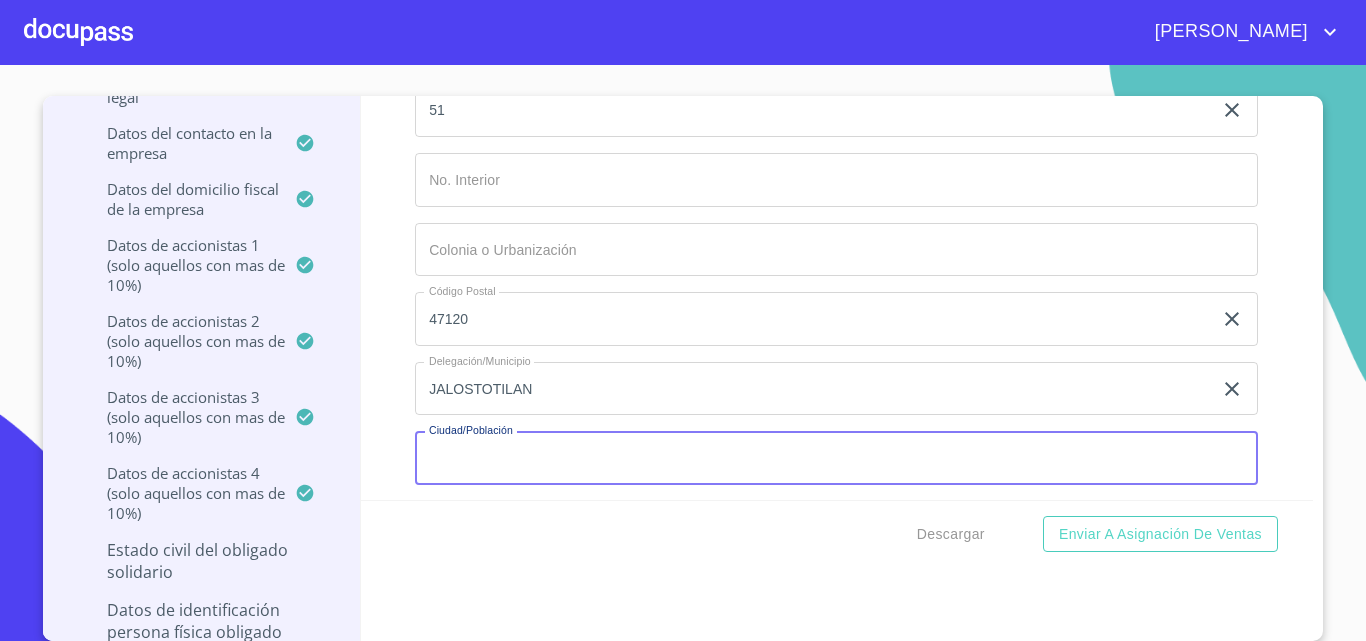 paste on "JALOSTOTILAN" 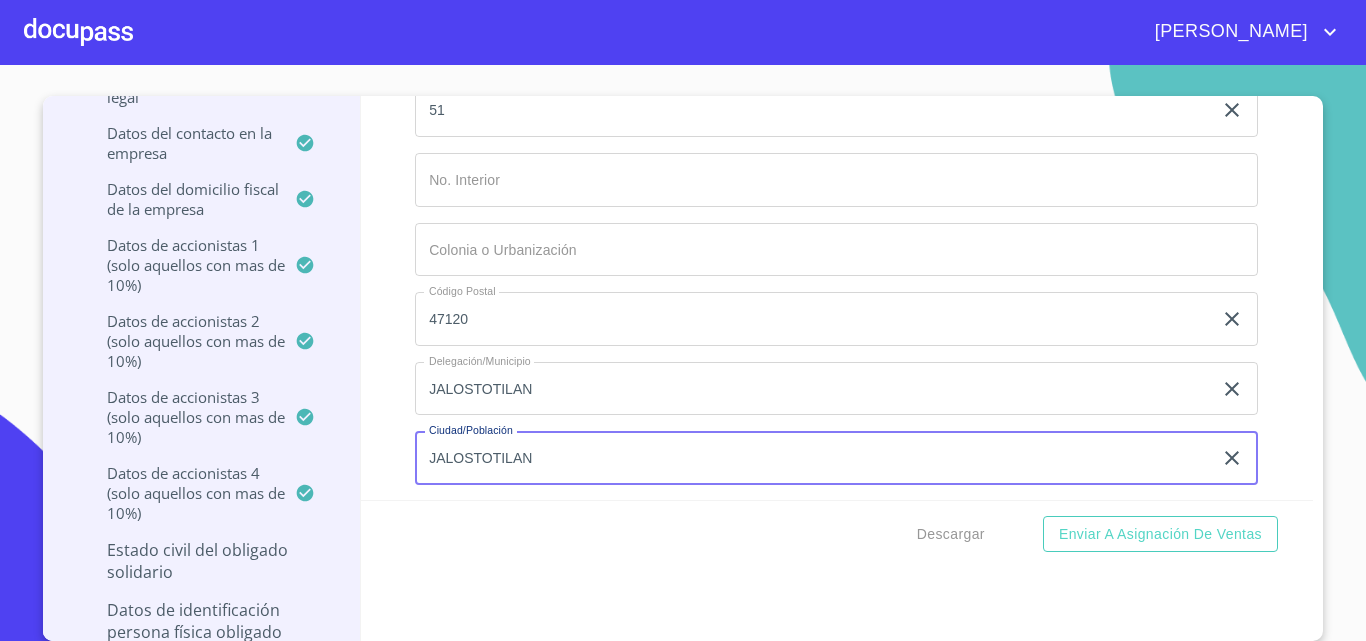 type on "JALOSTOTILAN" 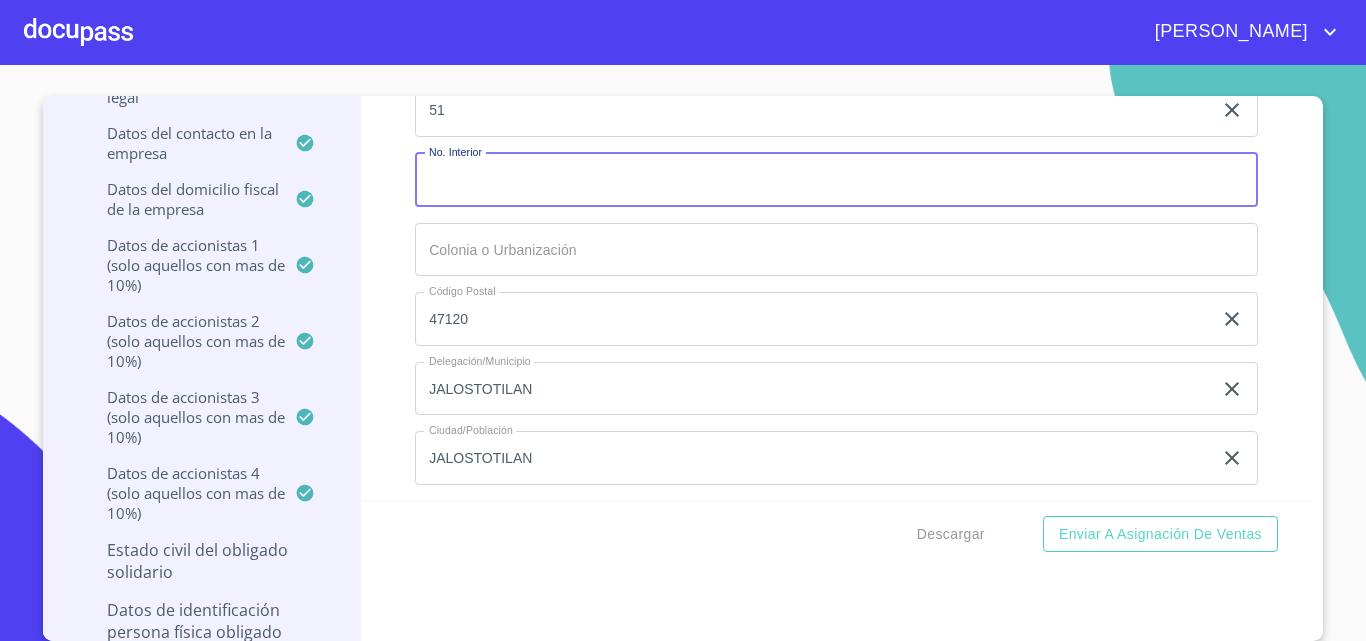 click on "Documento de identificación representante legal.   *" at bounding box center [836, 180] 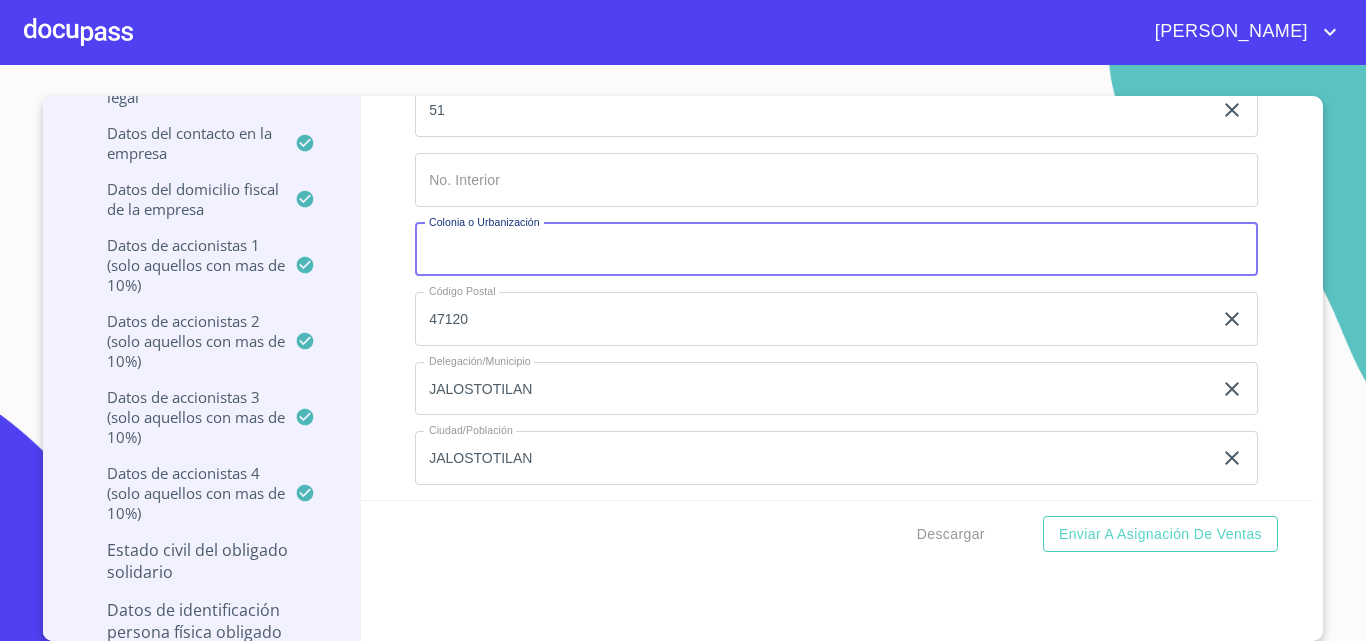 paste on "JALOSTOTILAN" 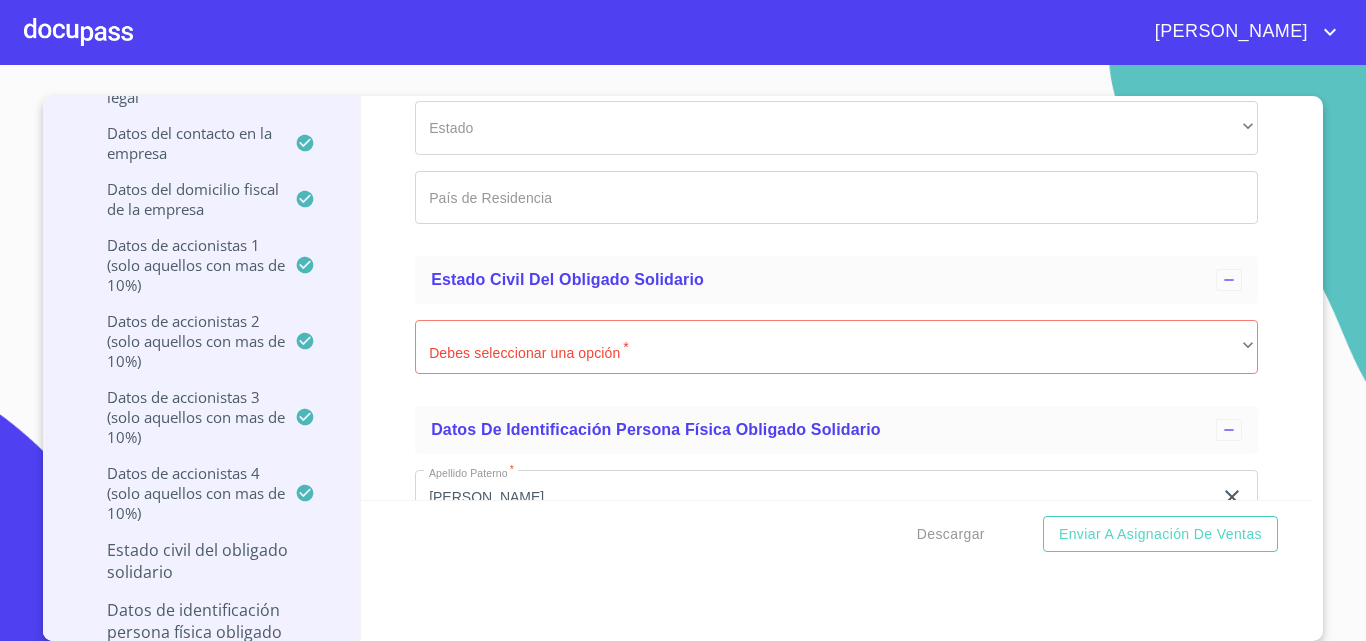 scroll, scrollTop: 17656, scrollLeft: 0, axis: vertical 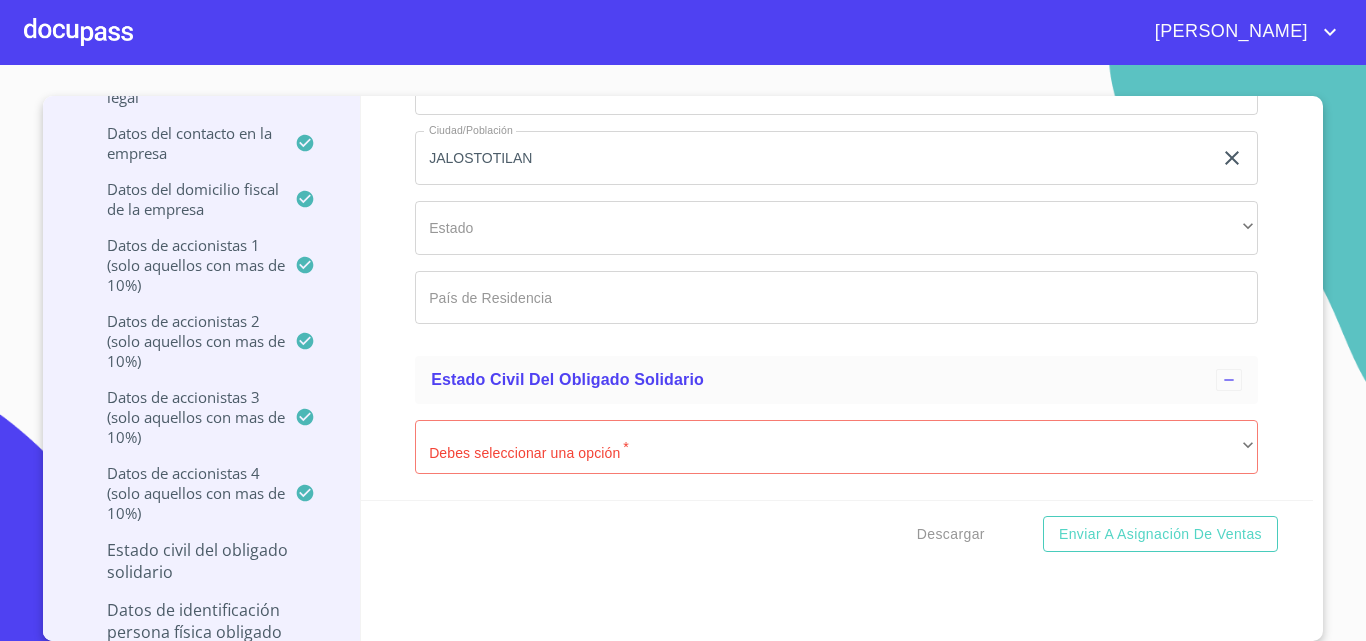 type on "JALOSTOTILAN CENTRO" 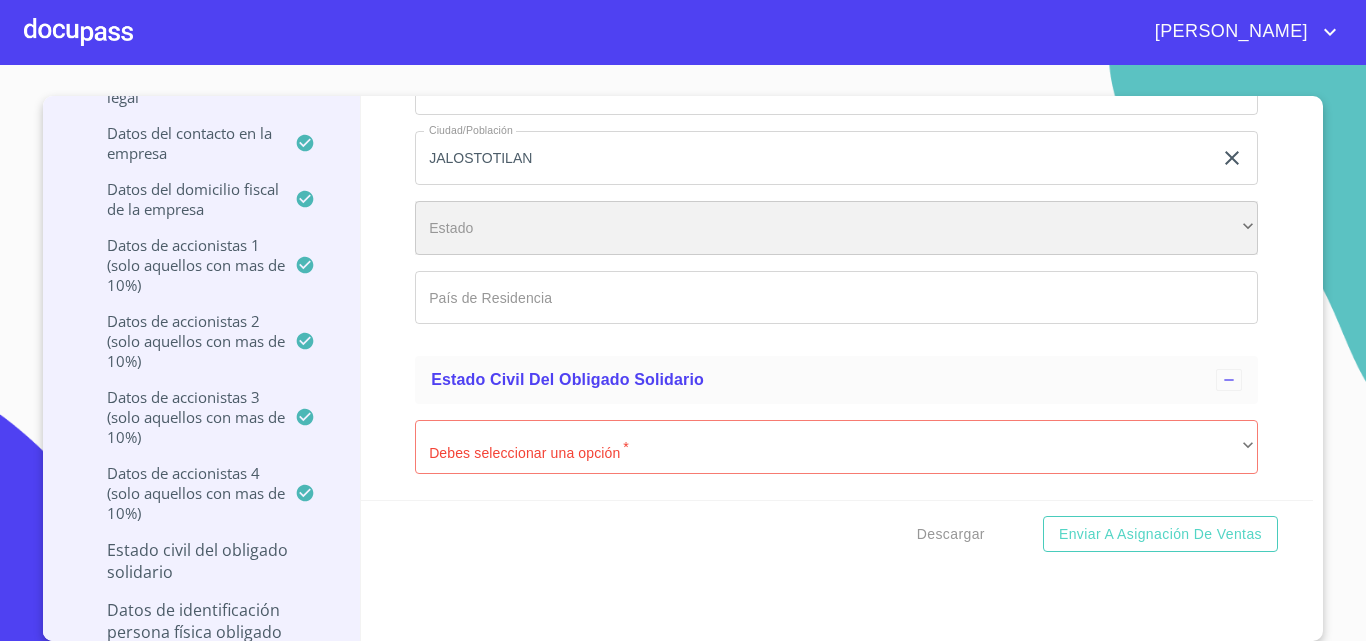 click on "​" at bounding box center (836, 228) 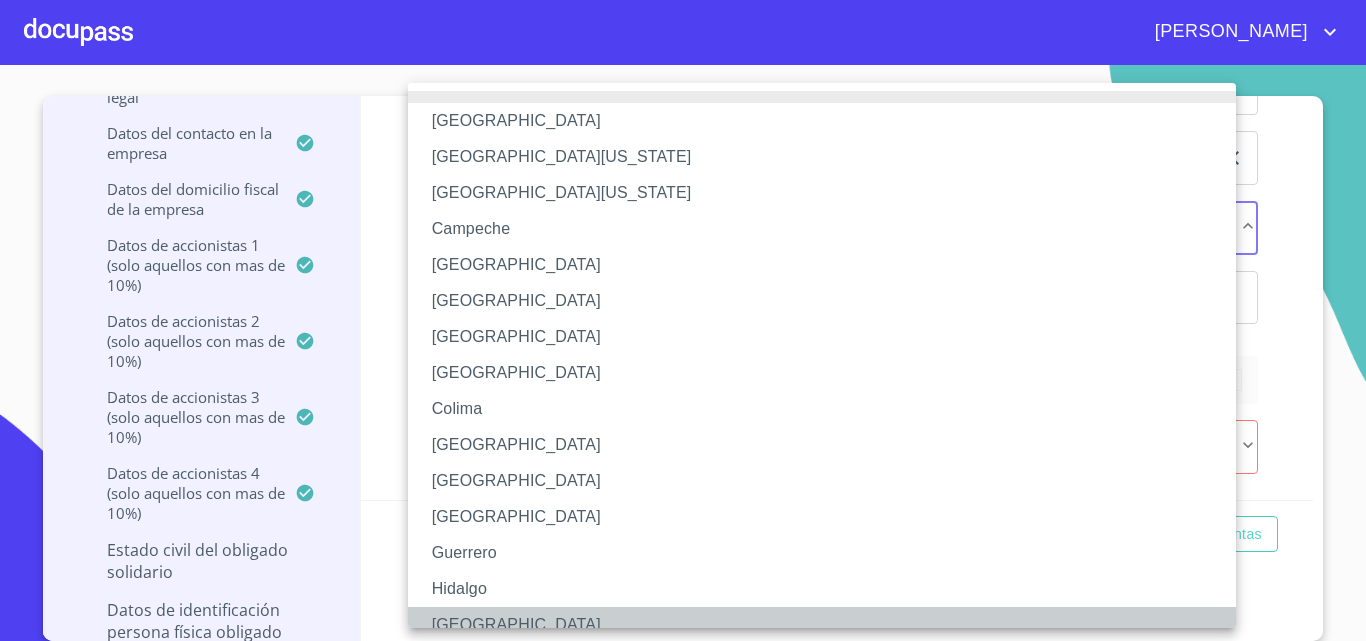 click on "[GEOGRAPHIC_DATA]" at bounding box center [829, 625] 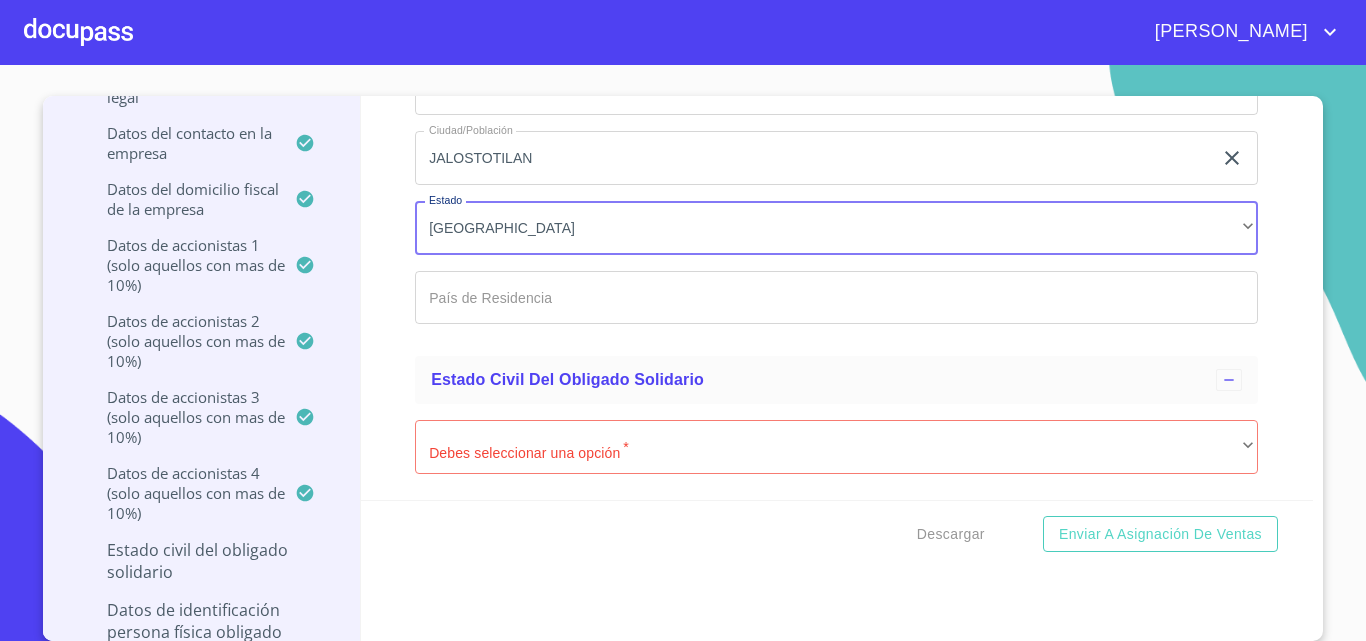 click on "Documento de identificación representante legal.   *" at bounding box center (813, -7017) 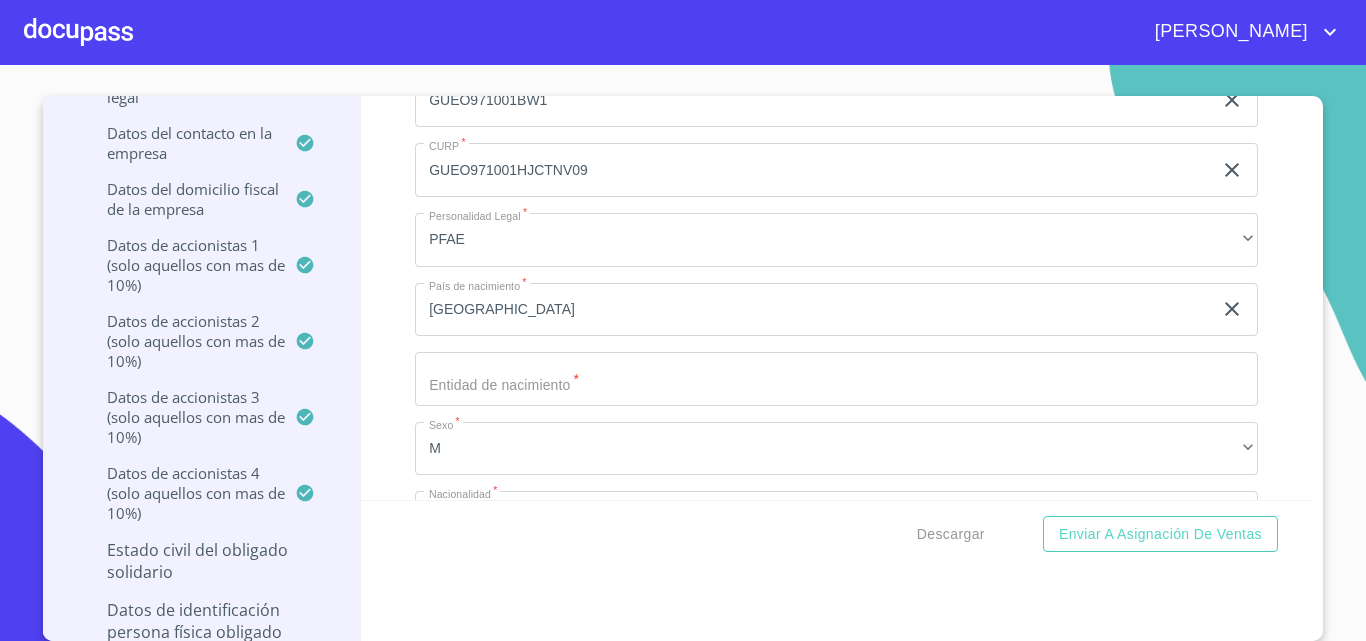 scroll, scrollTop: 18556, scrollLeft: 0, axis: vertical 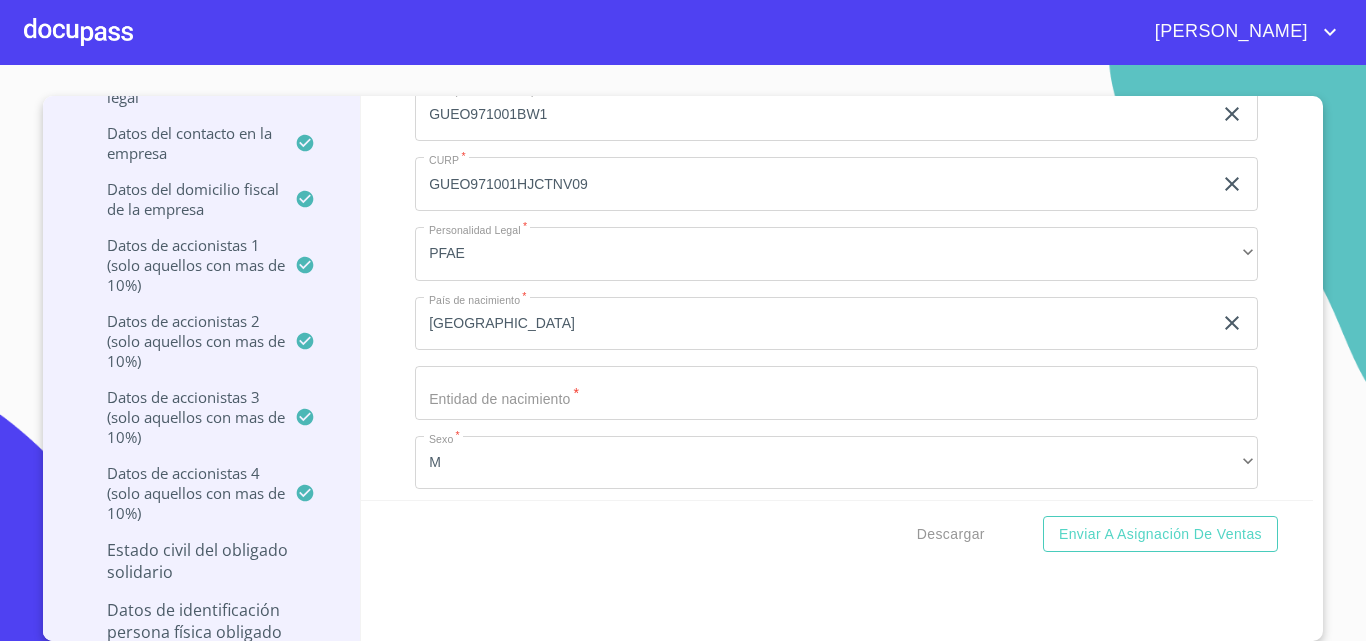 type on "[GEOGRAPHIC_DATA]" 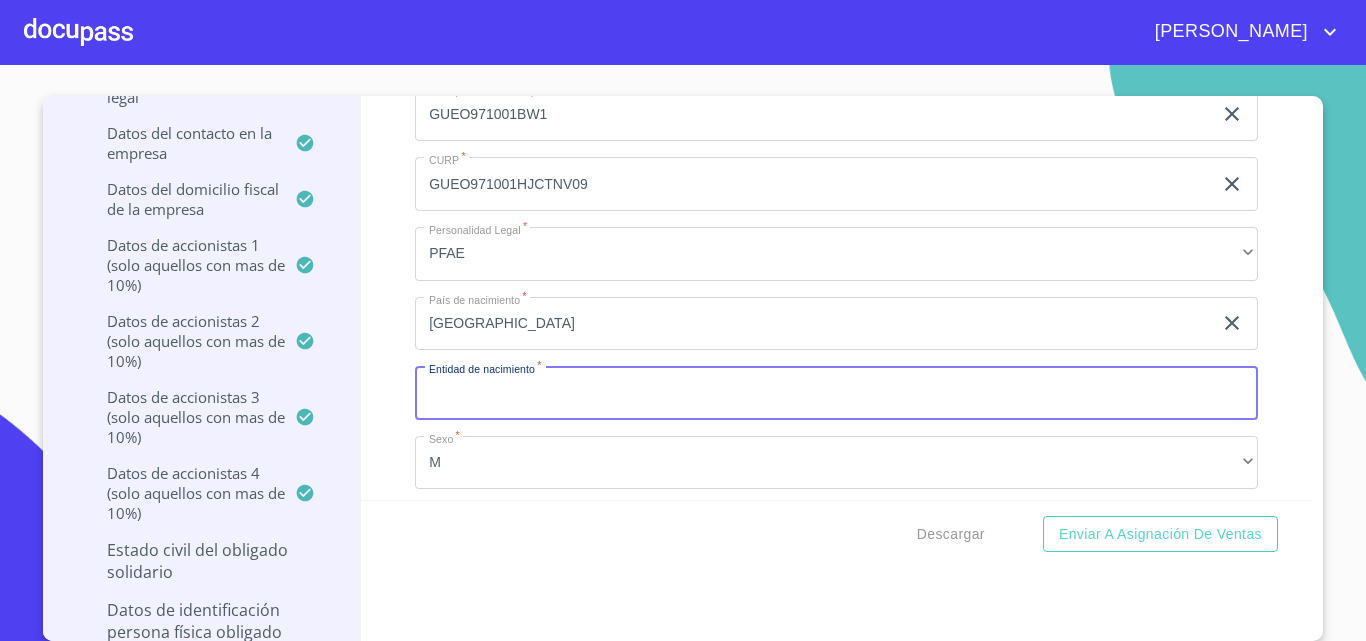 click on "Documento de identificación representante legal.   *" at bounding box center [836, 393] 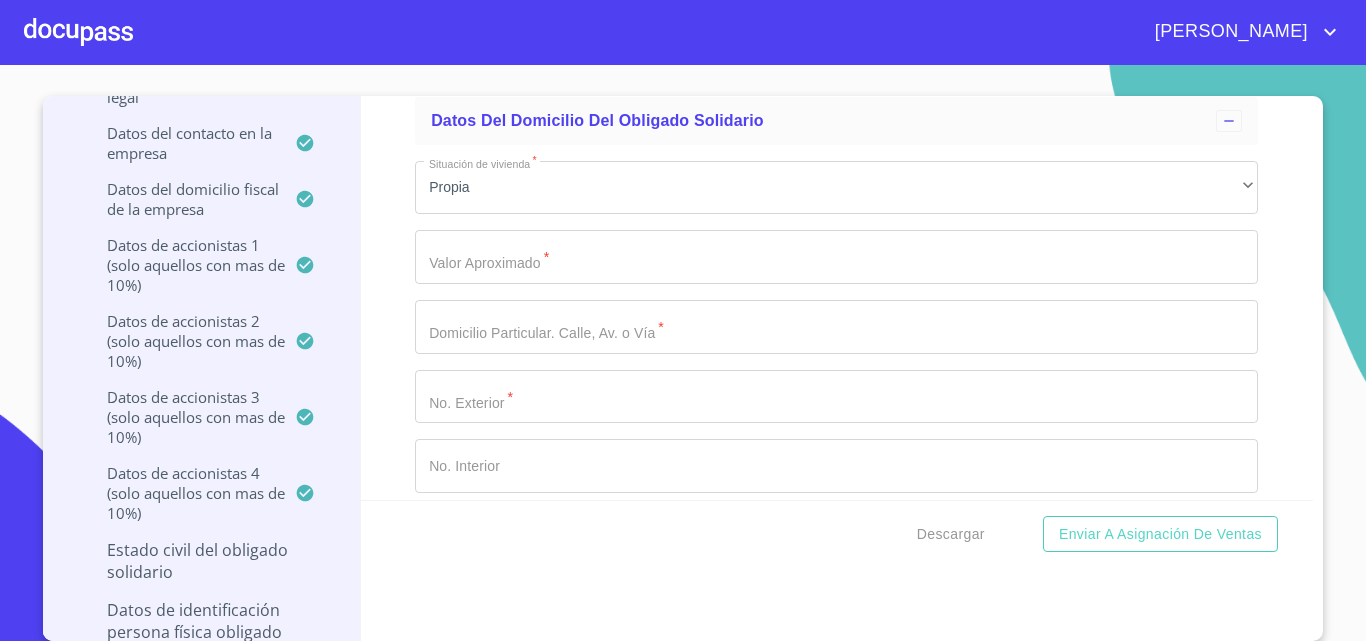 scroll, scrollTop: 19156, scrollLeft: 0, axis: vertical 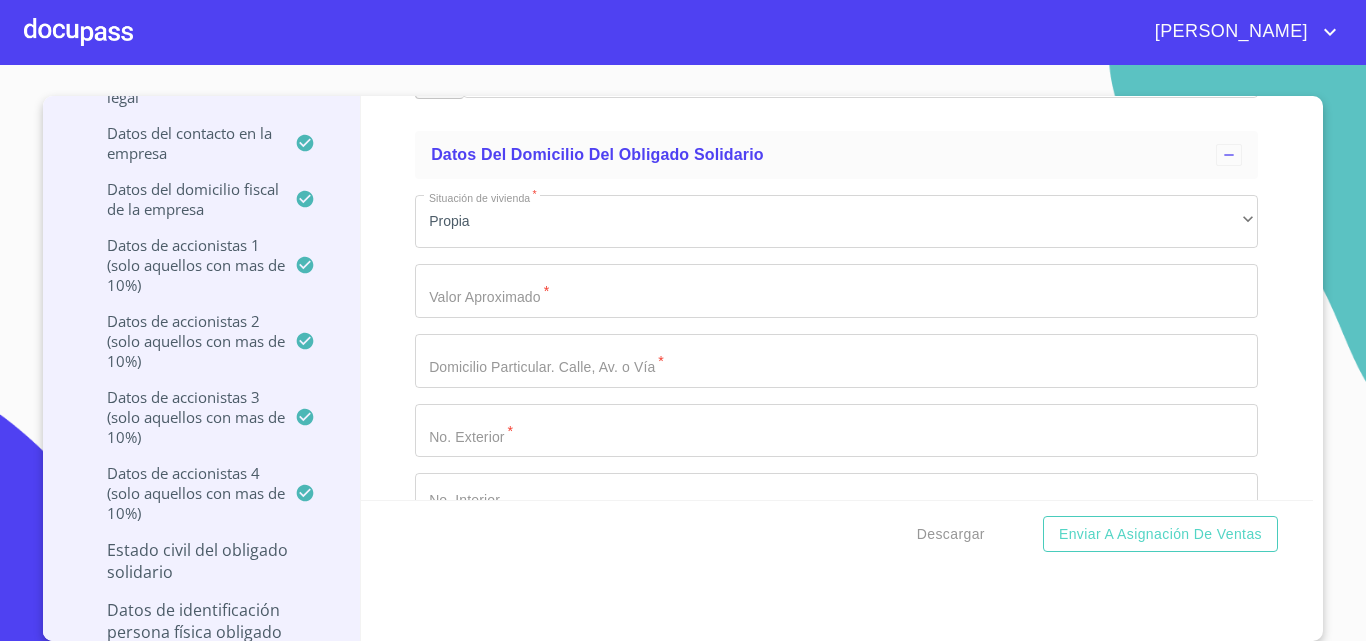 type on "[GEOGRAPHIC_DATA]" 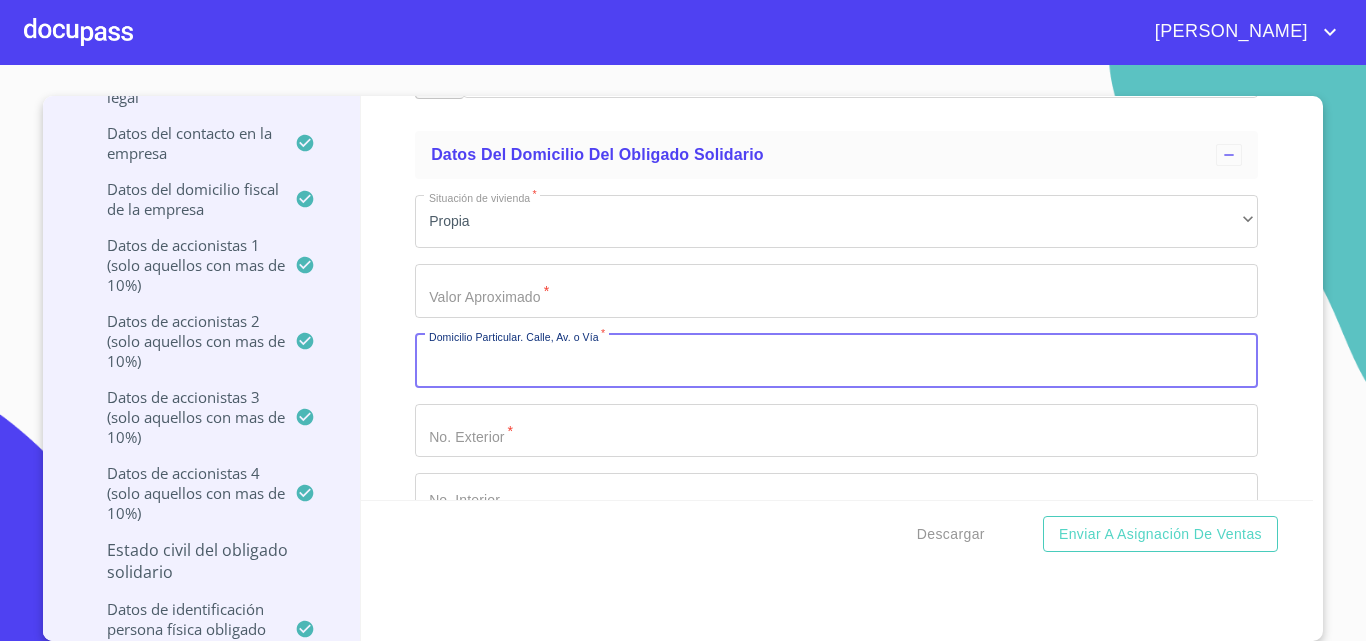 click on "Documento de identificación representante legal.   *" at bounding box center (836, 361) 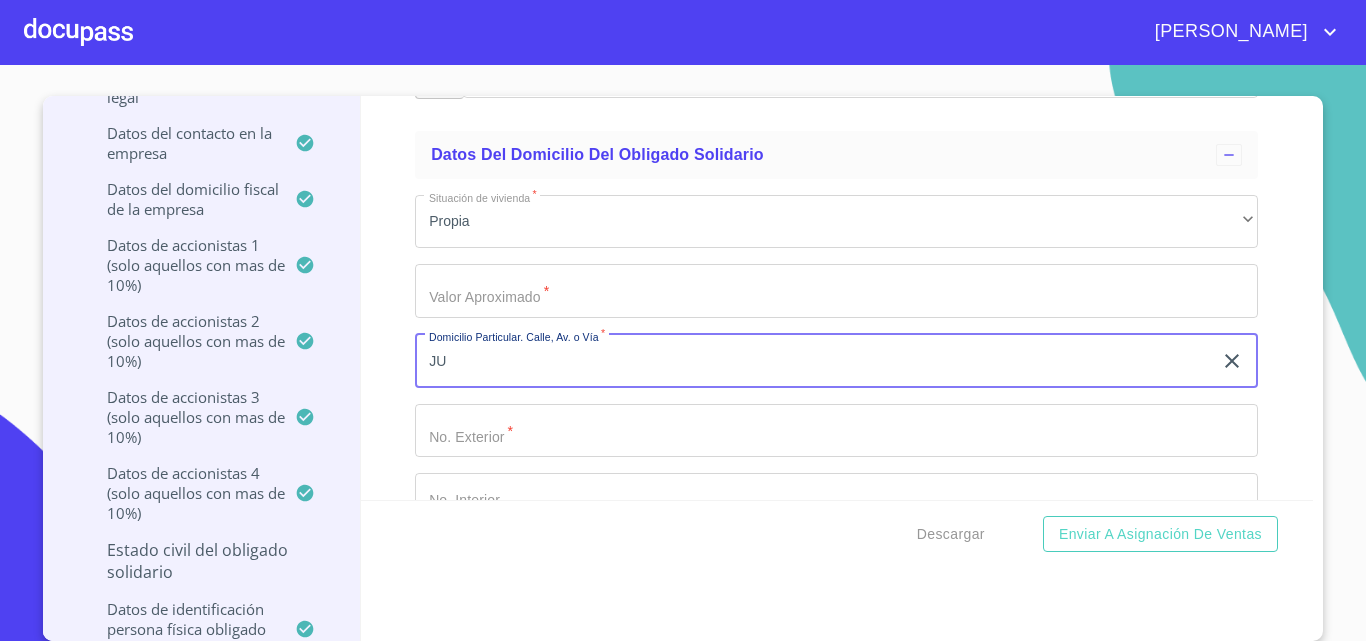 type on "J" 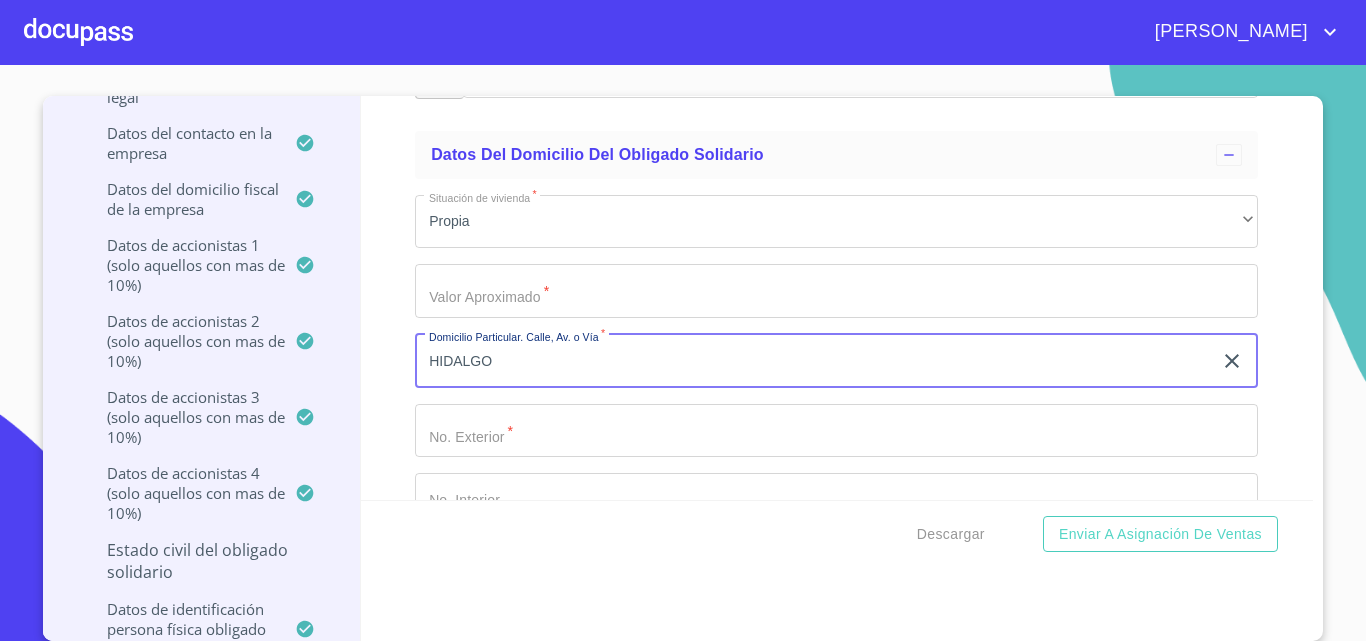 type on "HIDALGO" 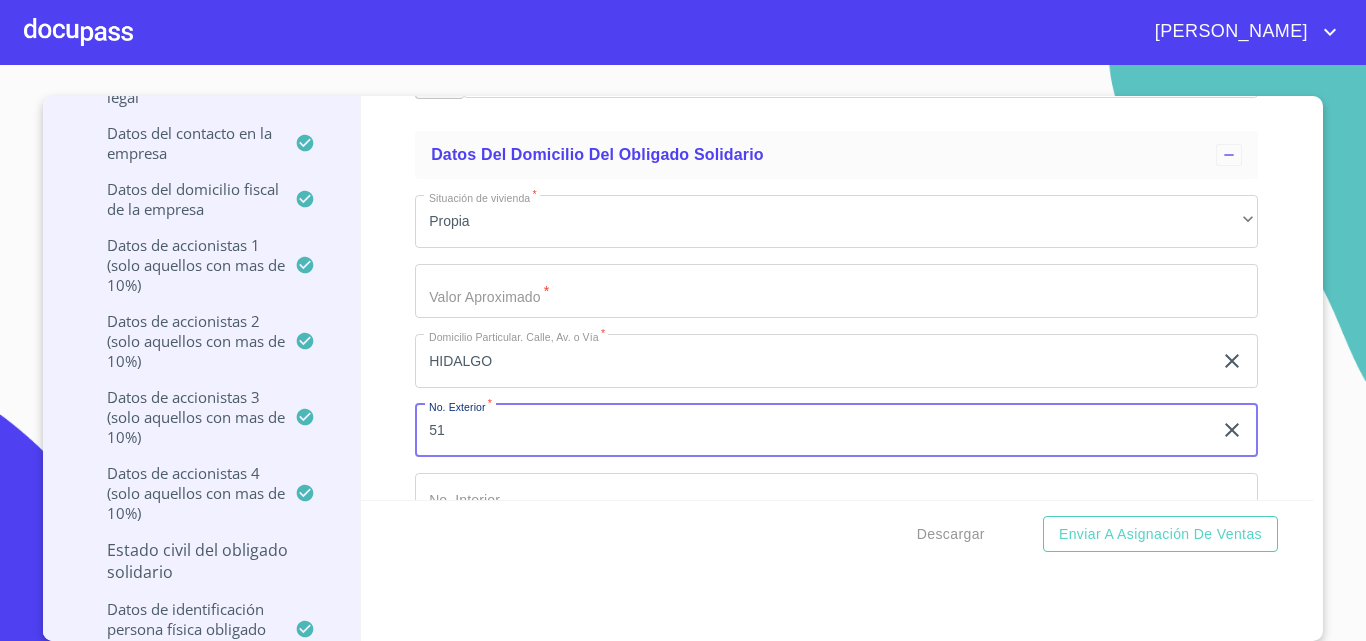 type on "51" 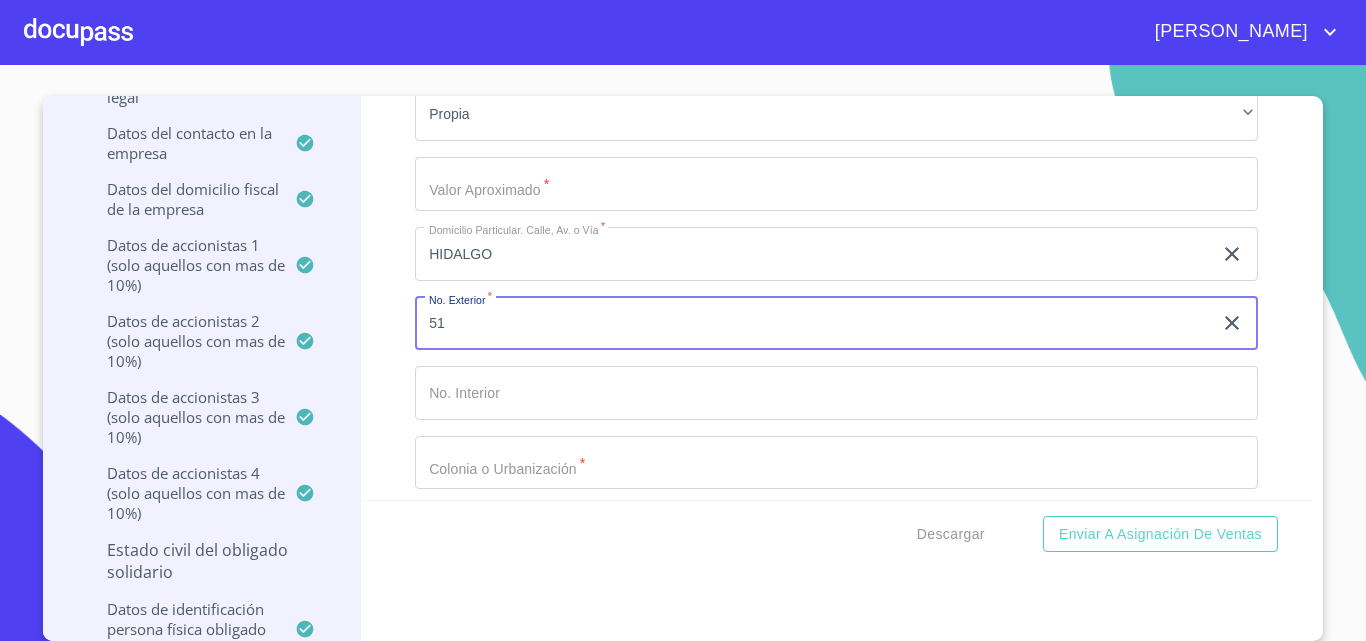 scroll, scrollTop: 19356, scrollLeft: 0, axis: vertical 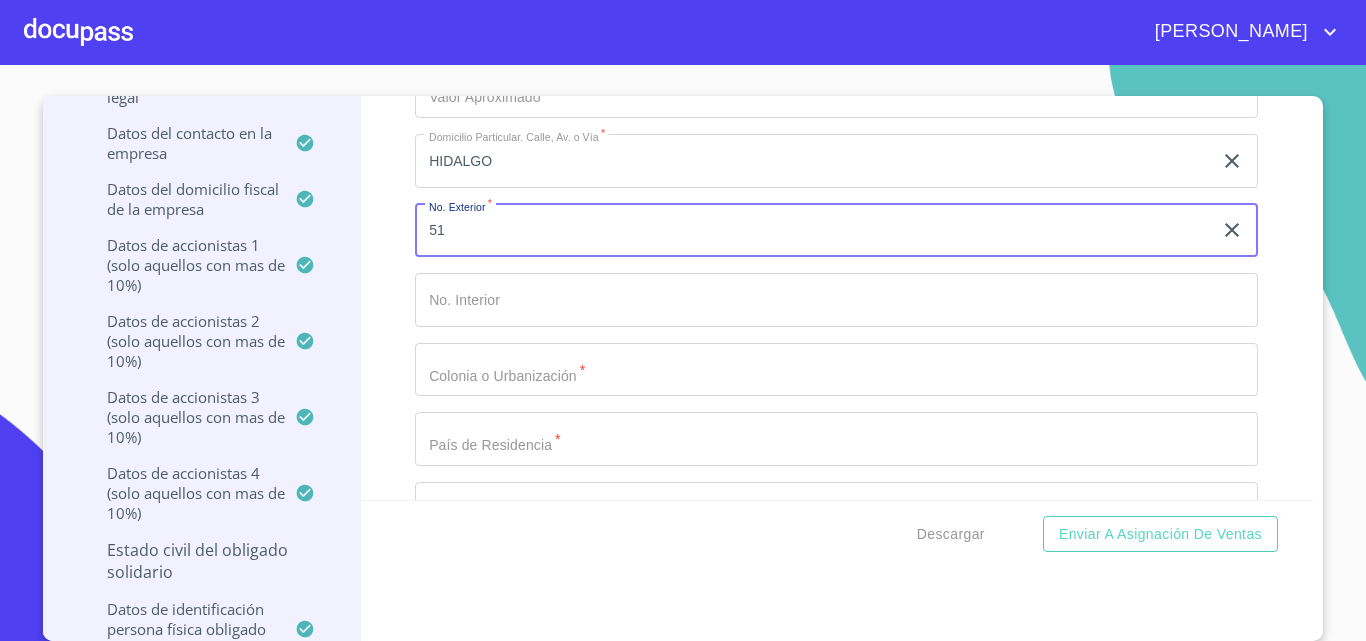 click on "Documento de identificación representante legal.   *" at bounding box center (813, -8717) 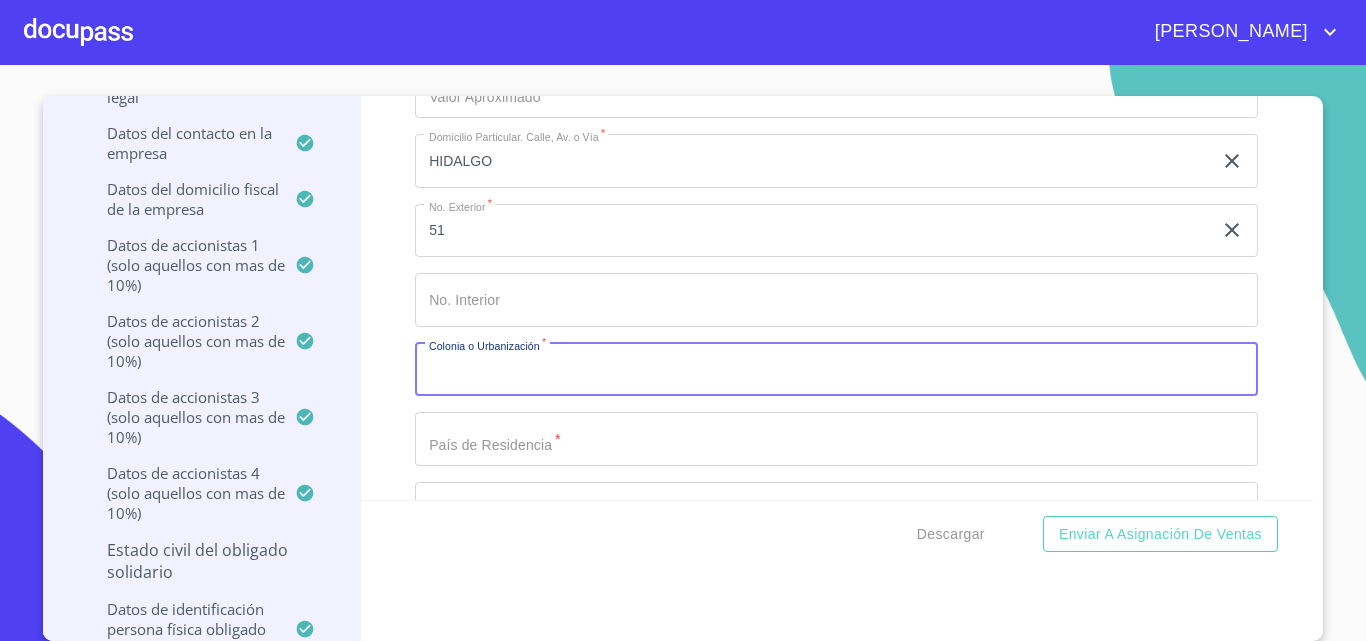 paste on "JALOSTOTILAN" 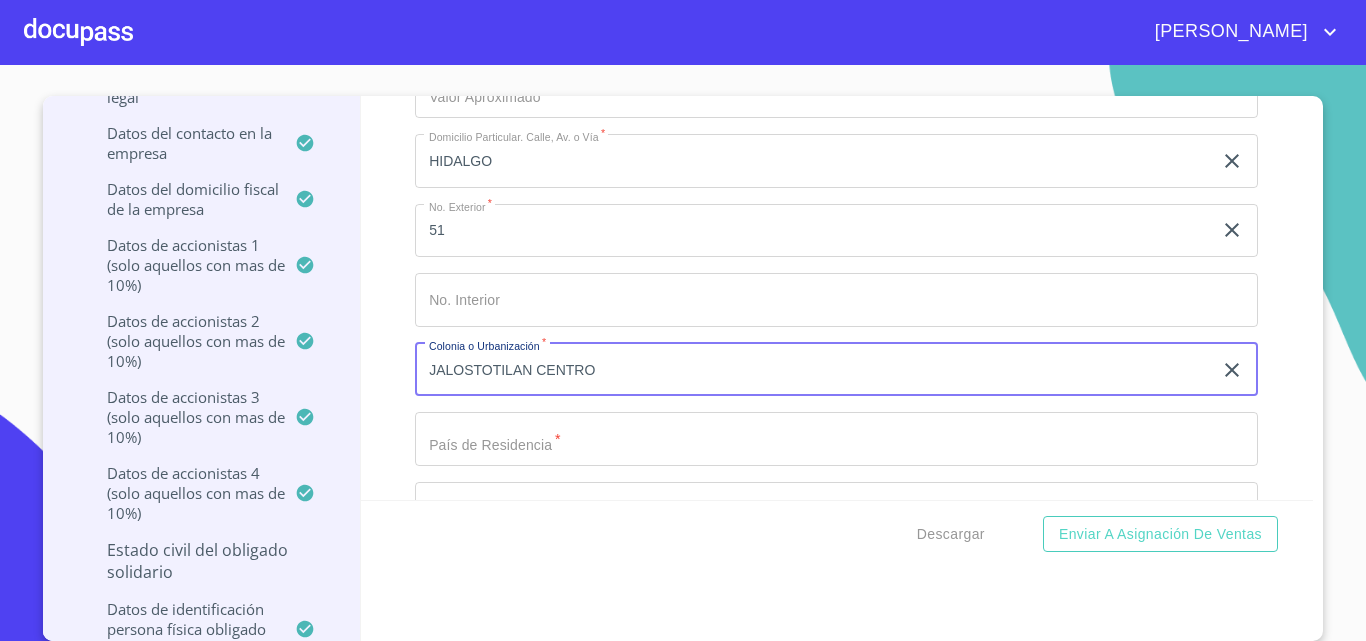 type on "JALOSTOTILAN CENTRO" 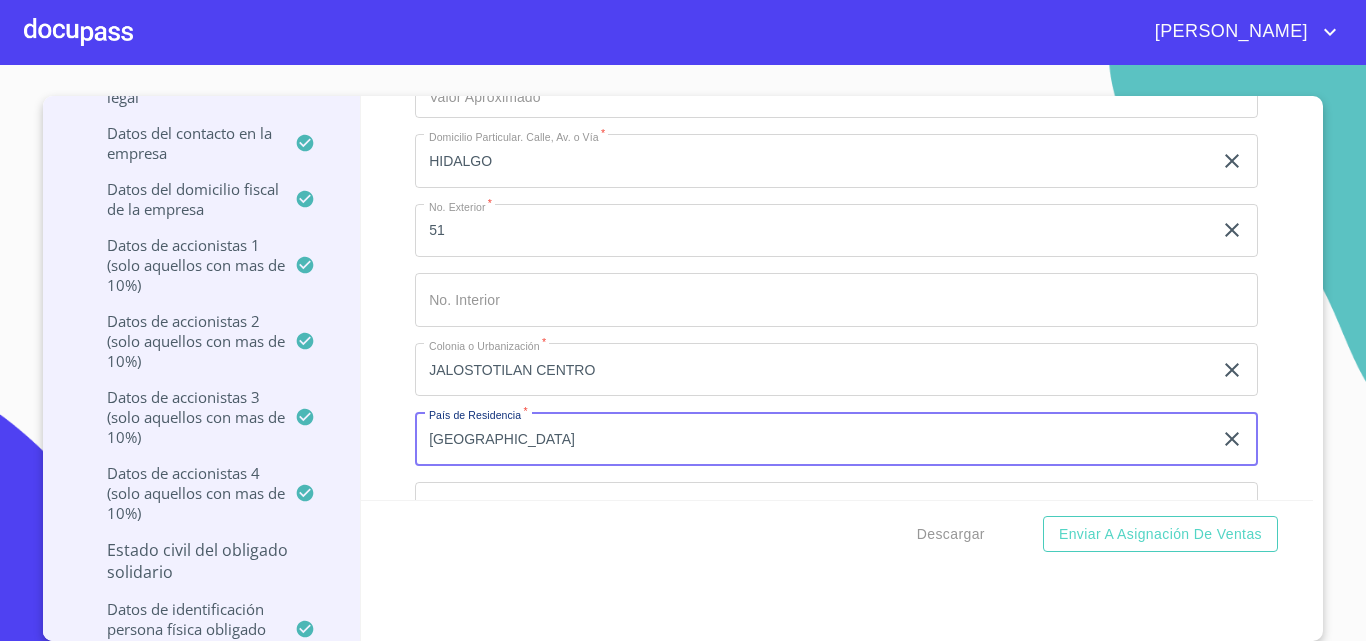 type on "[GEOGRAPHIC_DATA]" 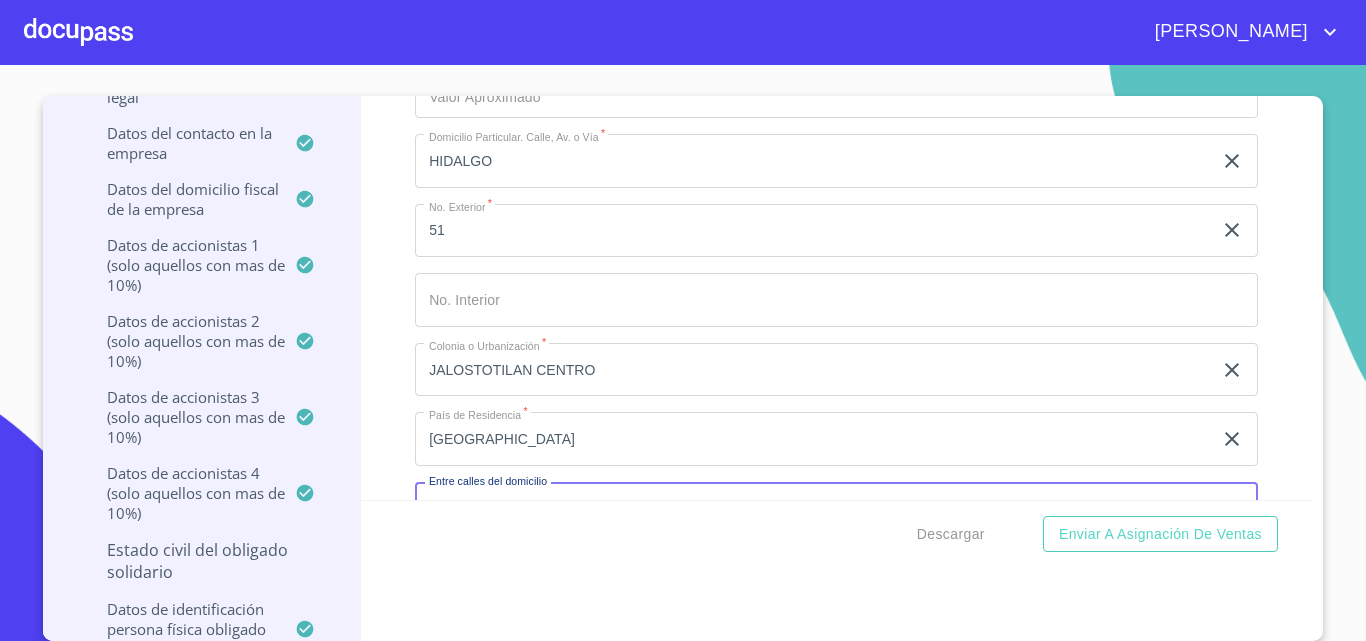 scroll, scrollTop: 19392, scrollLeft: 0, axis: vertical 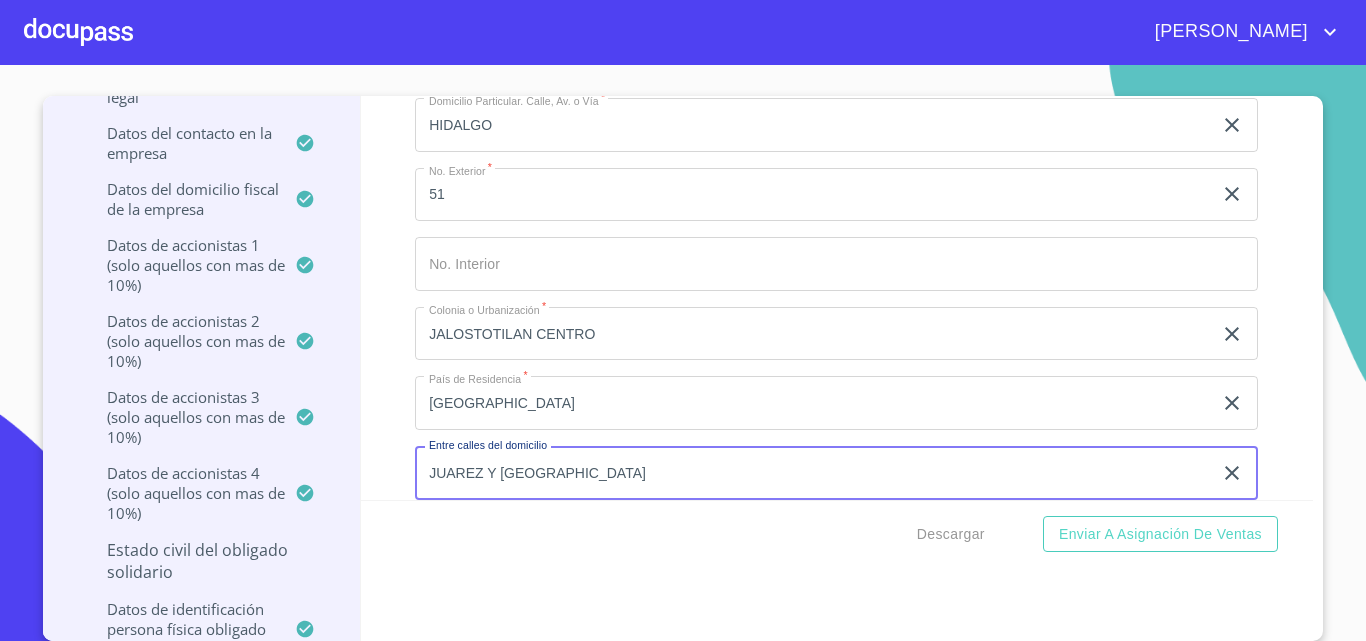 type on "JUAREZ Y [GEOGRAPHIC_DATA]" 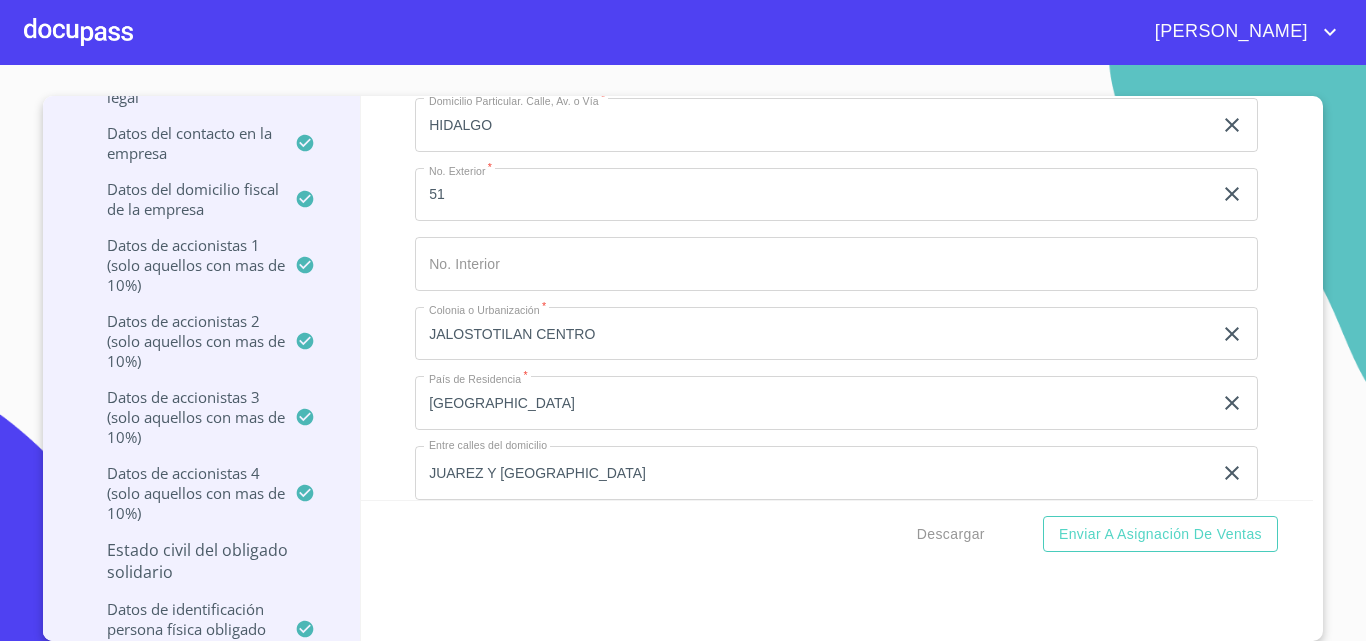 scroll, scrollTop: 19637, scrollLeft: 0, axis: vertical 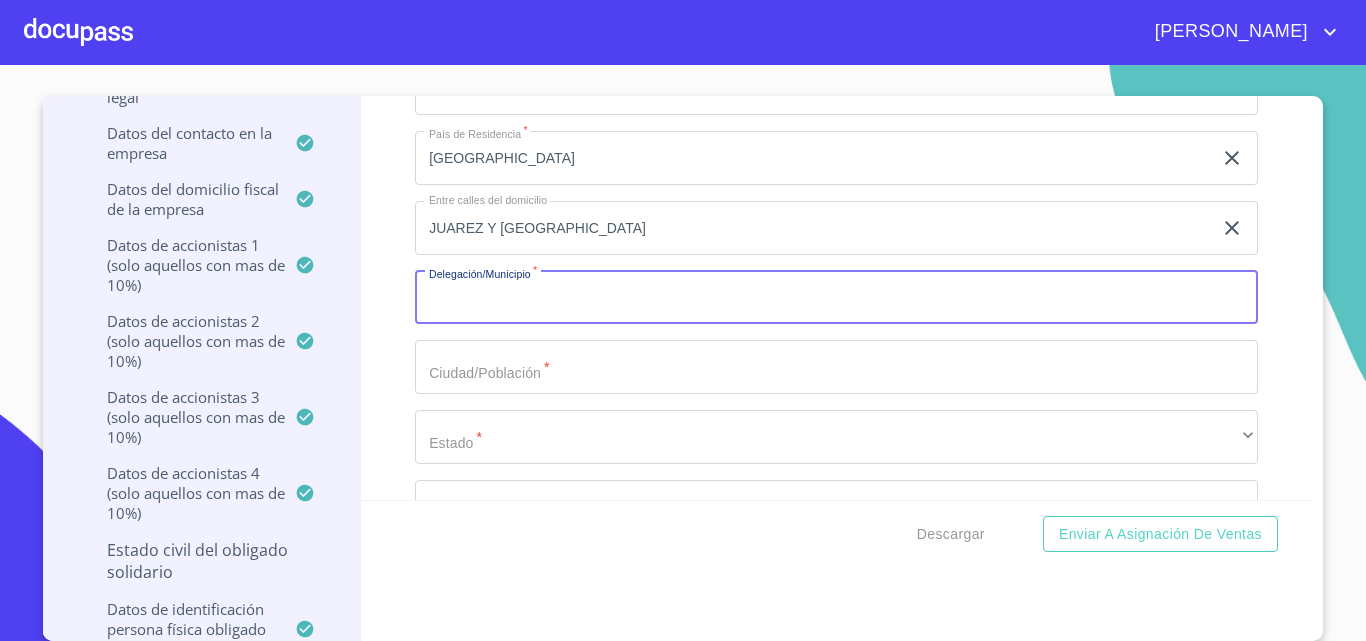 paste on "JALOSTOTILAN" 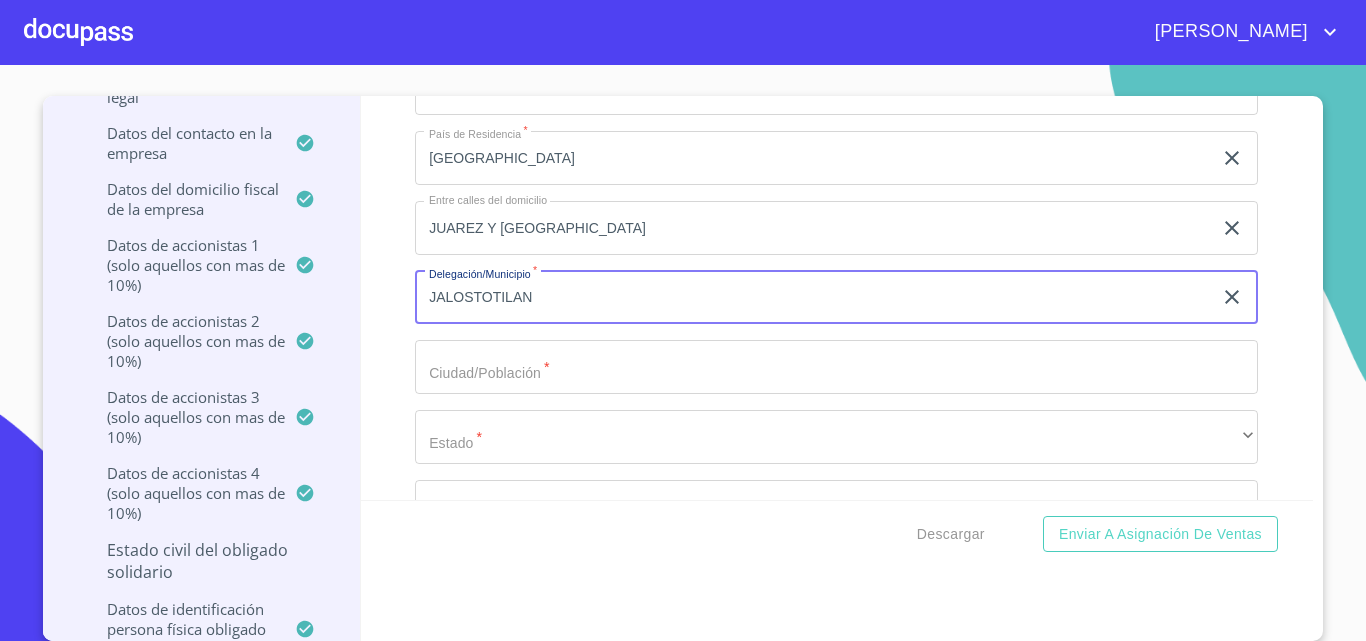 type on "JALOSTOTILAN" 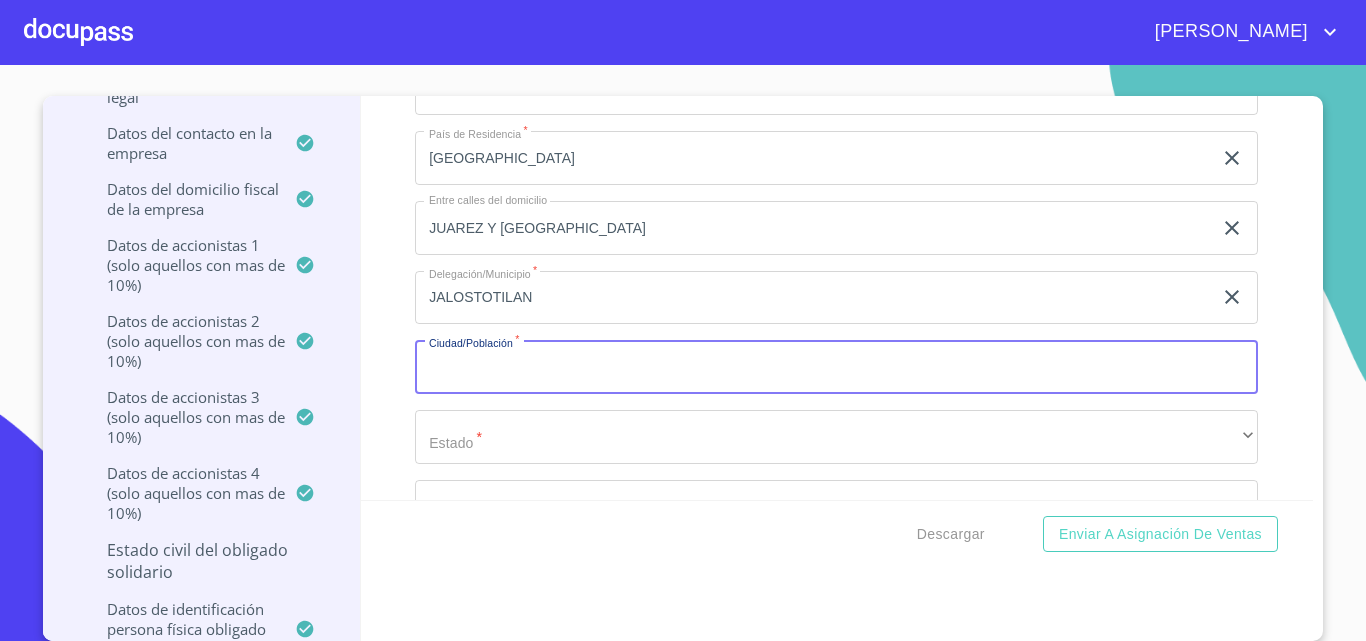 paste on "JALOSTOTILAN" 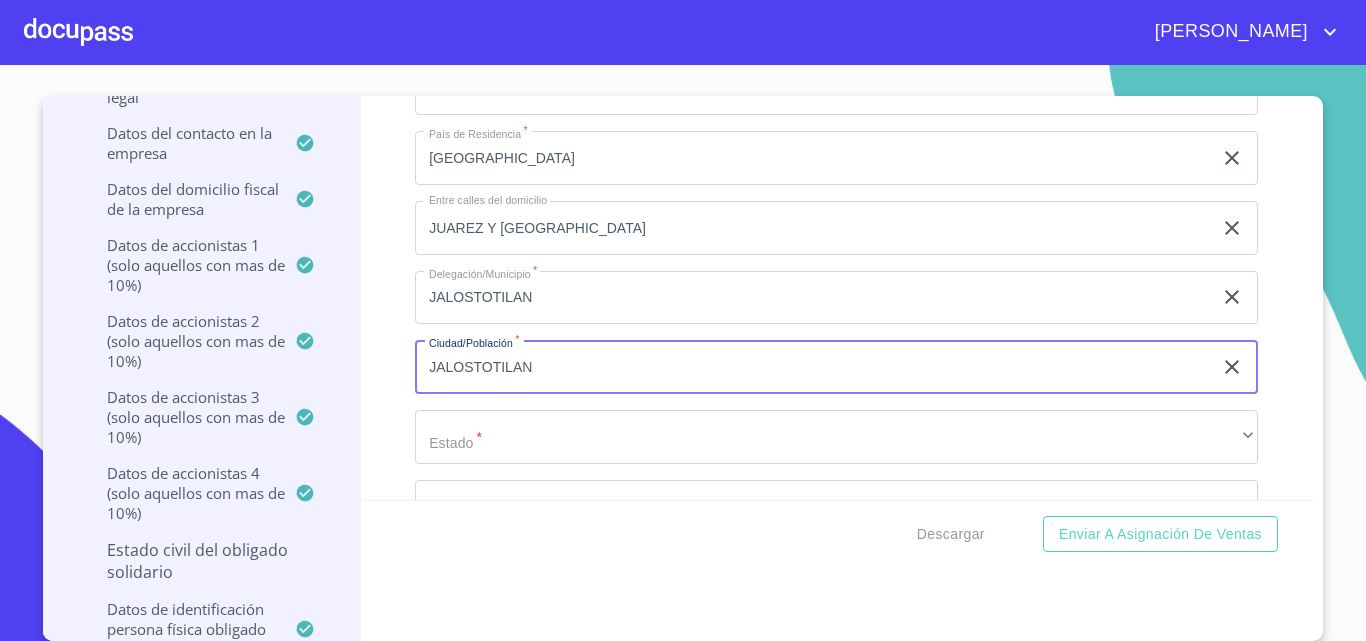 type on "JALOSTOTILAN" 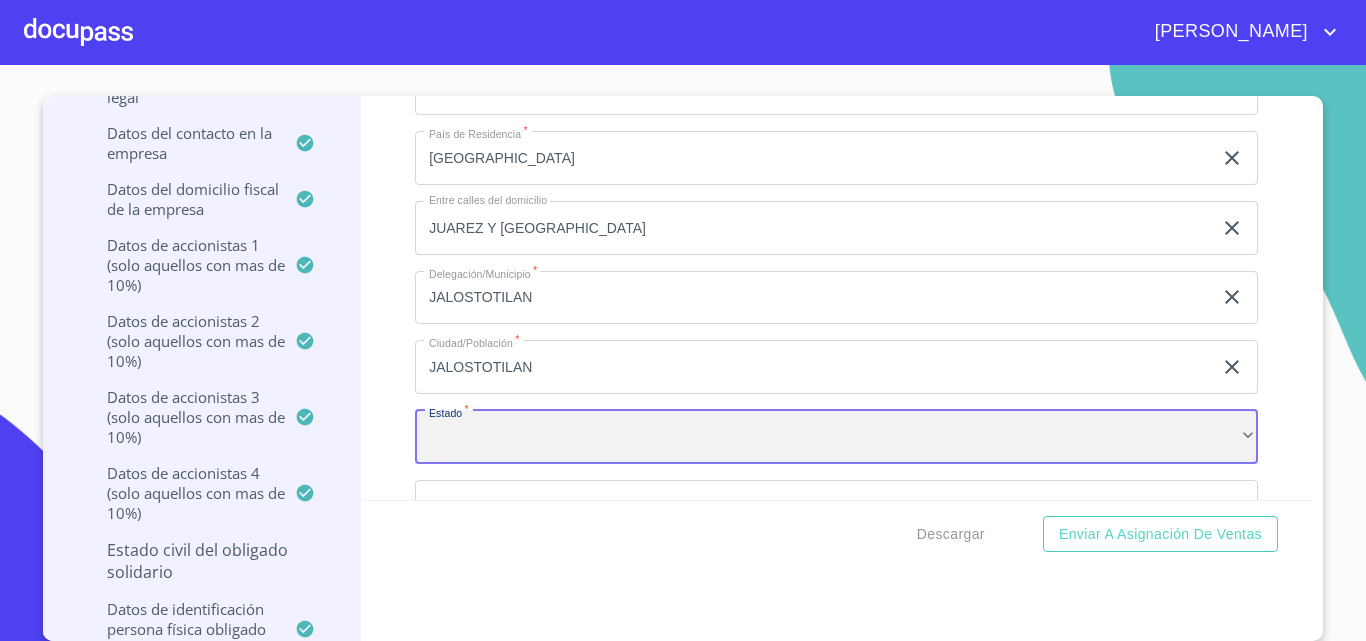 click on "​" at bounding box center [836, 437] 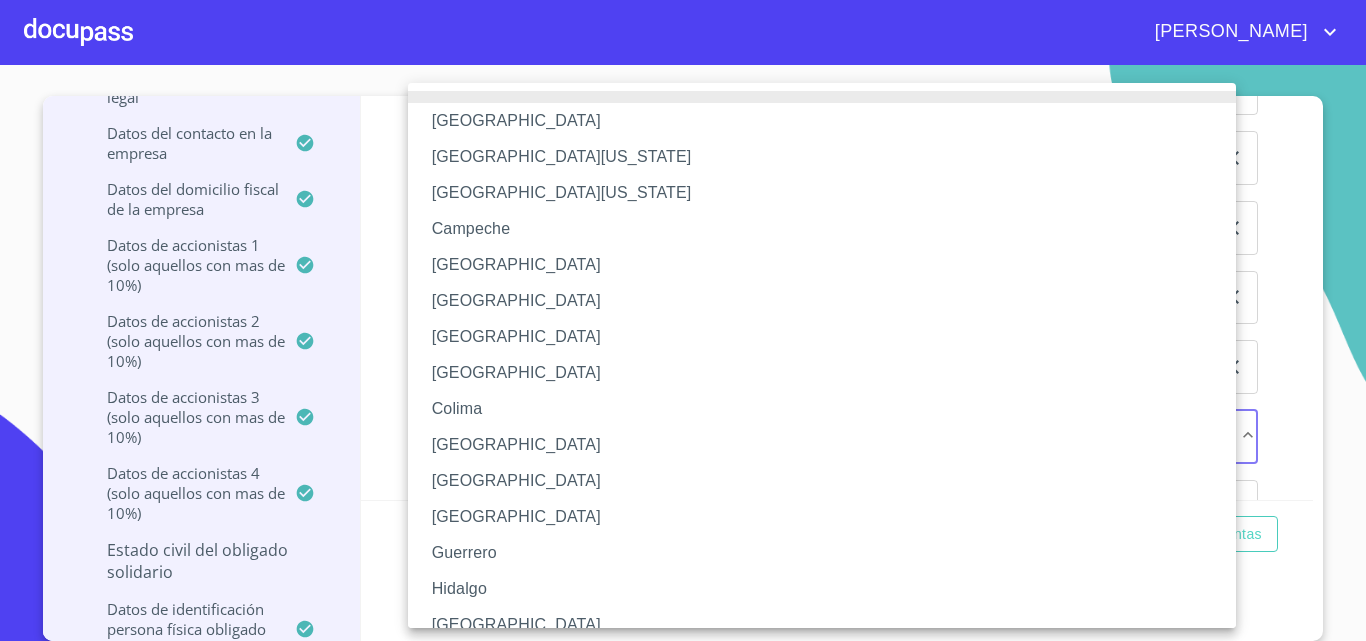 type 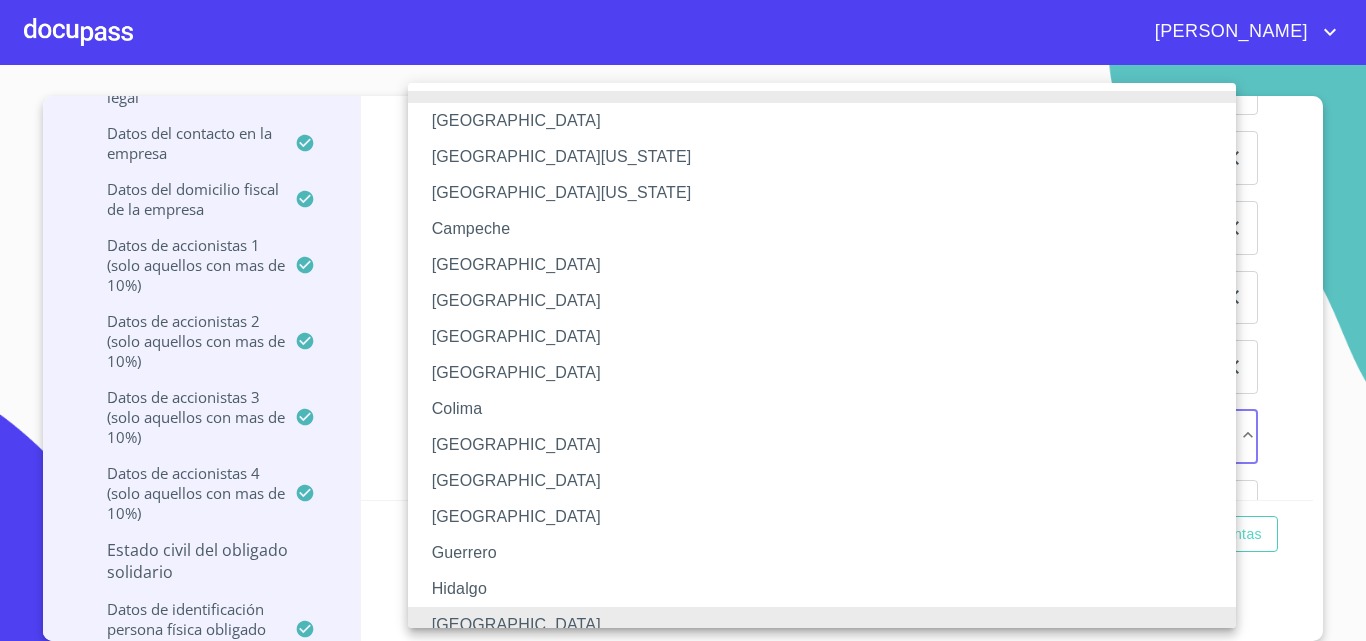 type 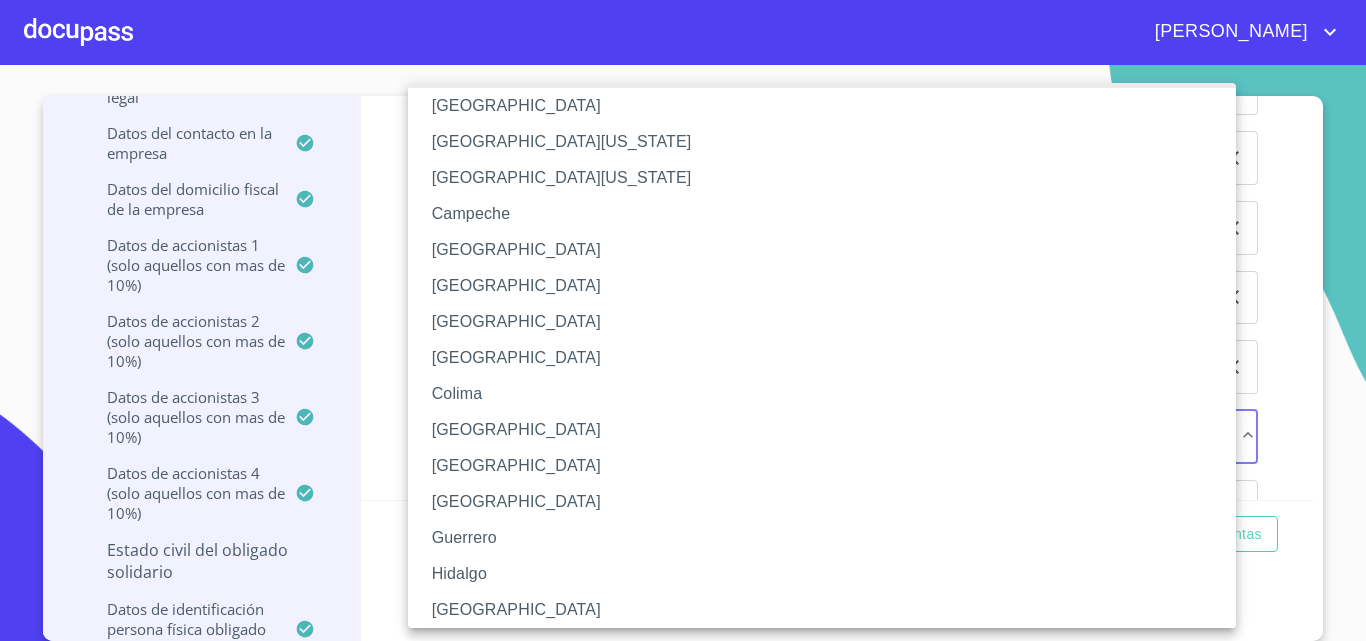 click on "[GEOGRAPHIC_DATA]" at bounding box center [829, 610] 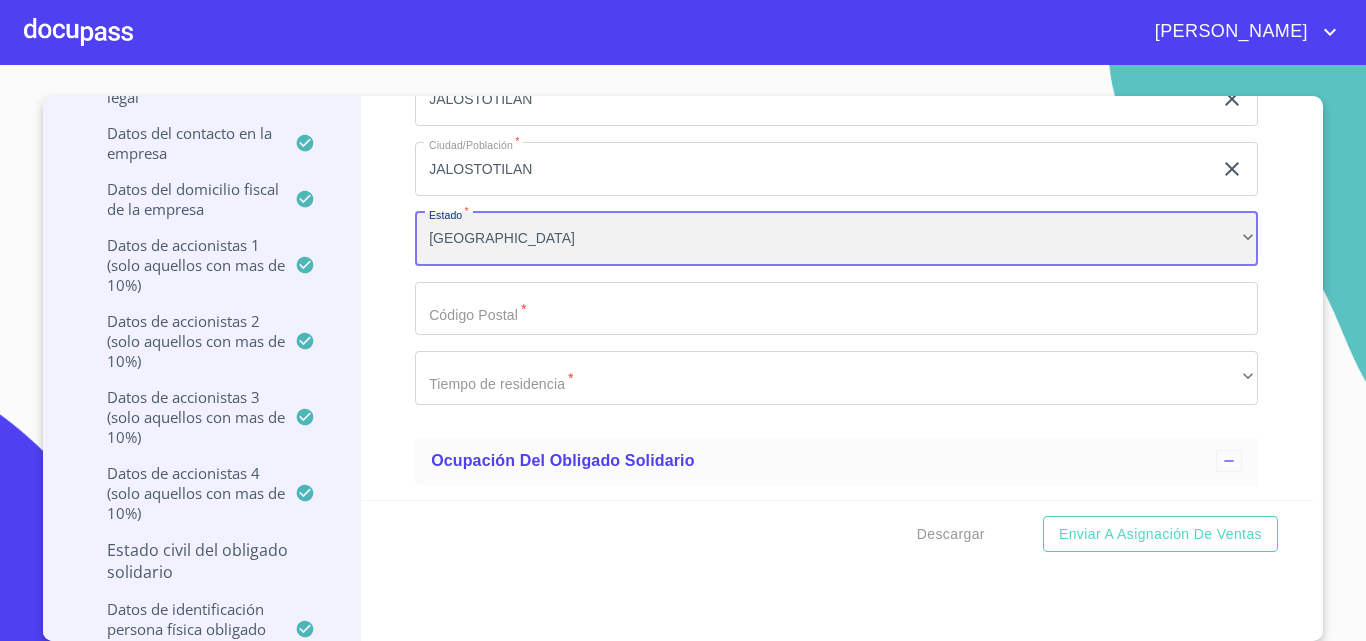 scroll, scrollTop: 19837, scrollLeft: 0, axis: vertical 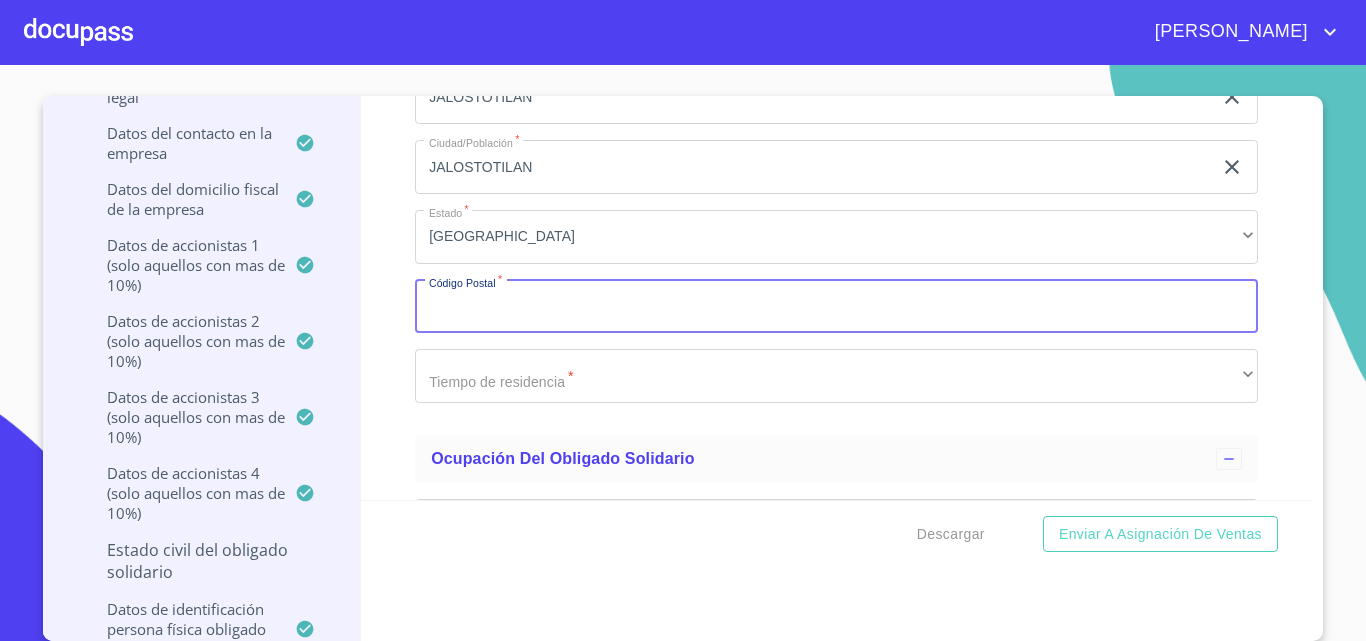 click on "Documento de identificación representante legal.   *" at bounding box center (836, 307) 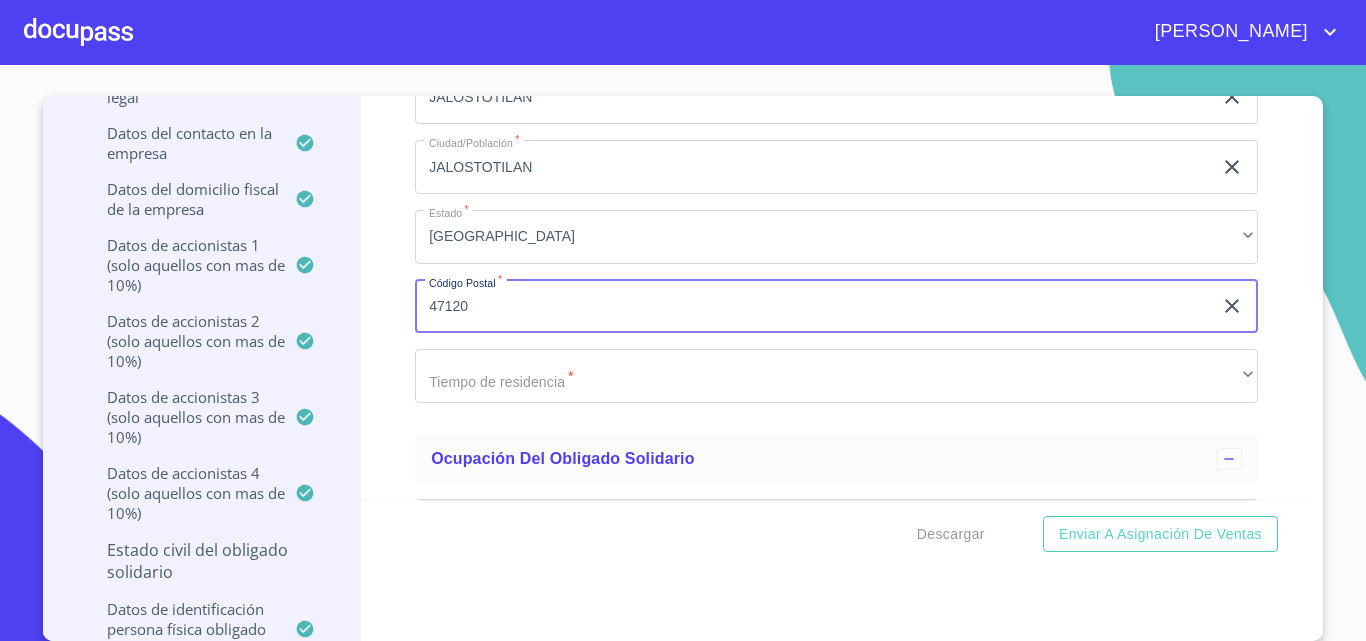 type on "47120" 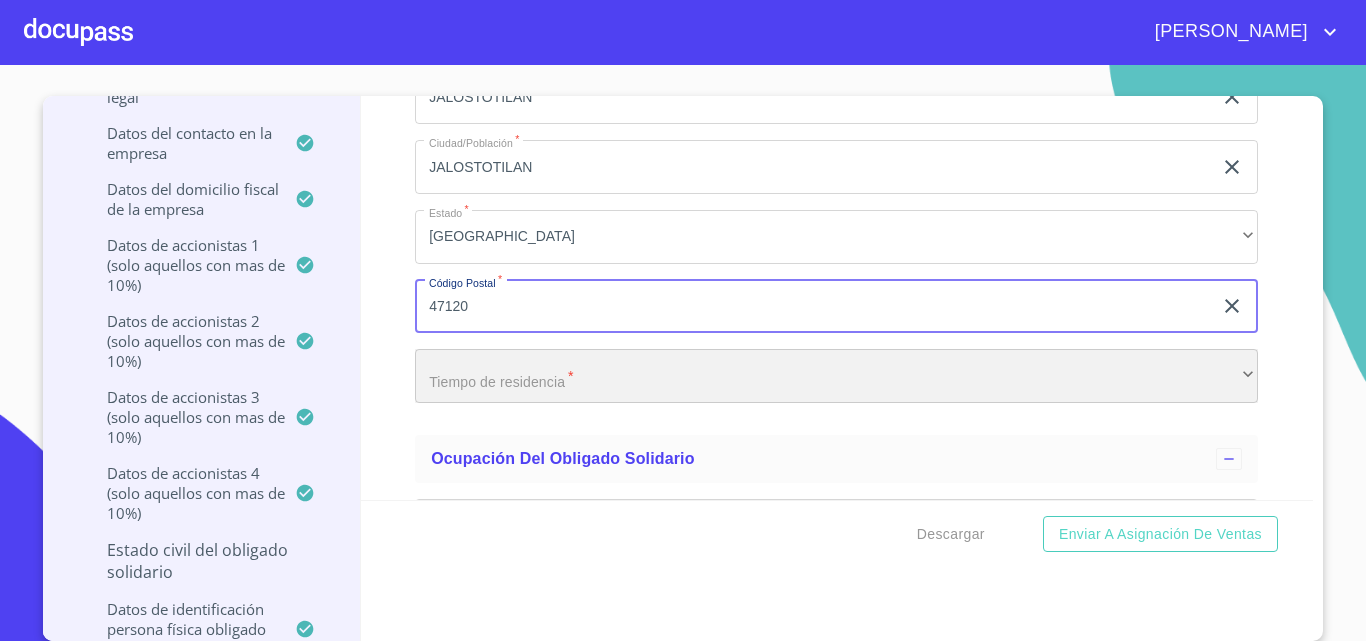 click on "​" at bounding box center (836, 376) 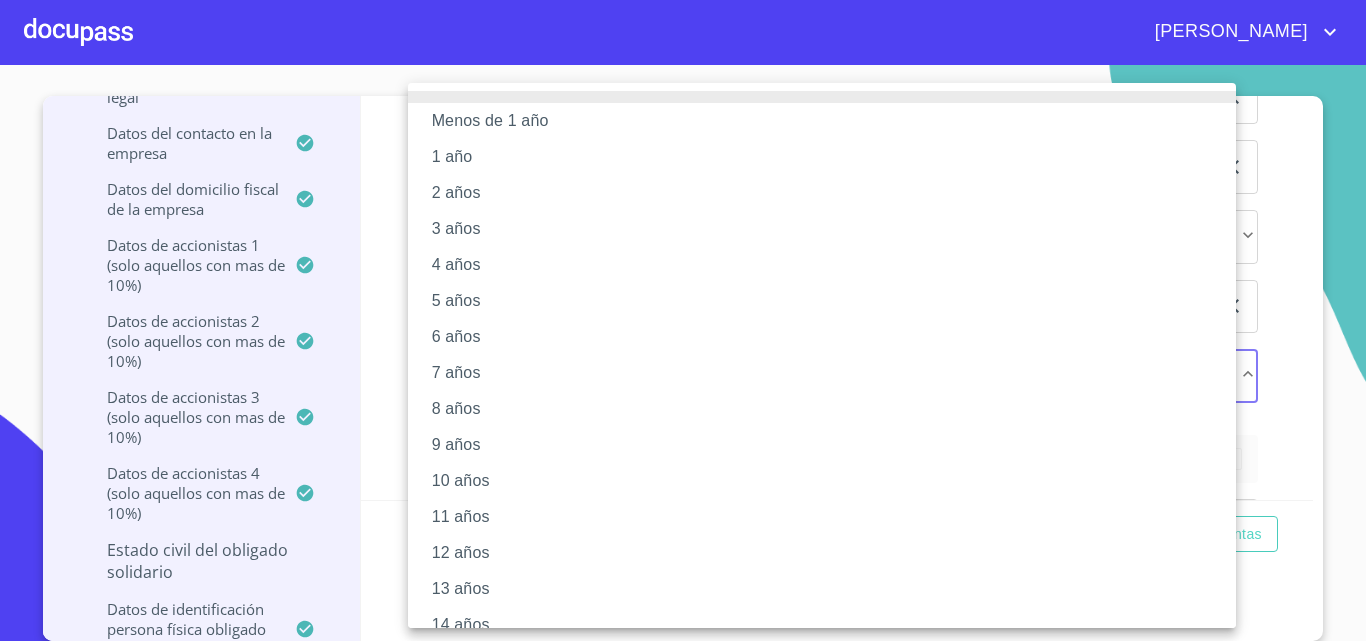 click at bounding box center (683, 320) 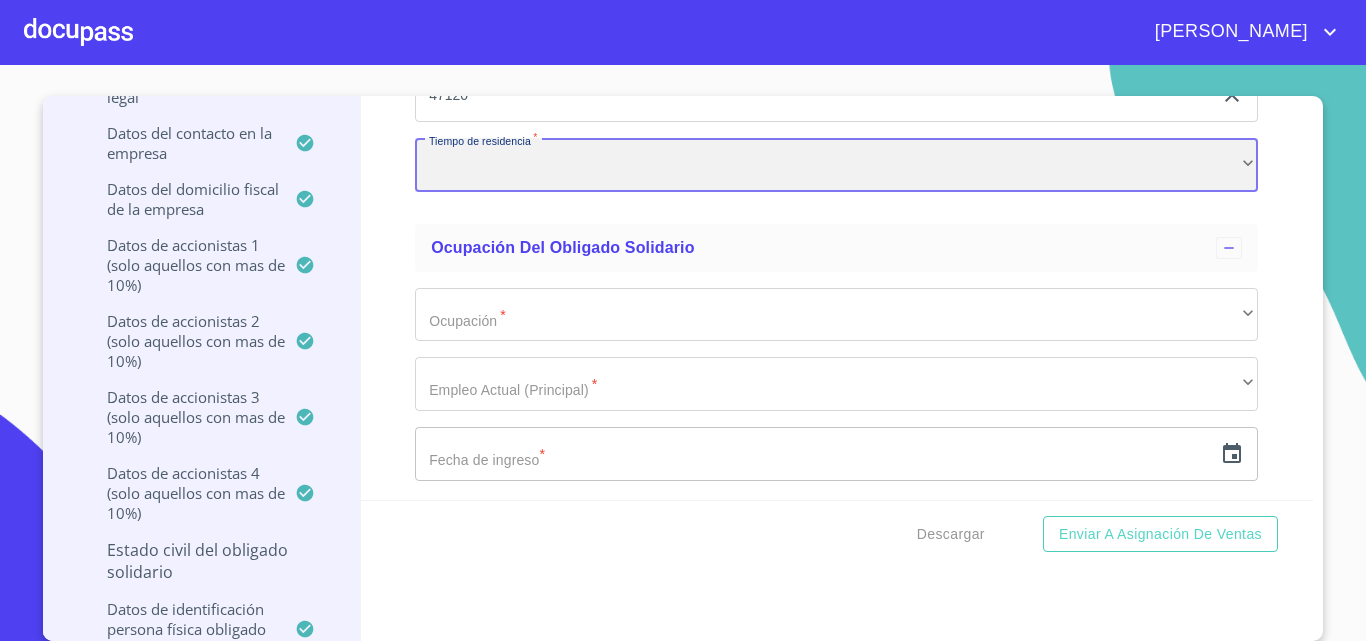 scroll, scrollTop: 20037, scrollLeft: 0, axis: vertical 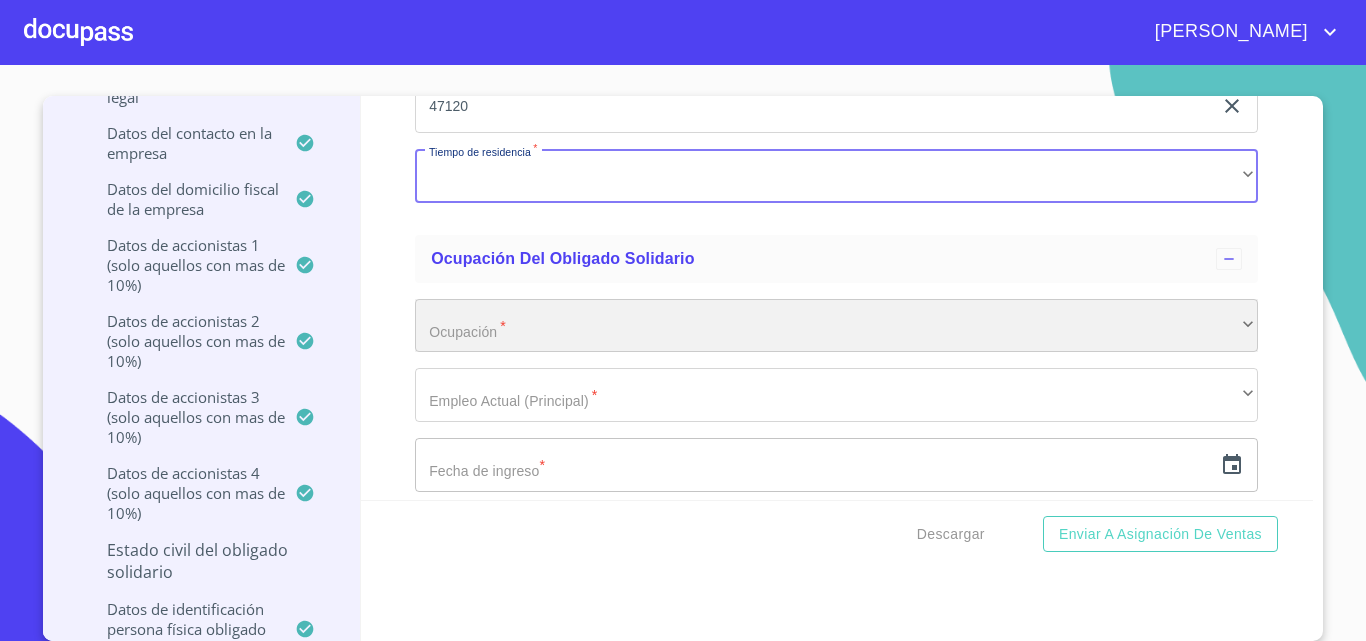 click on "​" at bounding box center (836, 326) 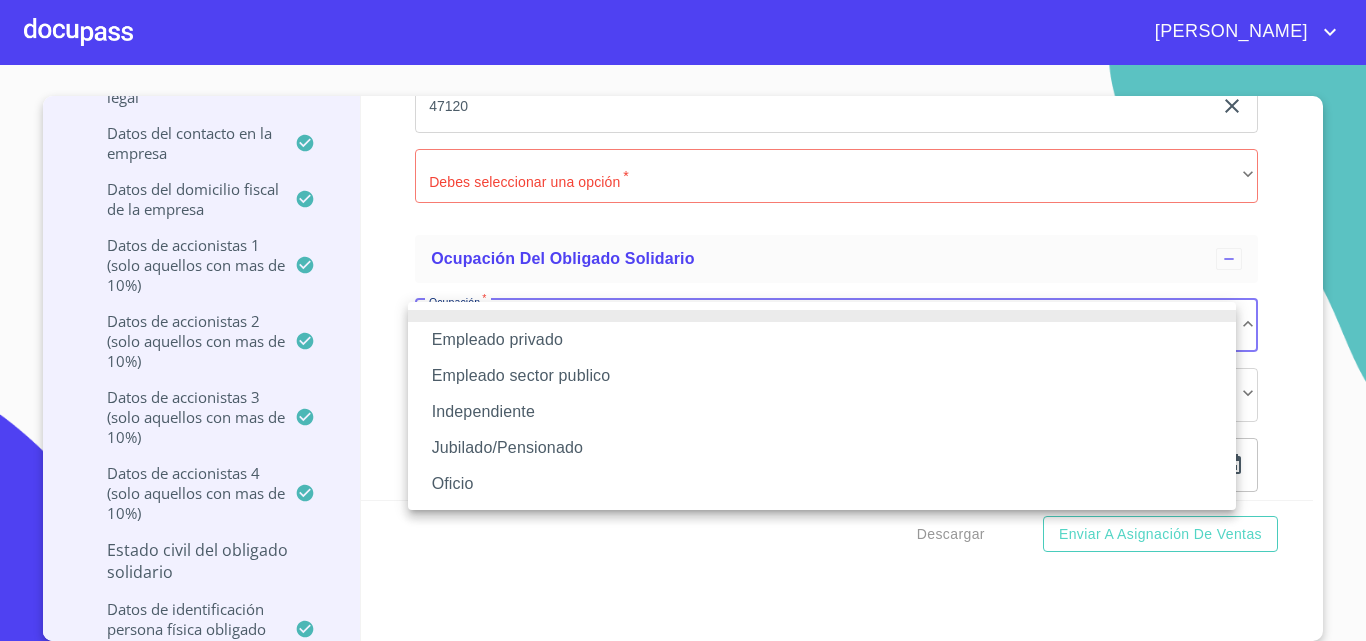 click on "Independiente" at bounding box center [822, 412] 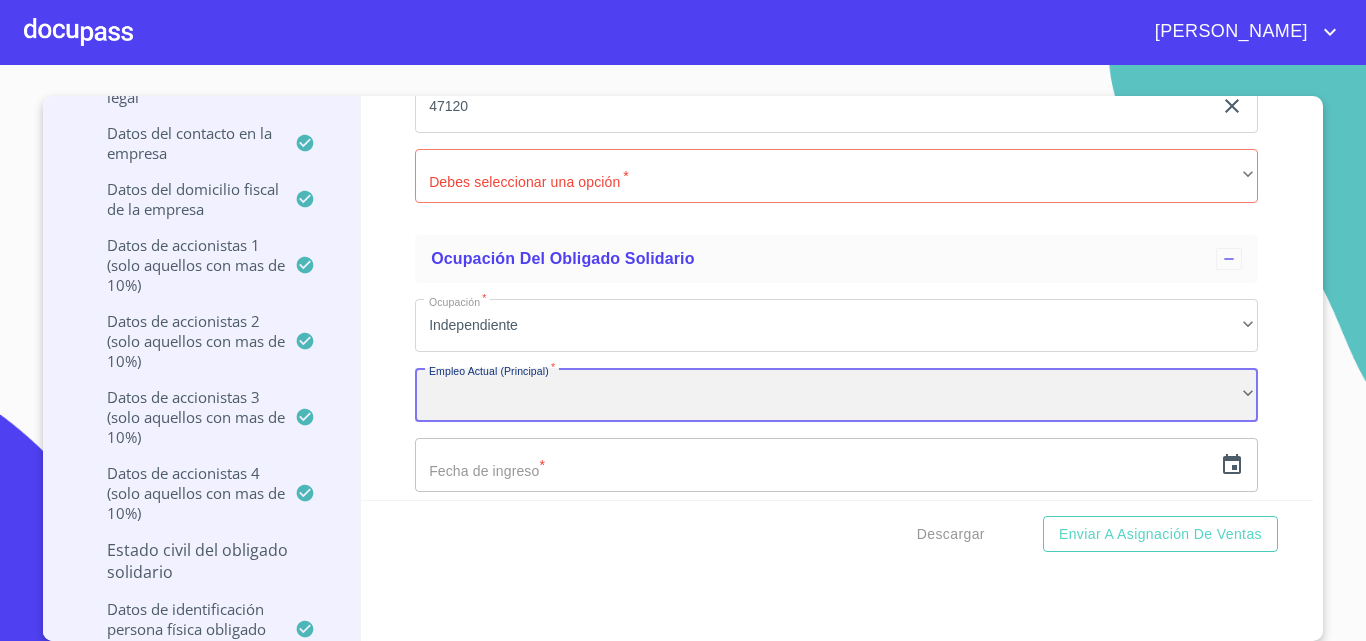 click on "​" at bounding box center (836, 395) 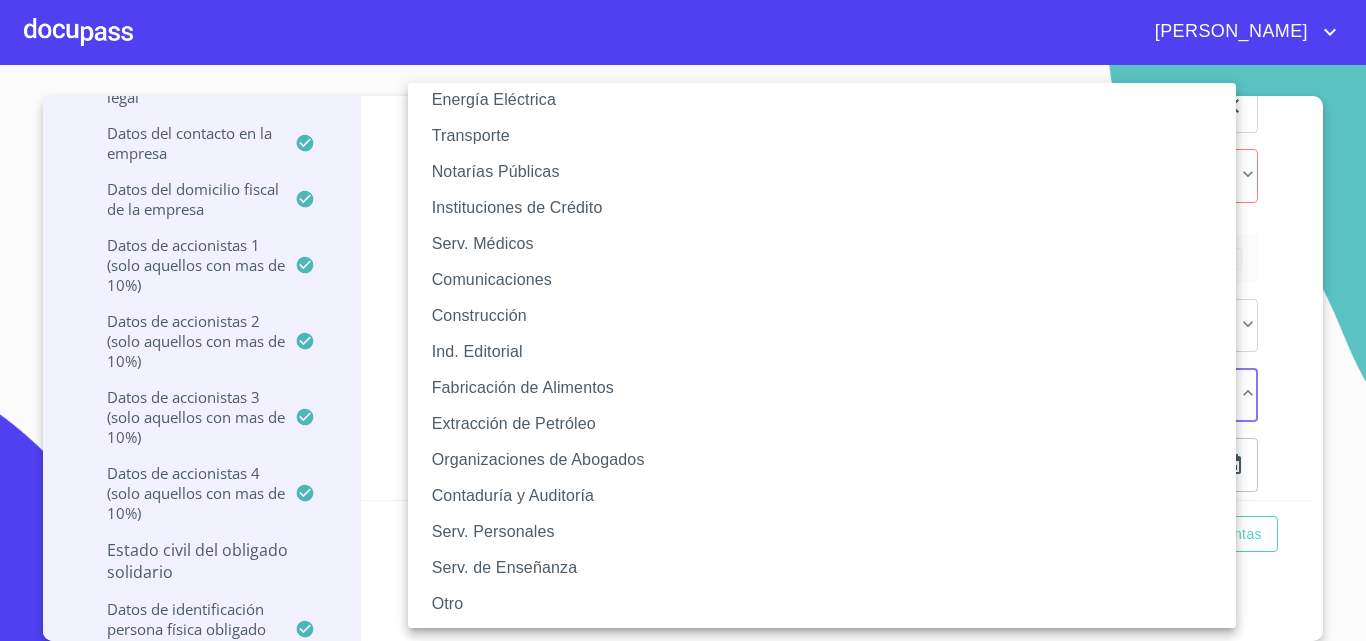 scroll, scrollTop: 311, scrollLeft: 0, axis: vertical 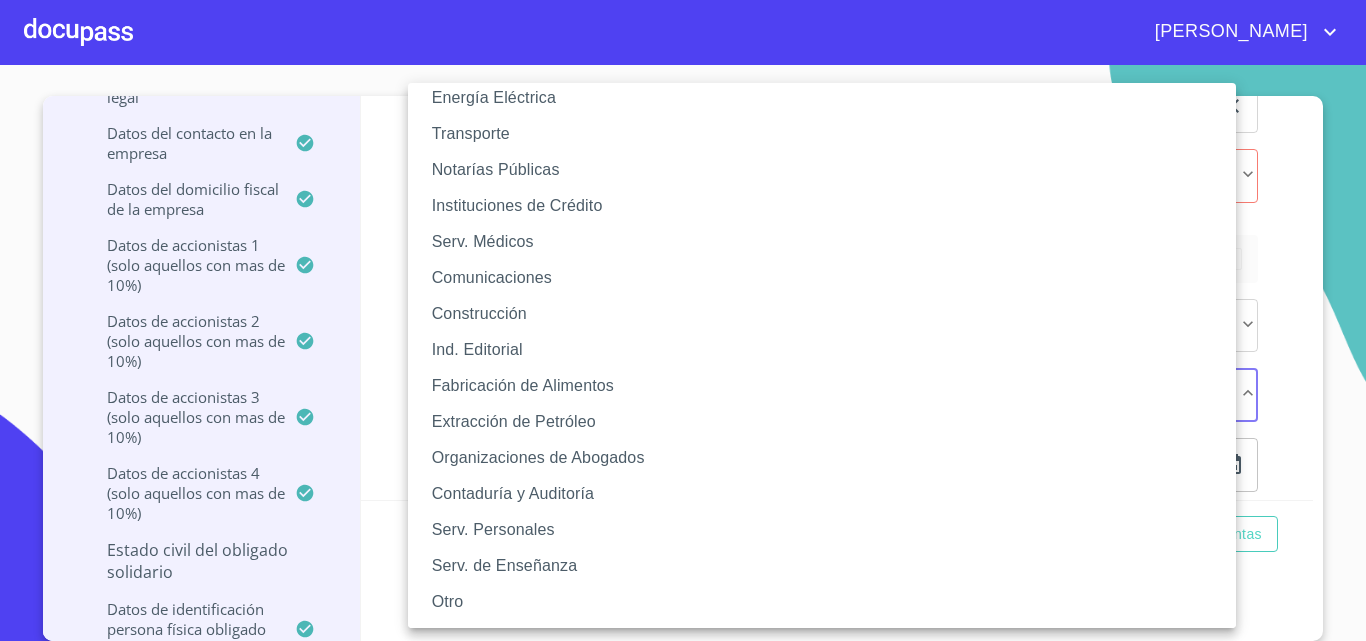 click on "Otro" at bounding box center [829, 602] 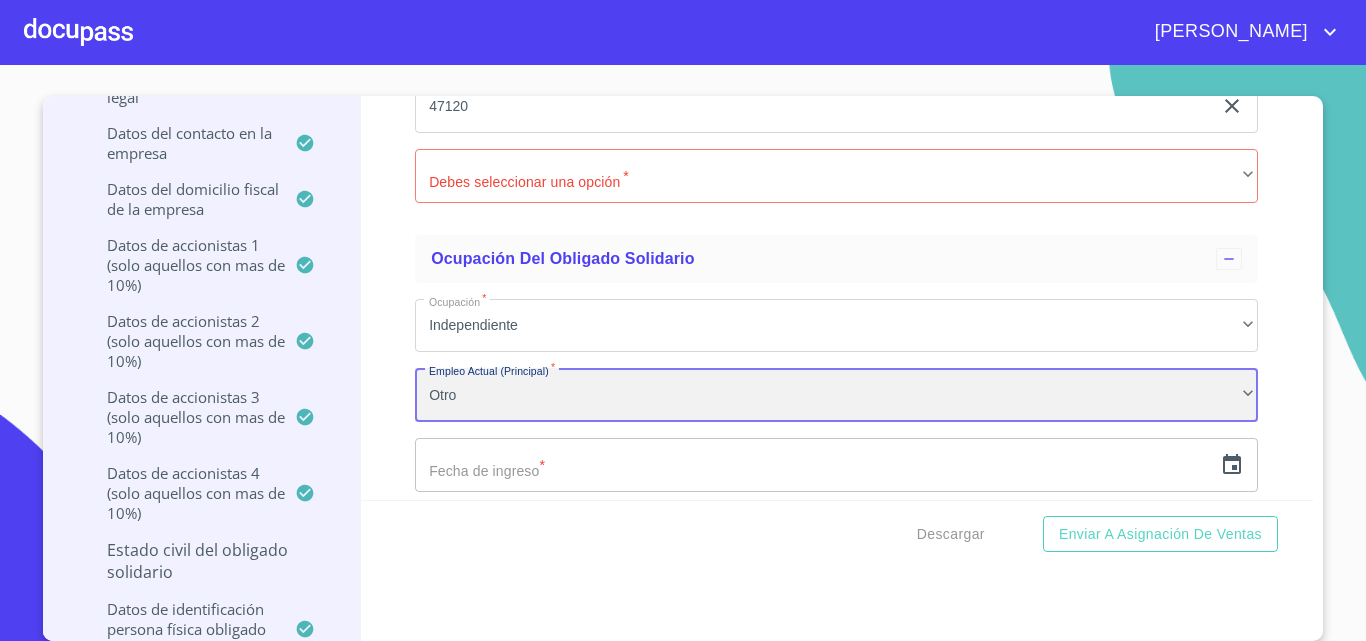scroll, scrollTop: 310, scrollLeft: 0, axis: vertical 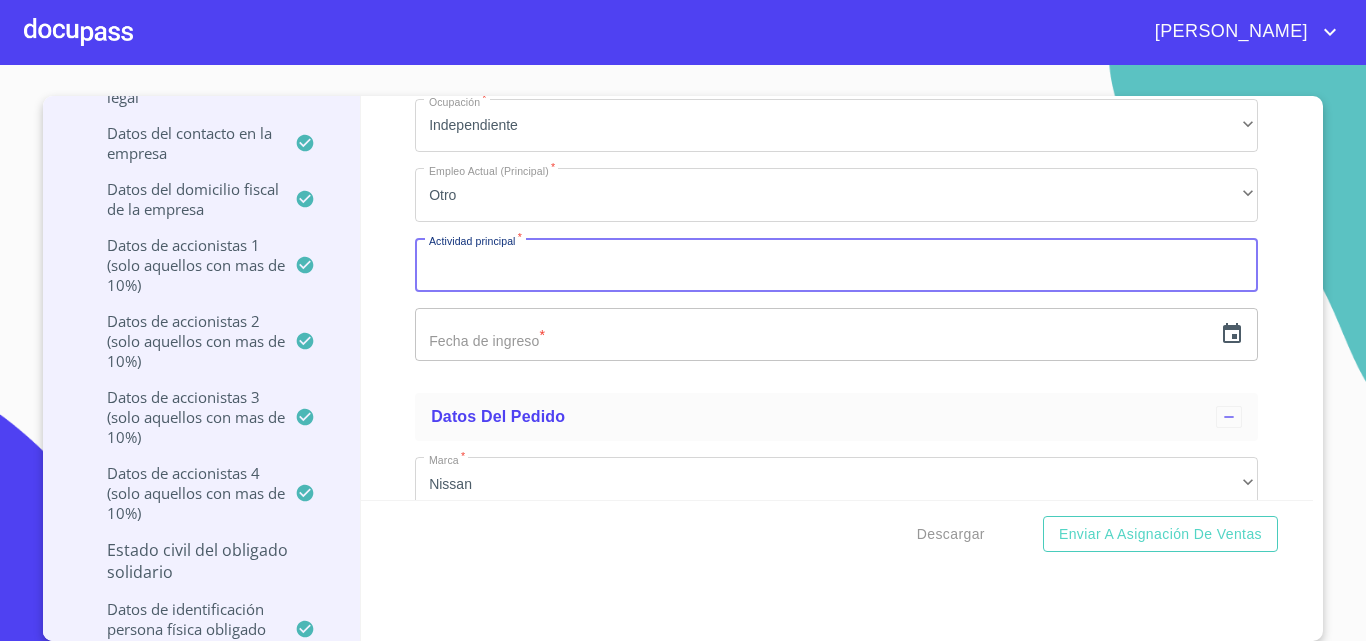 click on "Documento de identificación representante legal.   *" at bounding box center [836, 265] 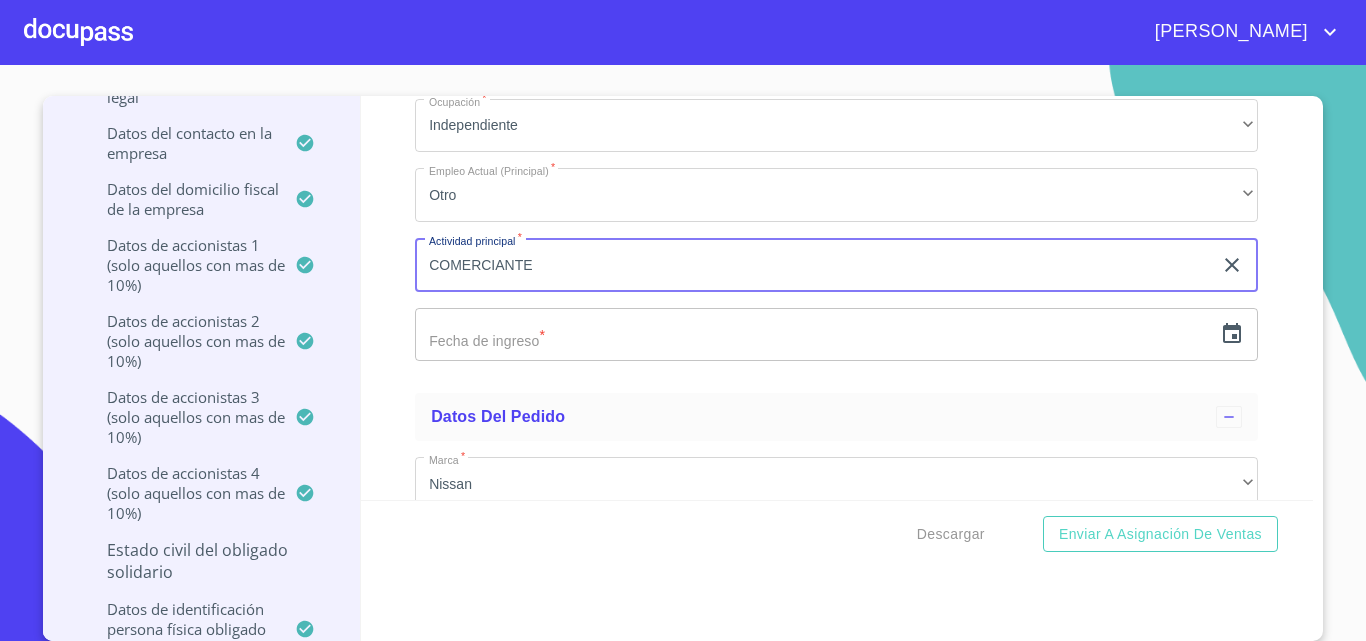 type on "COMERCIANTE" 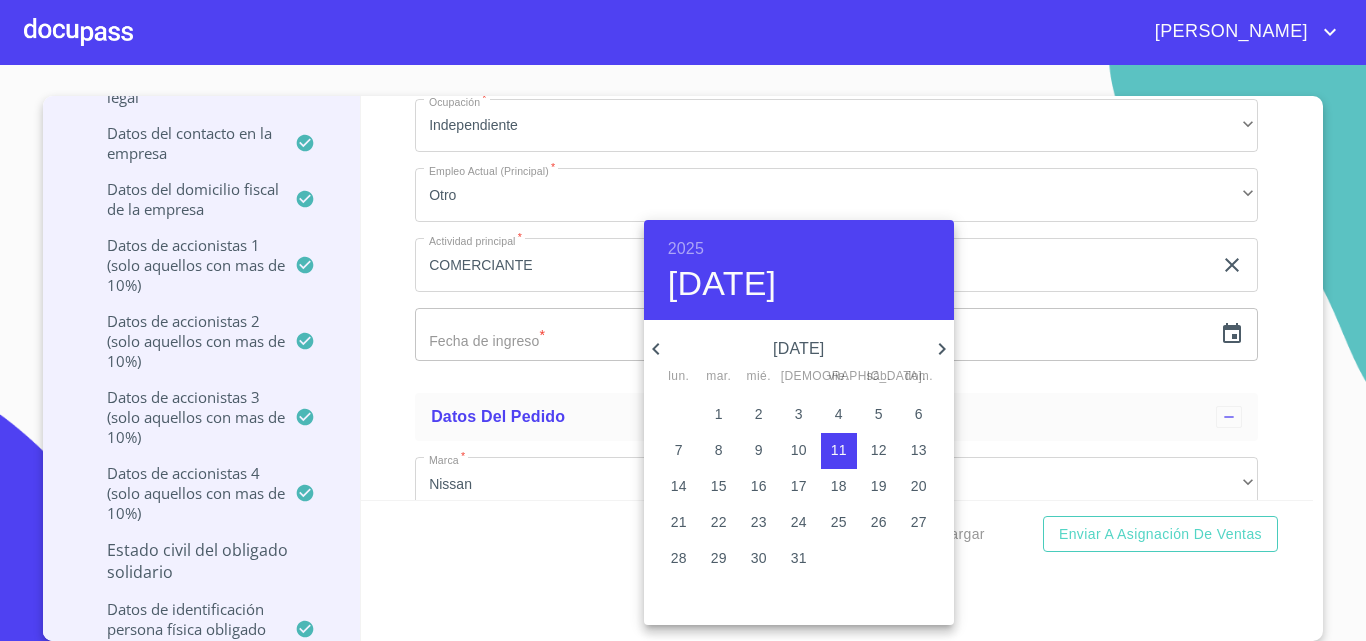 click on "2025" at bounding box center [686, 249] 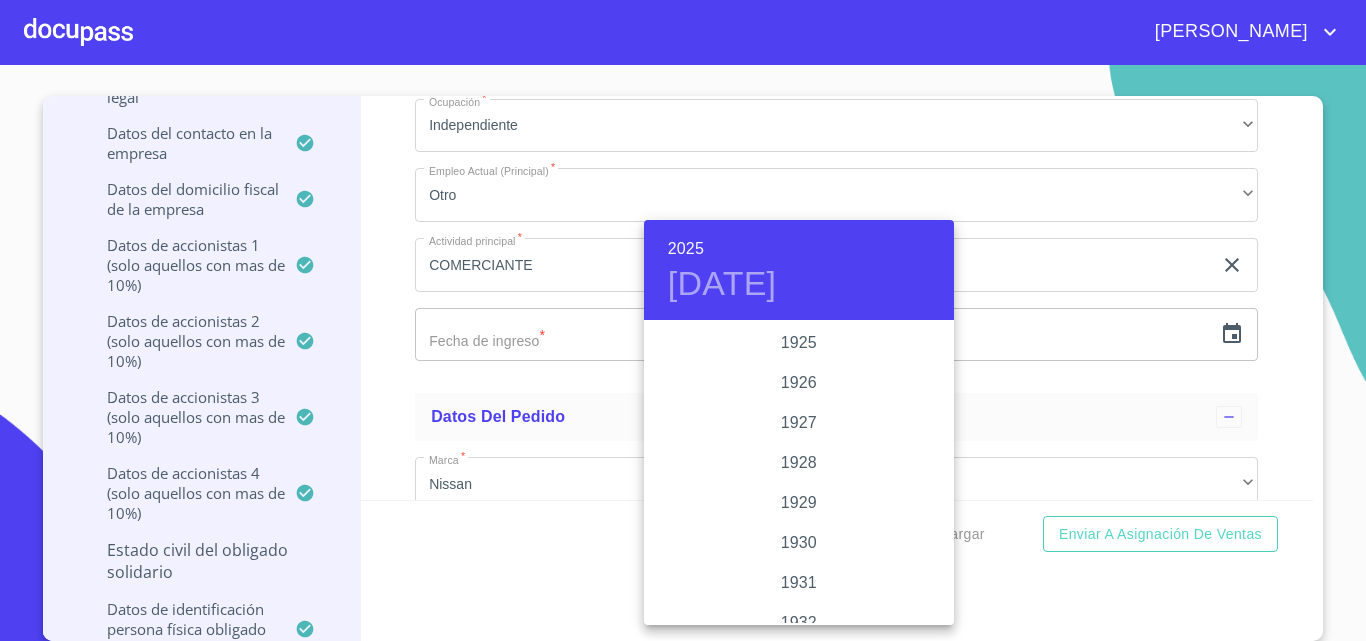 scroll, scrollTop: 3880, scrollLeft: 0, axis: vertical 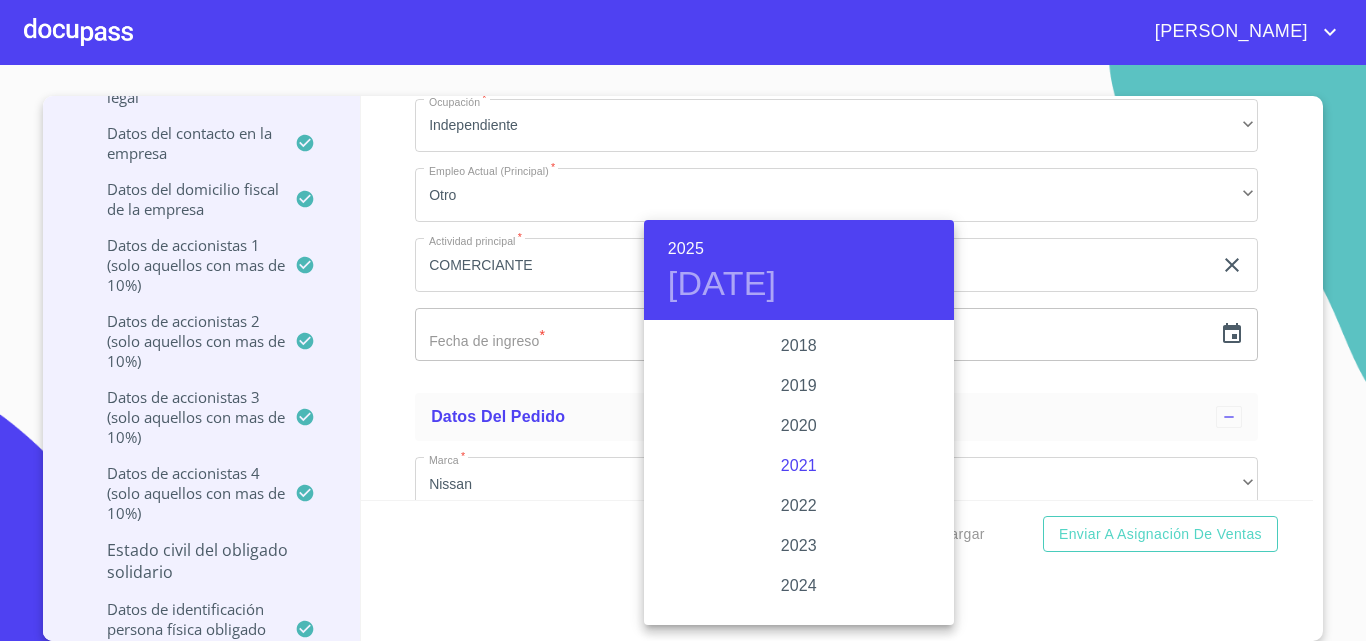 click on "2021" at bounding box center (799, 466) 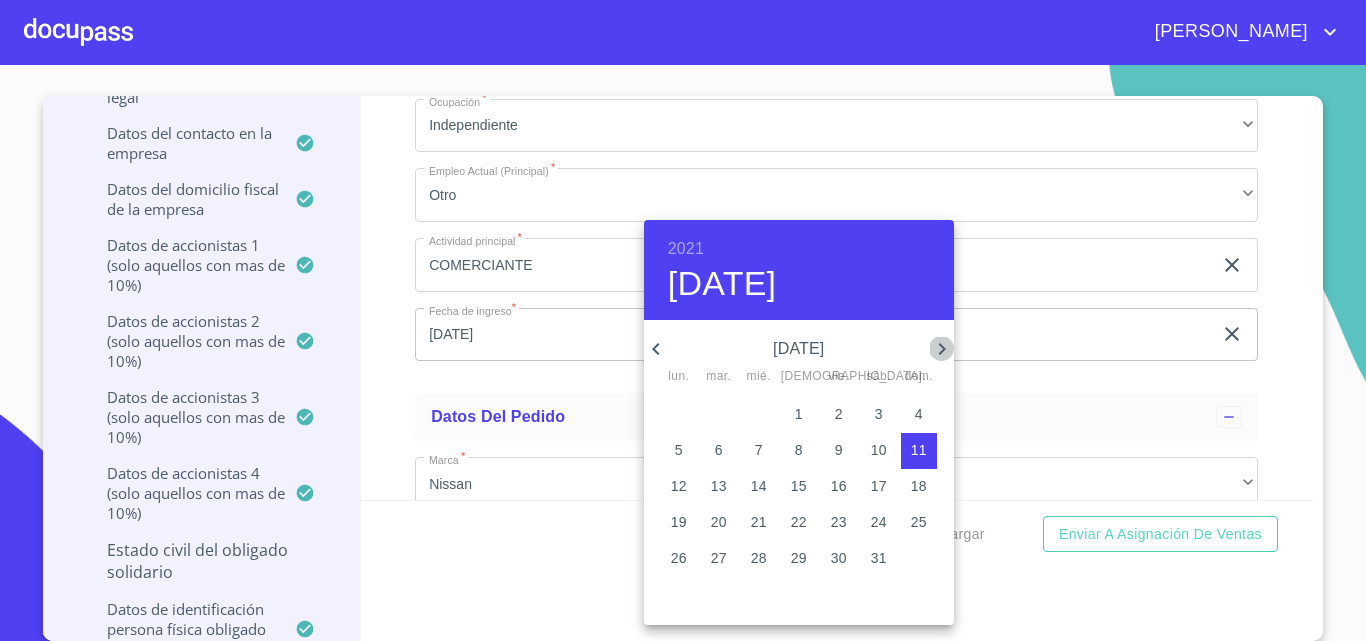 click 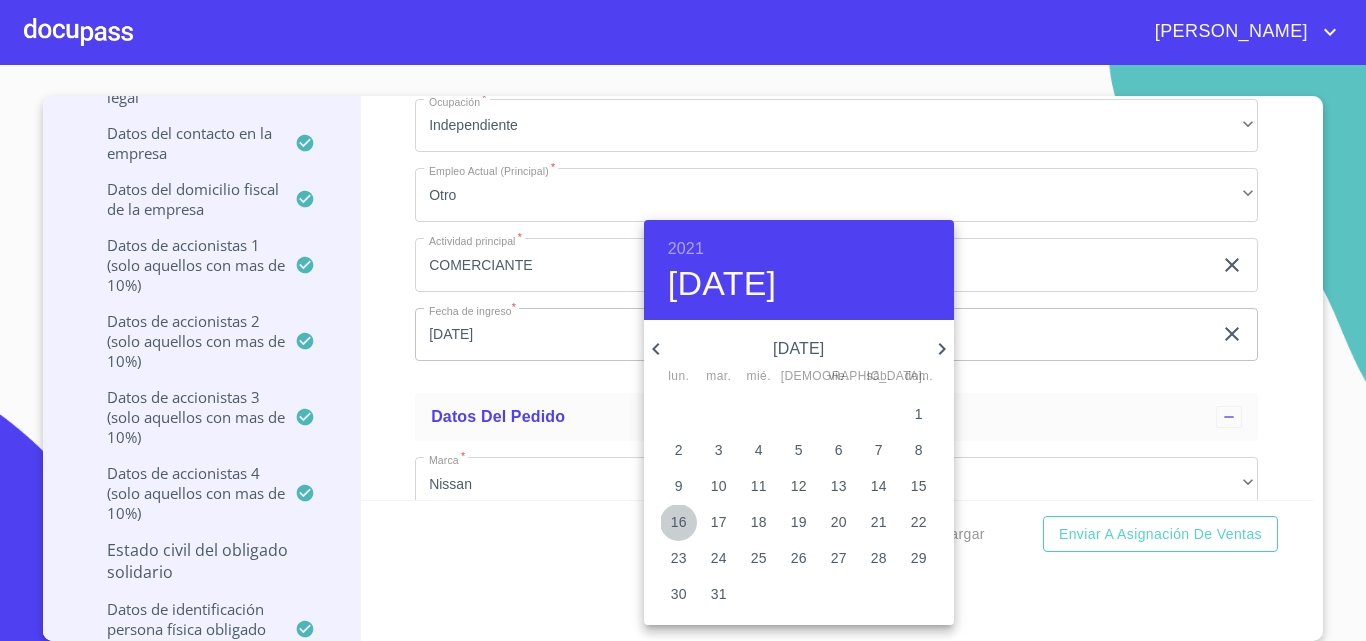 click on "16" at bounding box center [679, 522] 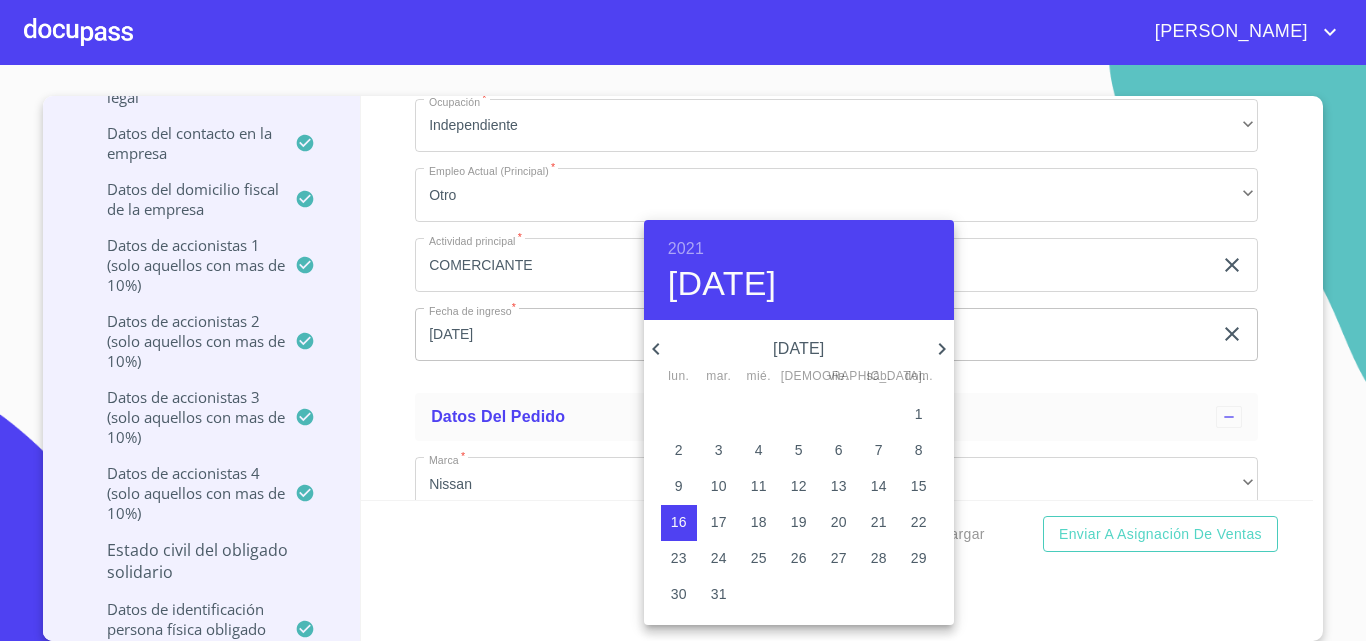 click at bounding box center [683, 320] 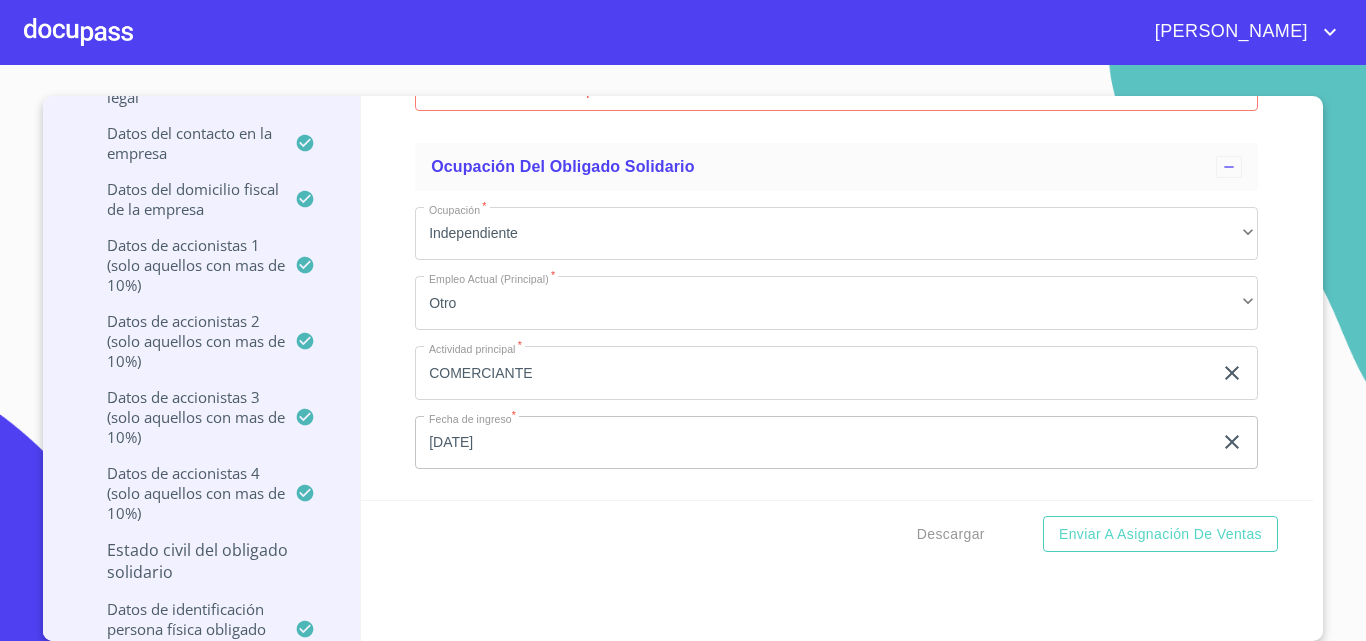 scroll, scrollTop: 19837, scrollLeft: 0, axis: vertical 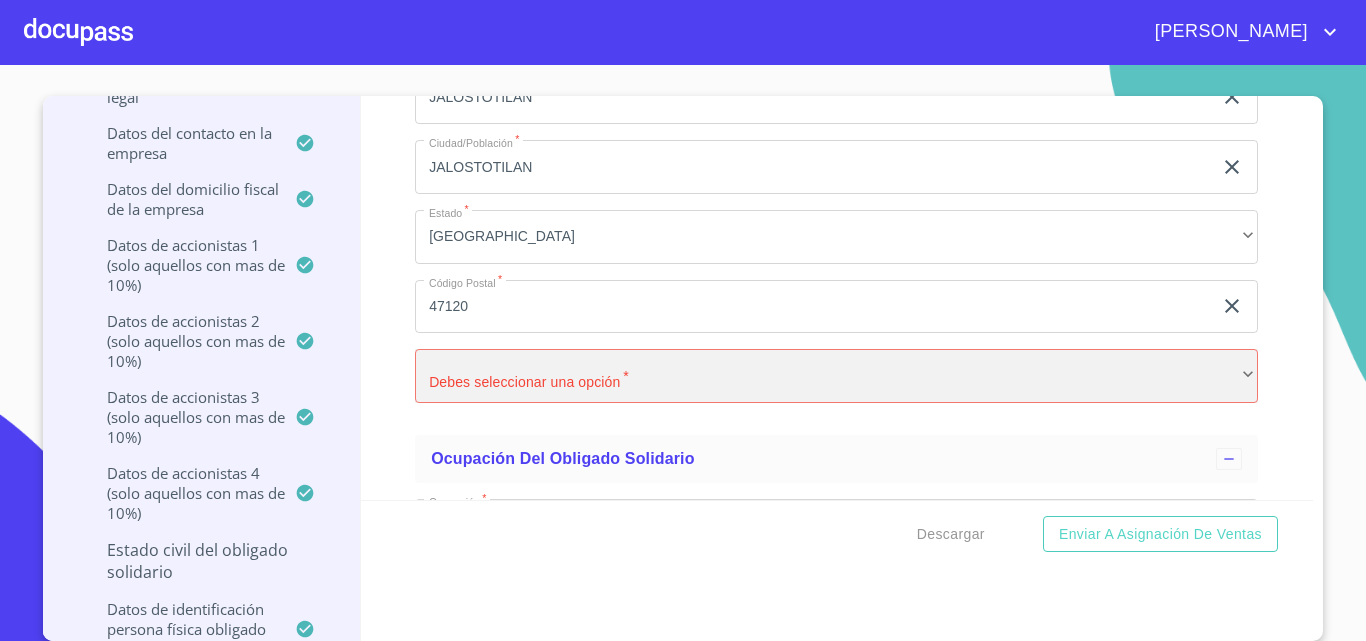 click on "​" at bounding box center (836, 376) 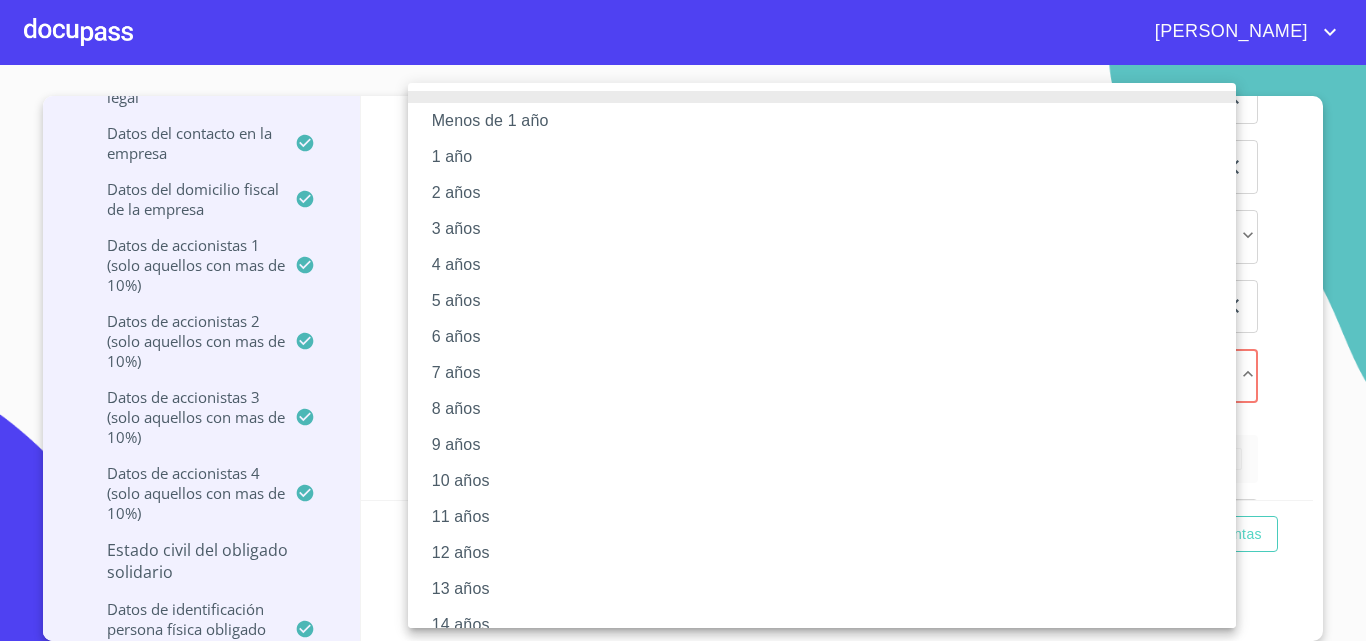 click at bounding box center [683, 320] 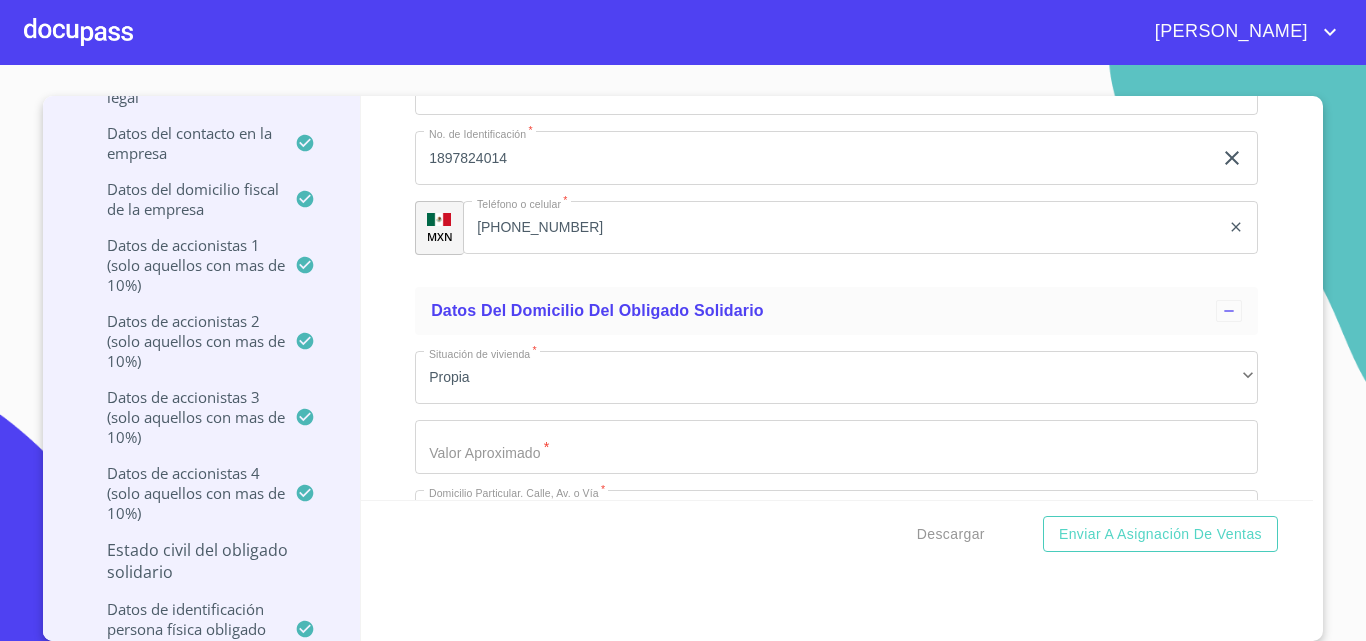 scroll, scrollTop: 19037, scrollLeft: 0, axis: vertical 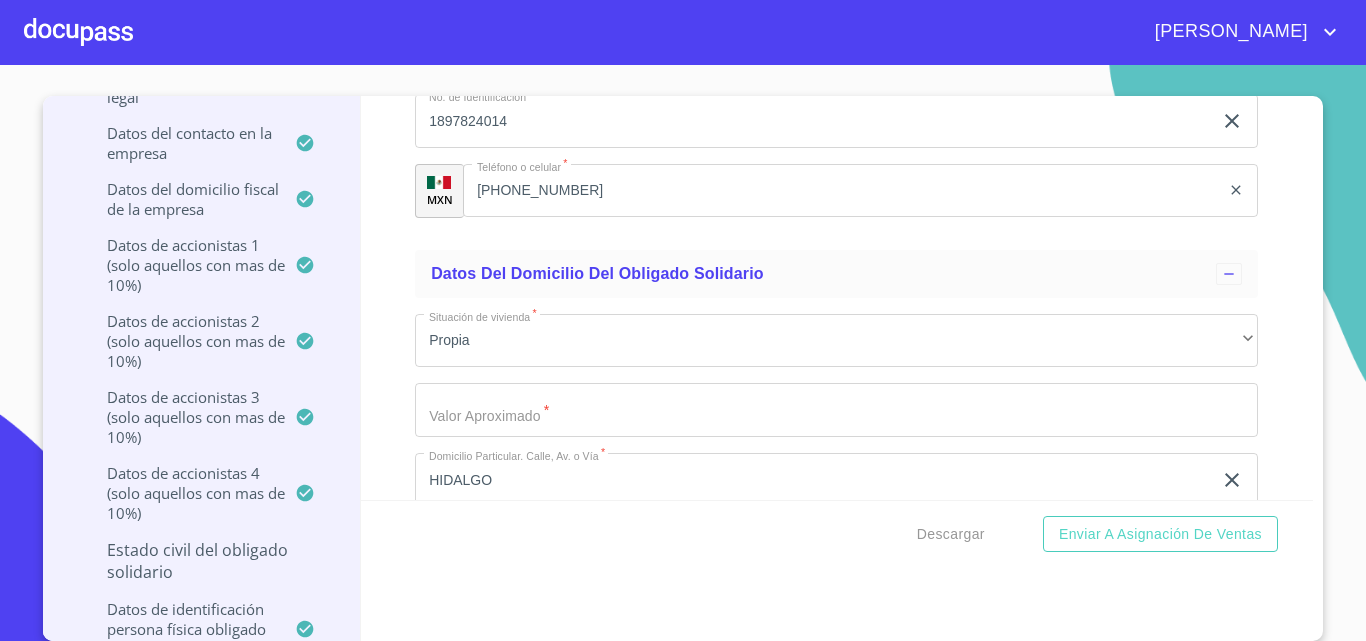 click on "Documento de identificación representante legal.   *" at bounding box center [813, -8398] 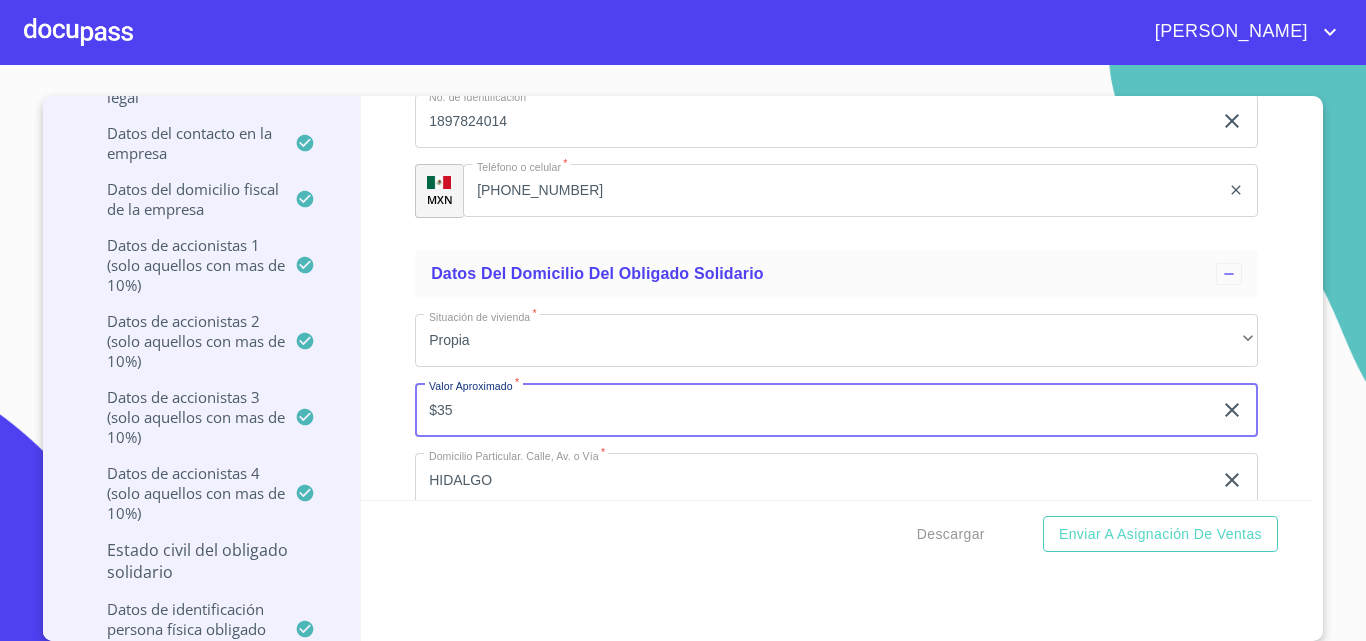 type on "$3" 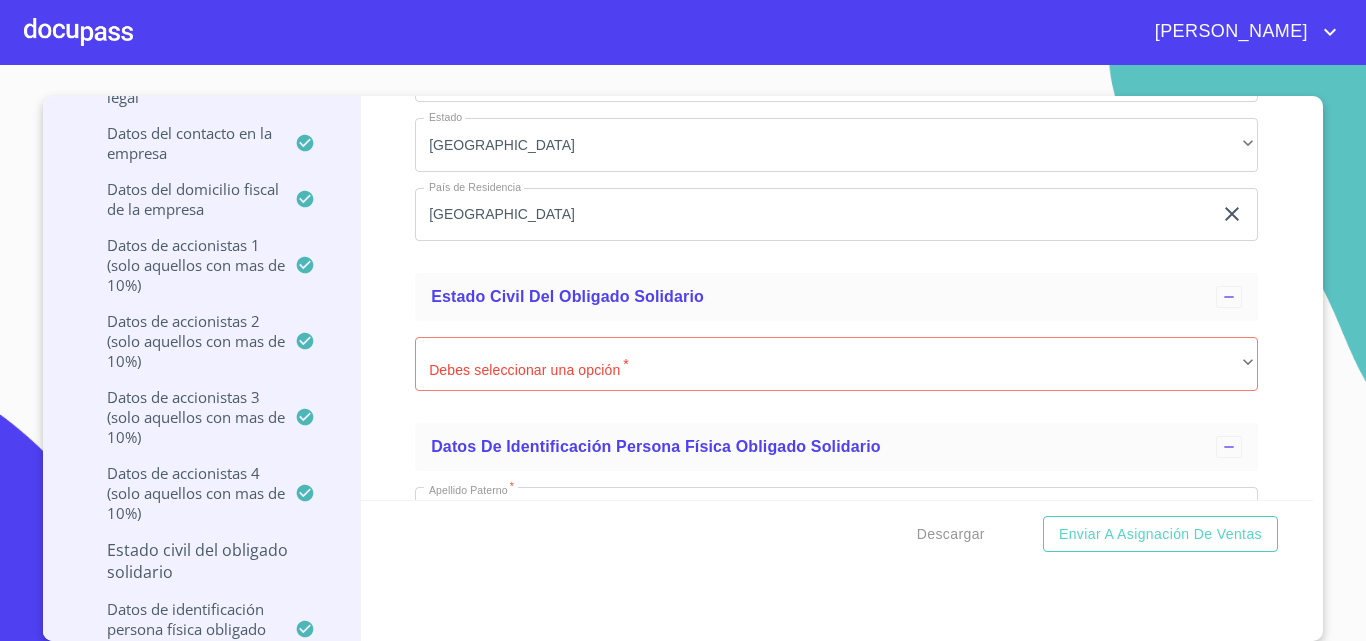 scroll, scrollTop: 17737, scrollLeft: 0, axis: vertical 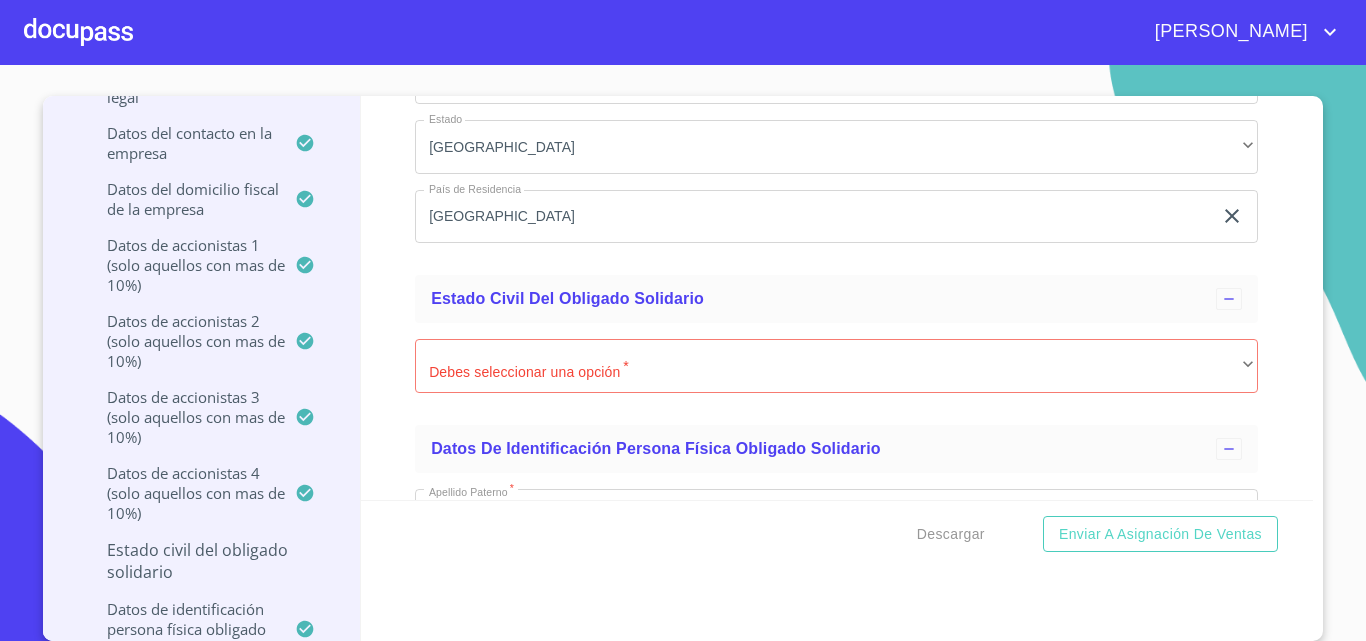 type on "$4,000,000" 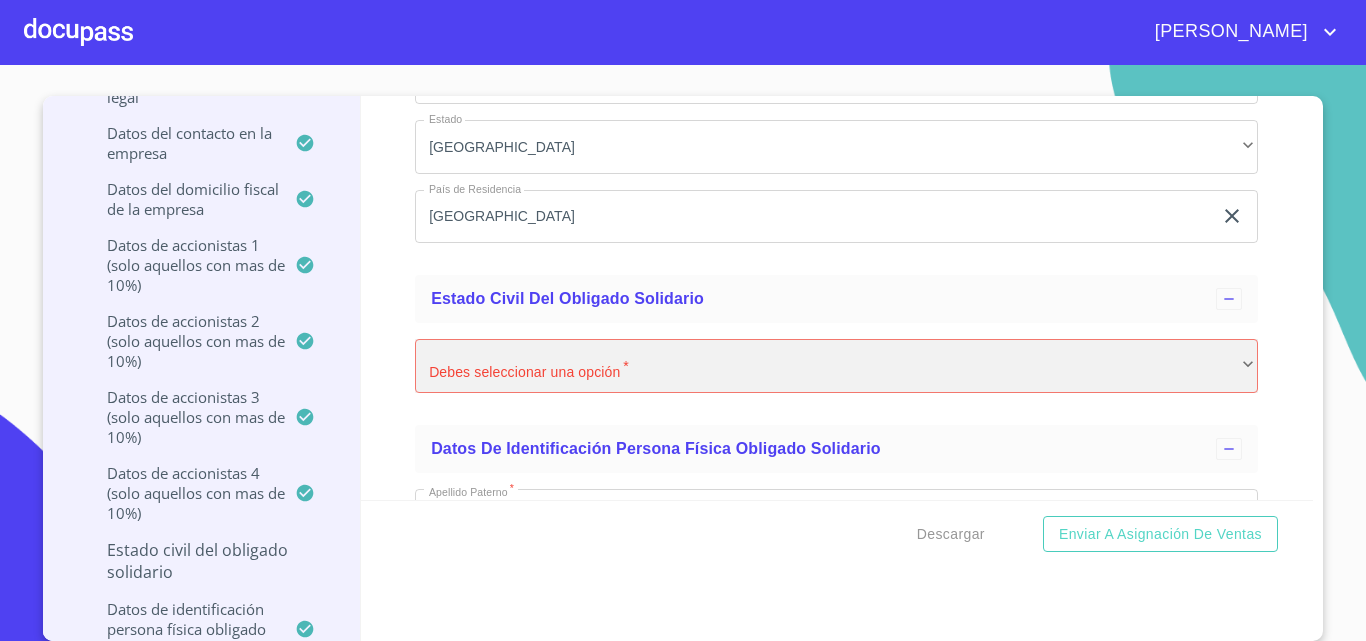 click on "​" at bounding box center [836, 366] 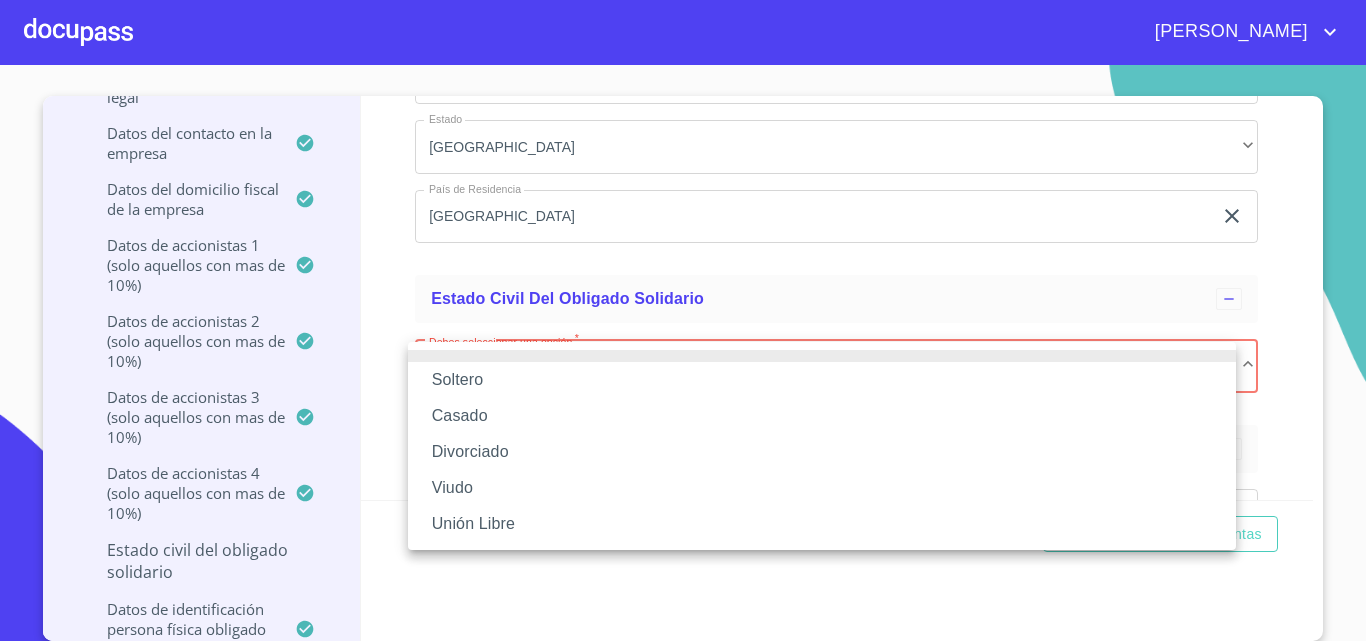 click on "Casado" at bounding box center [822, 416] 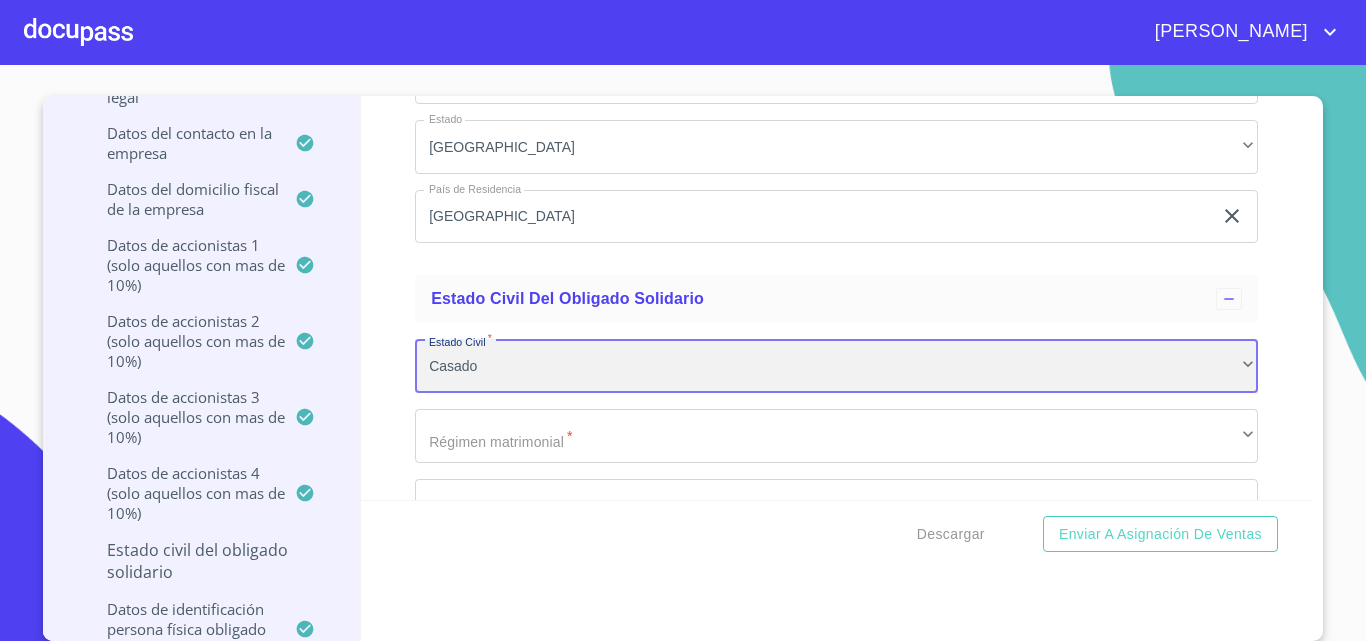 click on "Casado" at bounding box center (836, 366) 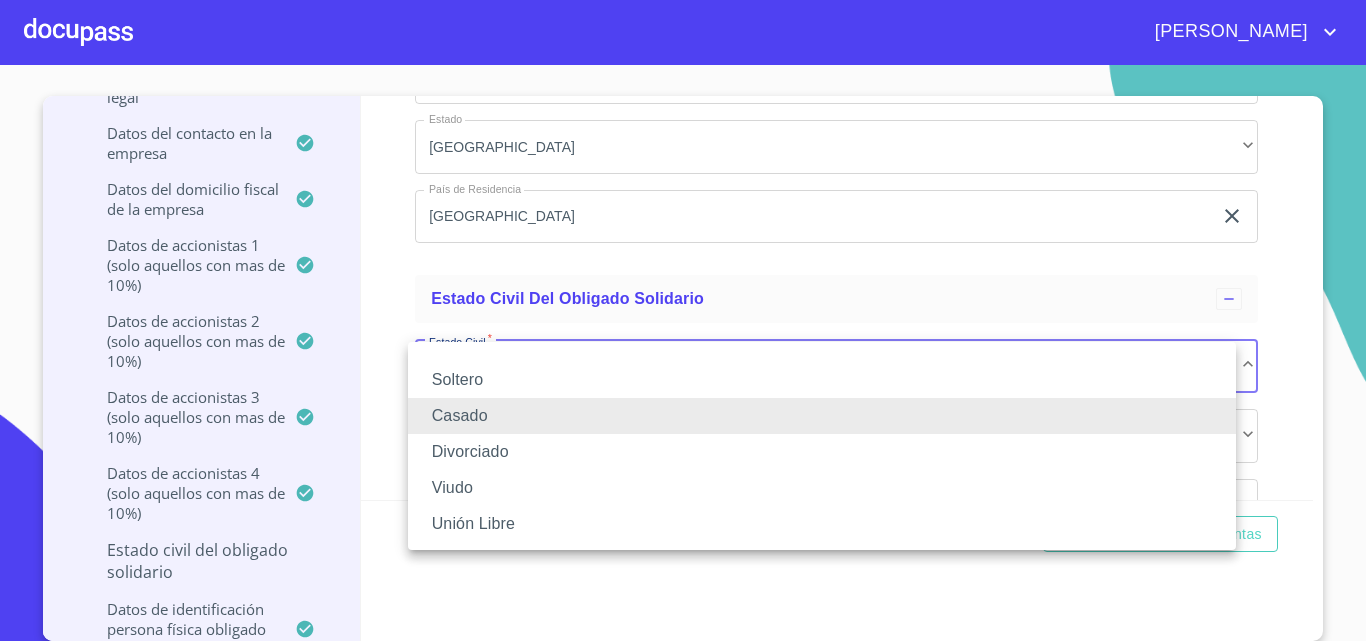 click on "Soltero" at bounding box center [822, 380] 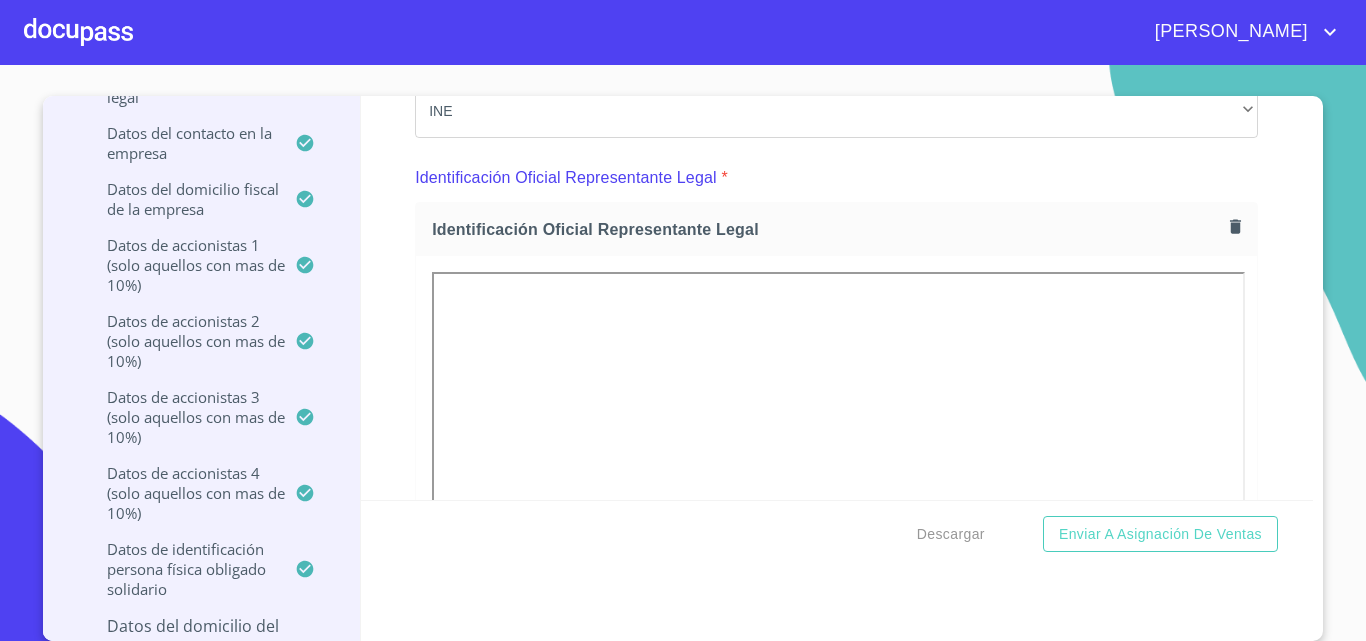 scroll, scrollTop: 0, scrollLeft: 0, axis: both 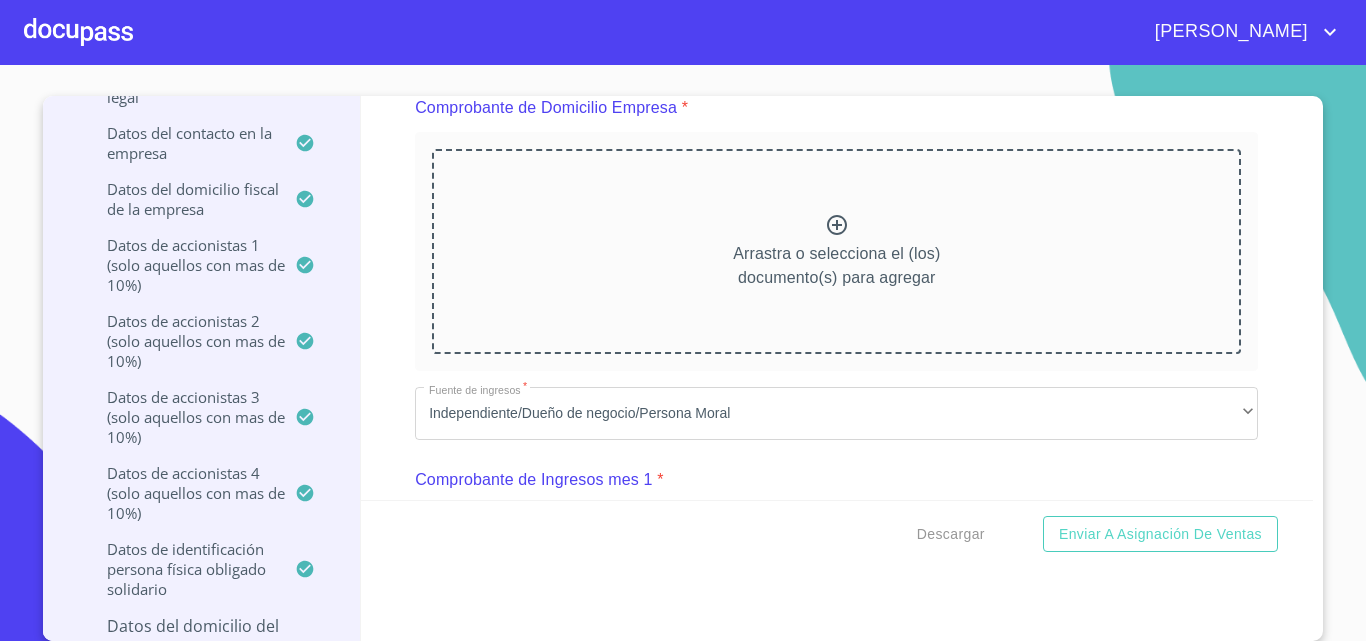 click 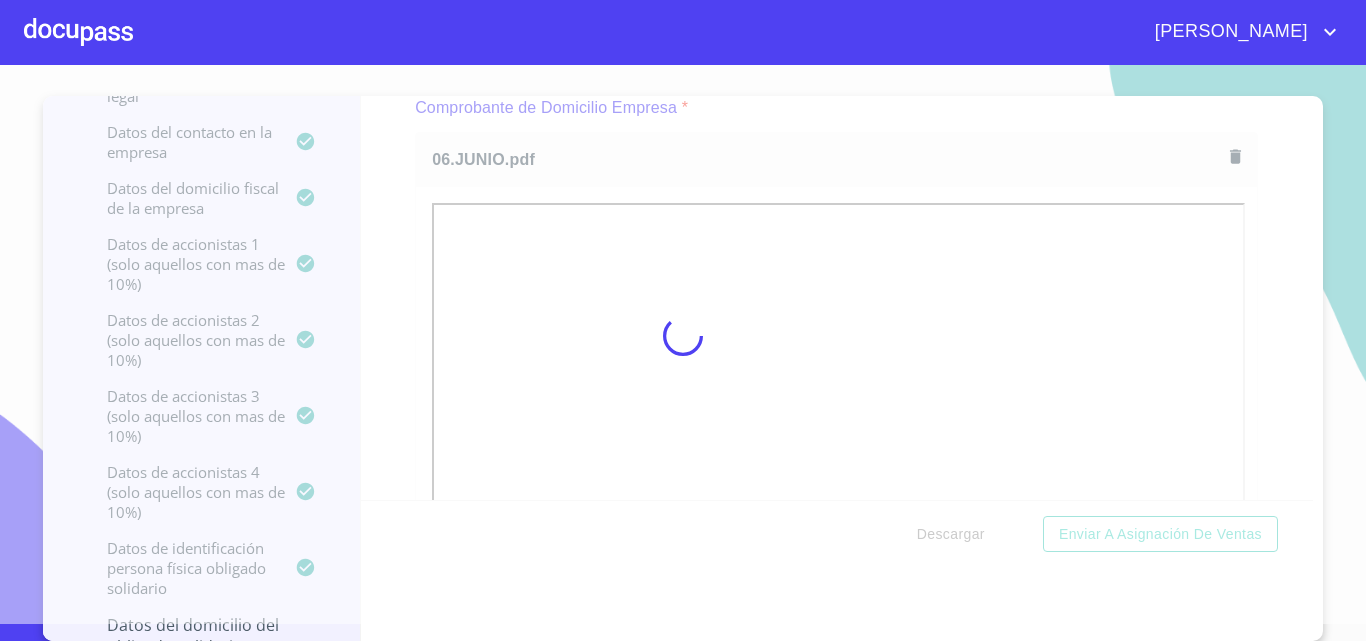 scroll, scrollTop: 299, scrollLeft: 0, axis: vertical 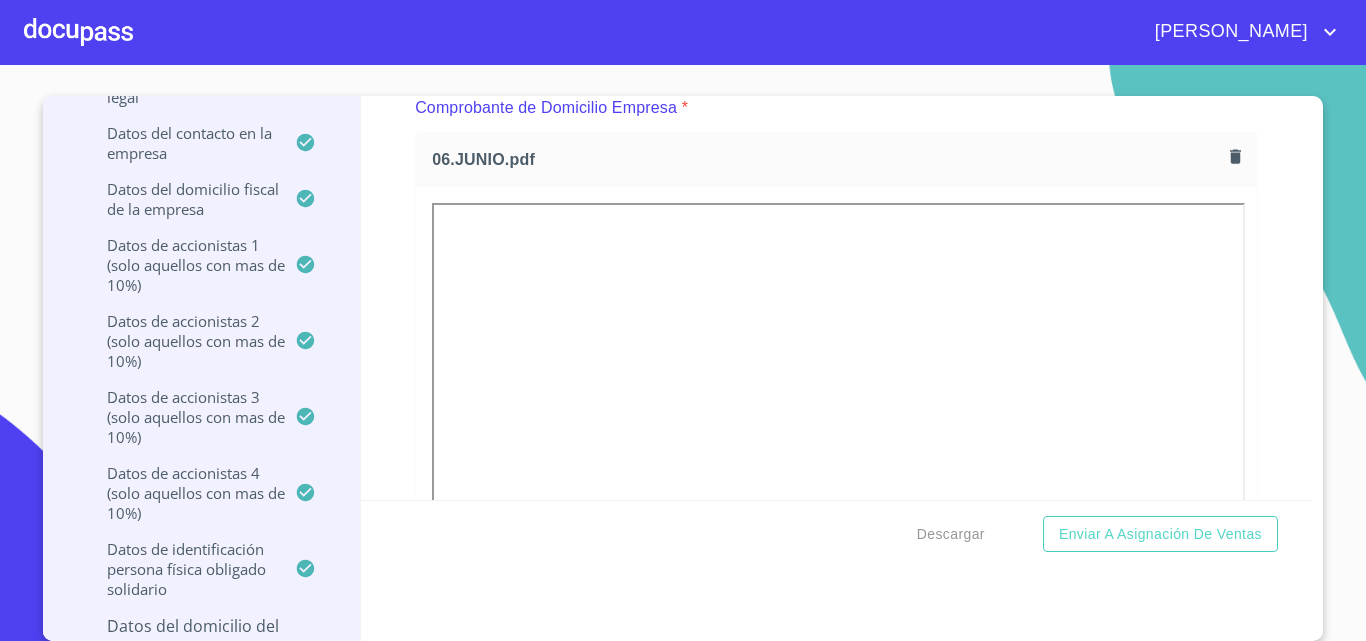 click on "Información del Client (PM crédito)   Documentos Documento de identificación representante legal.   * INE ​ Identificación Oficial Representante Legal * Identificación Oficial Representante Legal Identificación Oficial Representante Legal Comprobante de Domicilio Empresa * 06.JUNIO.pdf 06.JUNIO.pdf Fuente de ingresos   * Independiente/Dueño de negocio/Persona Moral ​ Comprobante de Ingresos mes 1 * Comprobante de Ingresos mes 1 Comprobante de Ingresos mes 1 Comprobante de Ingresos mes 2 * Comprobante de Ingresos mes 2 Comprobante de Ingresos mes 2 Comprobante de Ingresos mes 3 * Comprobante de Ingresos mes 3 Comprobante de Ingresos mes 3 Constancia de Situación Fiscal Empresa * Constancia de Situación Fiscal Empresa Constancia de Situación Fiscal Empresa Acta Constitutiva con poderes * Acta Constitutiva con poderes Acta Constitutiva con poderes Declaración Anual con Acuse * Declaración Anual con Acuse Declaración Anual con Acuse Documento de identificación Obligado Solidario.   * INE *" at bounding box center [837, 298] 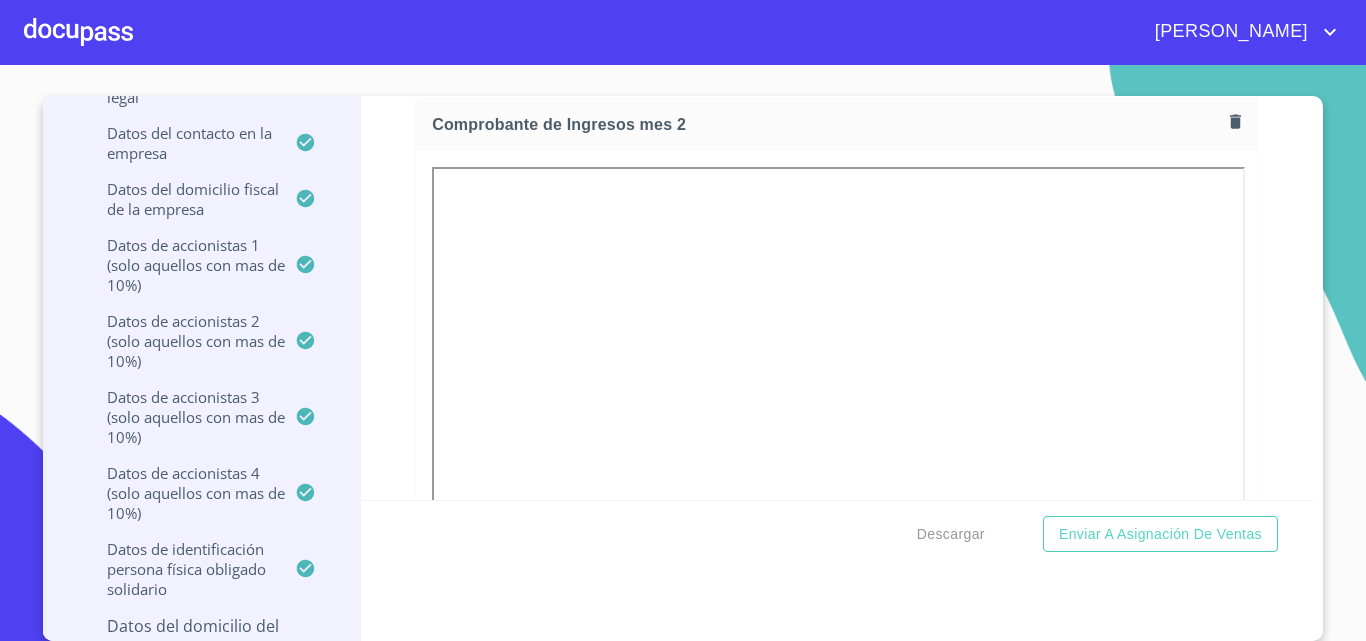 scroll, scrollTop: 2912, scrollLeft: 0, axis: vertical 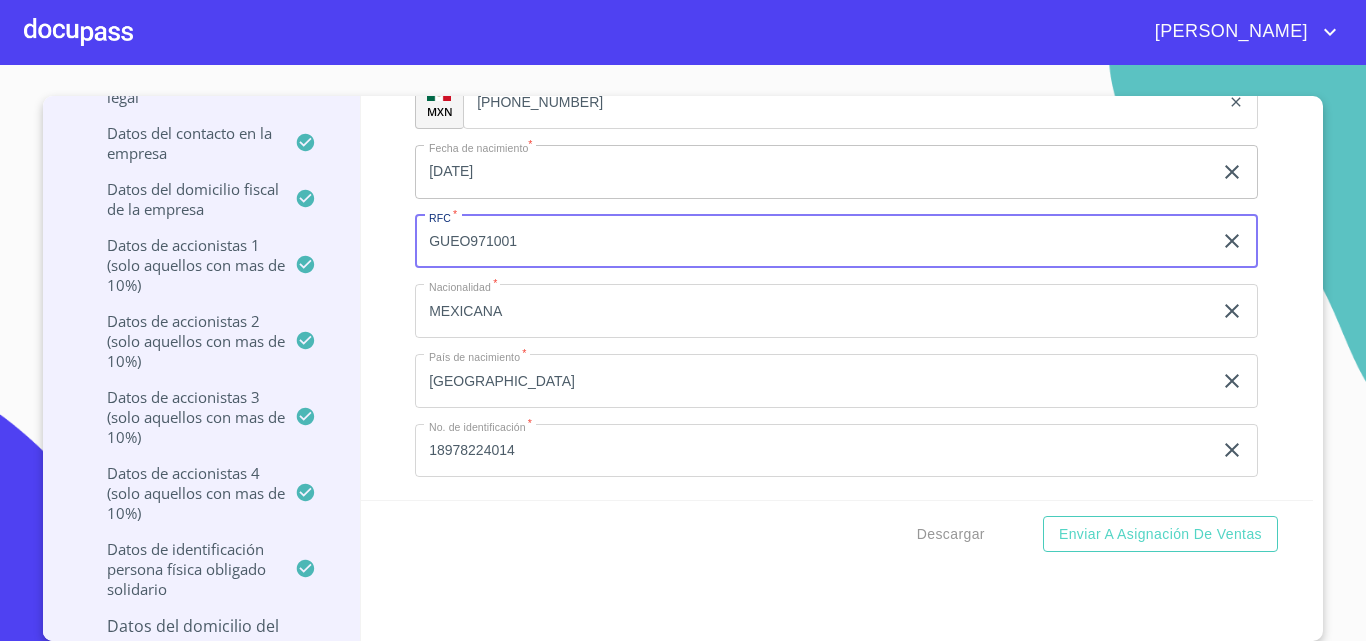 click on "GUEO971001" at bounding box center [813, 242] 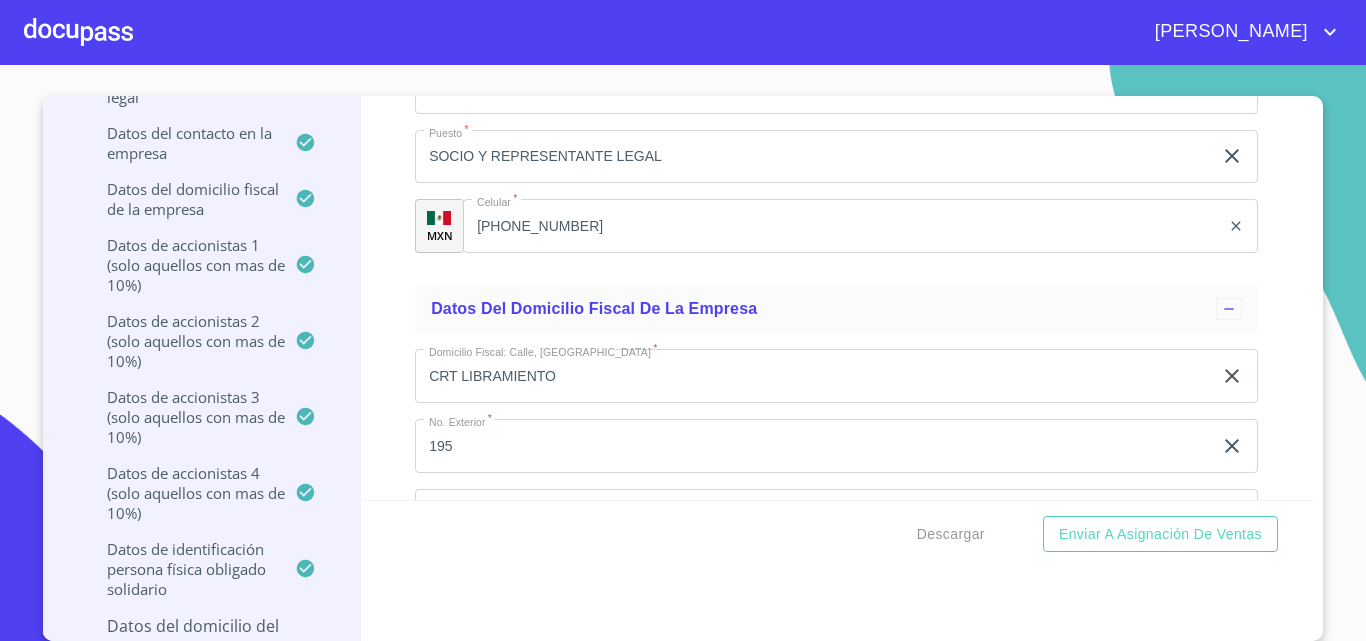 scroll, scrollTop: 13351, scrollLeft: 0, axis: vertical 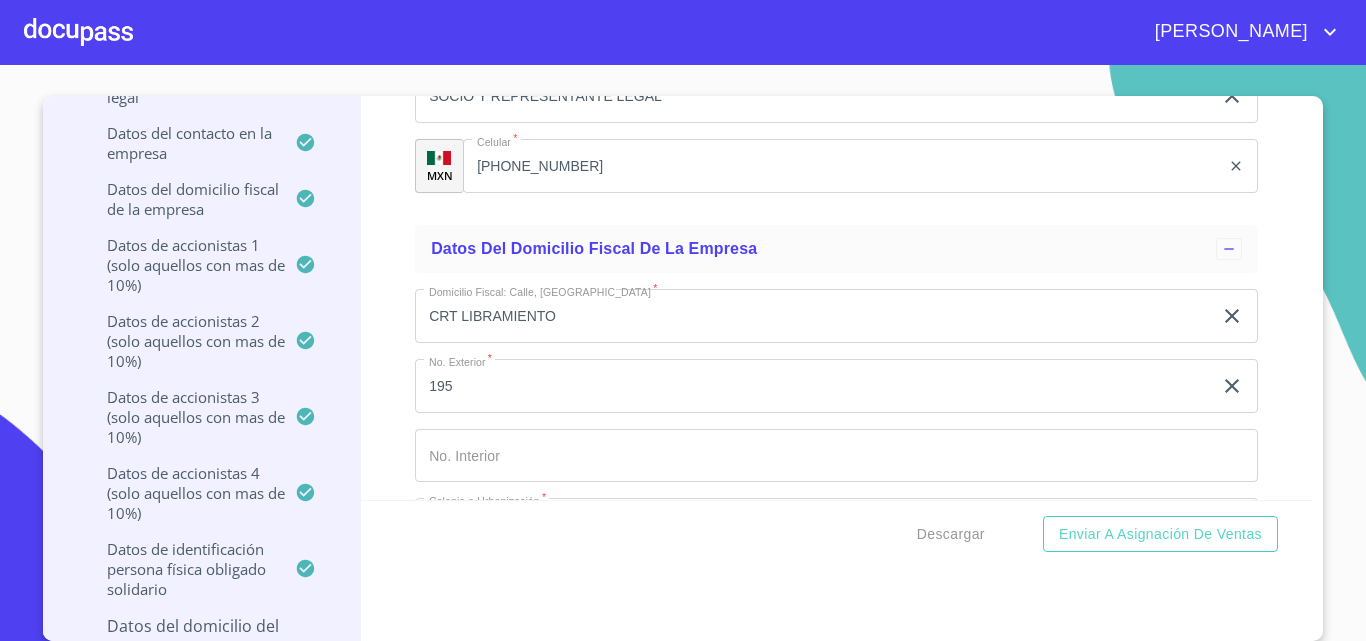 type on "GUEO971001BW1" 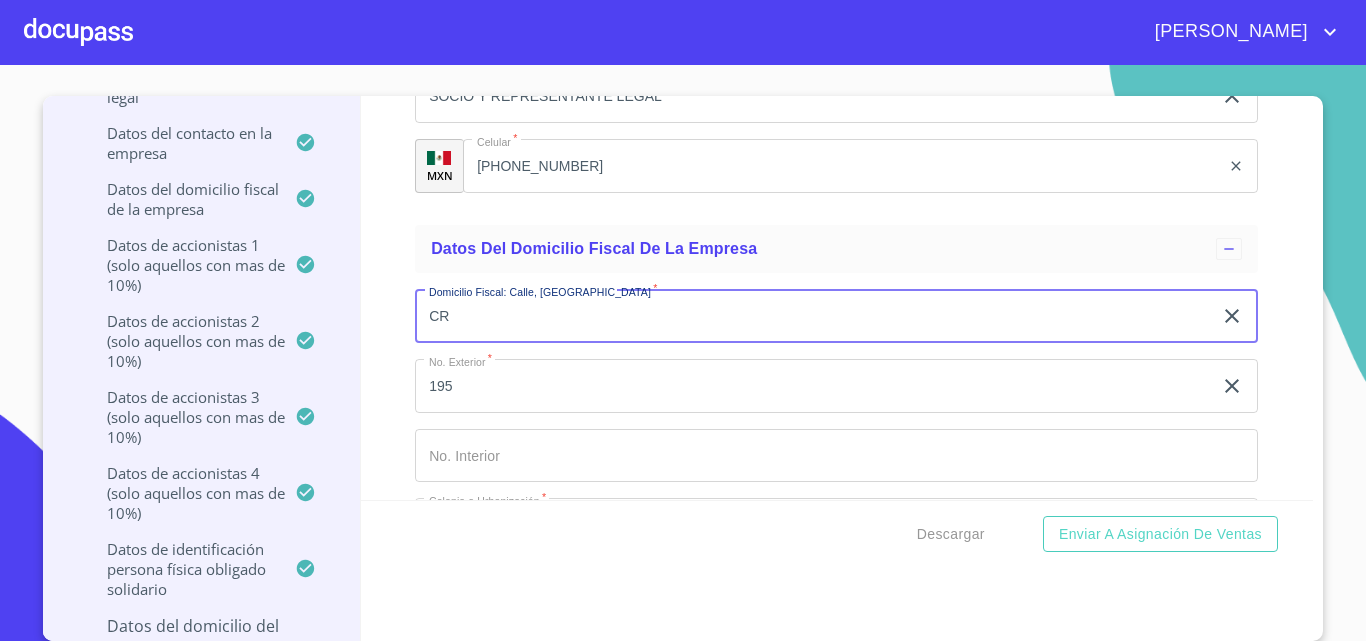 type on "C" 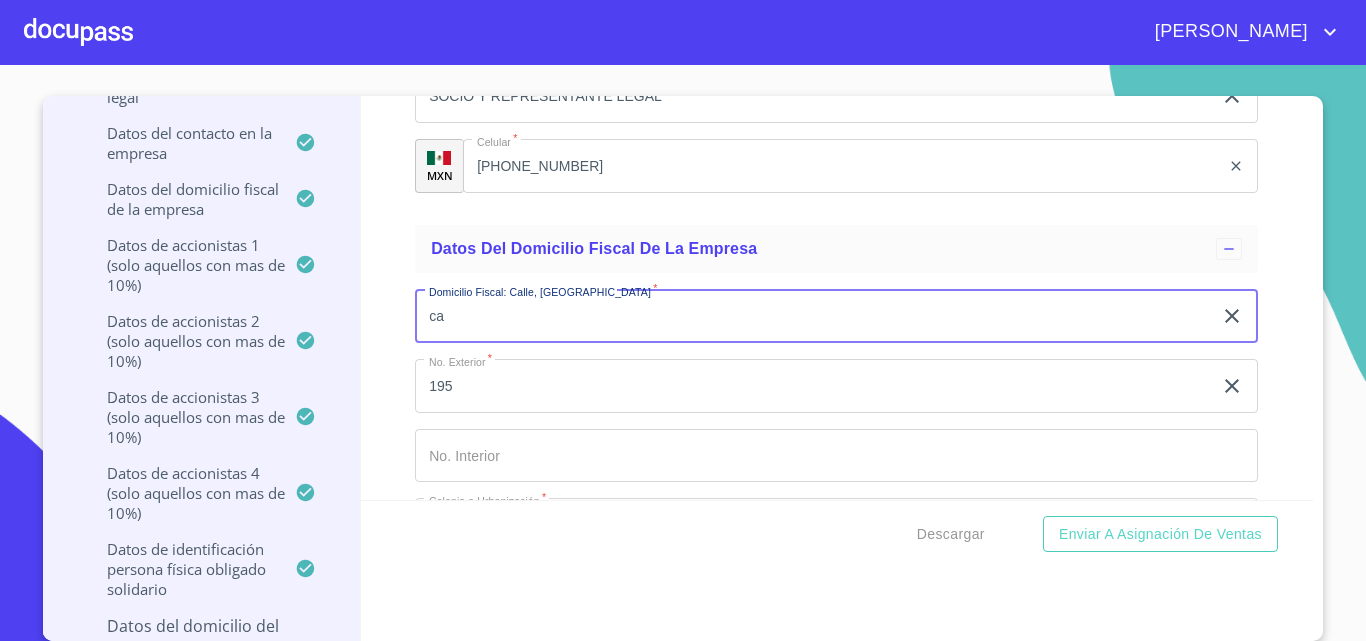 type on "c" 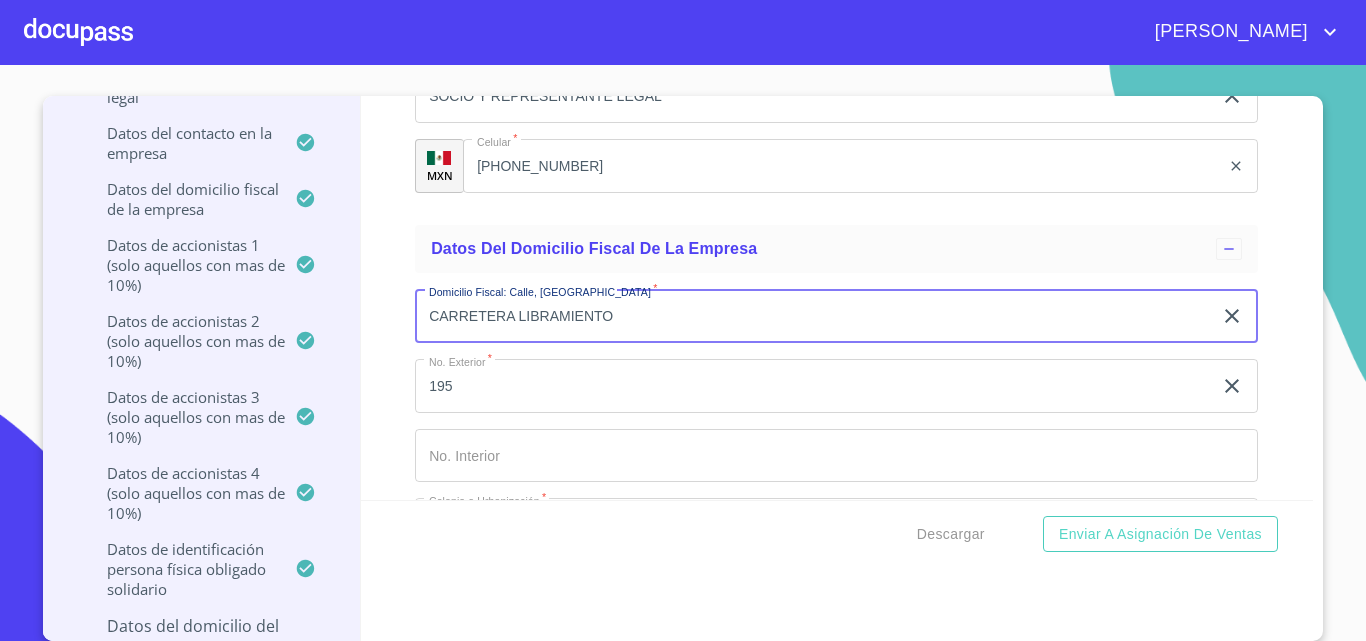 click on "CARRETERA LIBRAMIENTO" at bounding box center [813, 316] 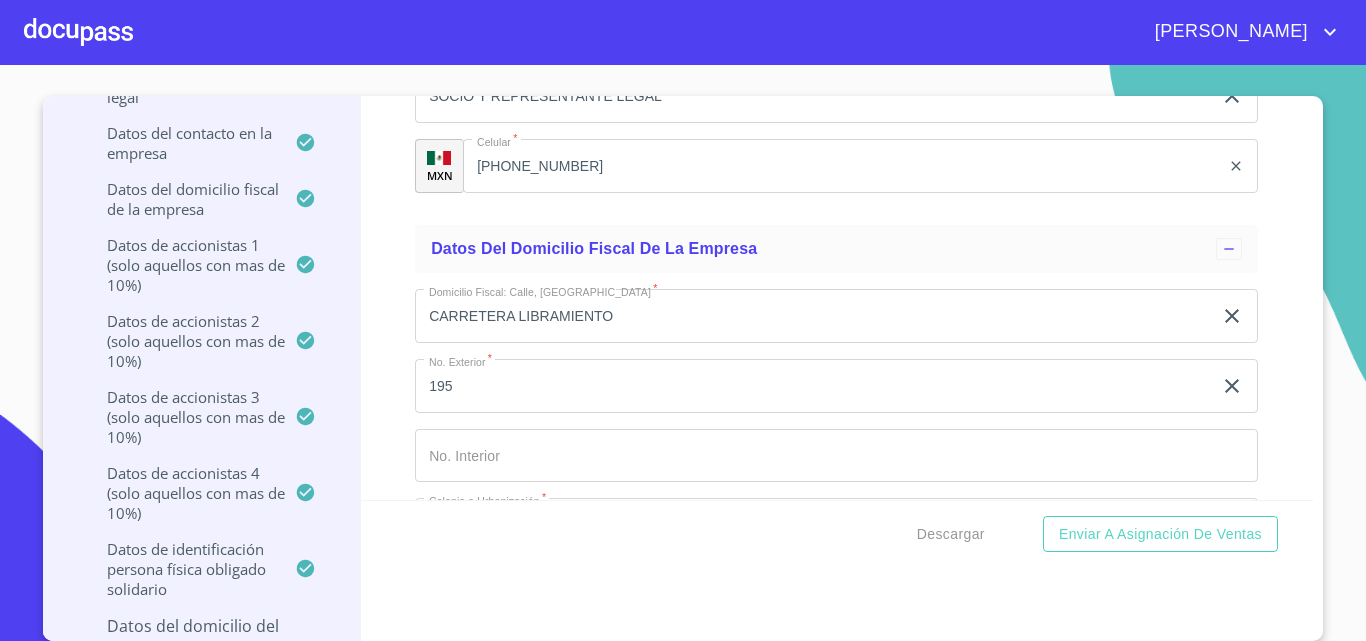 drag, startPoint x: 509, startPoint y: 308, endPoint x: 714, endPoint y: 317, distance: 205.19746 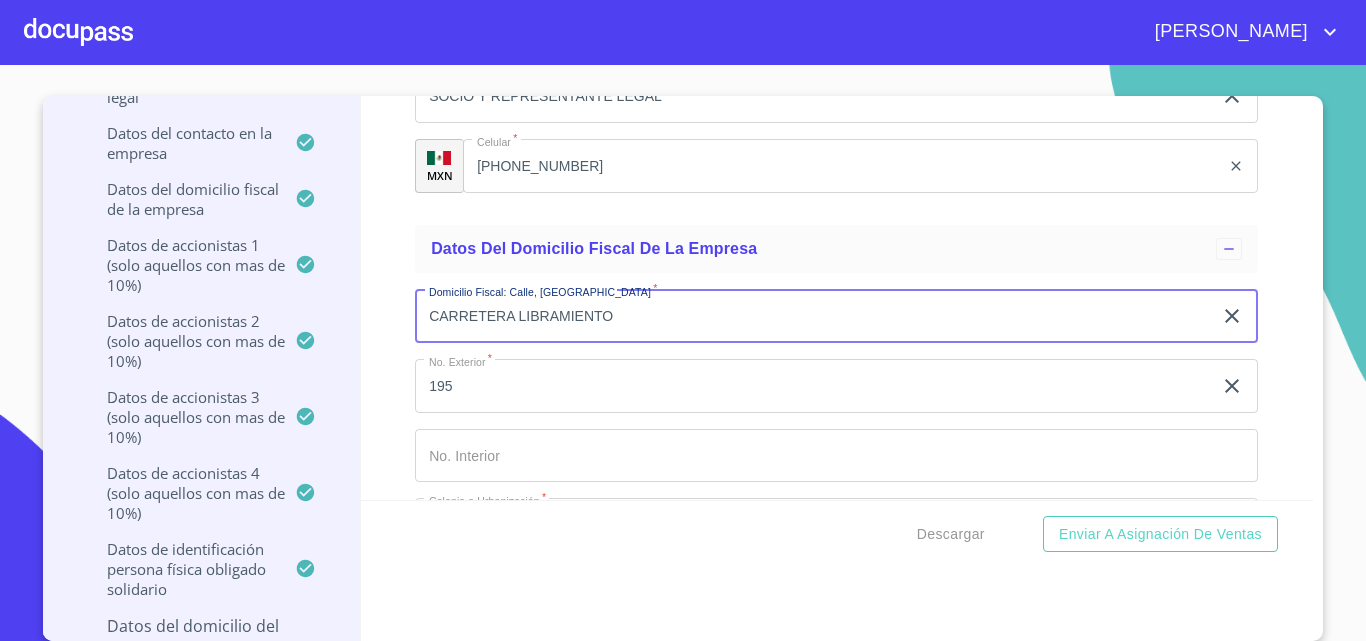click on "CARRETERA LIBRAMIENTO" at bounding box center [813, 316] 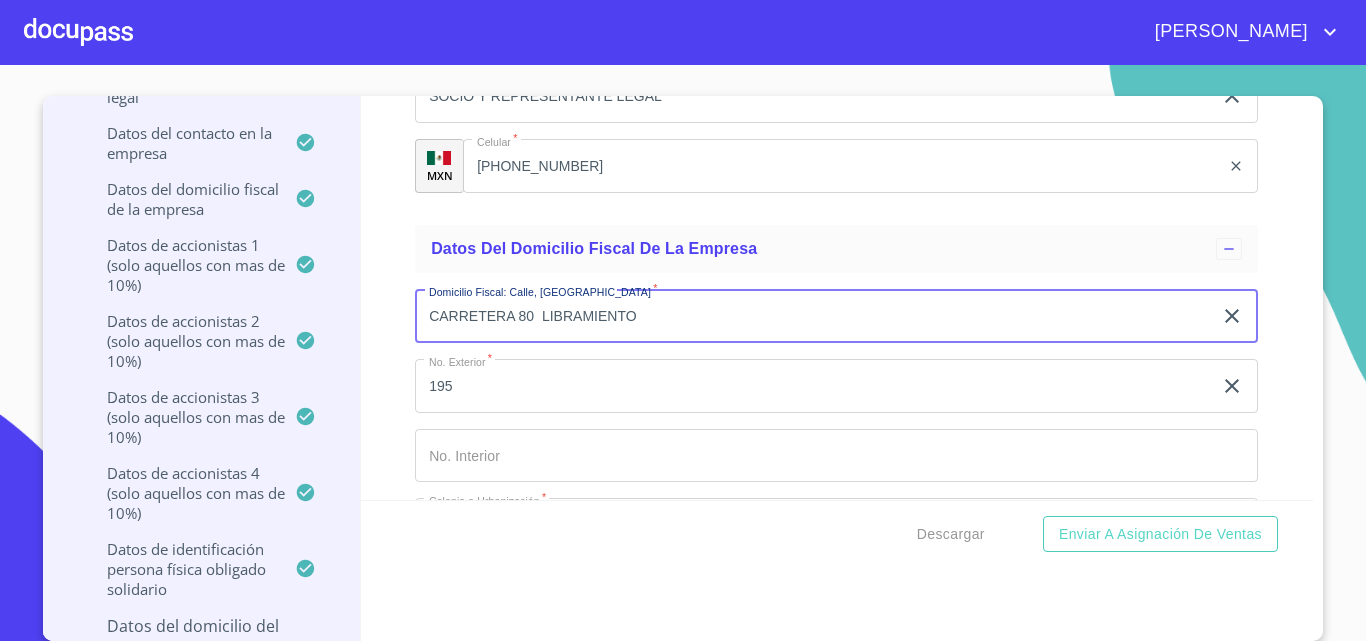 click on "CARRETERA 80  LIBRAMIENTO" at bounding box center (813, 316) 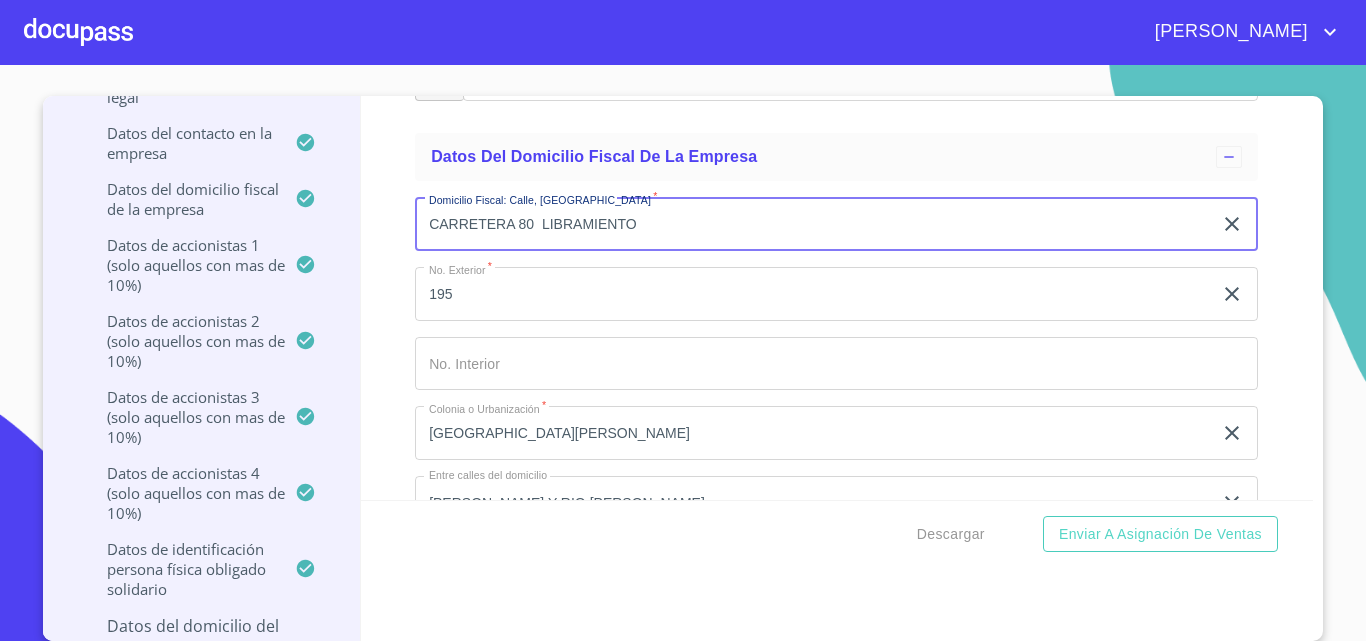 scroll, scrollTop: 13551, scrollLeft: 0, axis: vertical 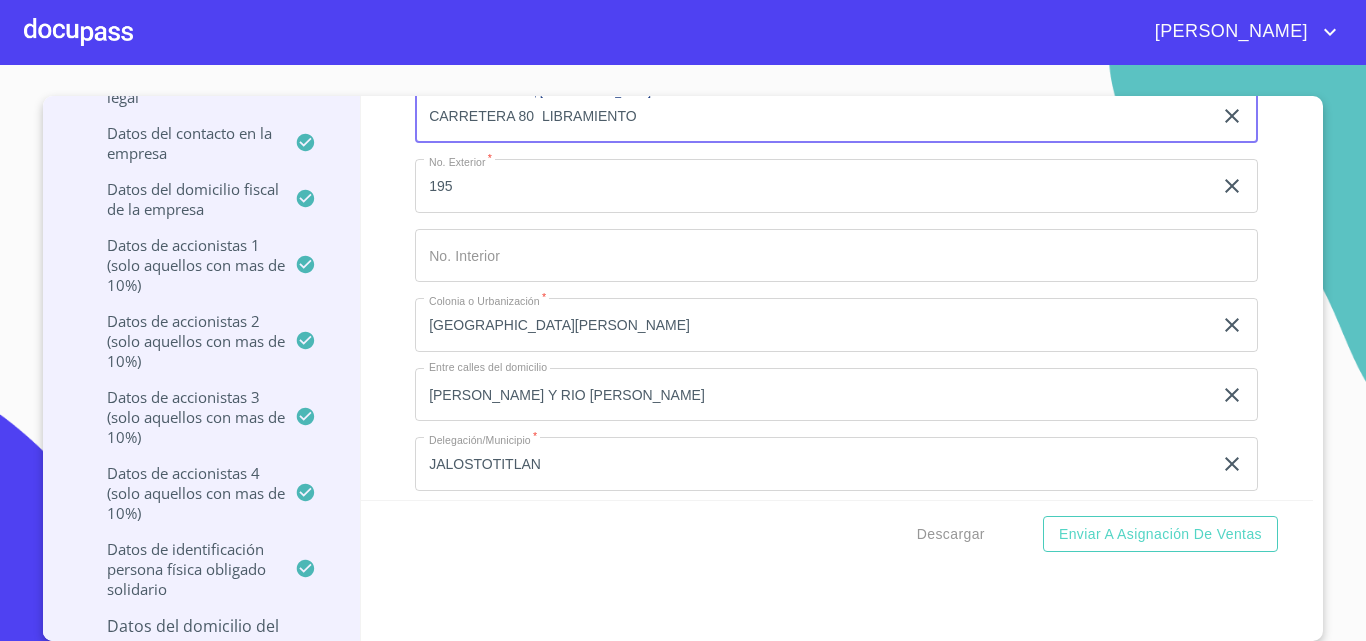 type on "CARRETERA 80  LIBRAMIENTO" 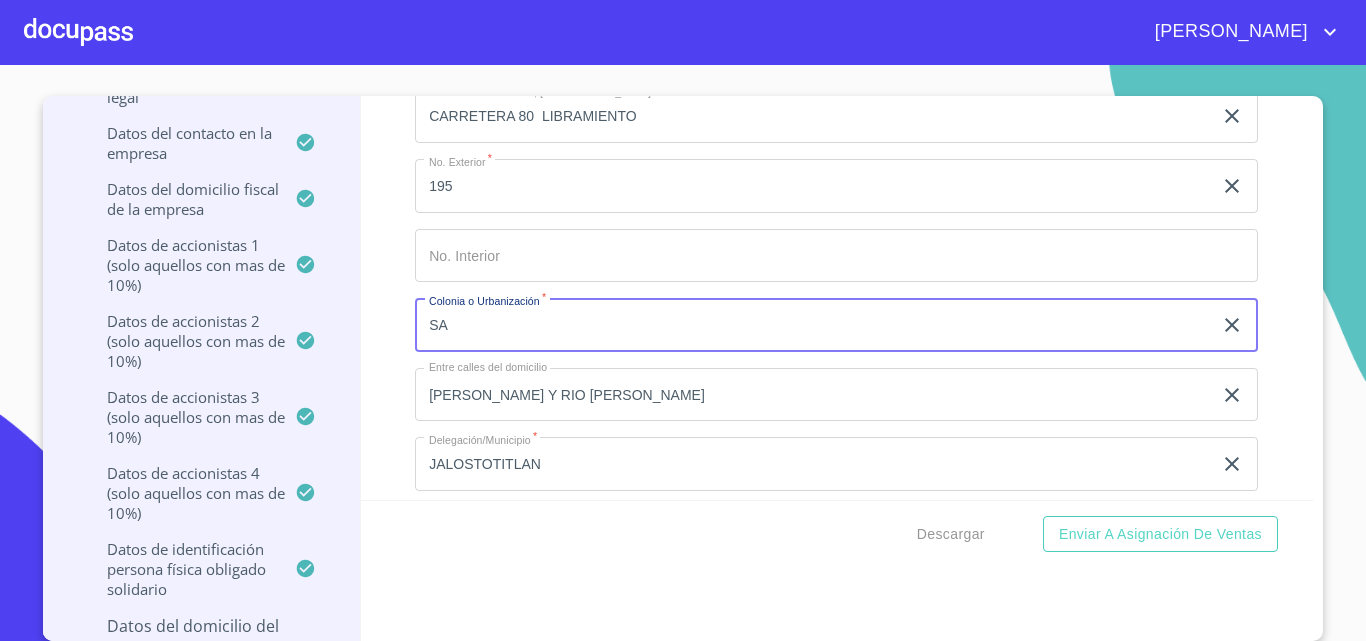 type on "S" 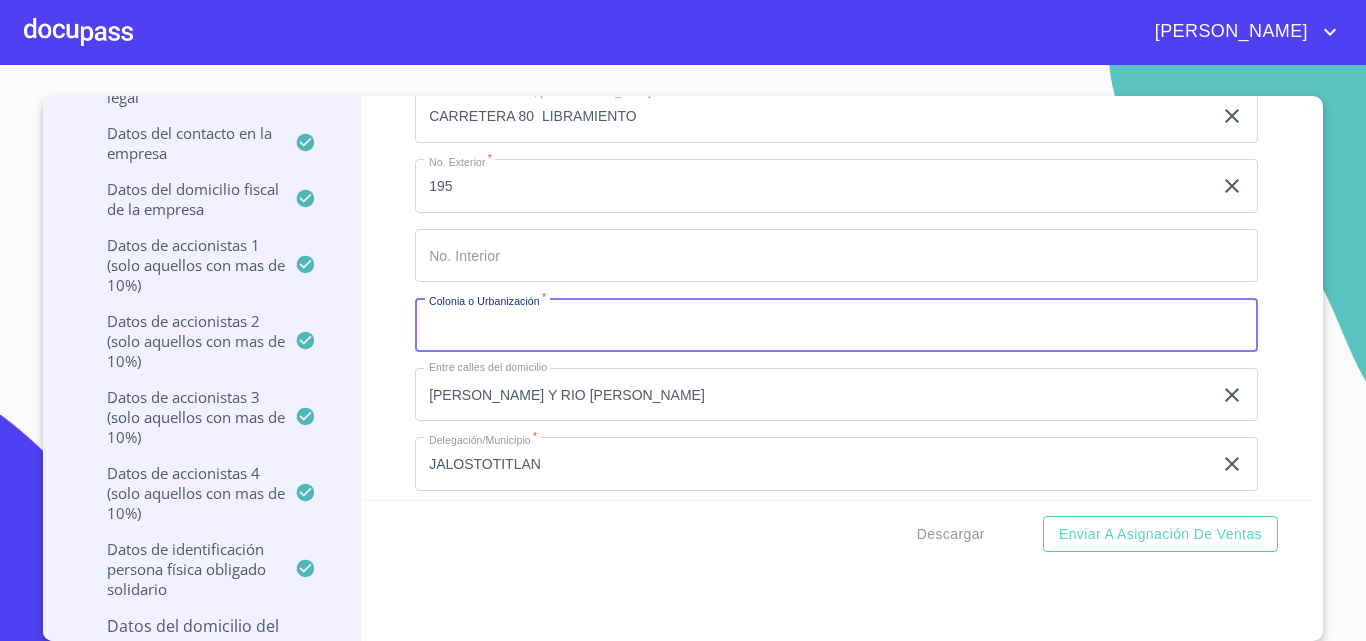 paste on "JALOSTOTILAN" 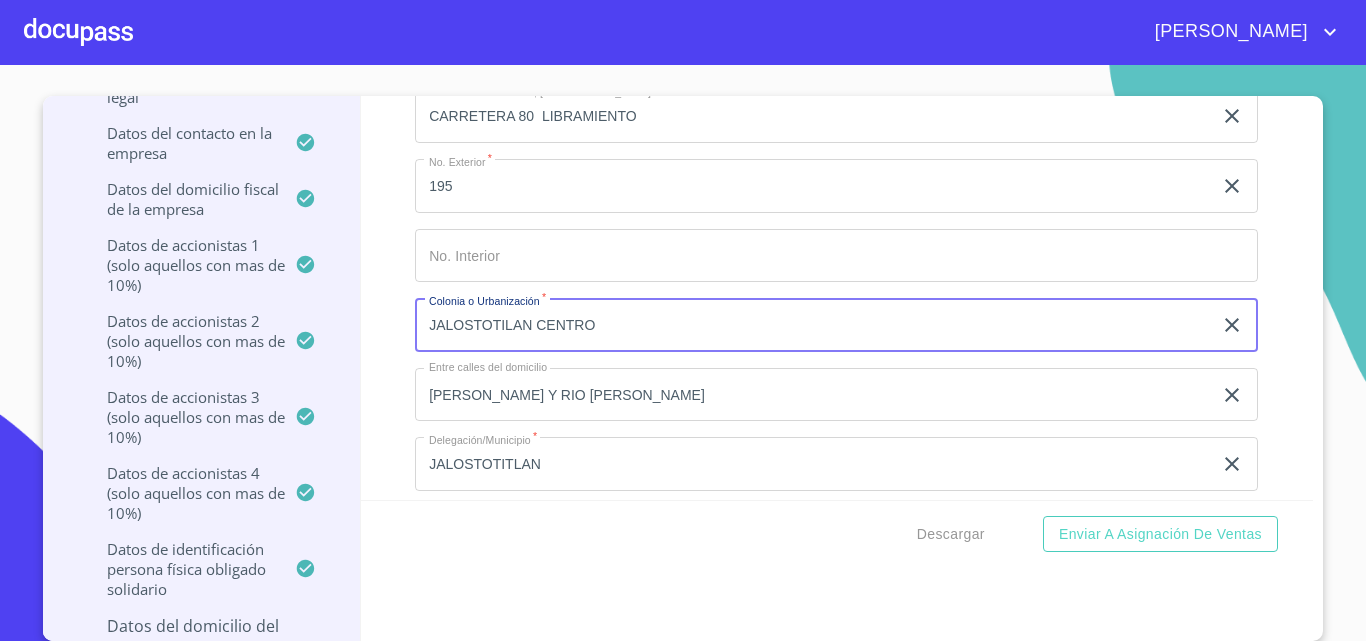 type on "JALOSTOTILAN CENTRO" 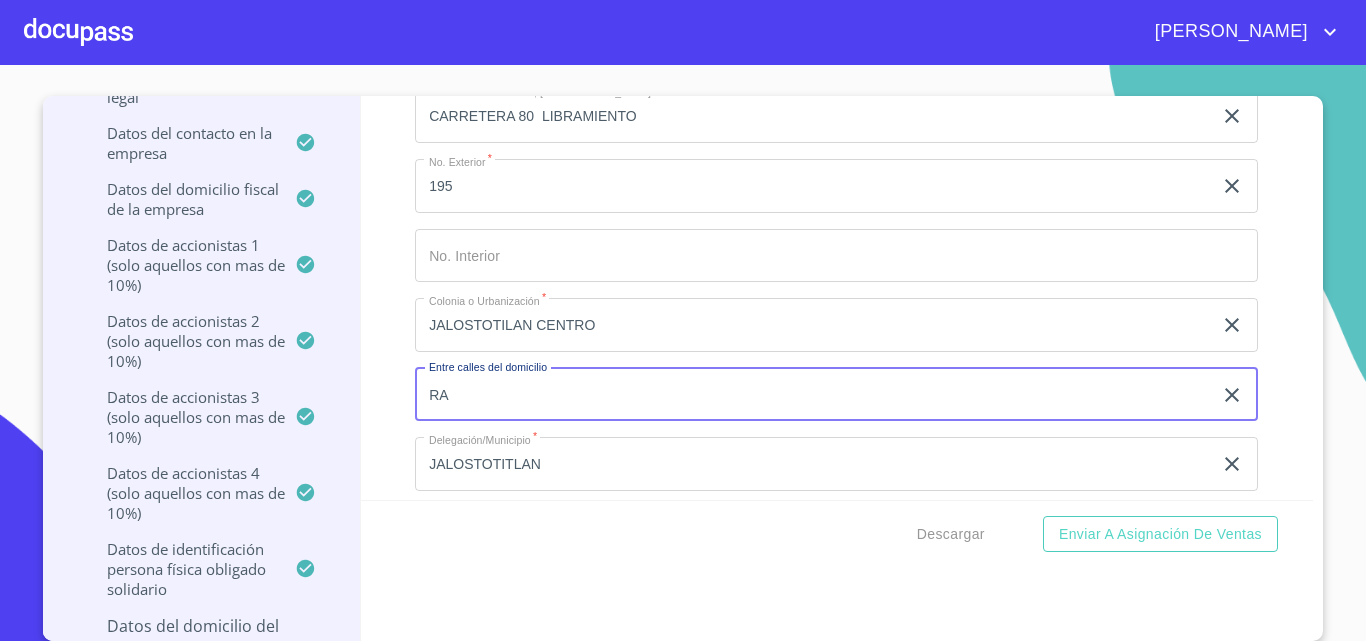 type on "R" 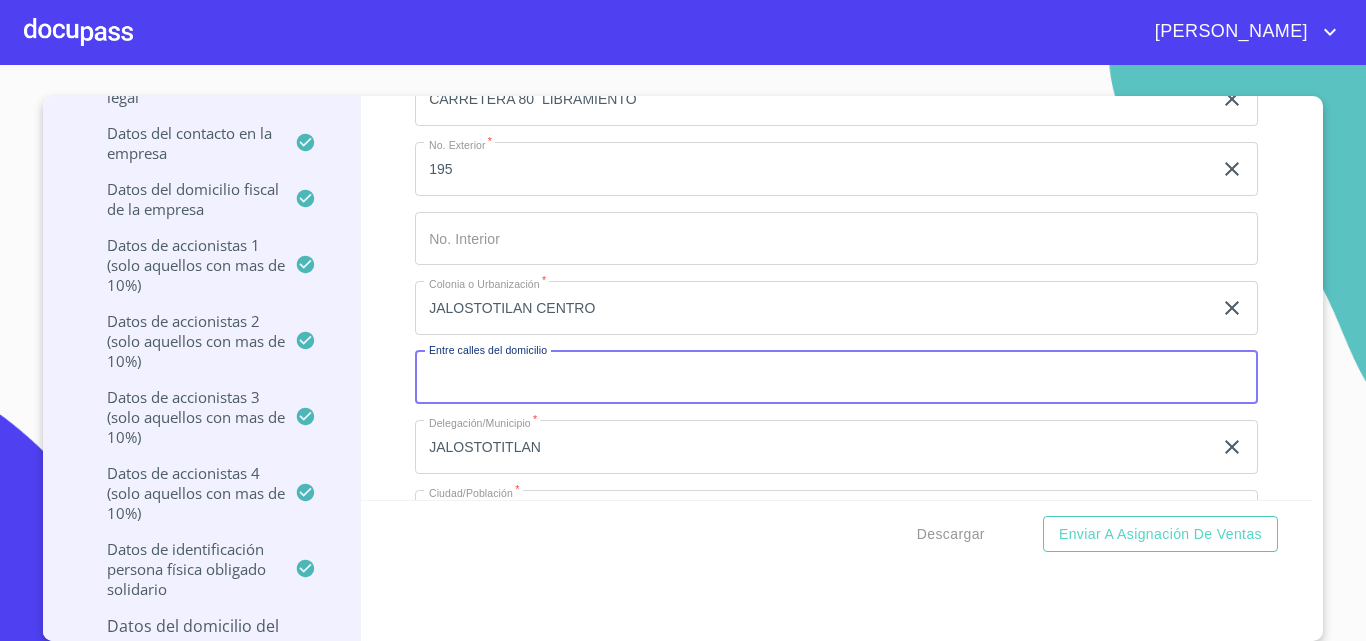 scroll, scrollTop: 13551, scrollLeft: 0, axis: vertical 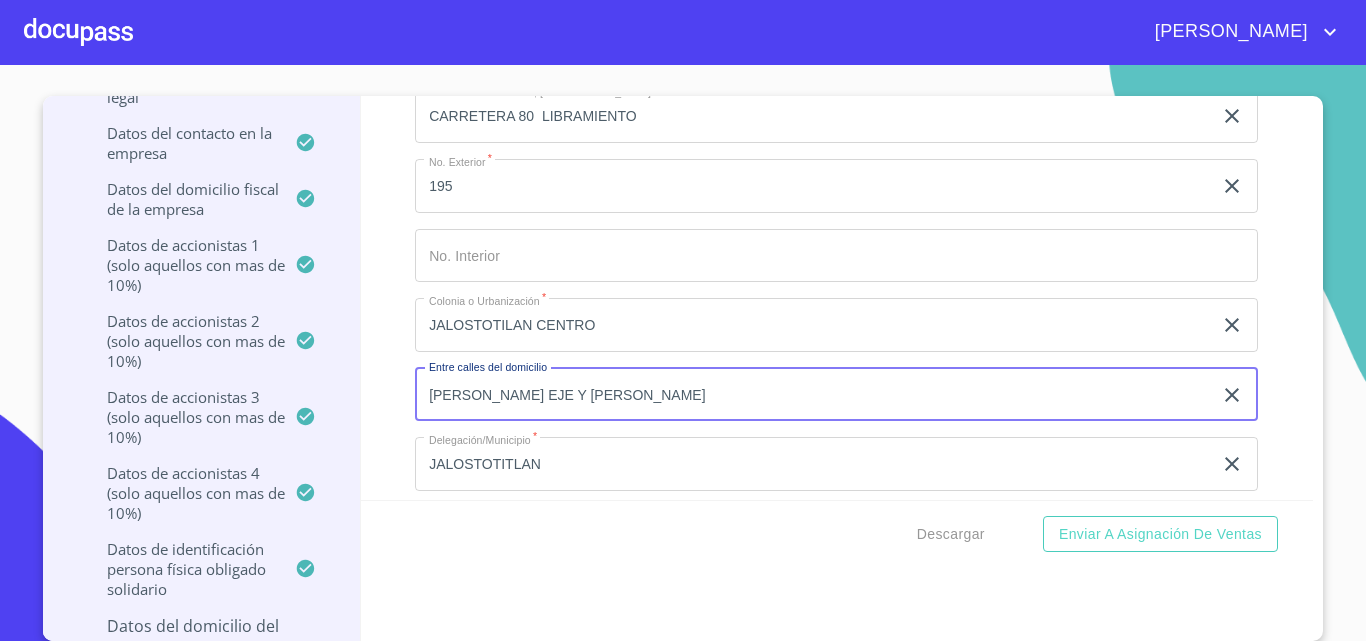 click on "[PERSON_NAME] EJE Y [PERSON_NAME]" at bounding box center (813, 395) 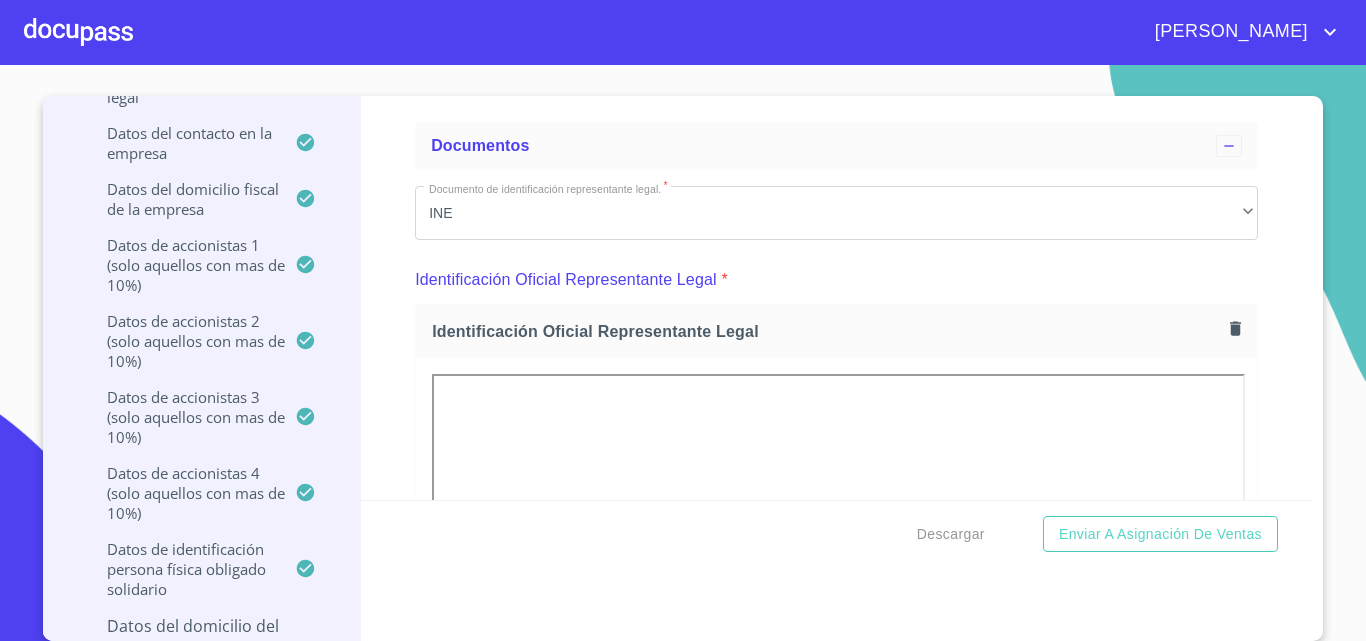 scroll, scrollTop: 0, scrollLeft: 0, axis: both 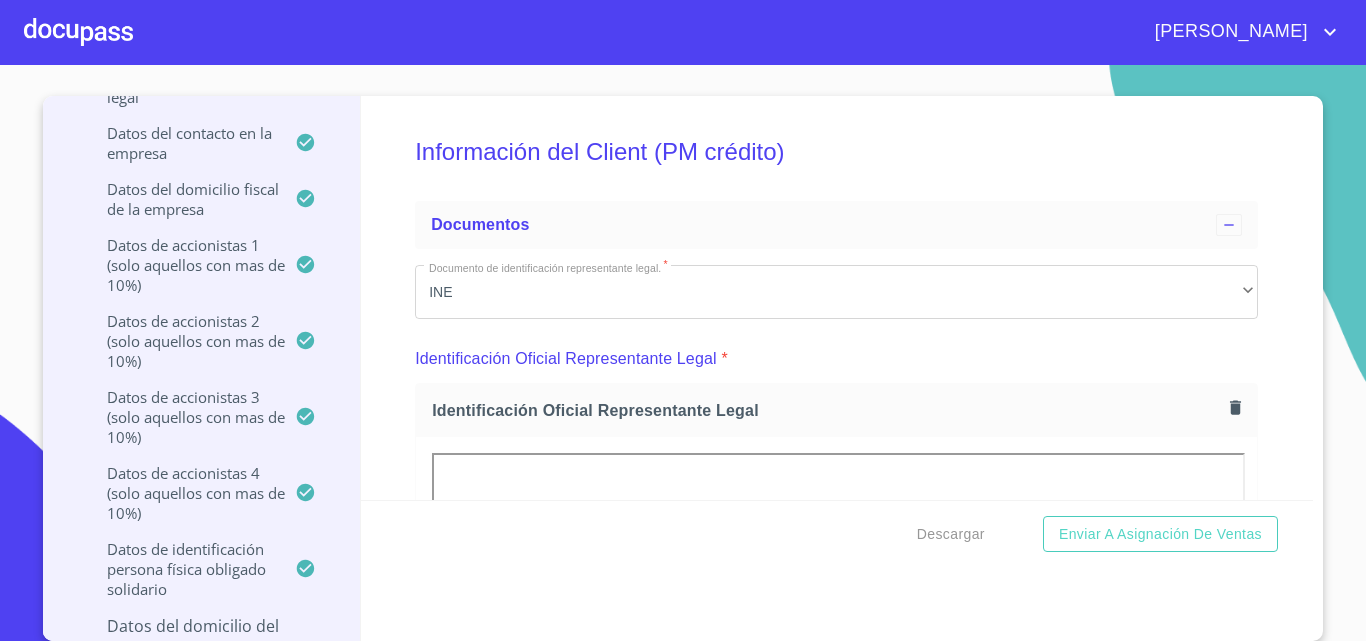 type on "[PERSON_NAME] Y [PERSON_NAME]" 